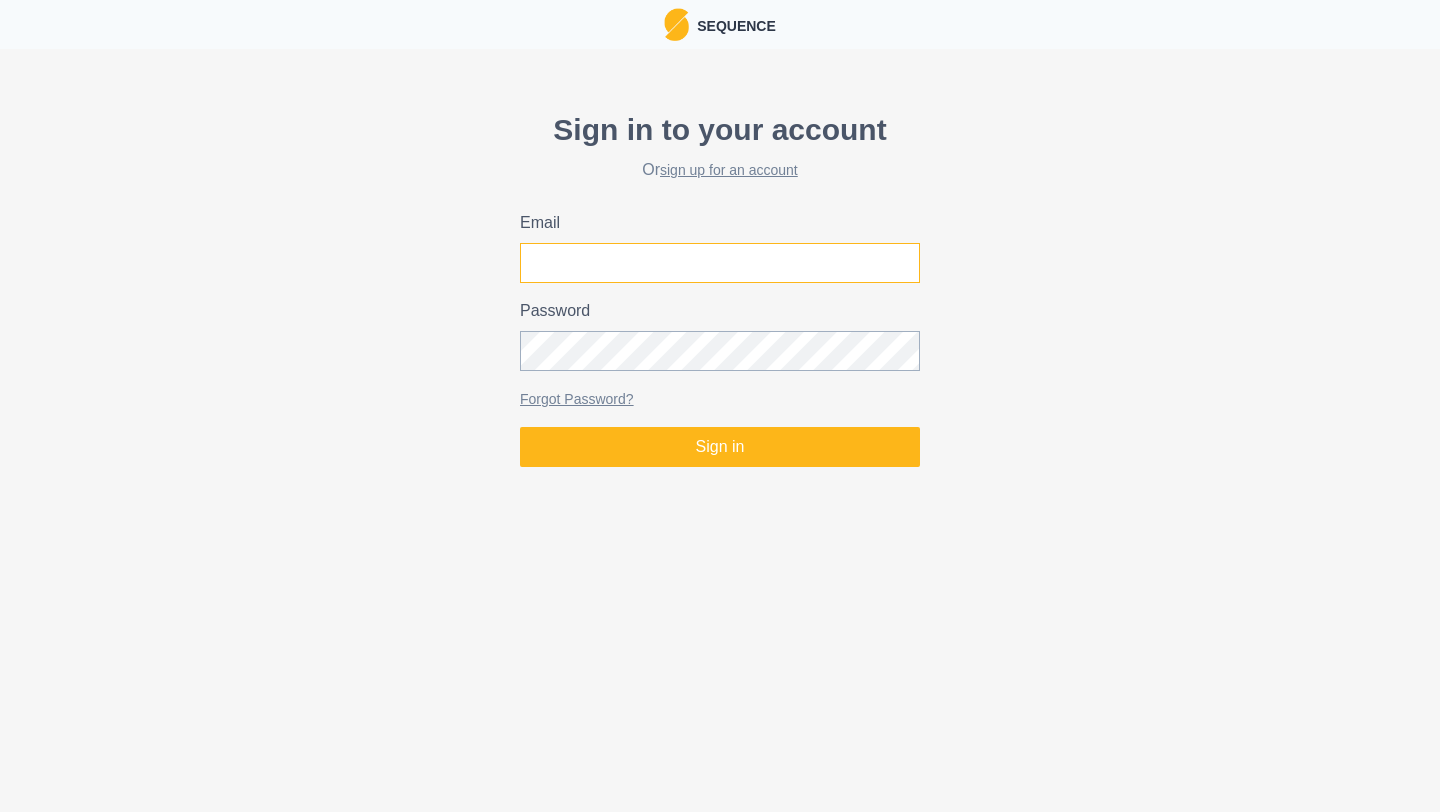 scroll, scrollTop: 0, scrollLeft: 0, axis: both 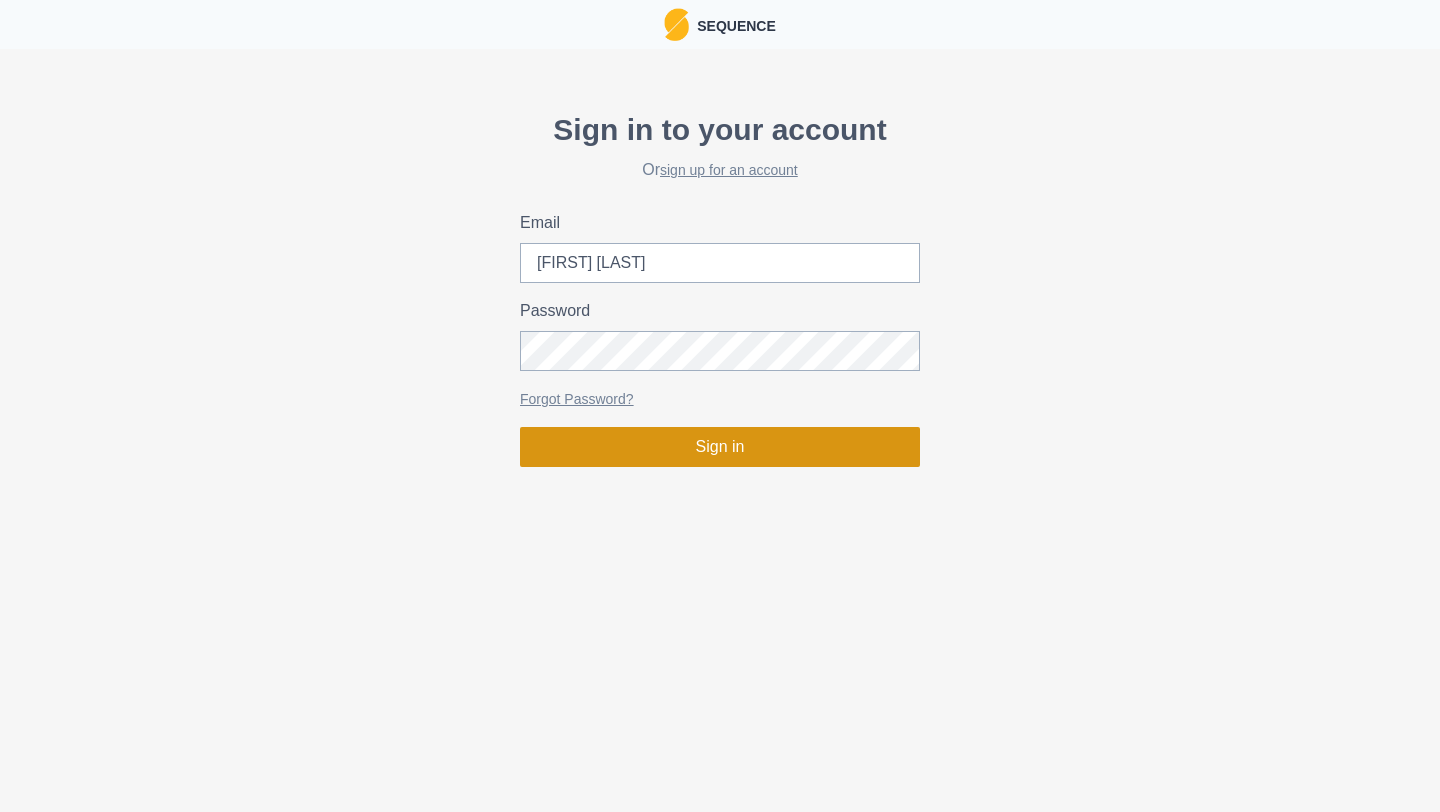 click on "Sign in" at bounding box center [720, 447] 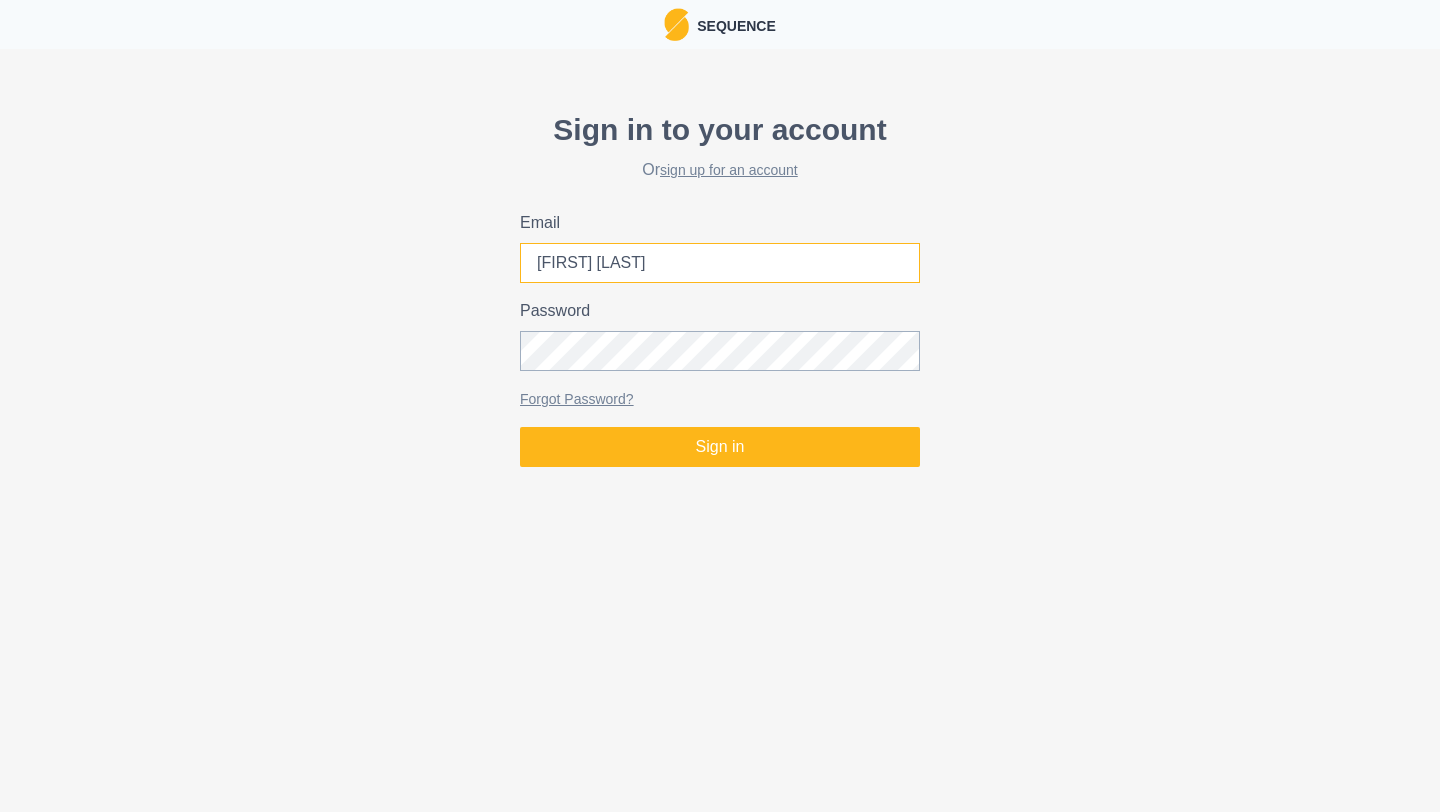 drag, startPoint x: 724, startPoint y: 265, endPoint x: 414, endPoint y: 254, distance: 310.1951 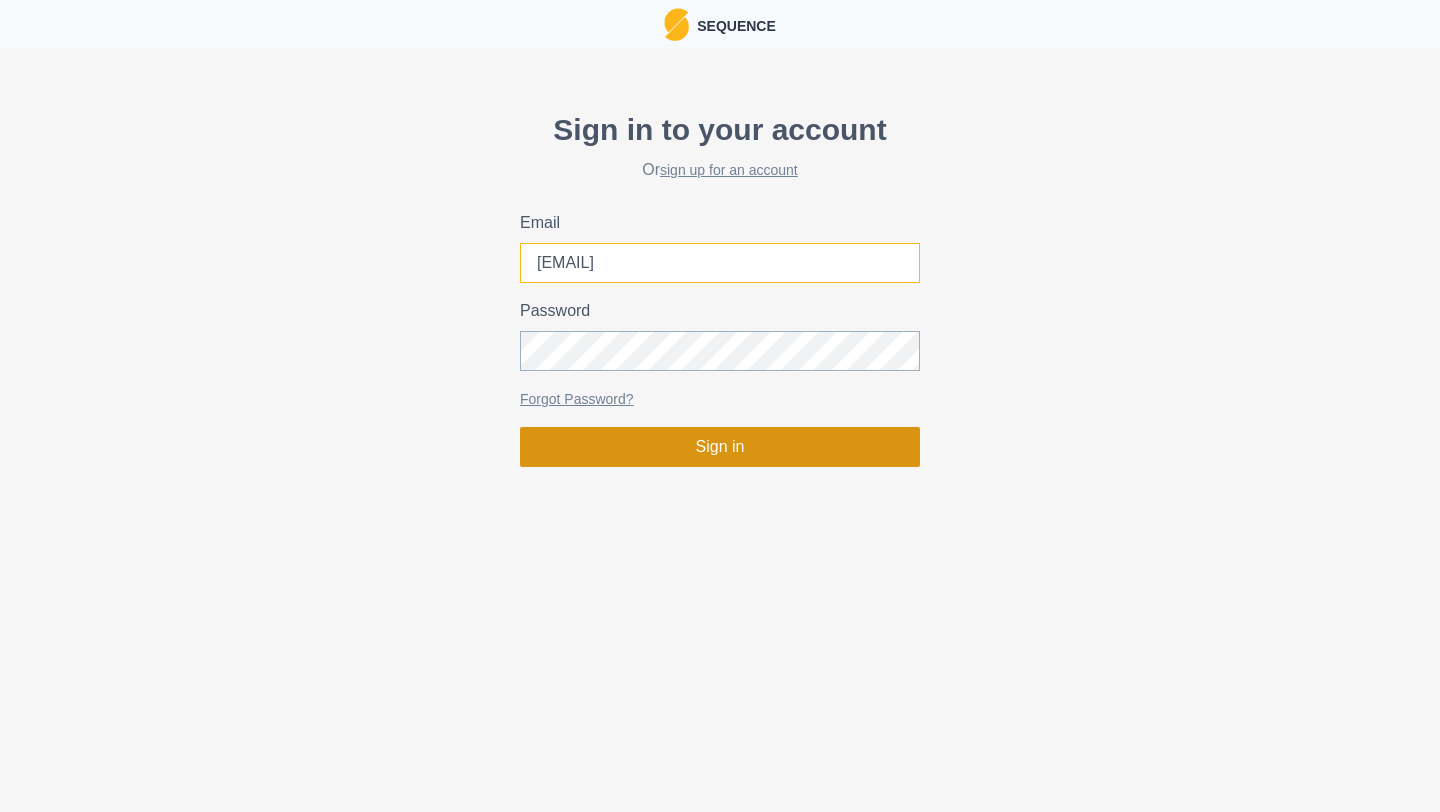 type on "[EMAIL]" 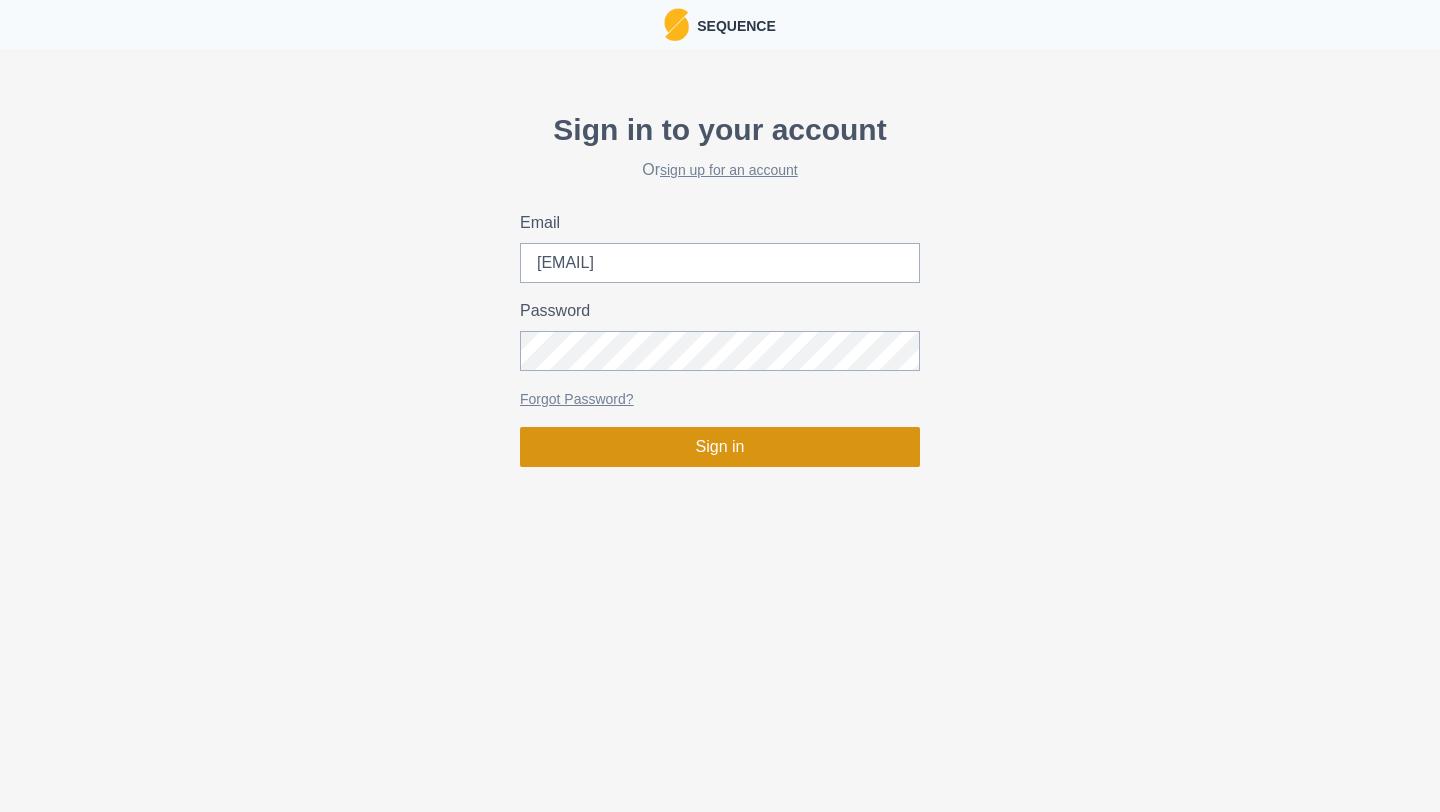 click on "Sign in" at bounding box center [720, 447] 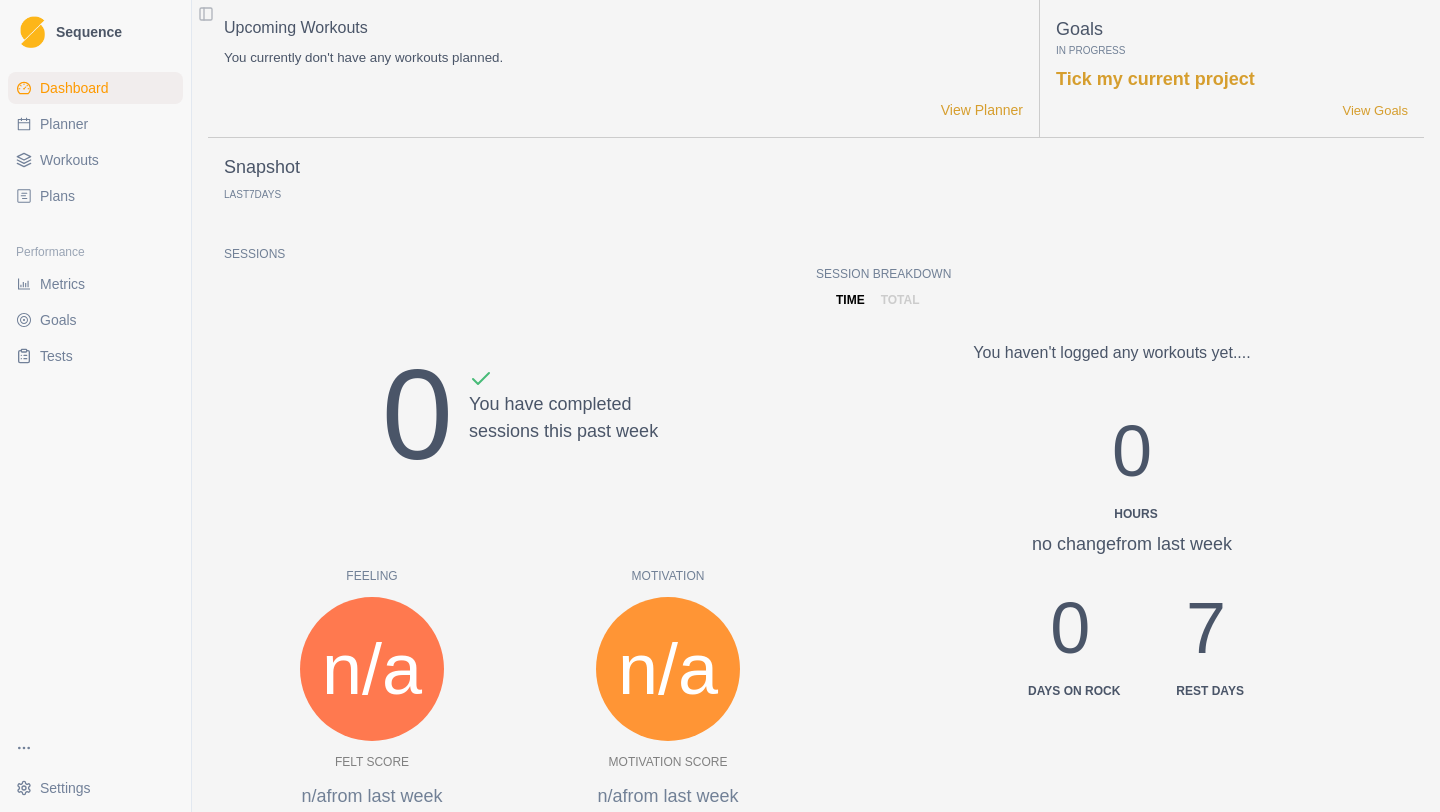click on "Workouts" at bounding box center (69, 160) 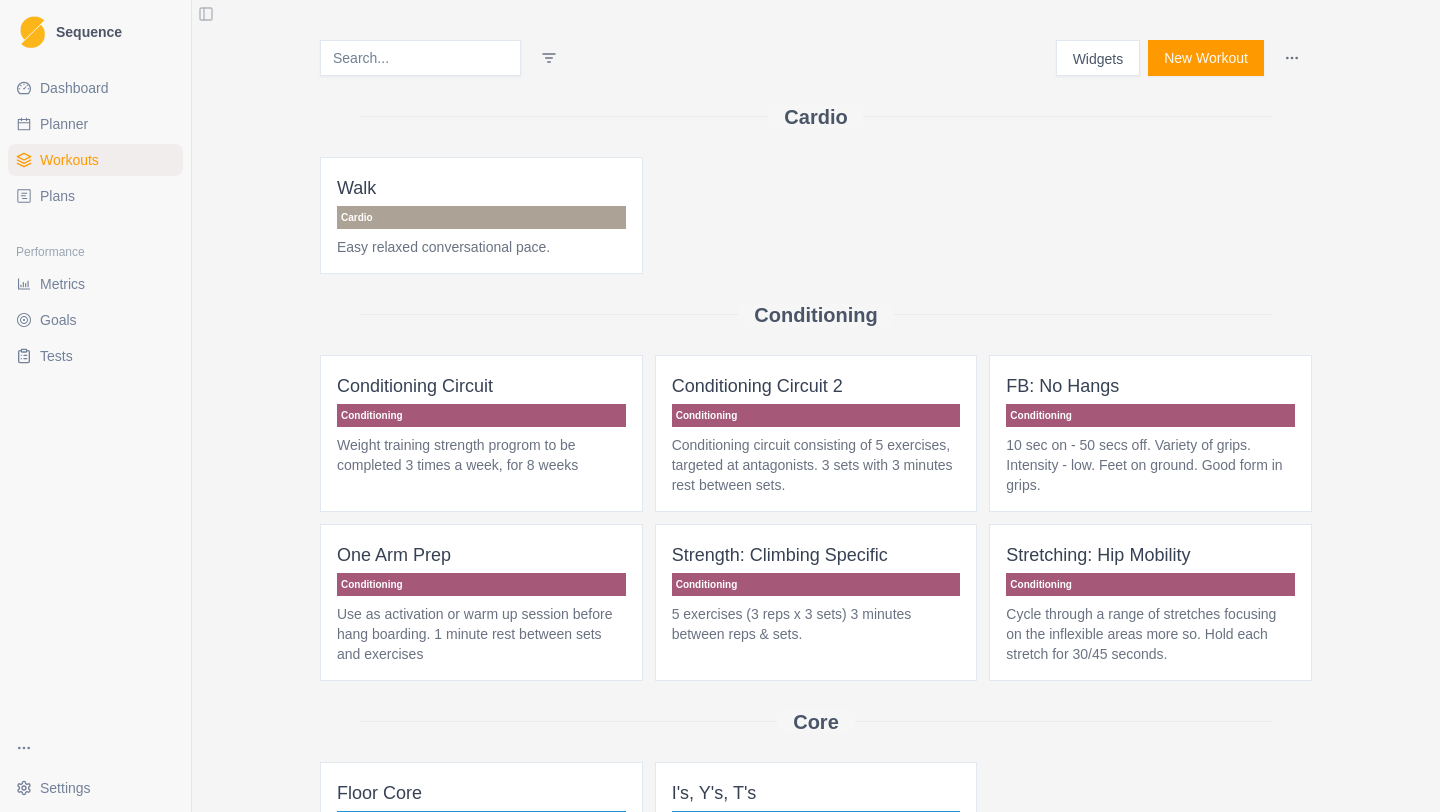 click on "New Workout" at bounding box center (1206, 58) 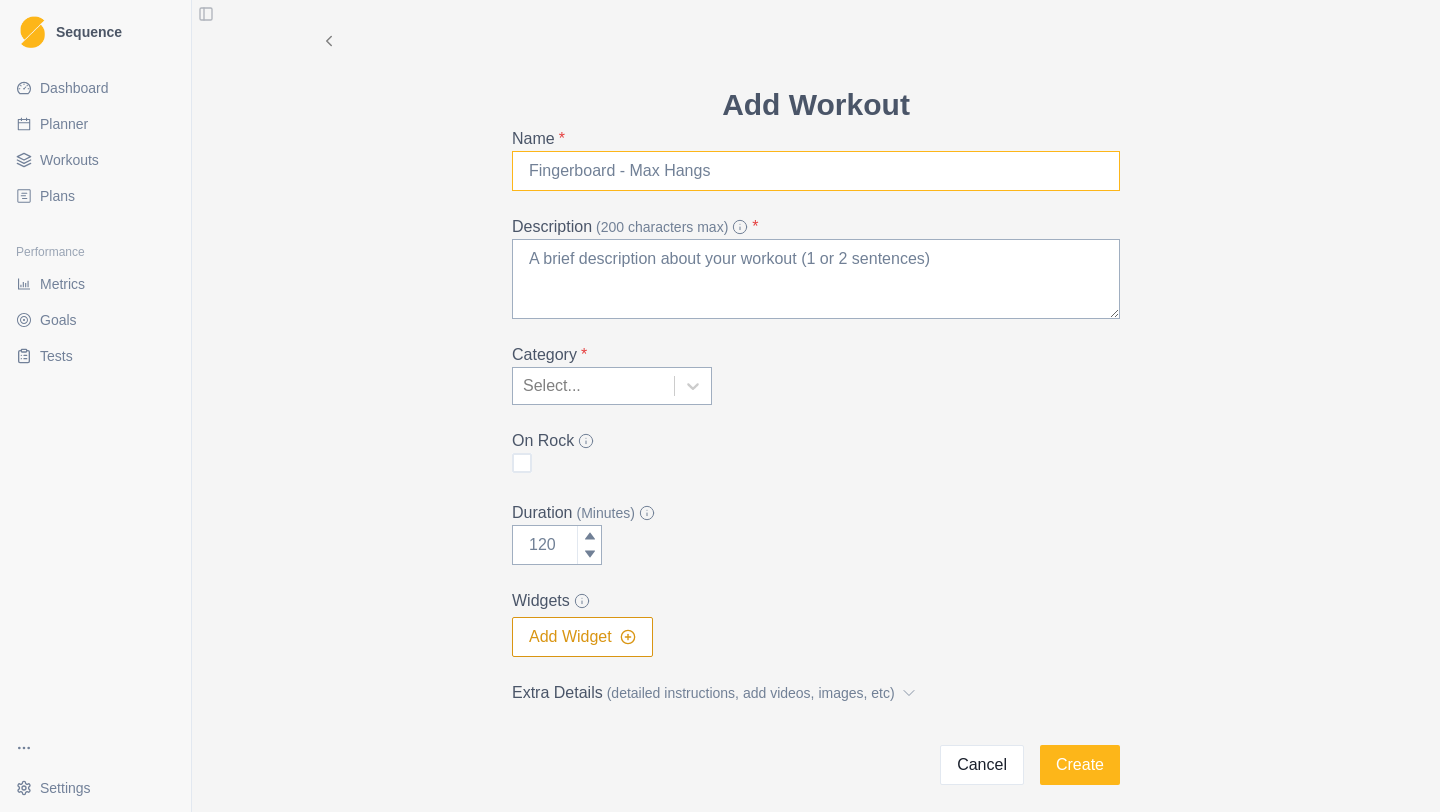 drag, startPoint x: 737, startPoint y: 167, endPoint x: 489, endPoint y: 161, distance: 248.07257 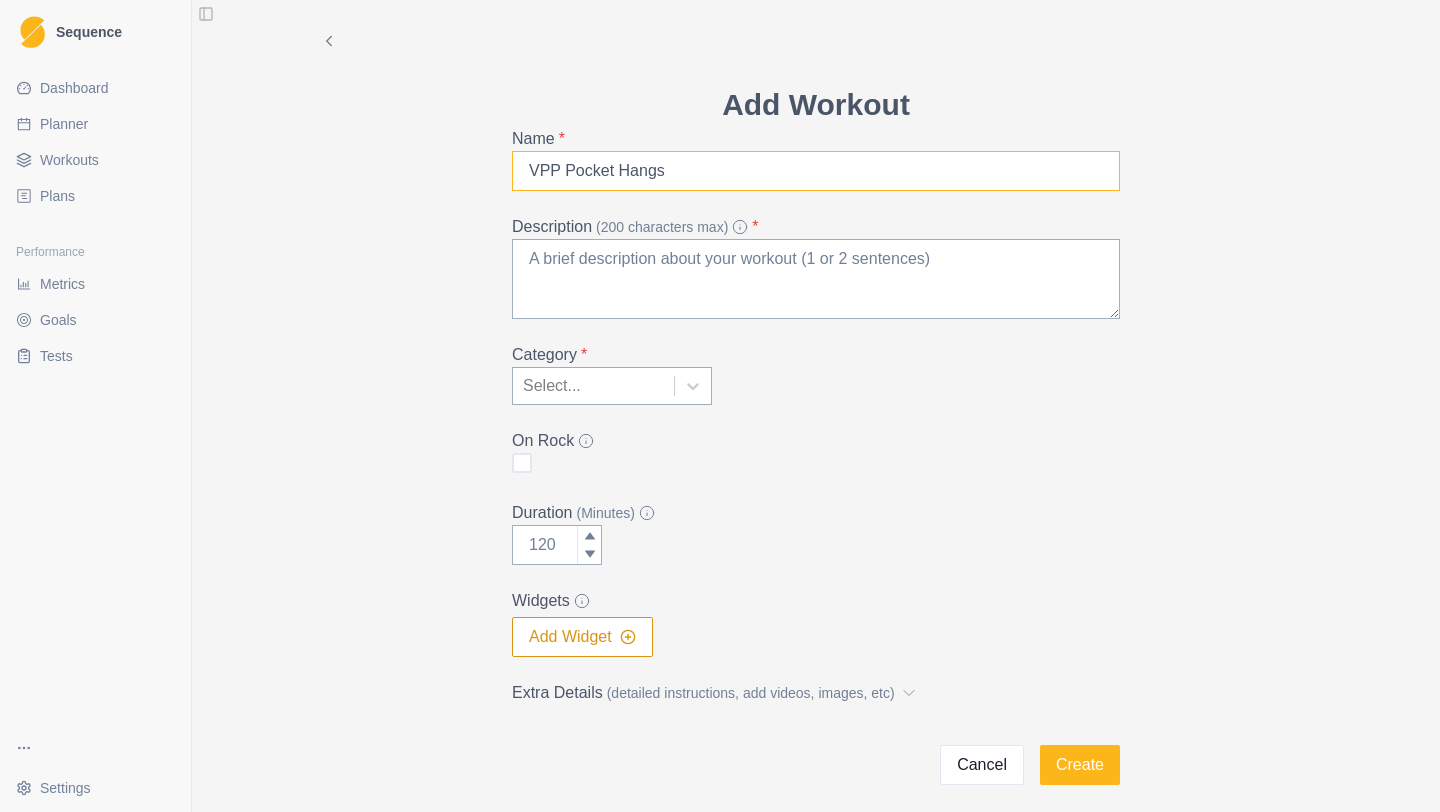 type on "VPP Pocket Hangs" 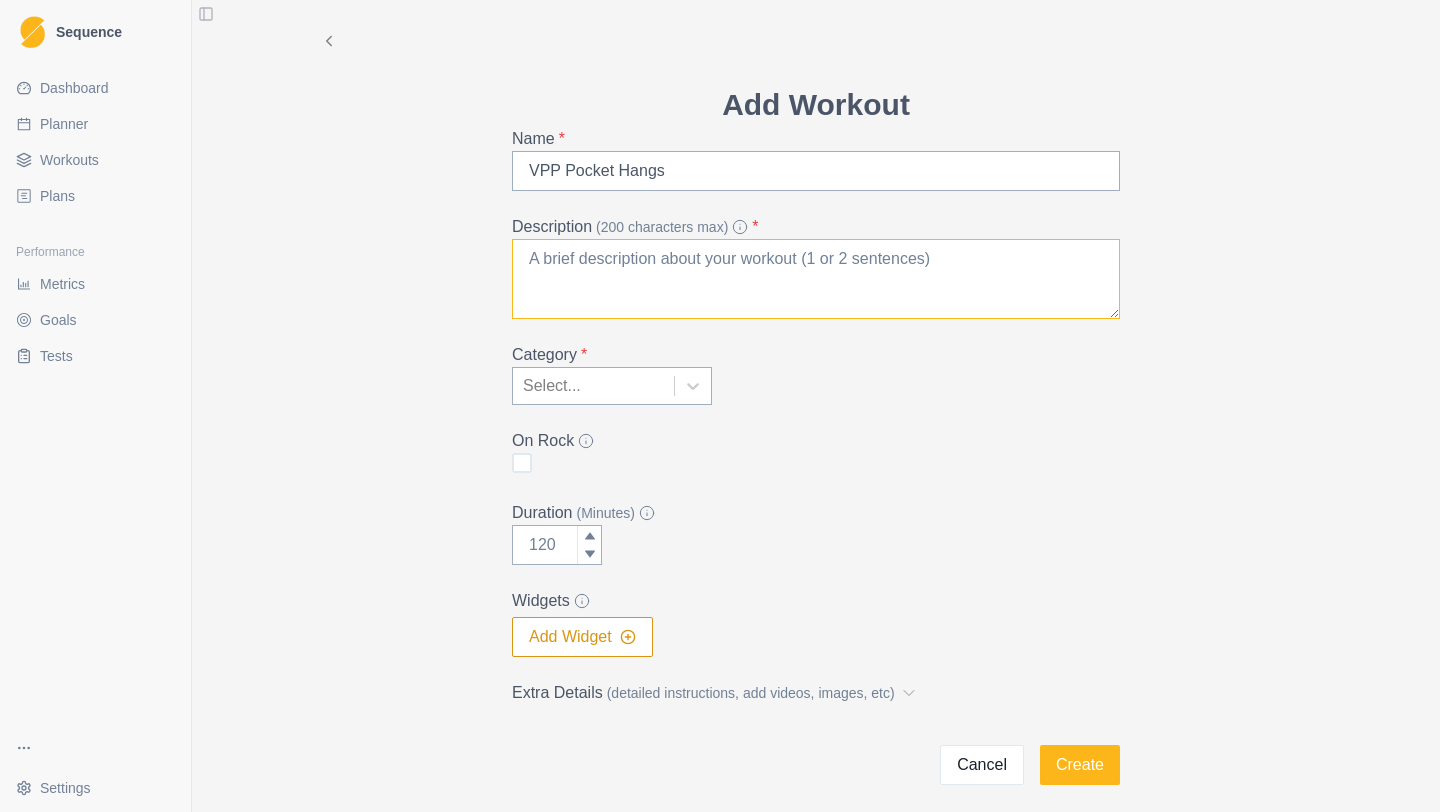 click on "Description   (200 characters max) *" at bounding box center (816, 279) 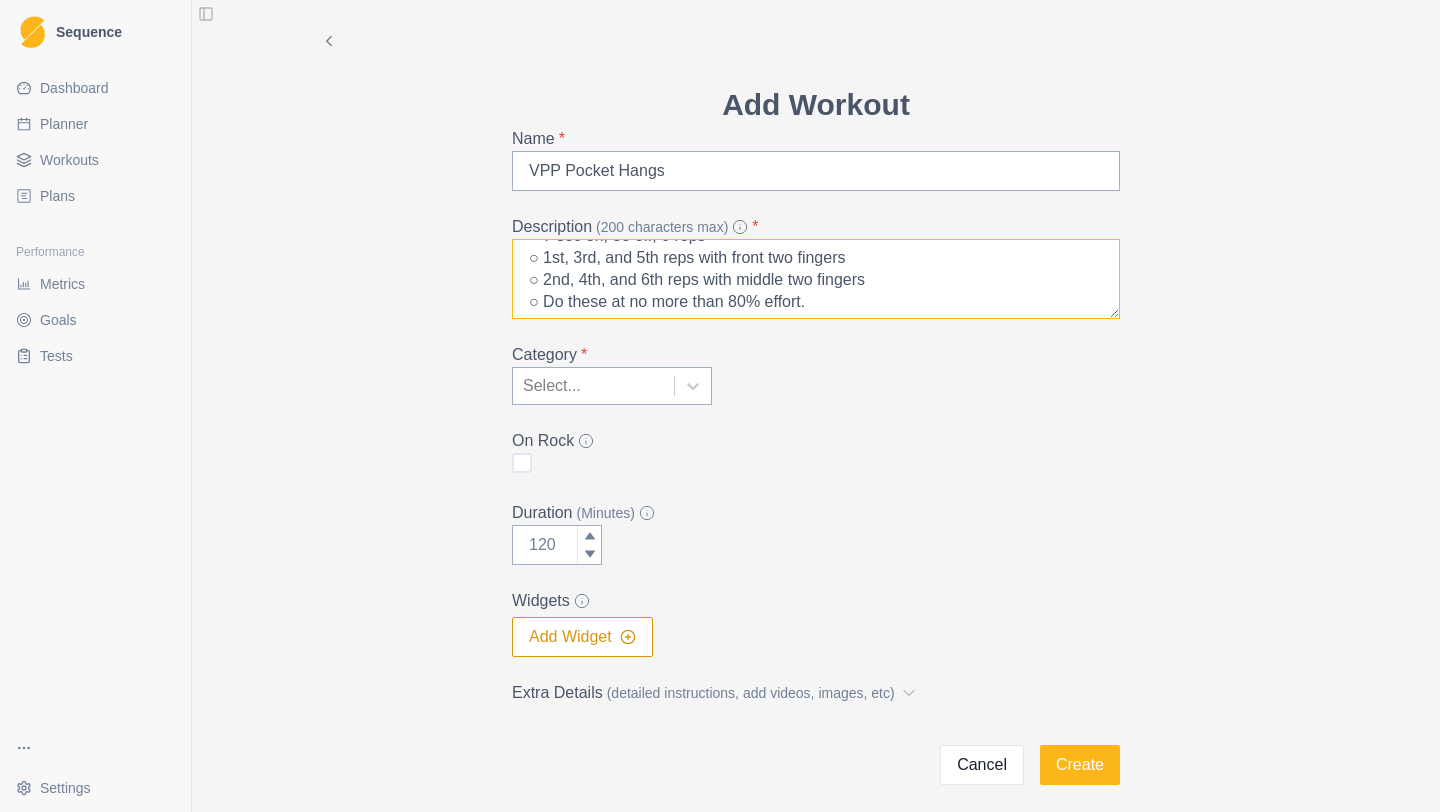 scroll, scrollTop: 48, scrollLeft: 0, axis: vertical 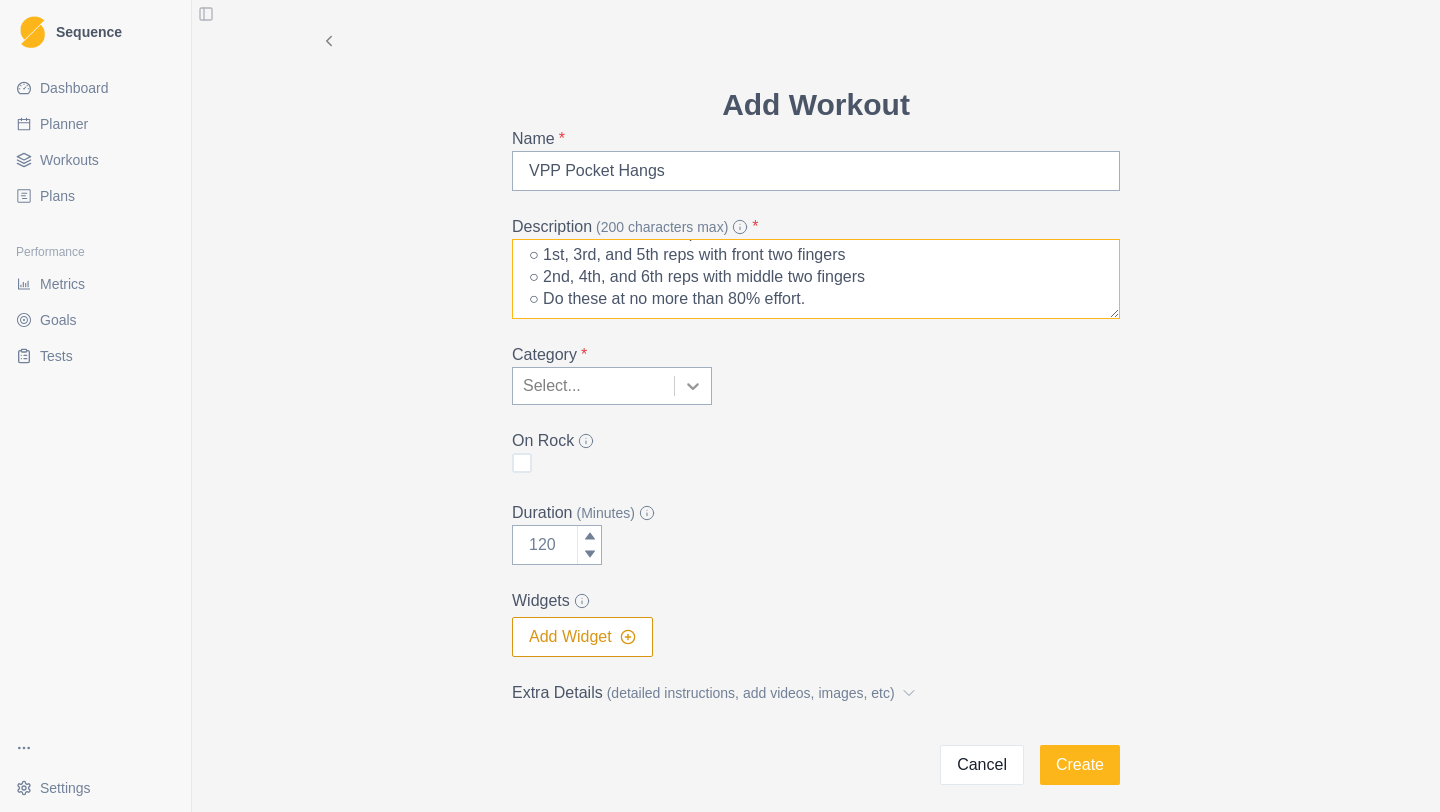 type on "● Pocket Hangs
○ 7 sec on, 53 off, 6 reps
○ 1st, 3rd, and 5th reps with front two fingers
○ 2nd, 4th, and 6th reps with middle two fingers
○ Do these at no more than 80% effort." 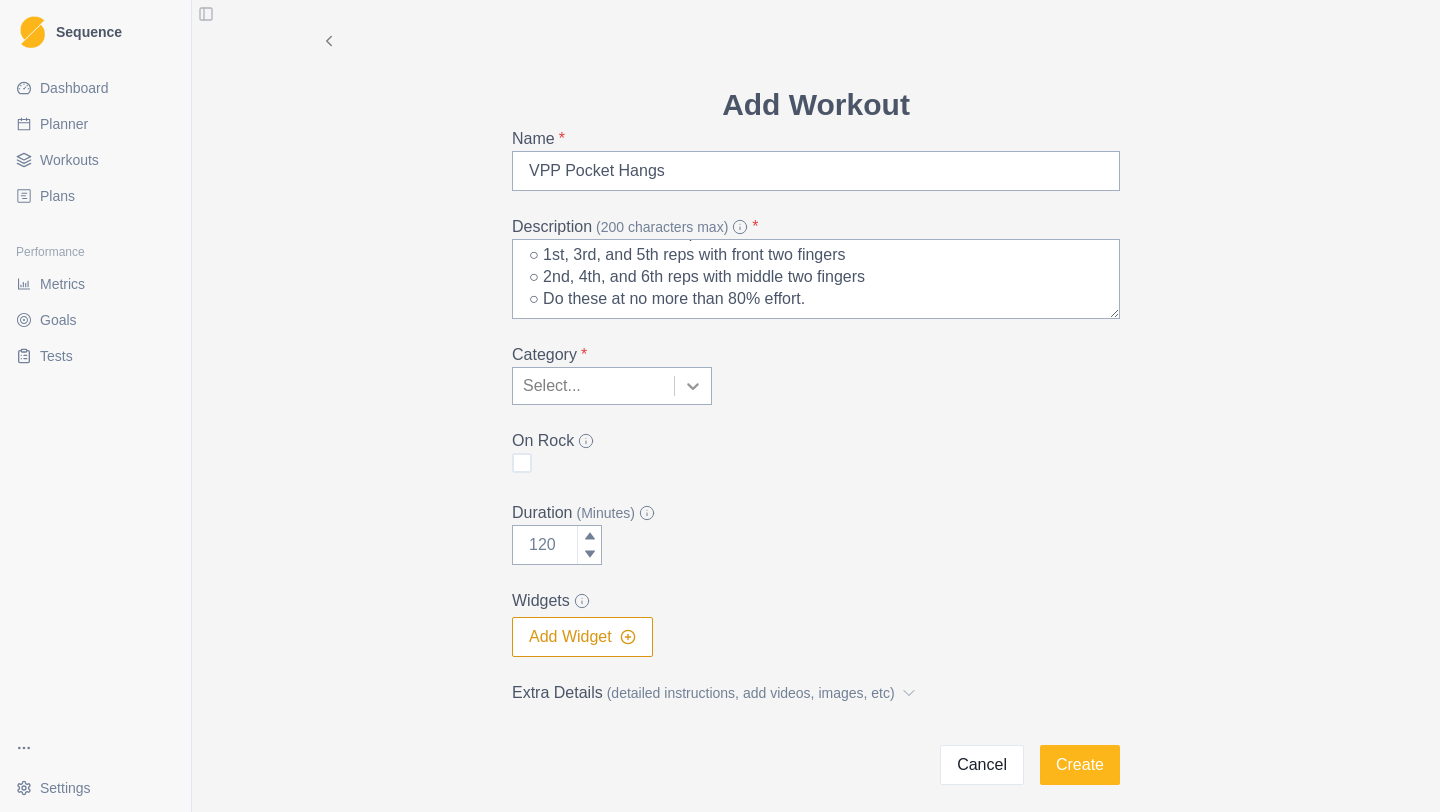 click 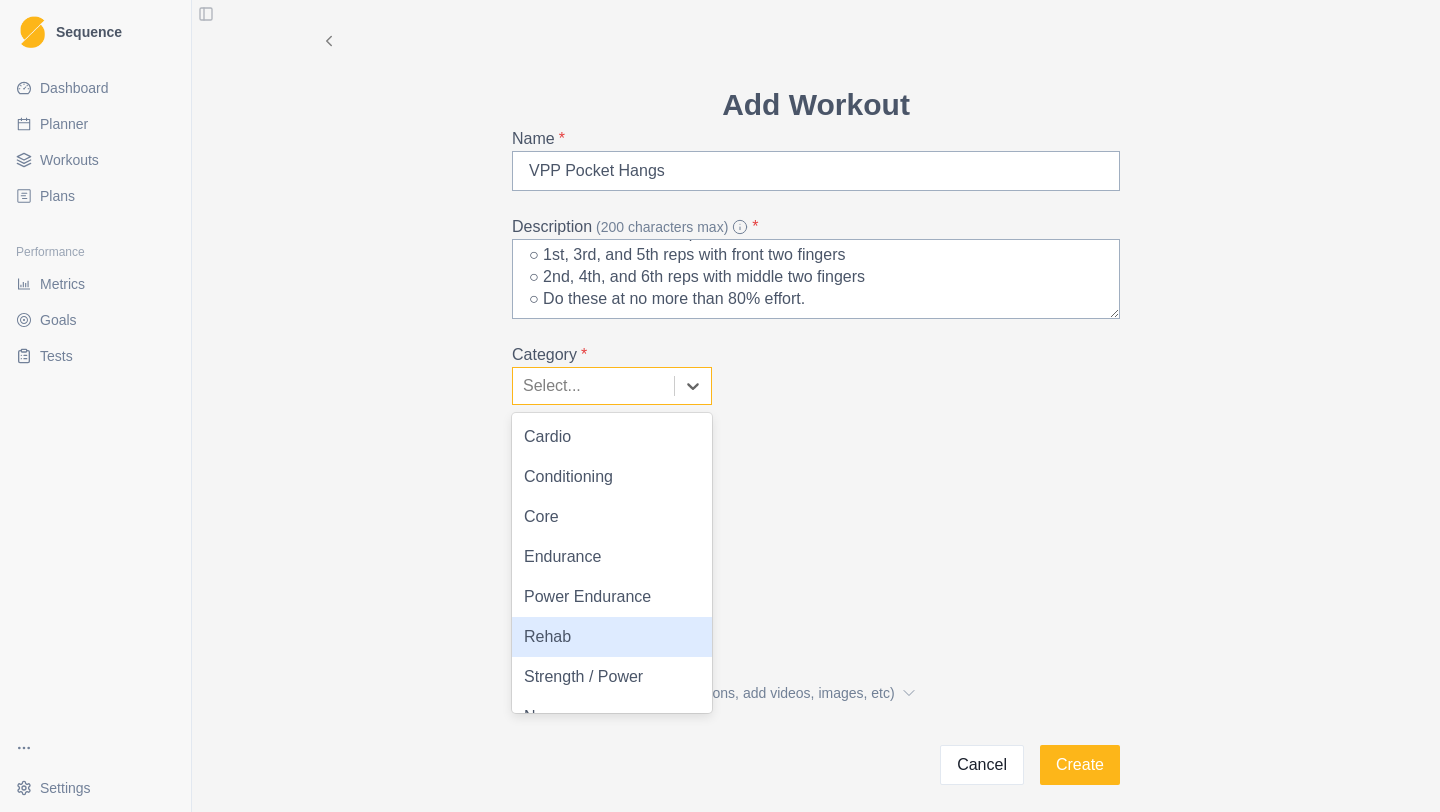 scroll, scrollTop: 28, scrollLeft: 0, axis: vertical 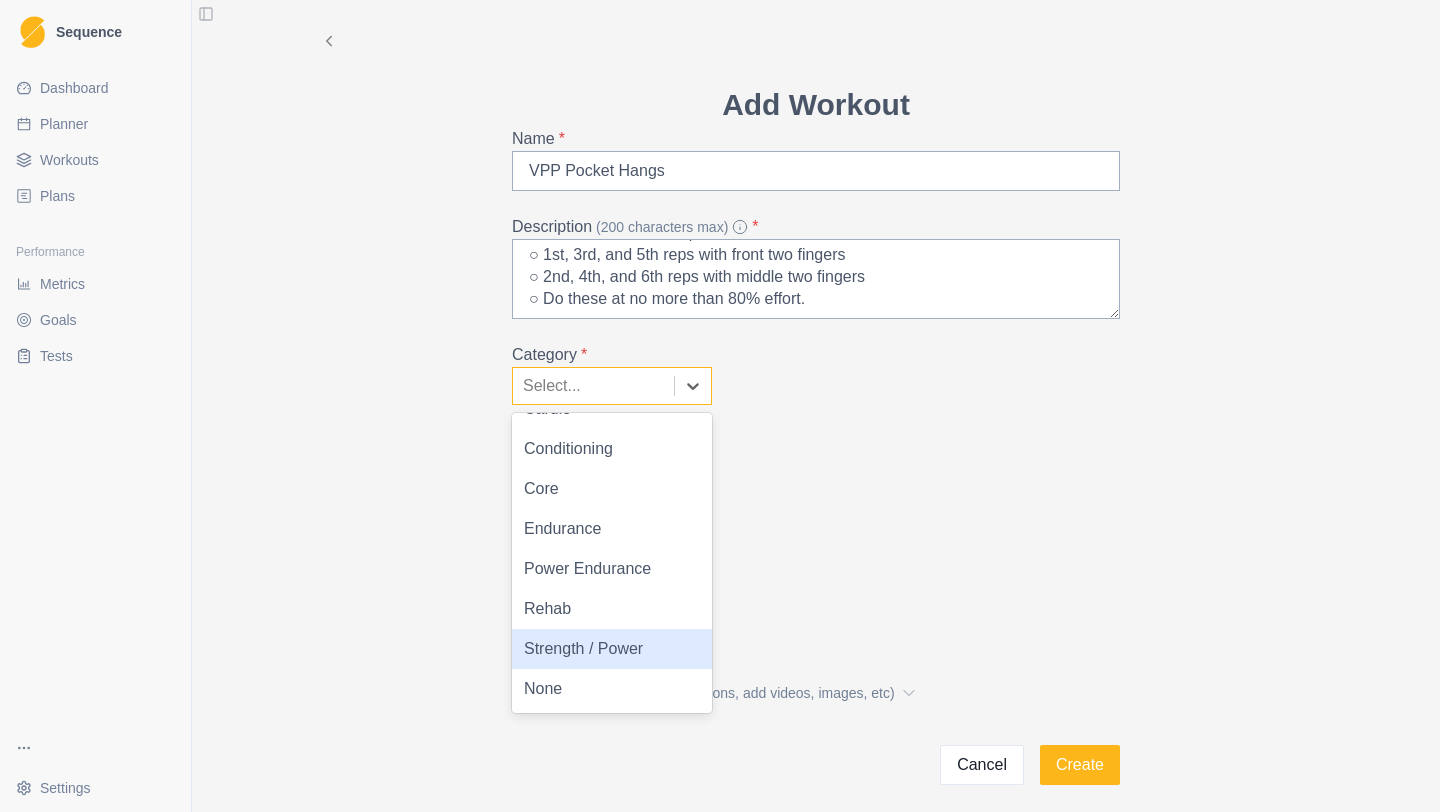 click on "Strength / Power" at bounding box center [612, 649] 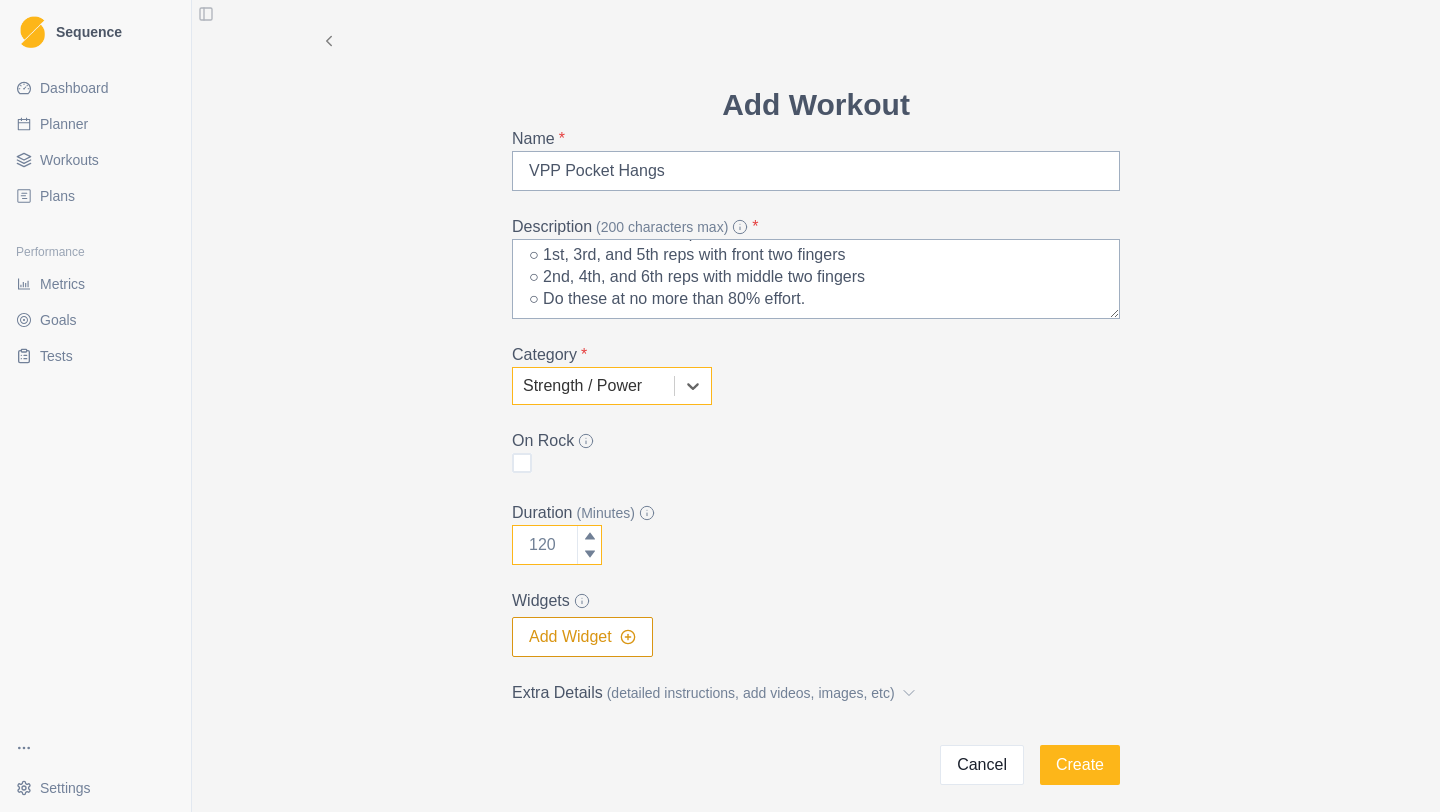 type on "0" 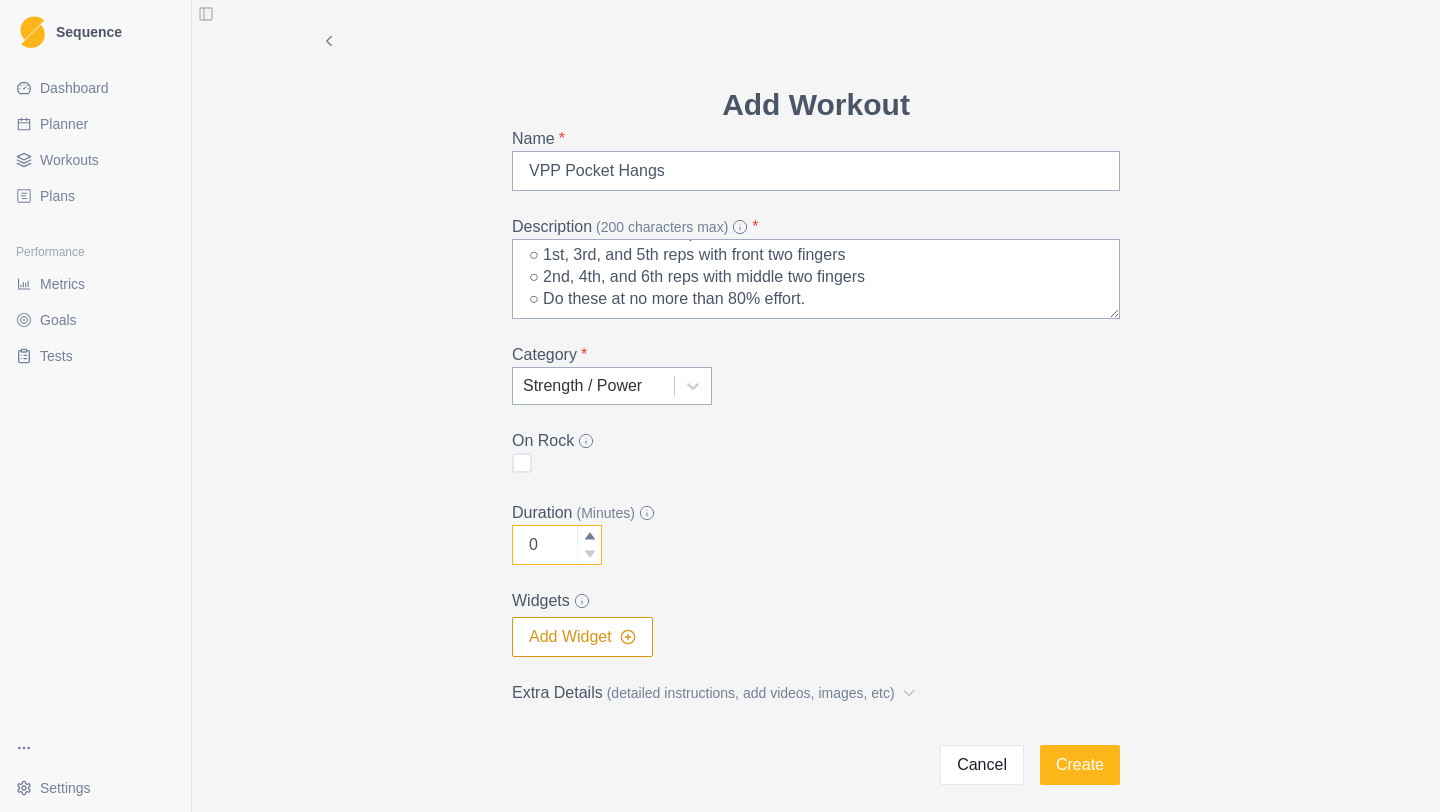 click 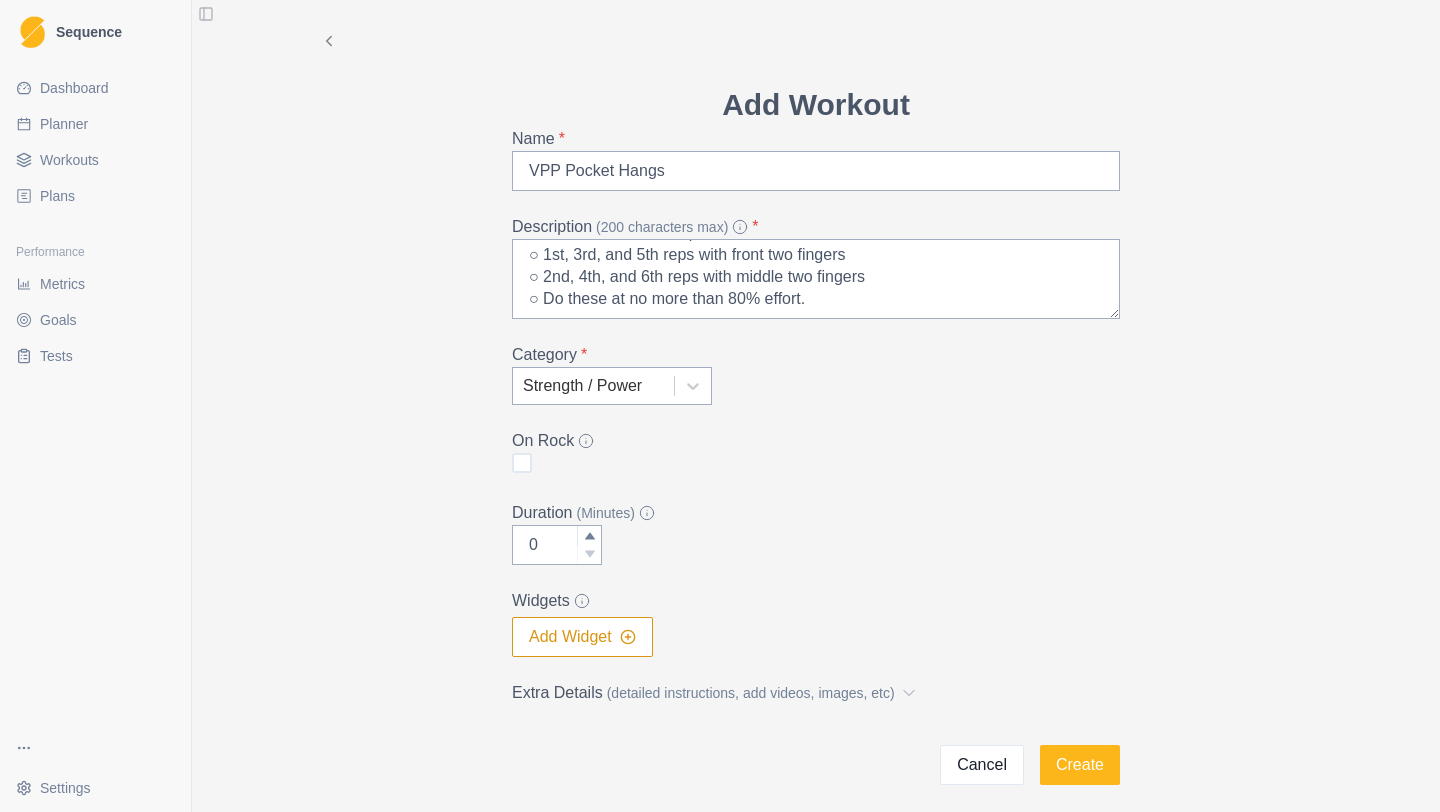 click 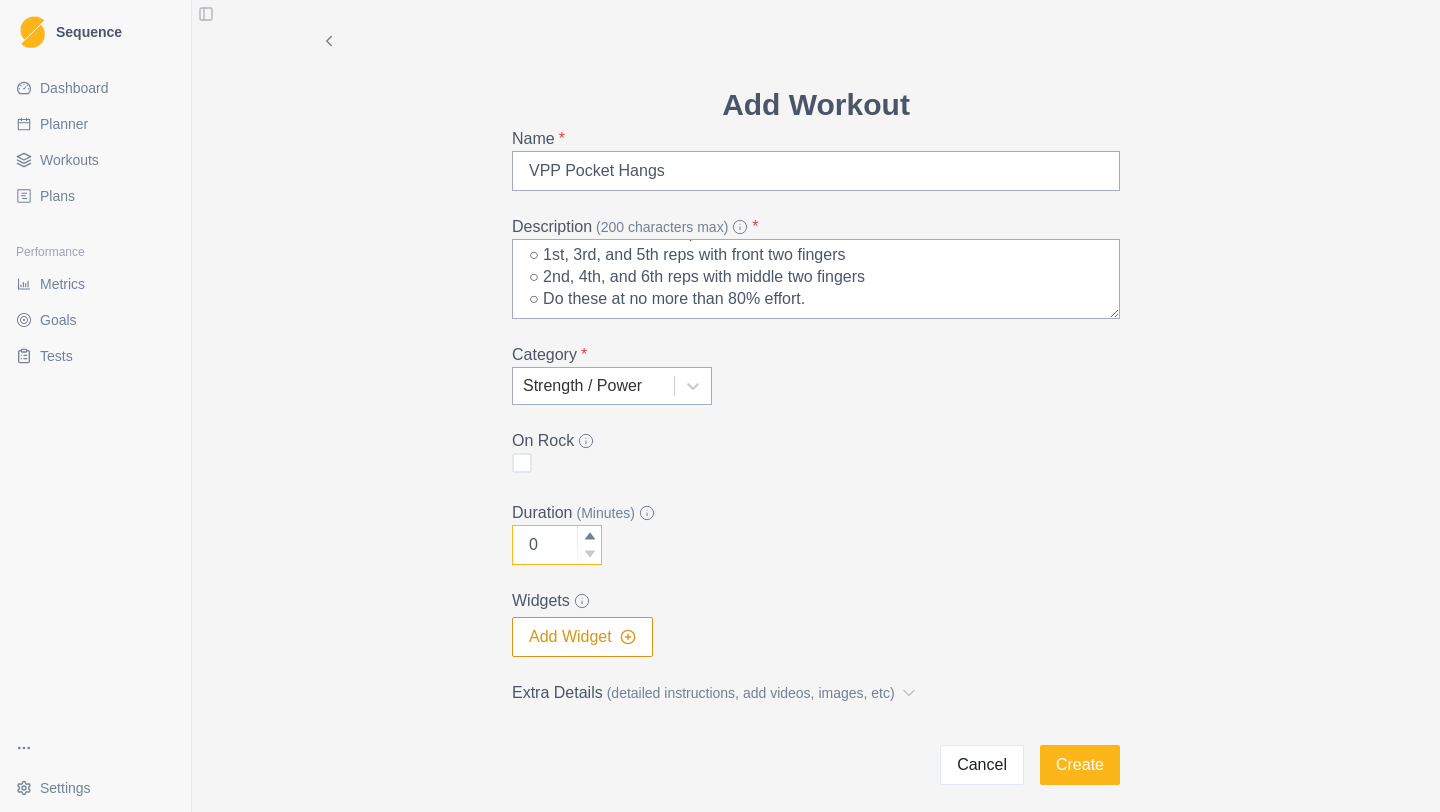 click on "0" at bounding box center [557, 545] 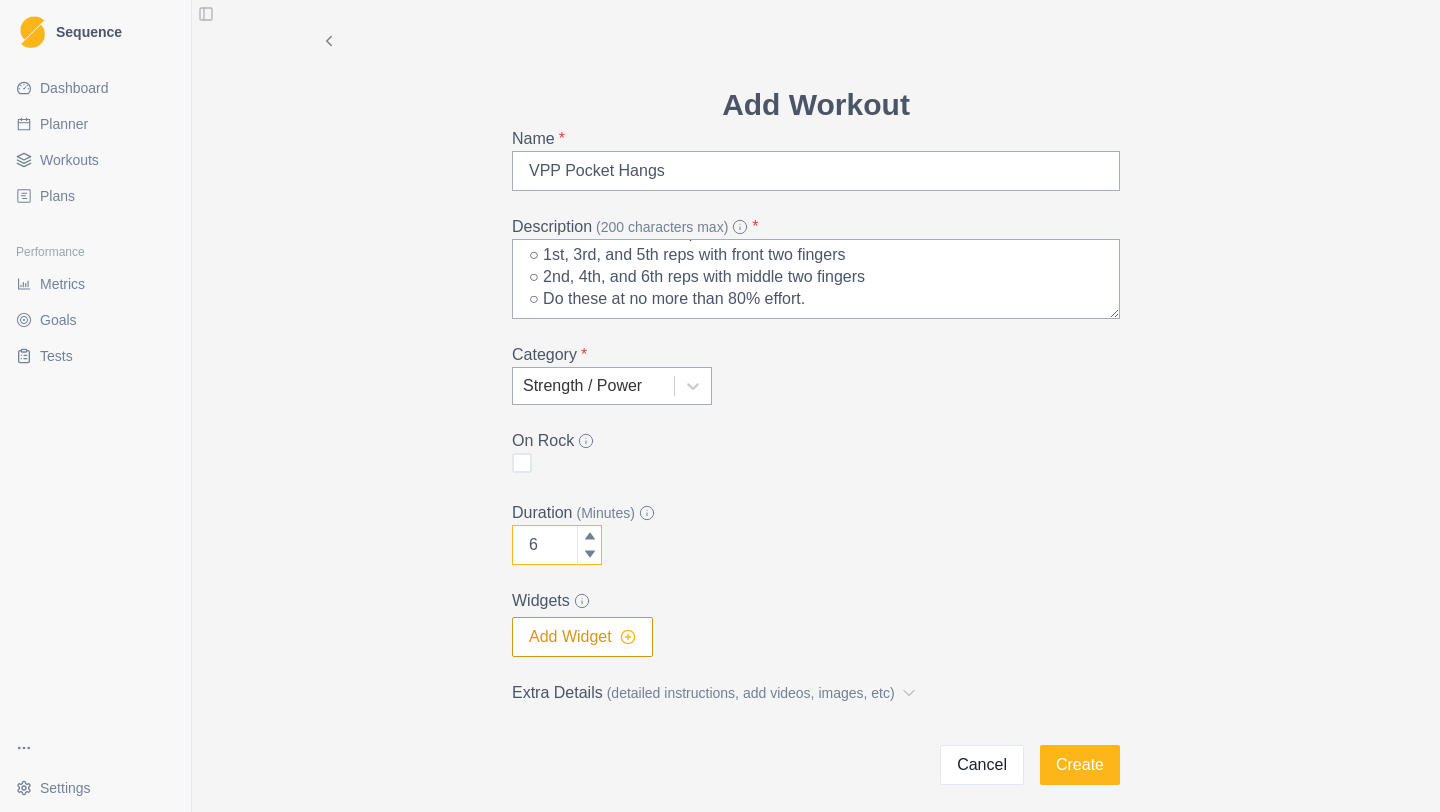 type on "6" 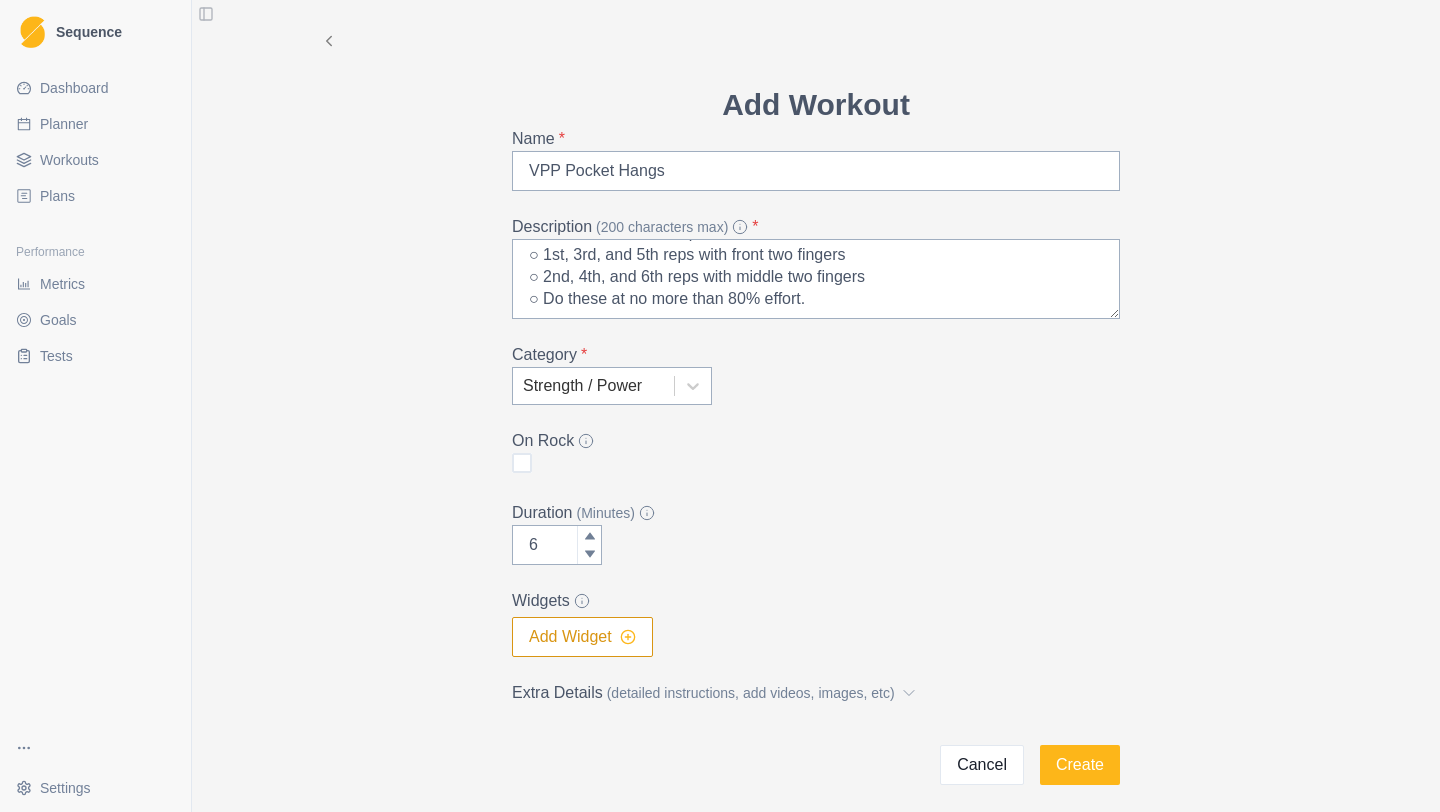 click 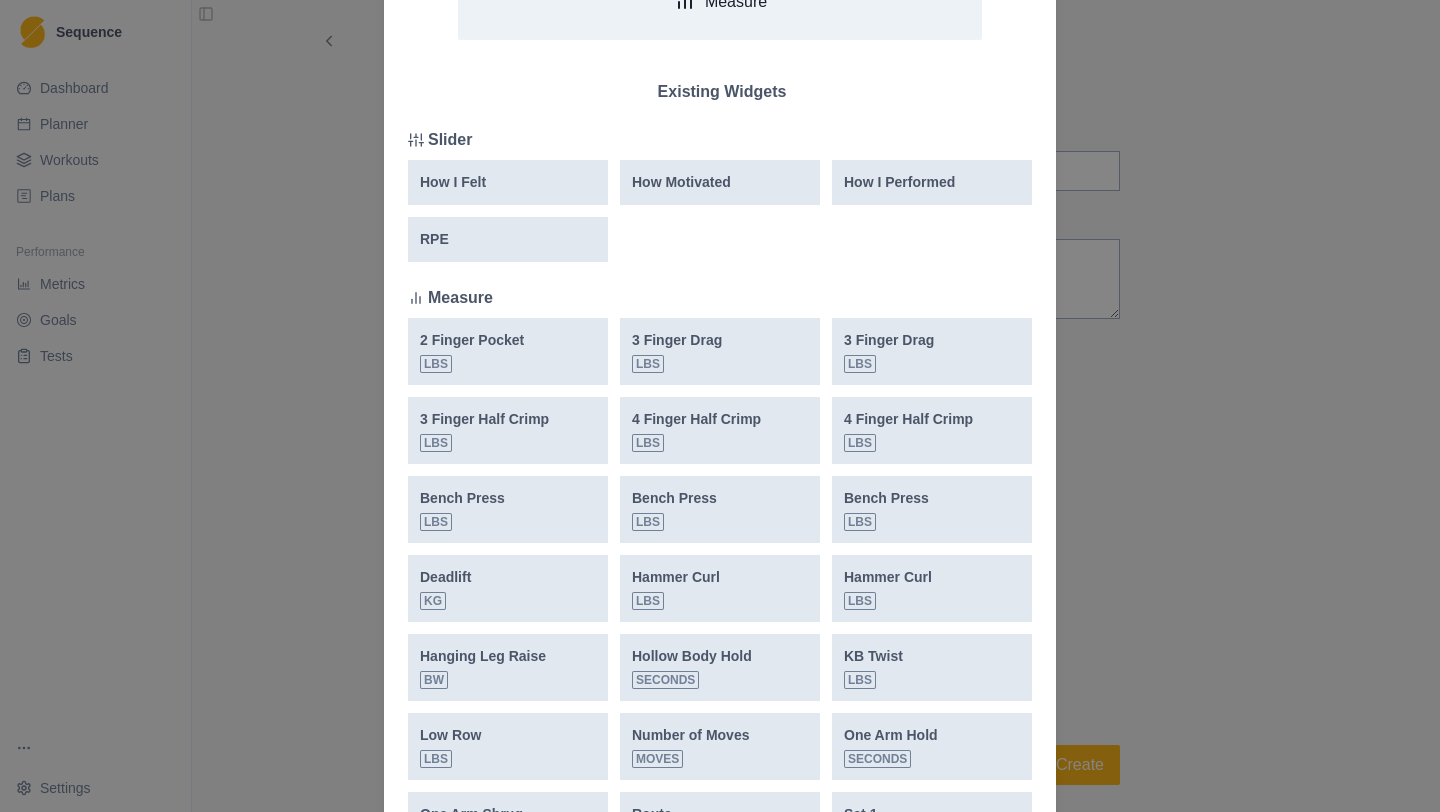 scroll, scrollTop: 303, scrollLeft: 0, axis: vertical 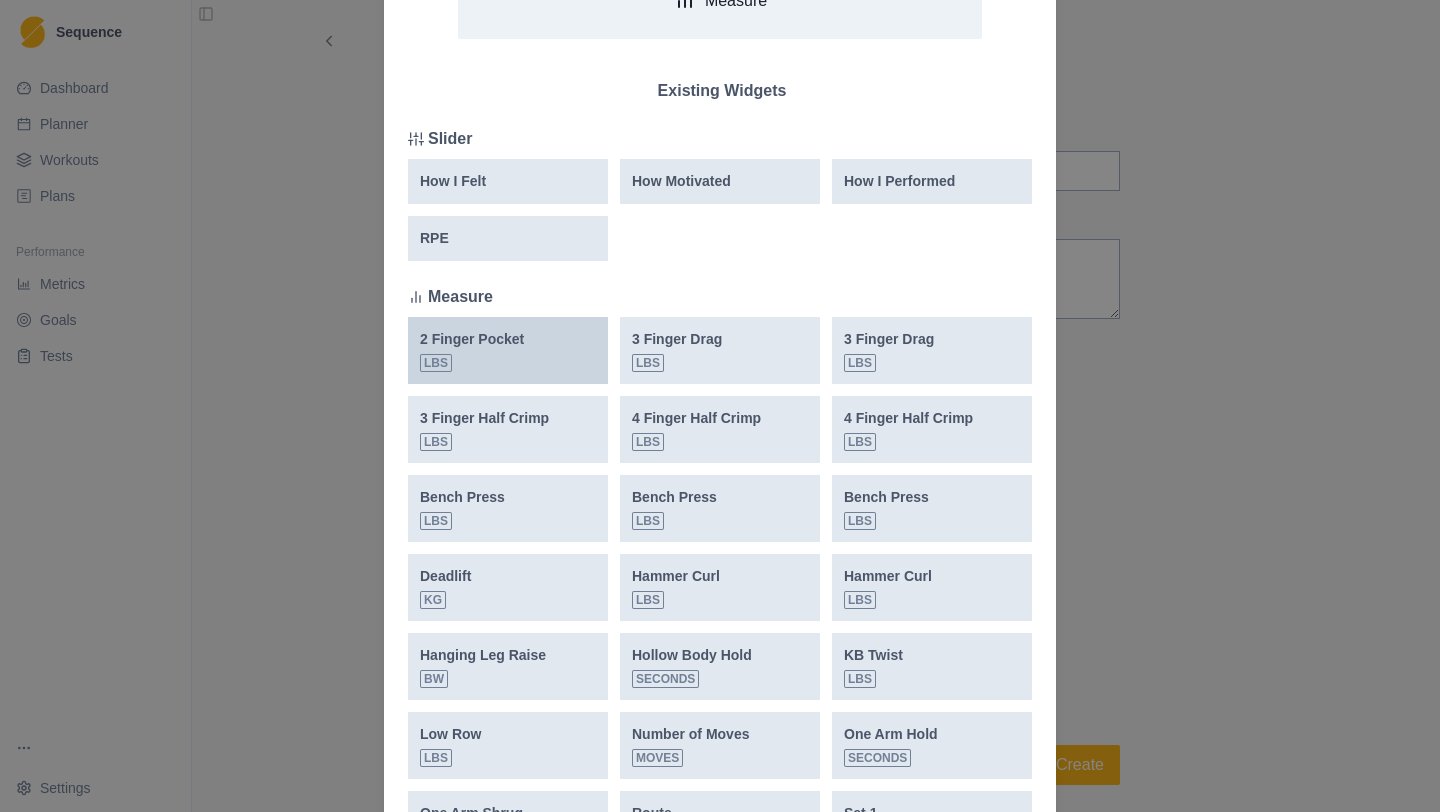 click on "2 Finger Pocket lbs" at bounding box center [508, 350] 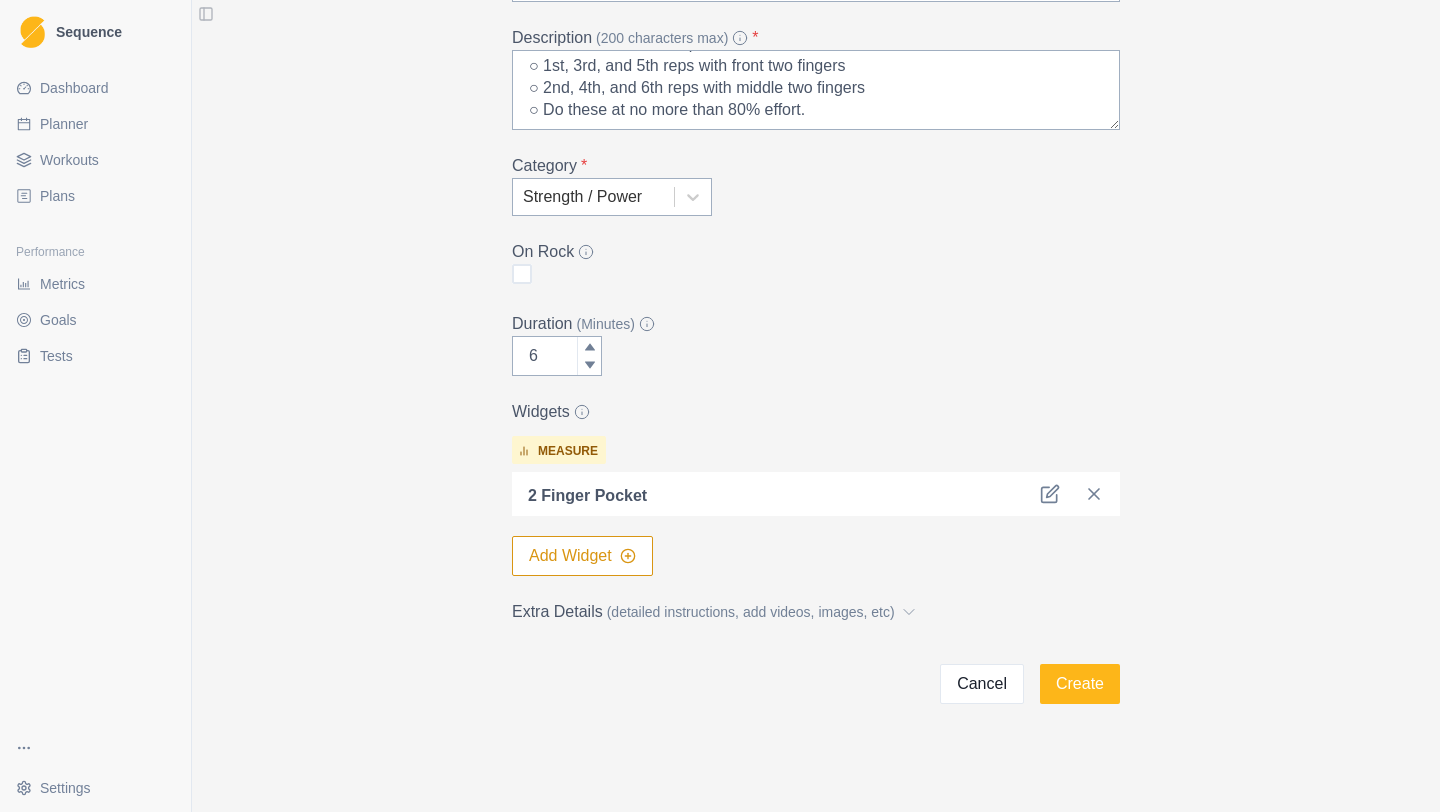 scroll, scrollTop: 193, scrollLeft: 0, axis: vertical 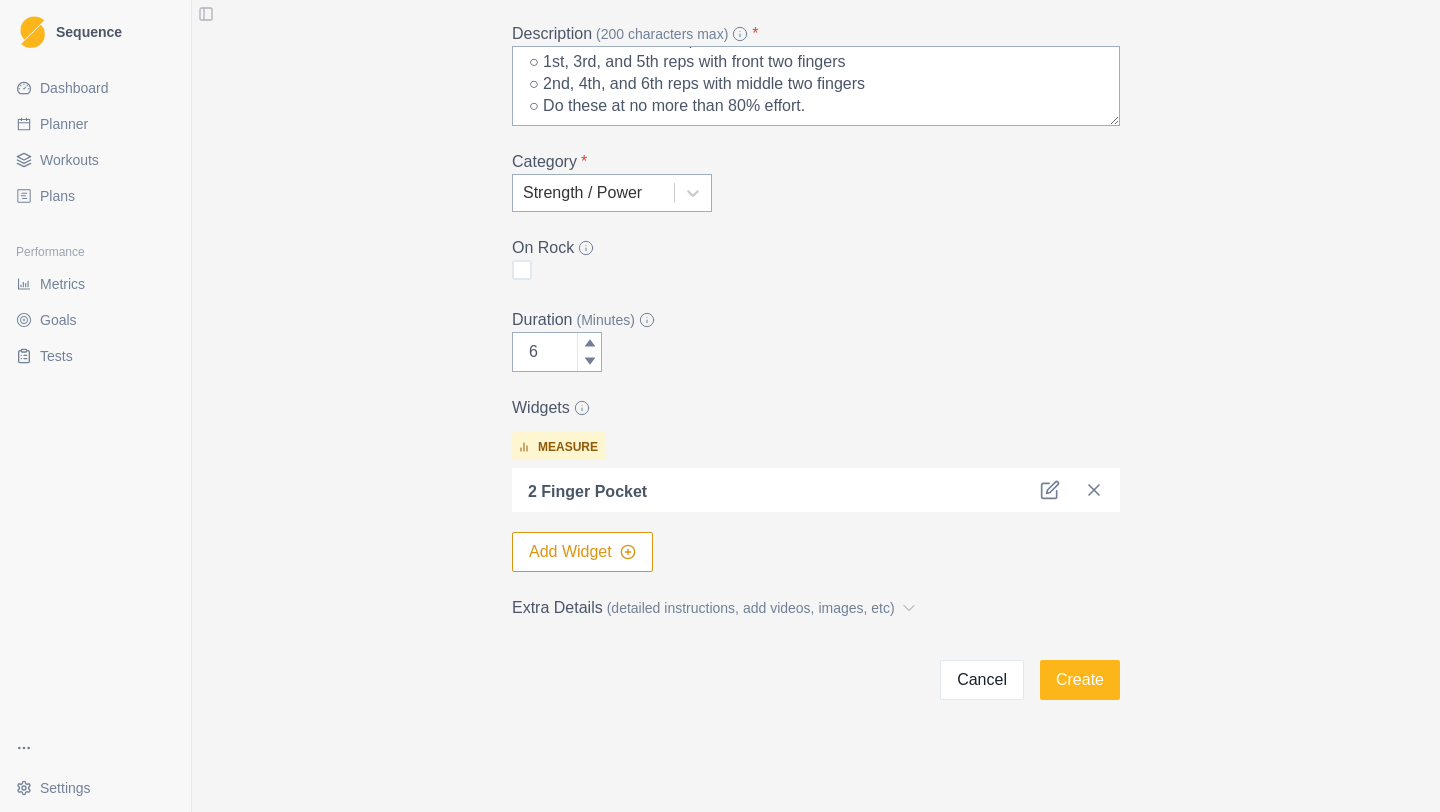 click on "Add Widget" at bounding box center (582, 552) 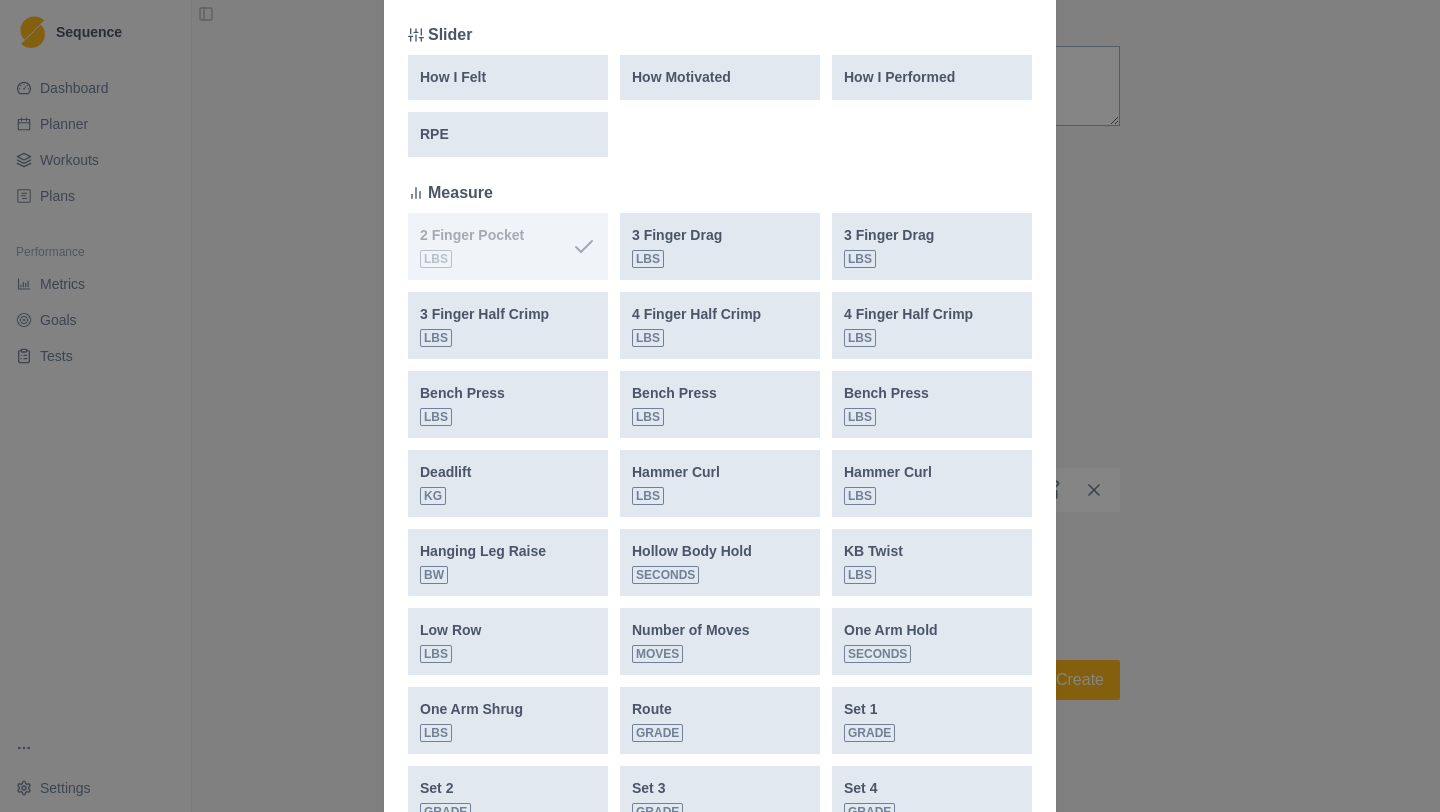 scroll, scrollTop: 421, scrollLeft: 0, axis: vertical 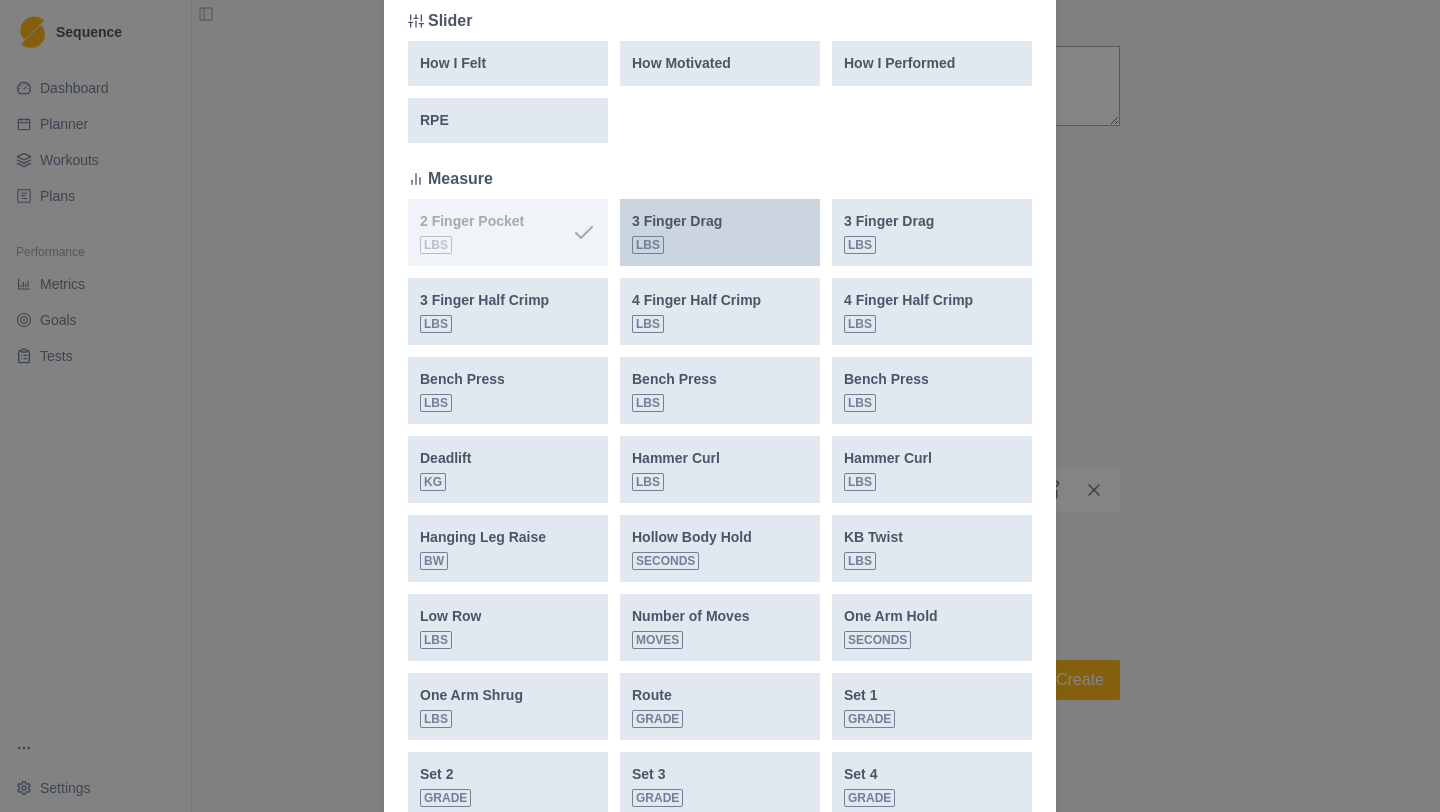 click on "3 Finger Drag lbs" at bounding box center (720, 232) 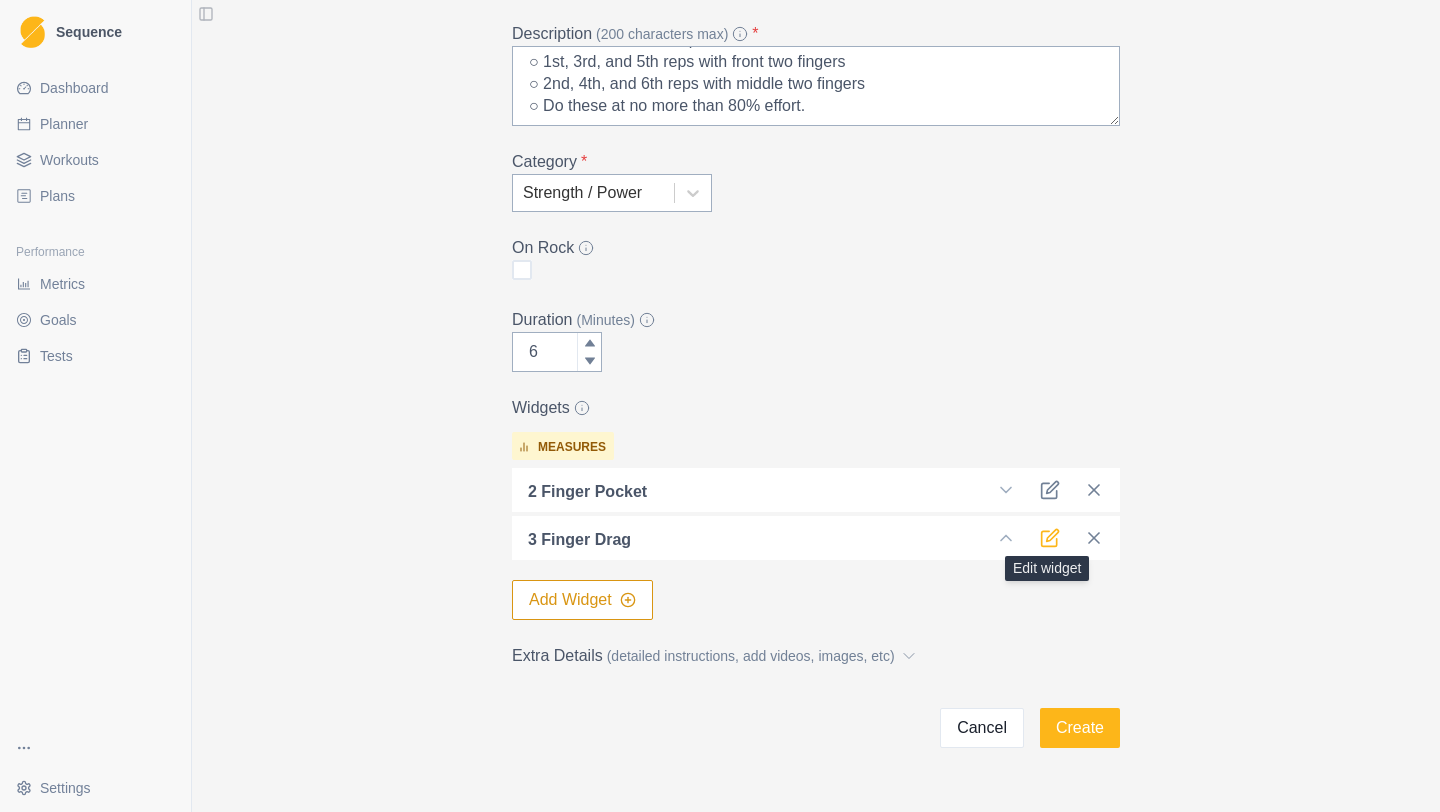 click 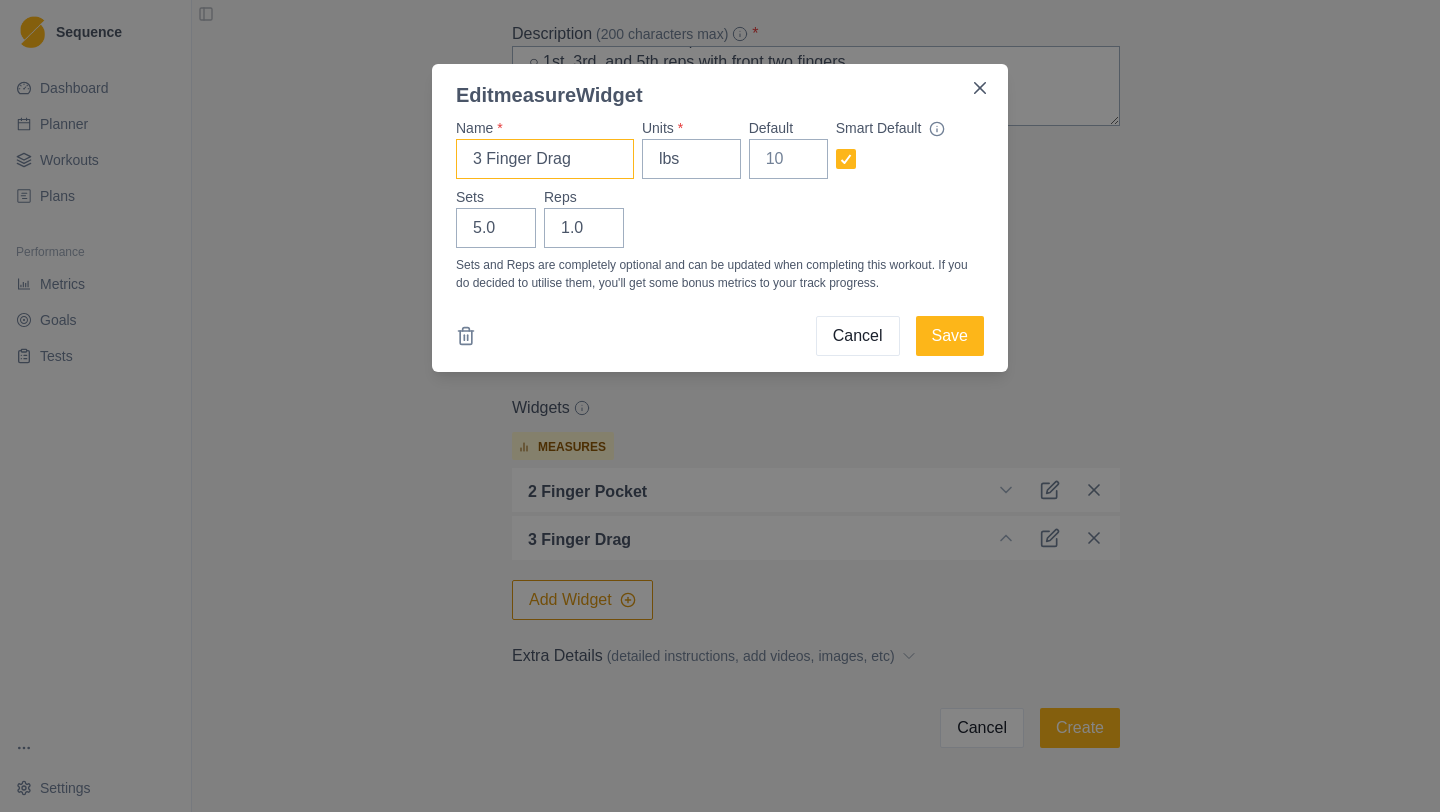 click on "3 Finger Drag" at bounding box center [545, 159] 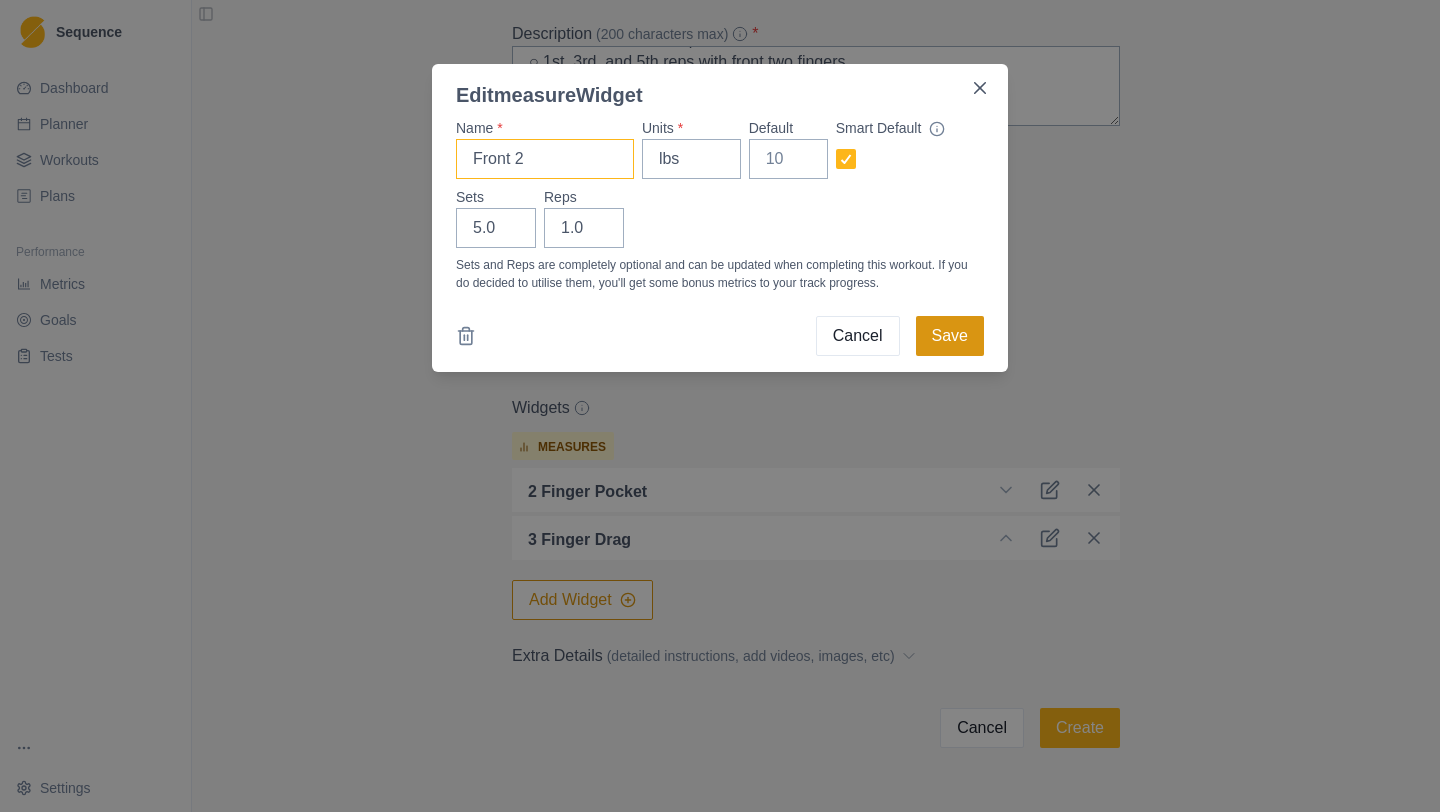 type on "Front 2" 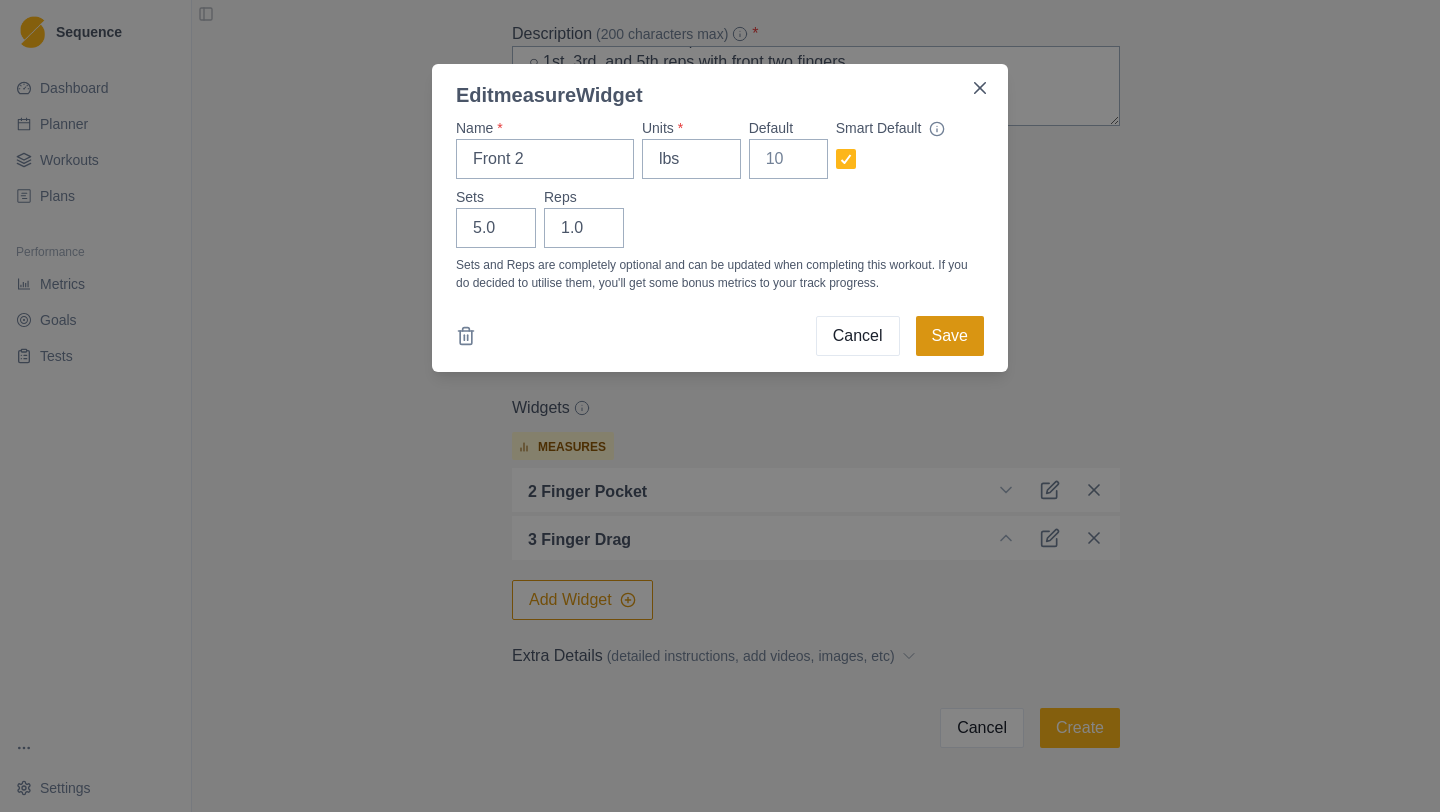 click on "Save" at bounding box center [950, 336] 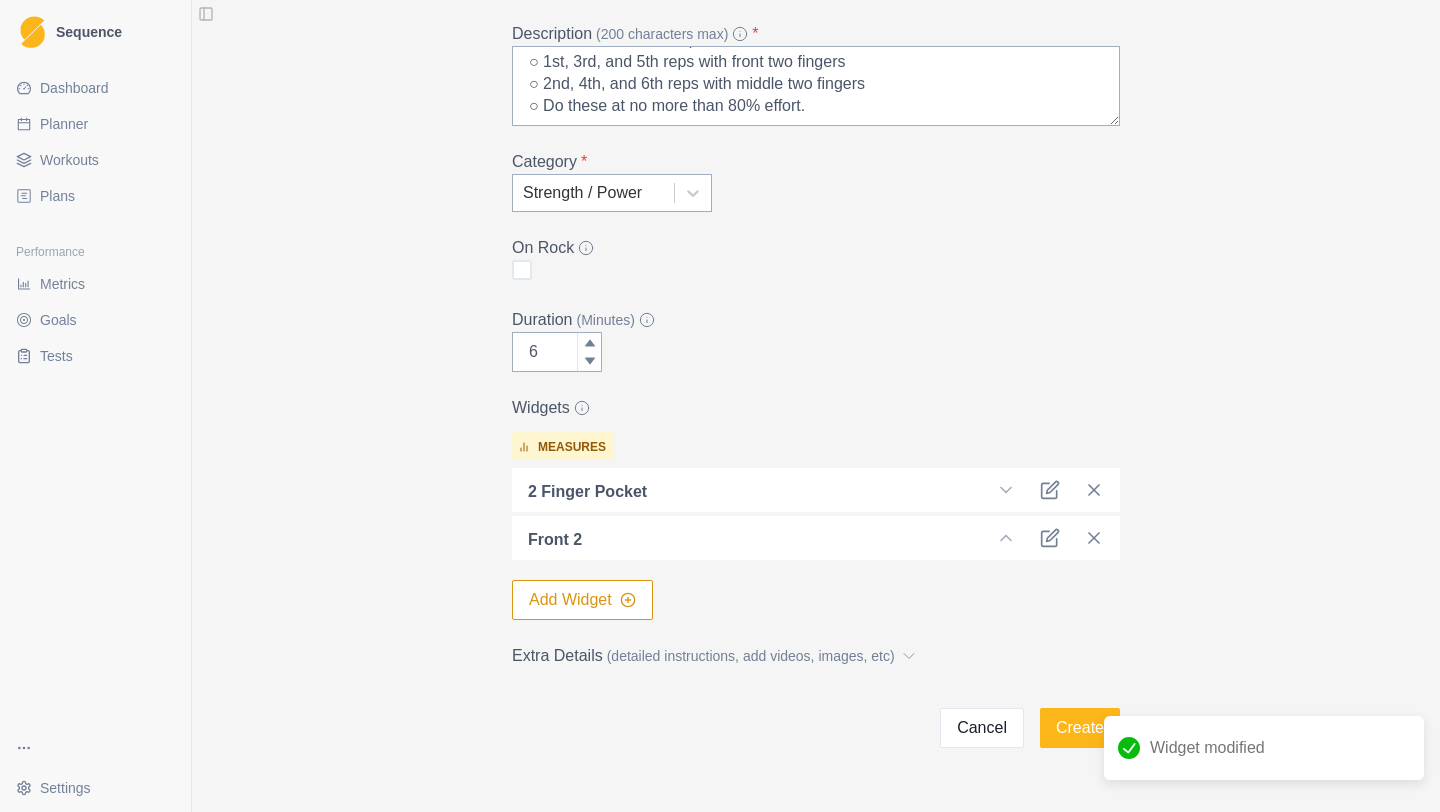 click at bounding box center [821, 490] 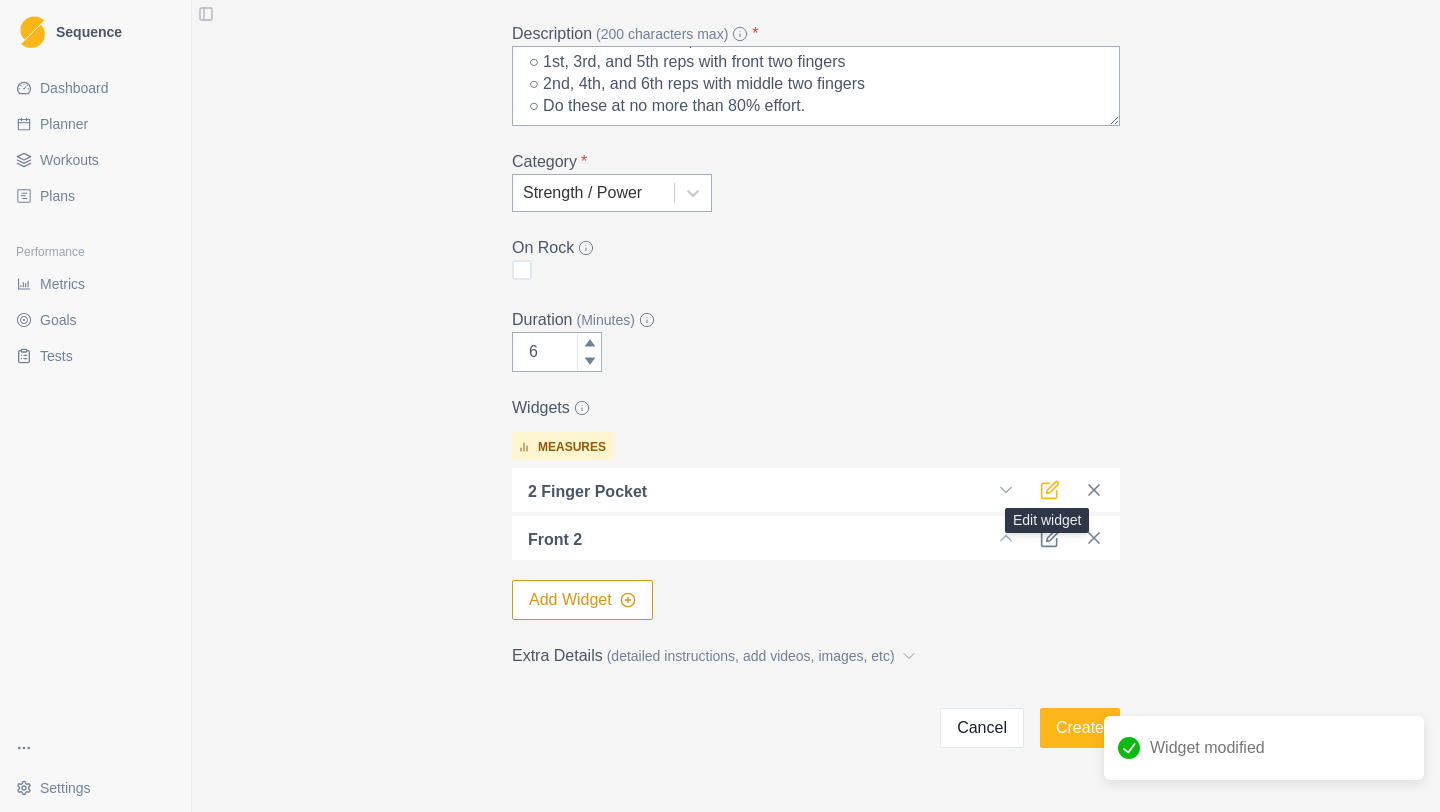 click 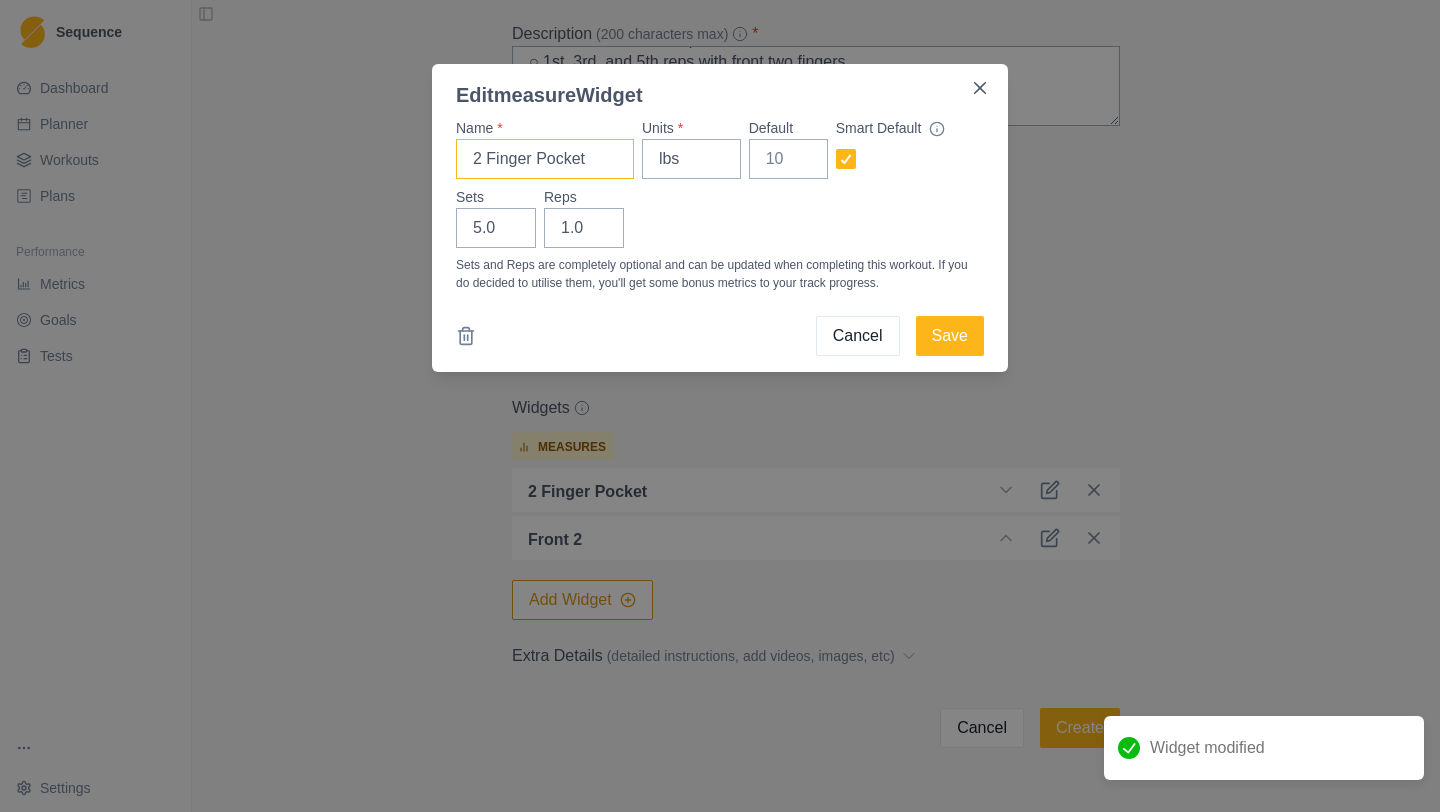 drag, startPoint x: 594, startPoint y: 159, endPoint x: 380, endPoint y: 159, distance: 214 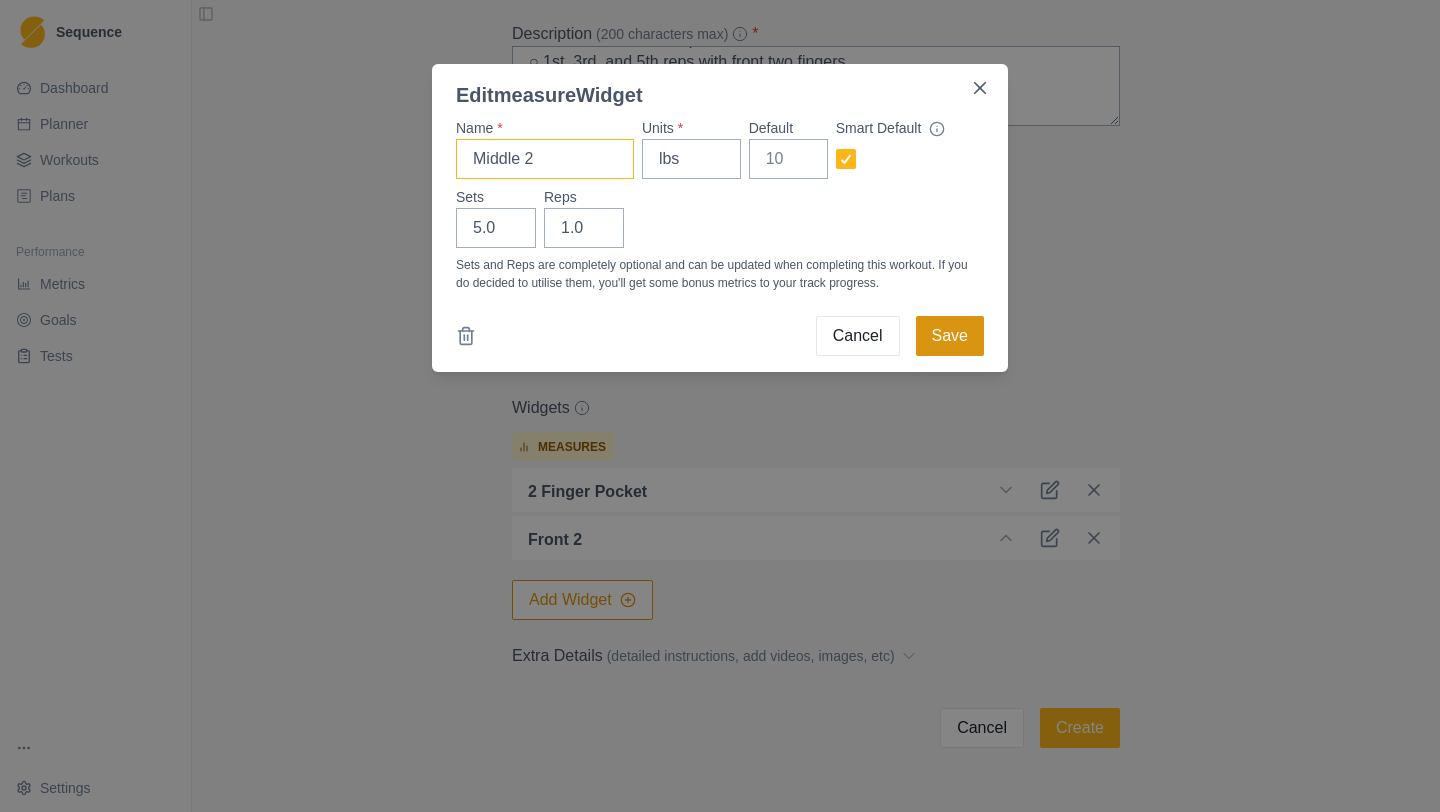 type on "Middle 2" 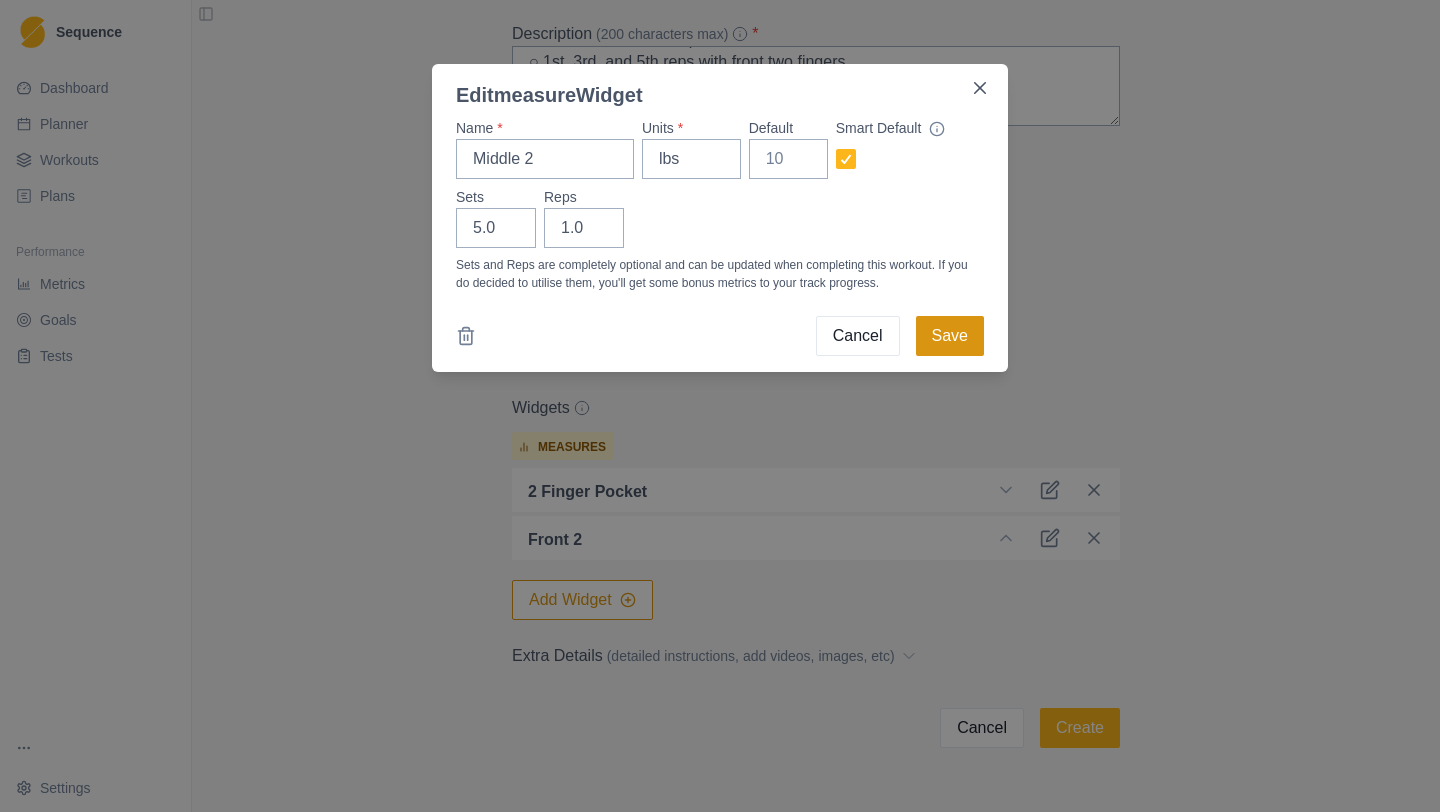 click on "Save" at bounding box center [950, 336] 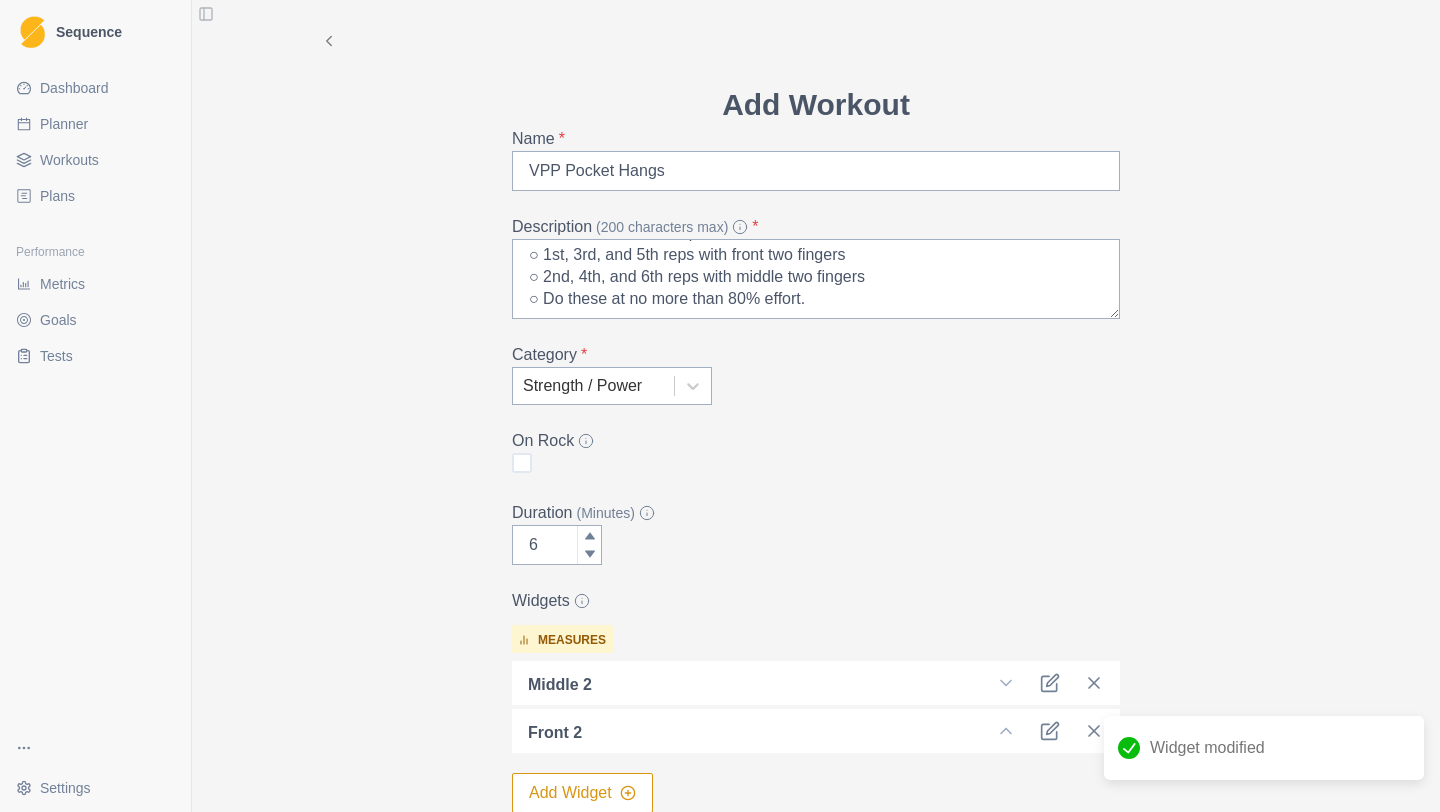 scroll, scrollTop: 241, scrollLeft: 0, axis: vertical 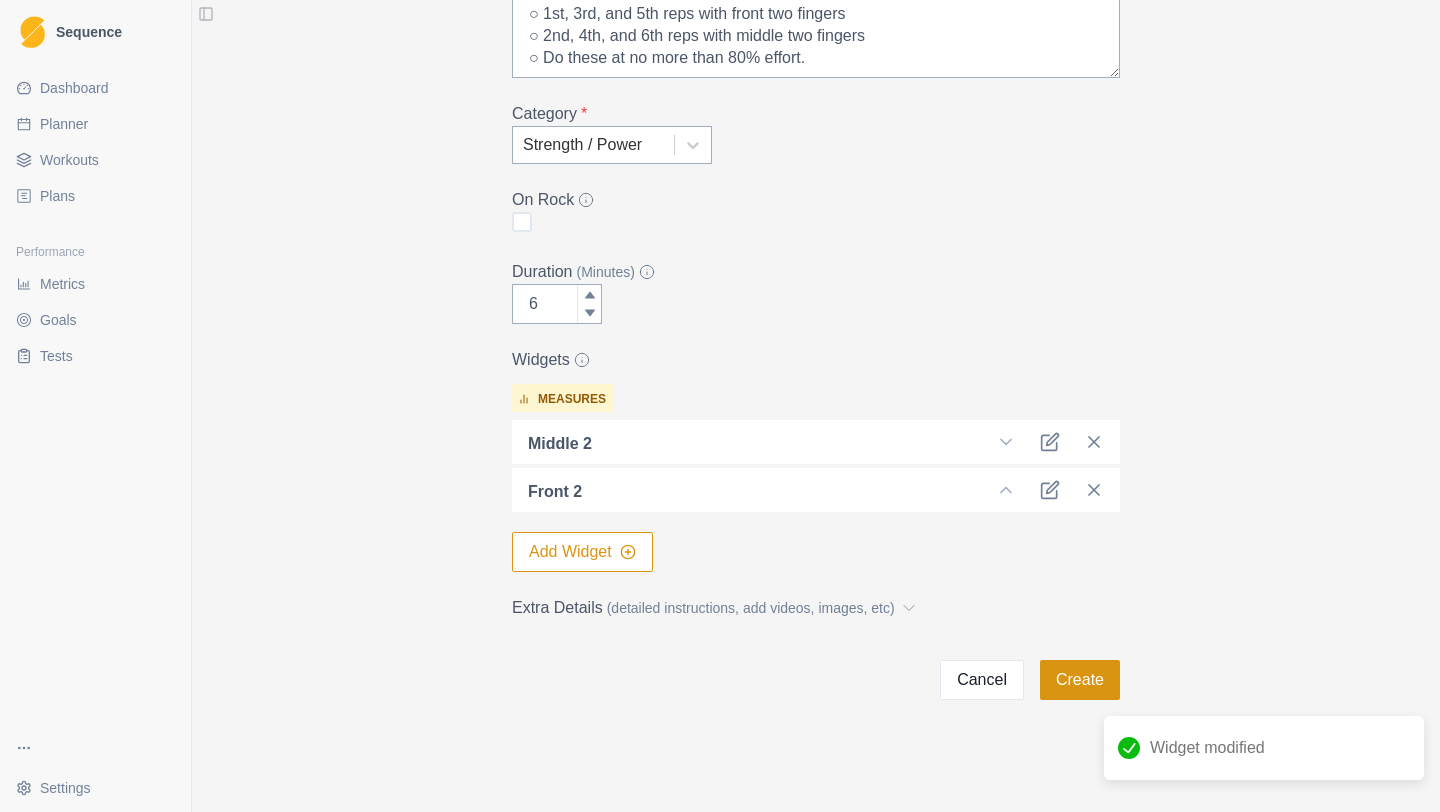 click on "Create" at bounding box center [1080, 680] 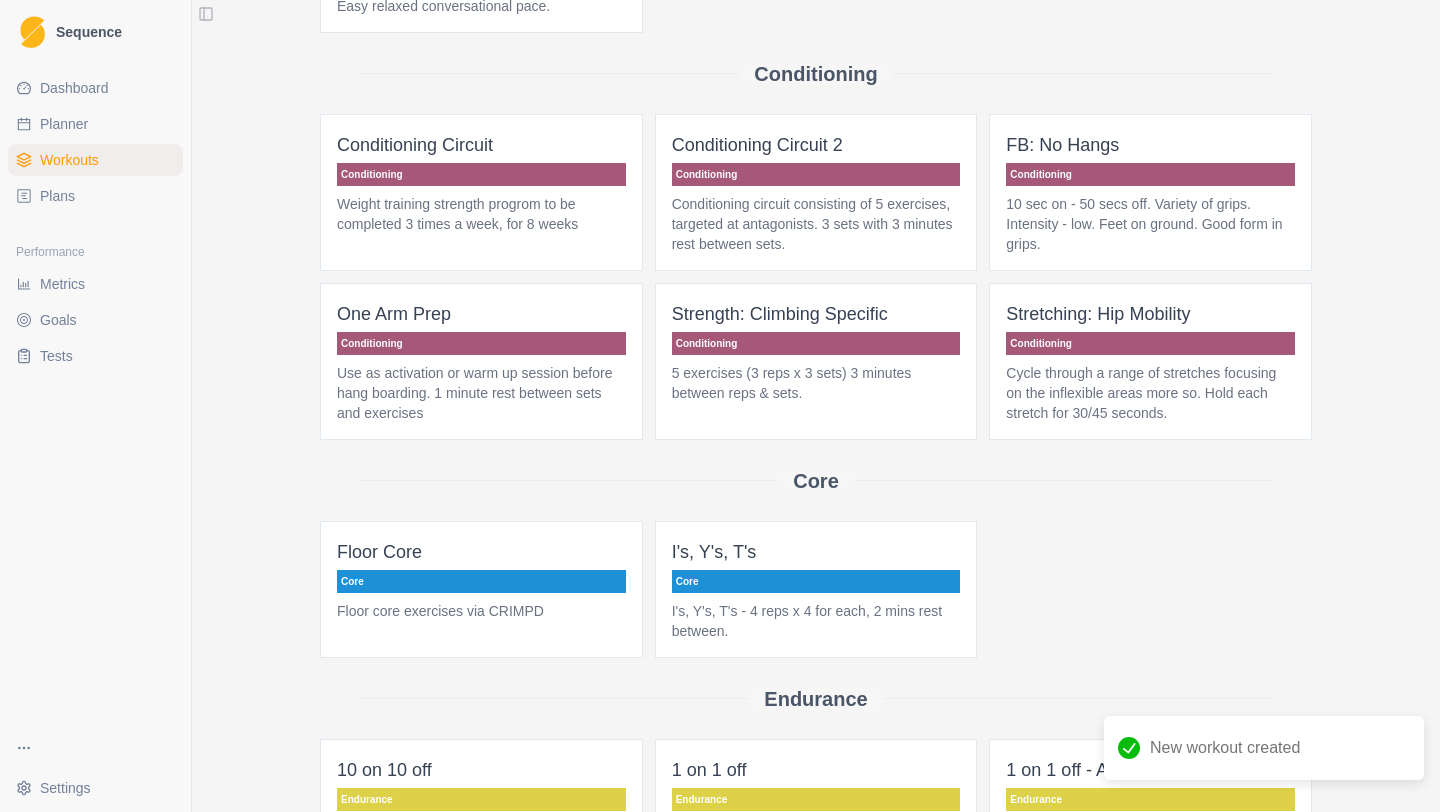 scroll, scrollTop: 0, scrollLeft: 0, axis: both 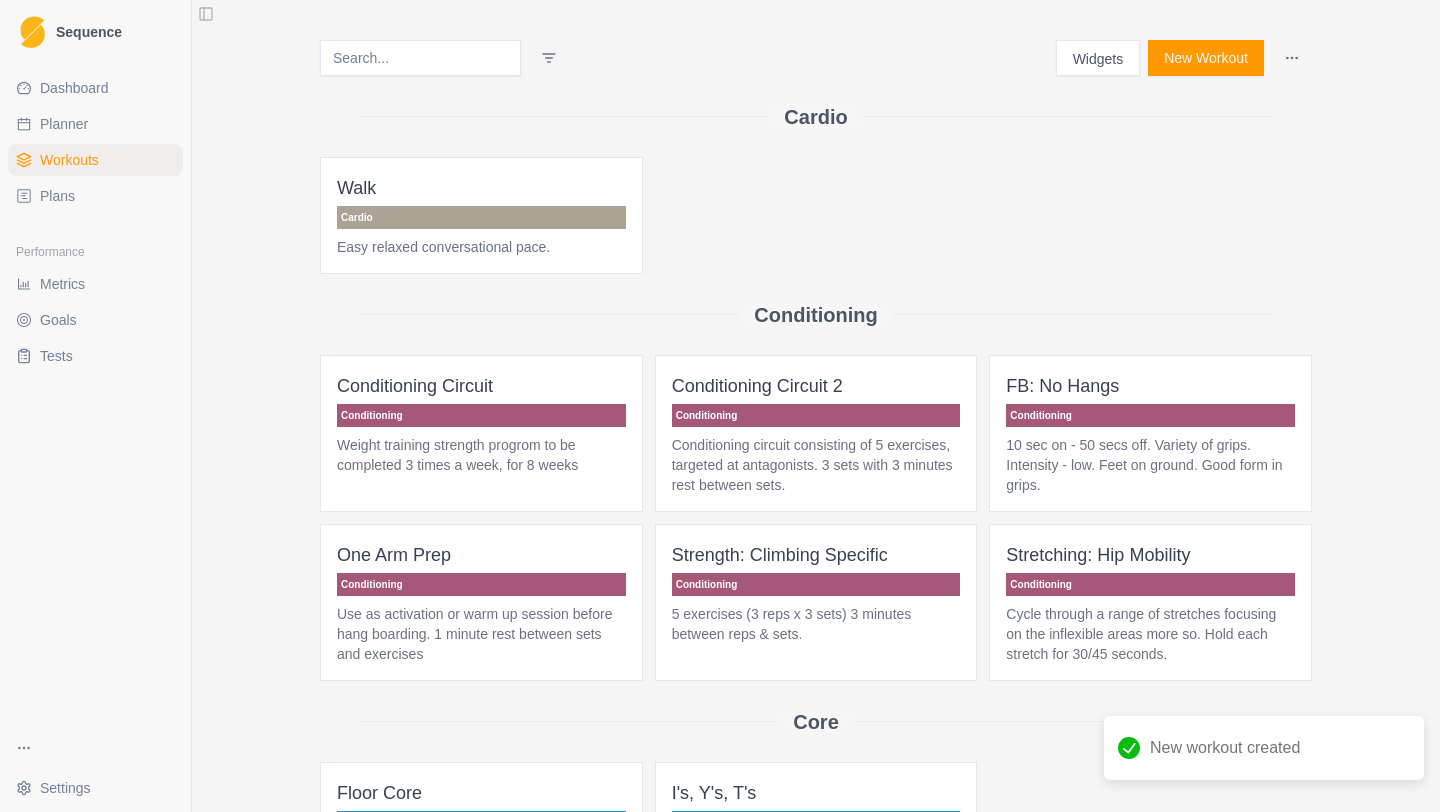 click on "New Workout" at bounding box center [1206, 58] 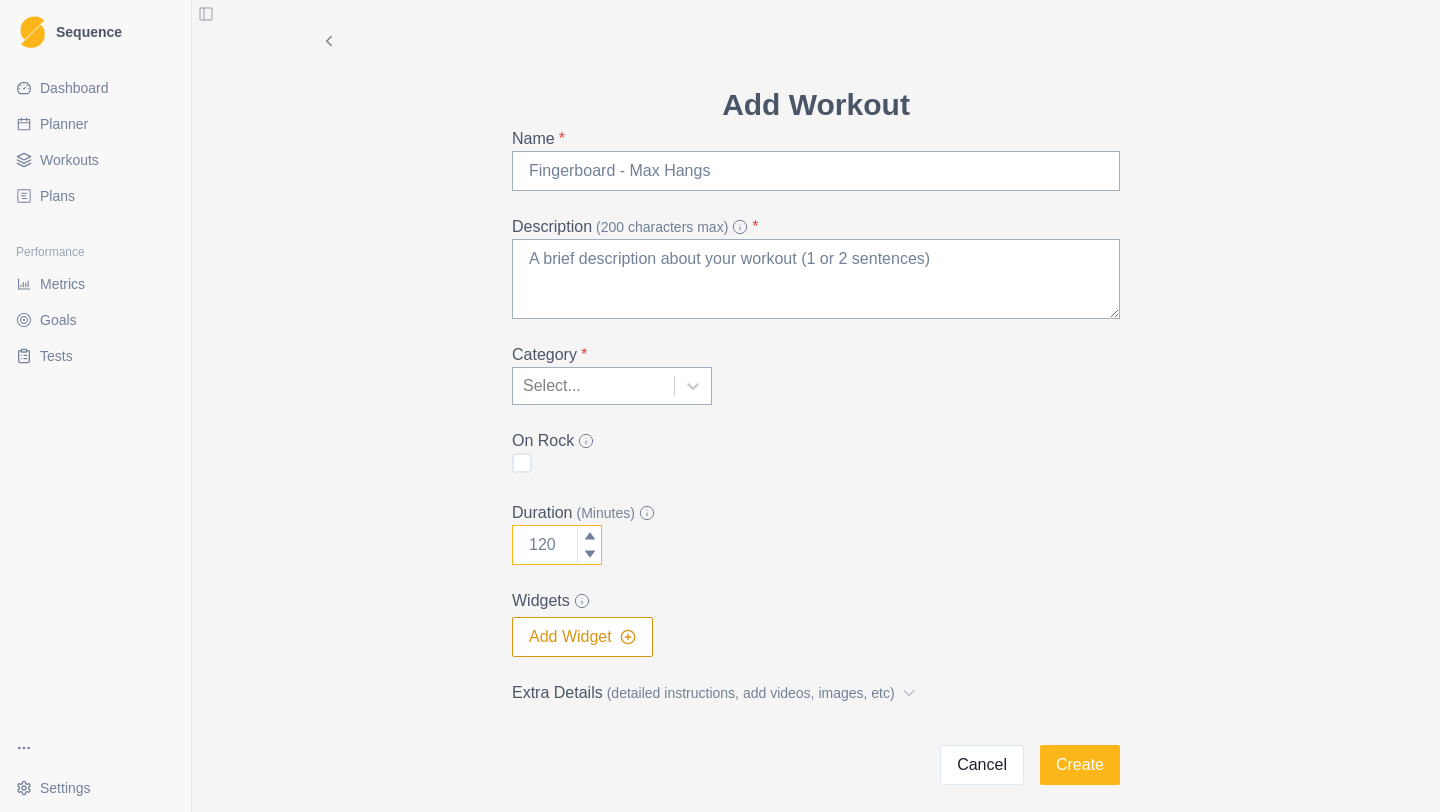 type on "0" 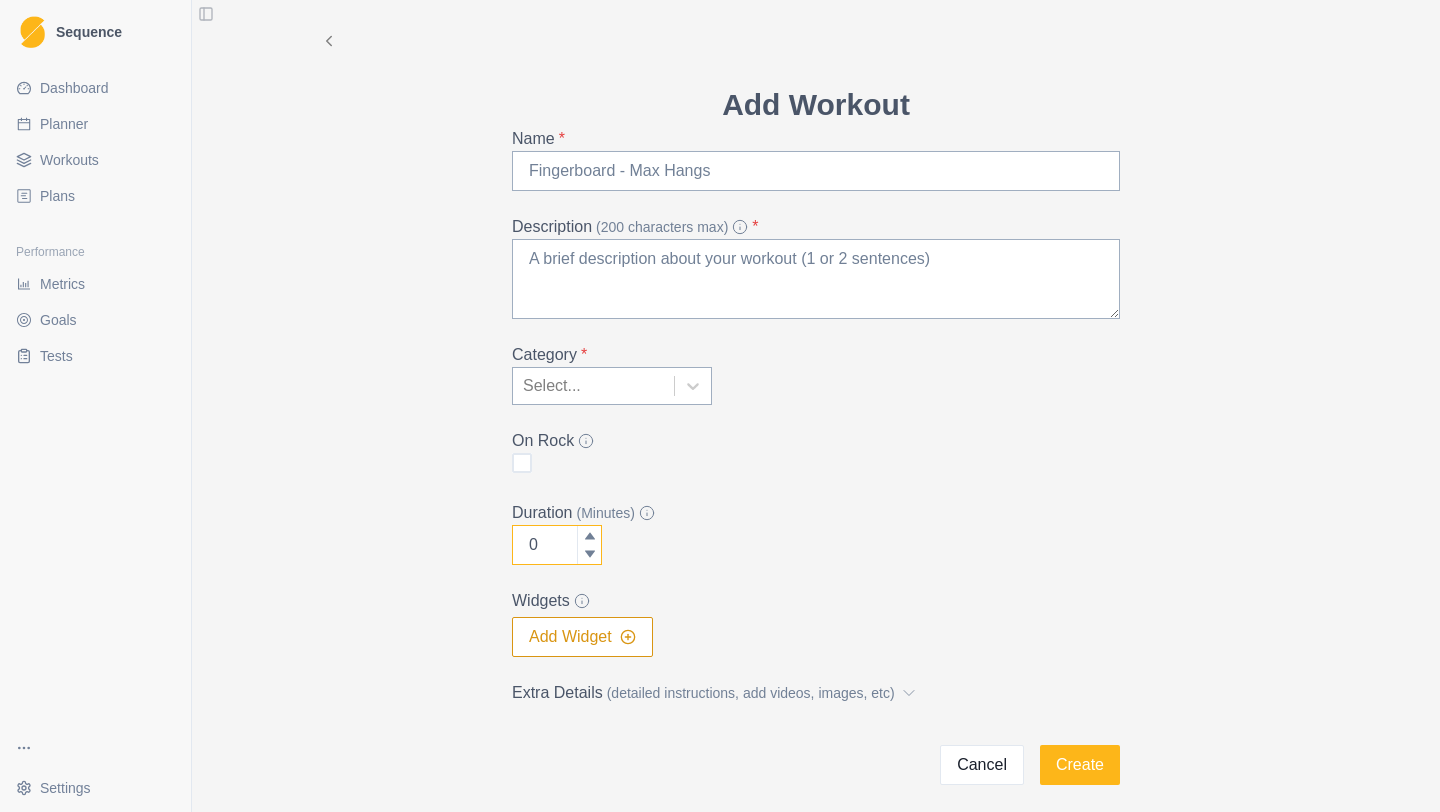 click 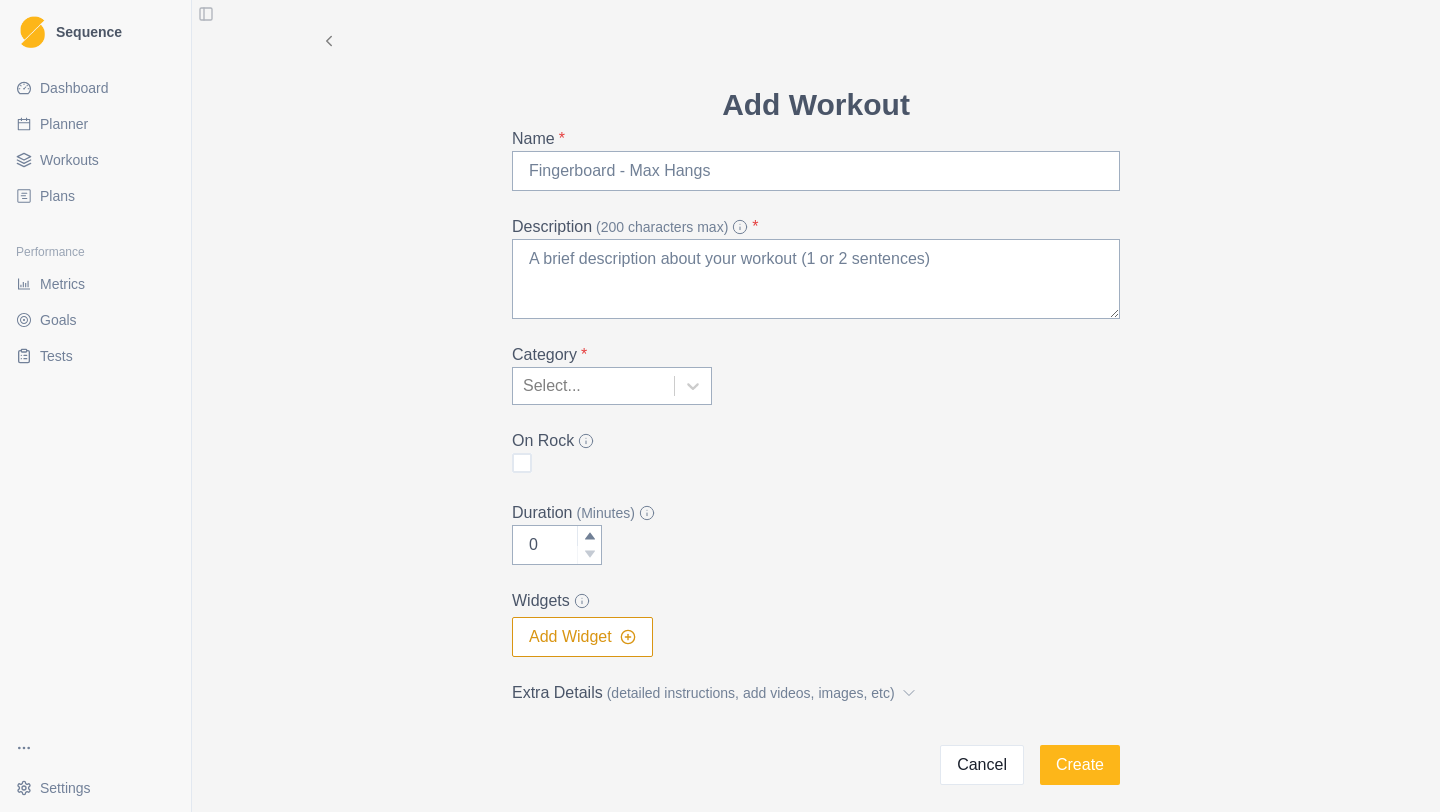 click 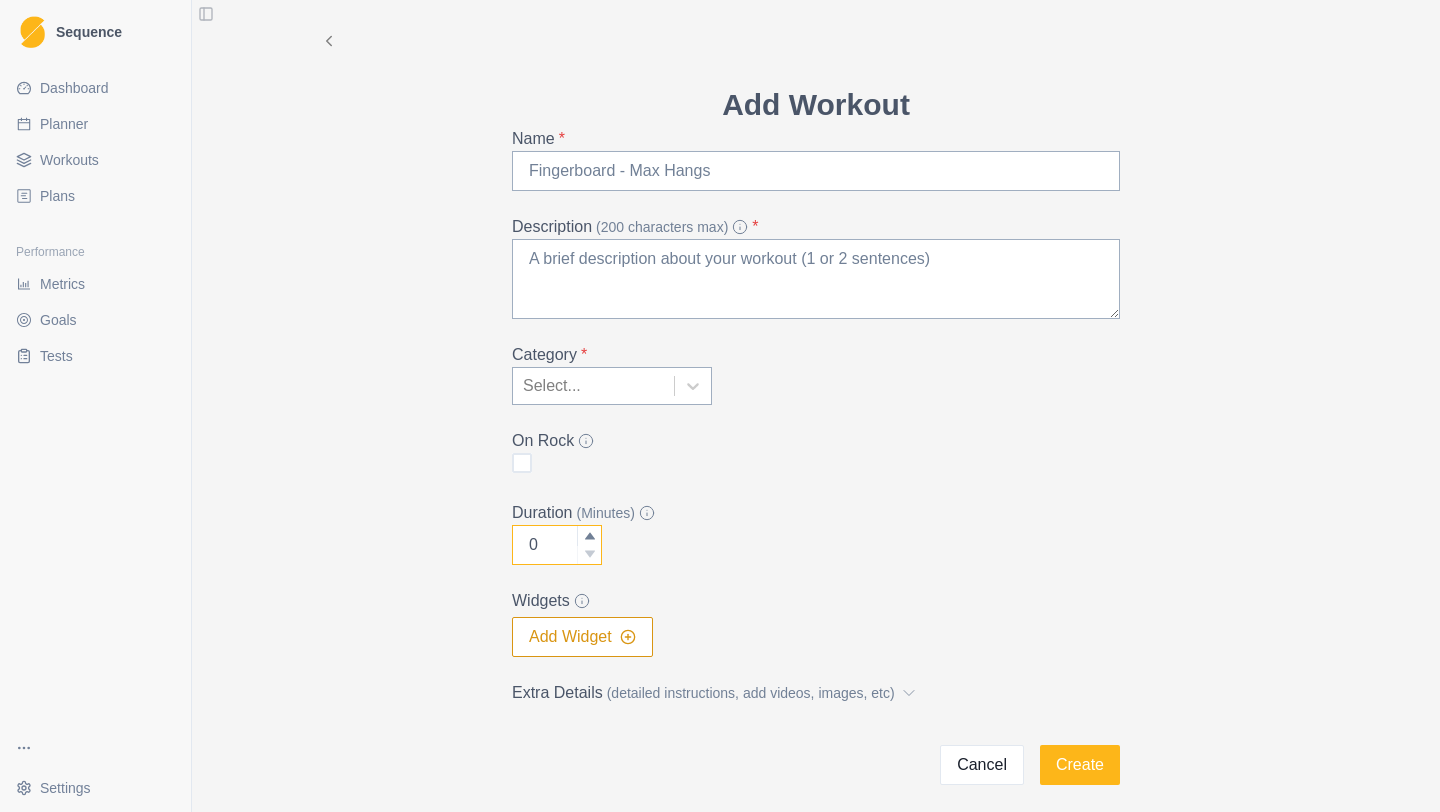 click on "0" at bounding box center (557, 545) 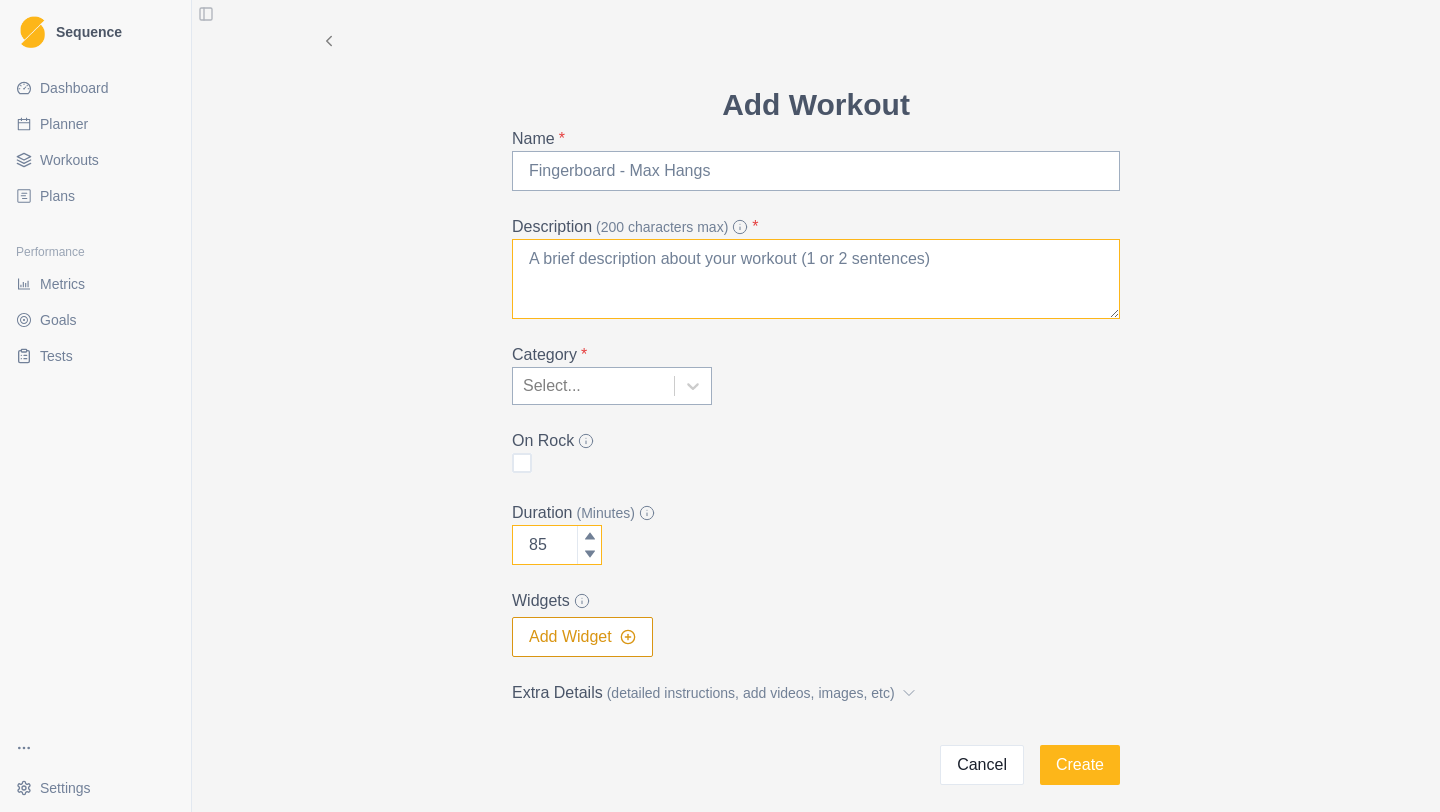 type on "85" 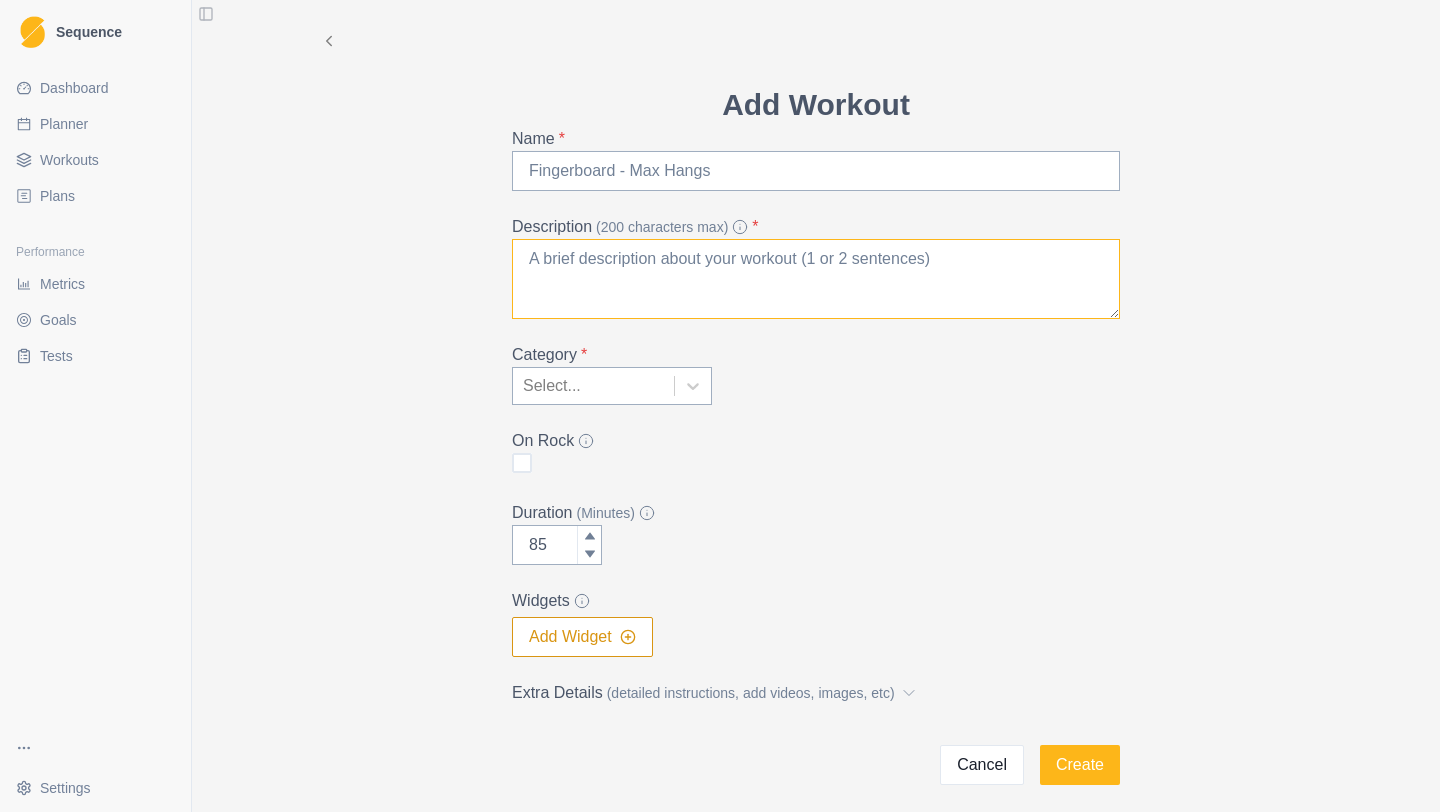 click on "Description   (200 characters max) *" at bounding box center (816, 279) 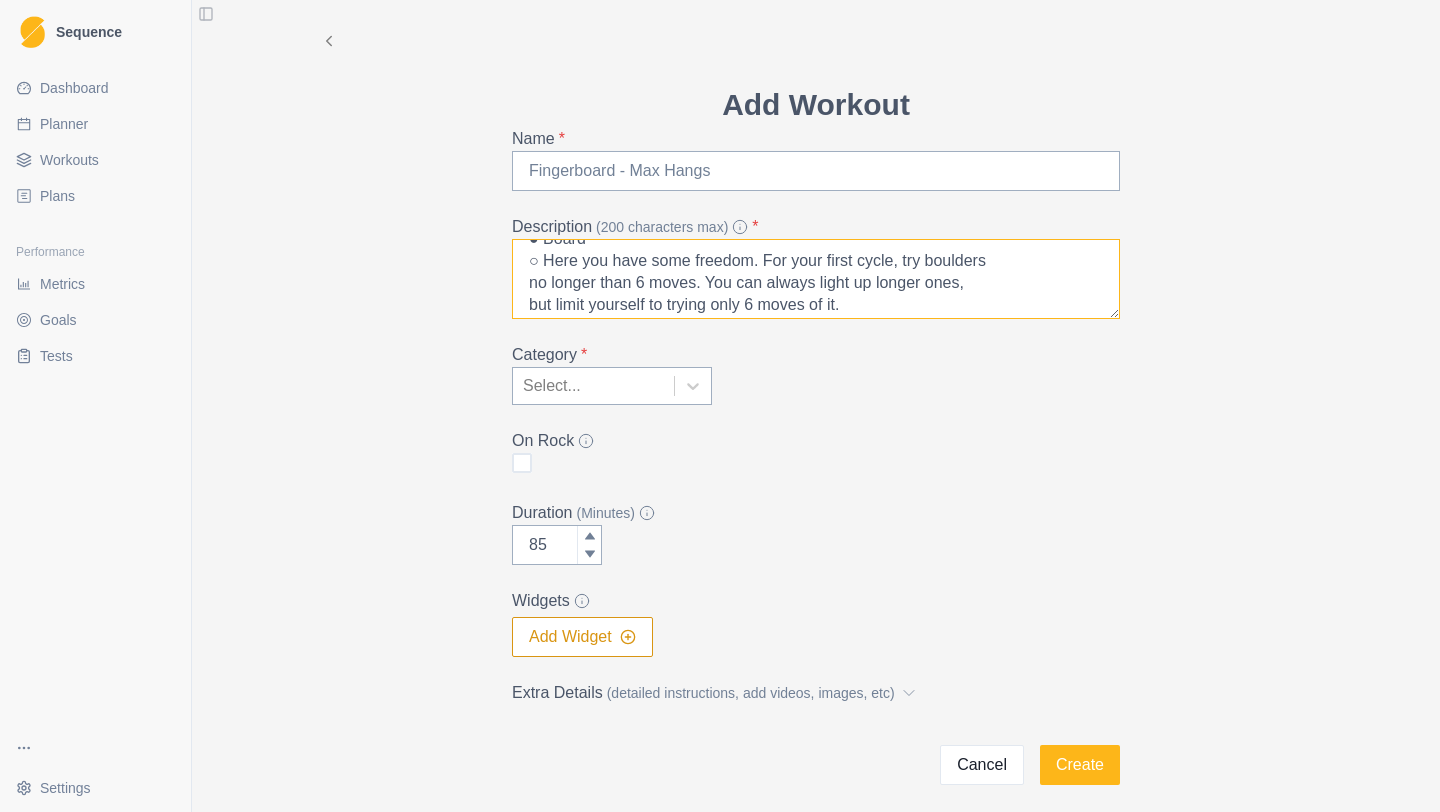 scroll, scrollTop: 0, scrollLeft: 0, axis: both 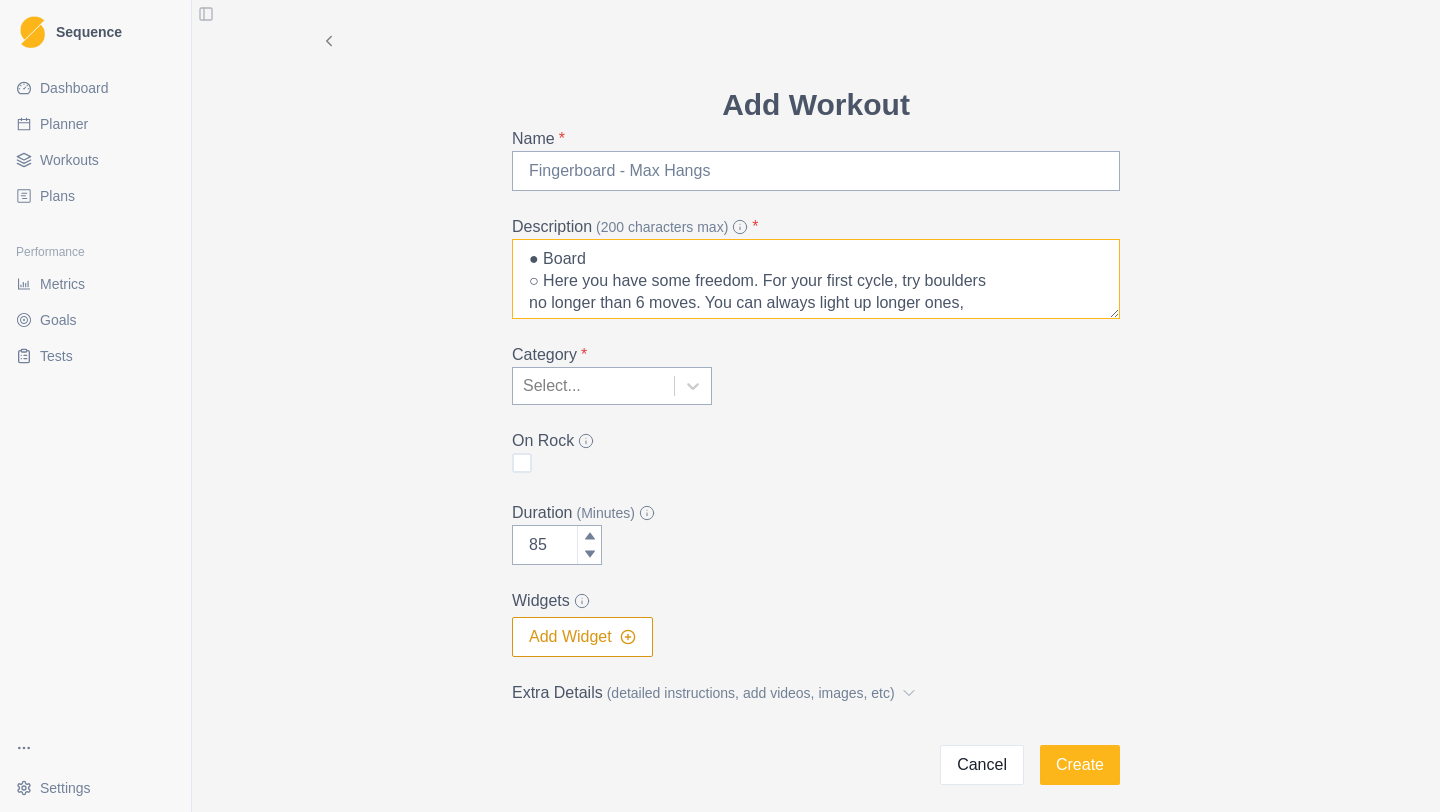click on "● Board
○ Here you have some freedom. For your first cycle, try boulders
no longer than 6 moves. You can always light up longer ones,
but limit yourself to trying only 6 moves of it.
○ This is one of the only parts of your training that happens on the
wall. Remember to mind the SKILLS component of the sport
here. How is your body moving through the moves? How is
weight distributed? Share videos of you trying or doing boulders
with me." at bounding box center (816, 279) 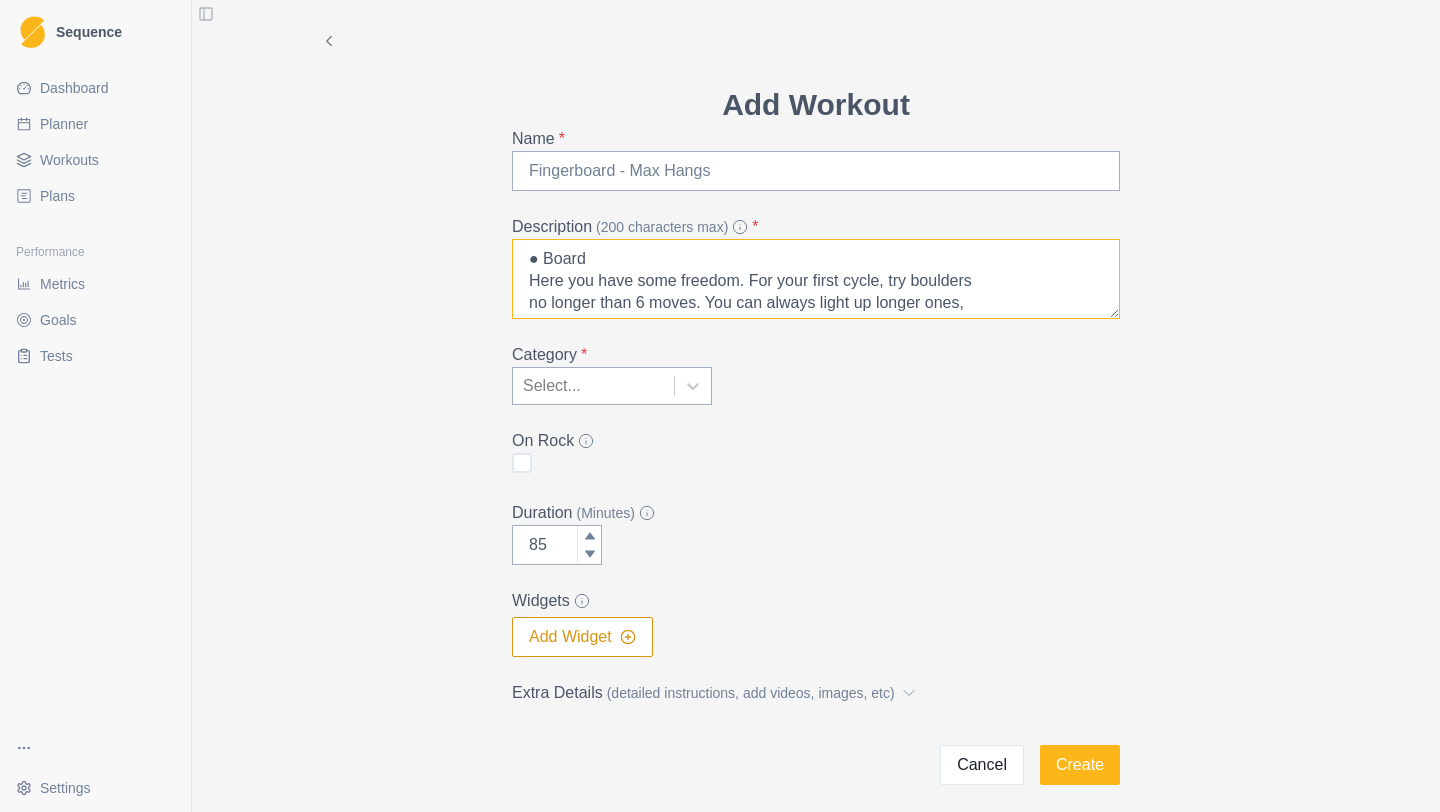 type on "● Board
Here you have some freedom. For your first cycle, try boulders
no longer than 6 moves. You can always light up longer ones,
but limit yourself to trying only 6 moves of it.
○ This is one of the only parts of your training that happens on the
wall. Remember to mind the SKILLS component of the sport
here. How is your body moving through the moves? How is
weight distributed? Share videos of you trying or doing boulders
with me." 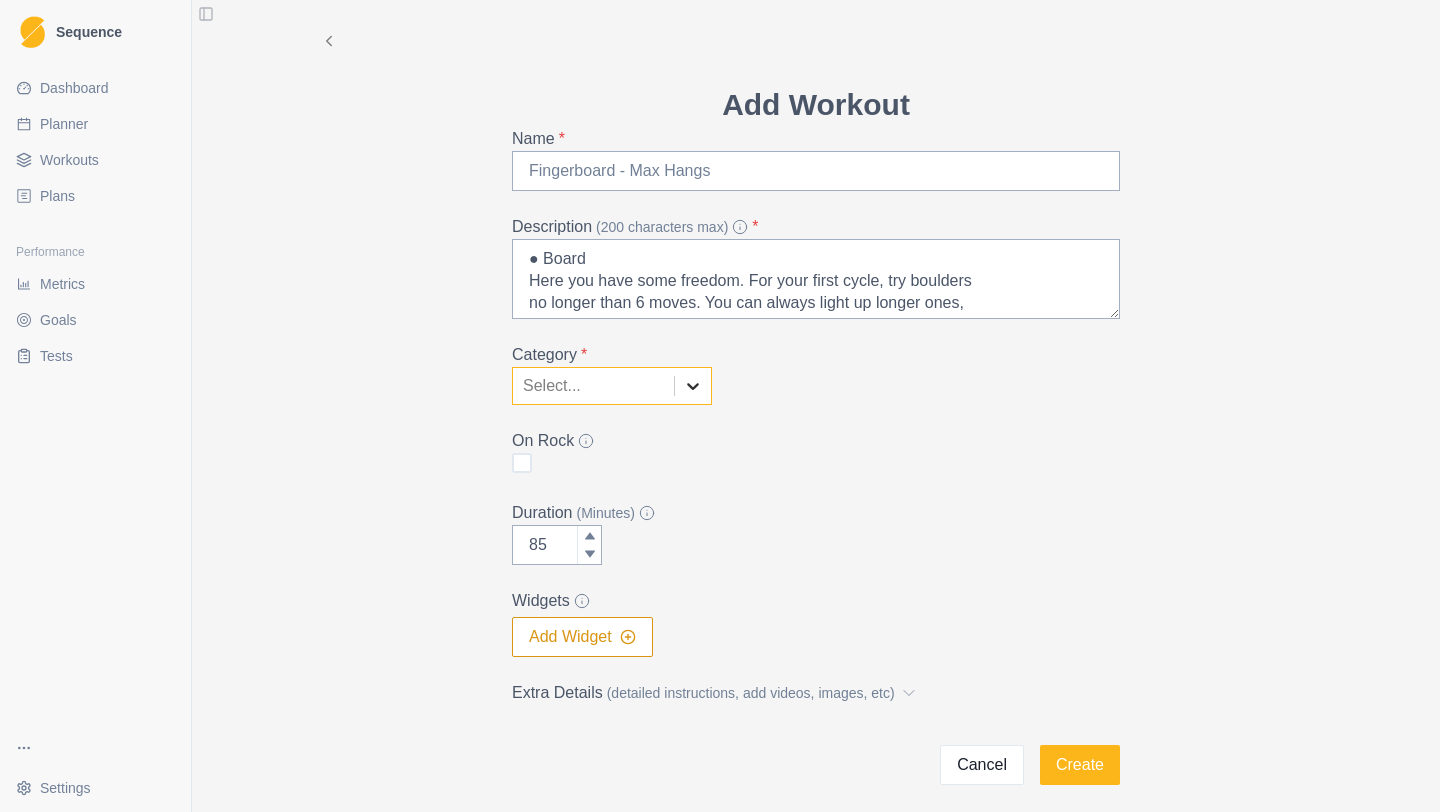 click 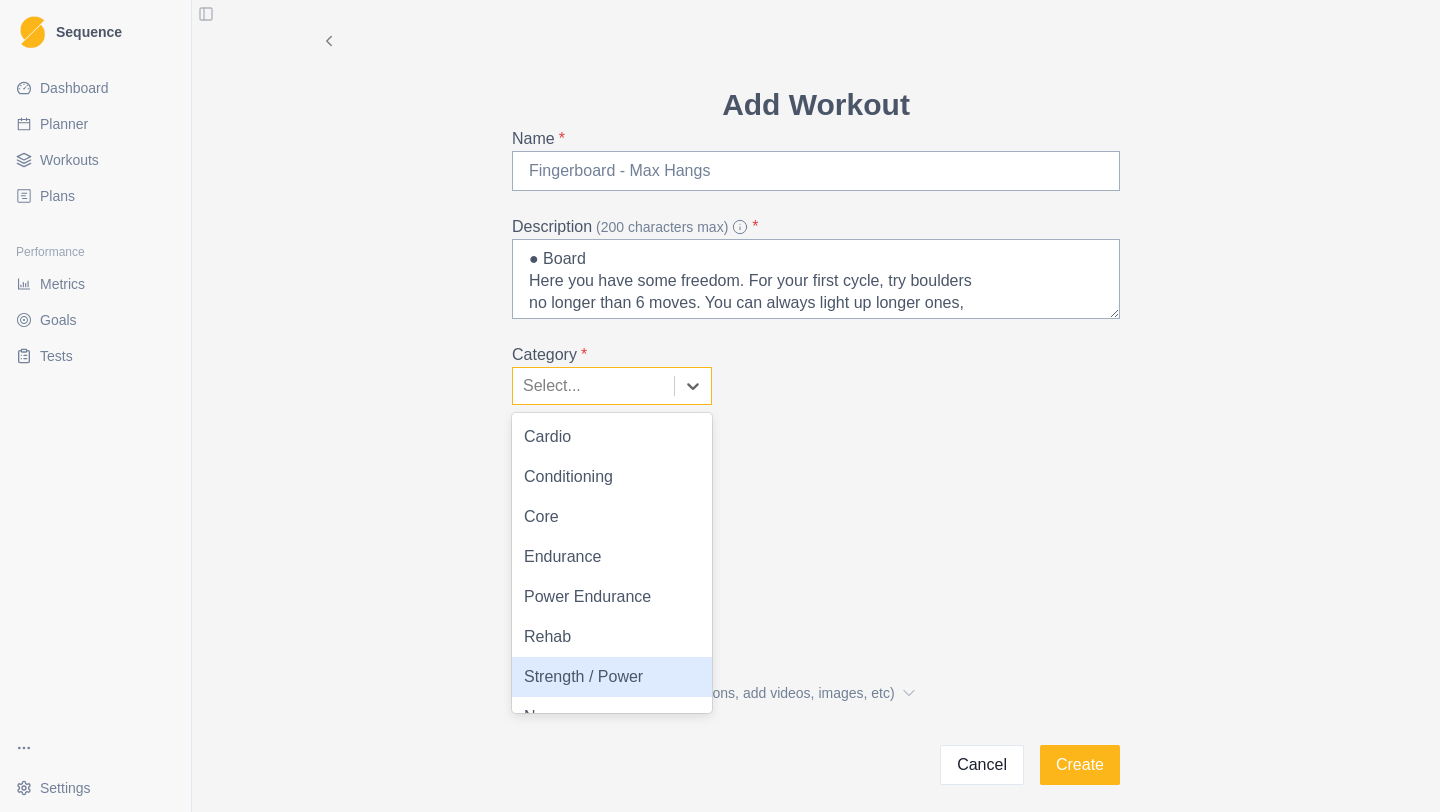 click on "Strength / Power" at bounding box center [612, 677] 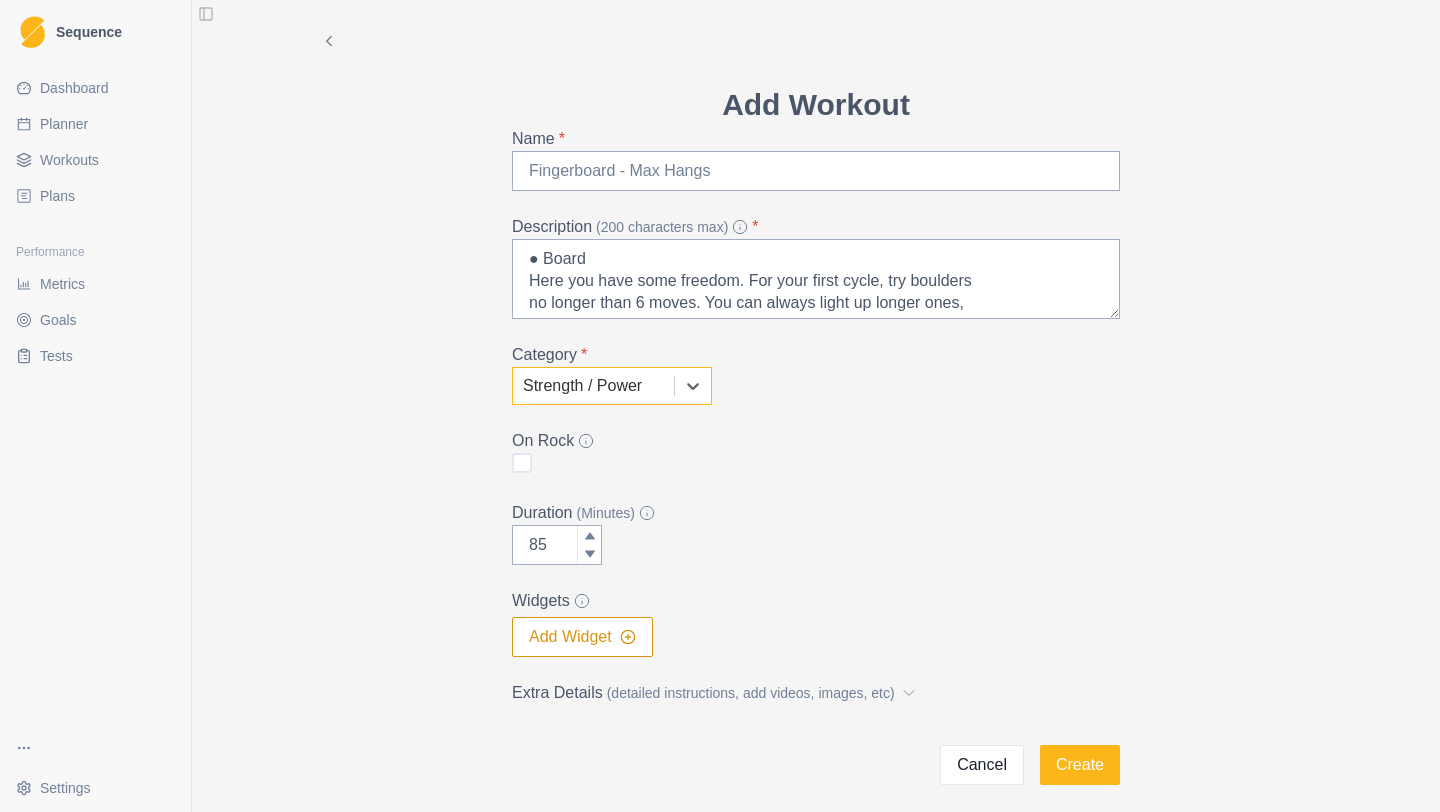 scroll, scrollTop: 85, scrollLeft: 0, axis: vertical 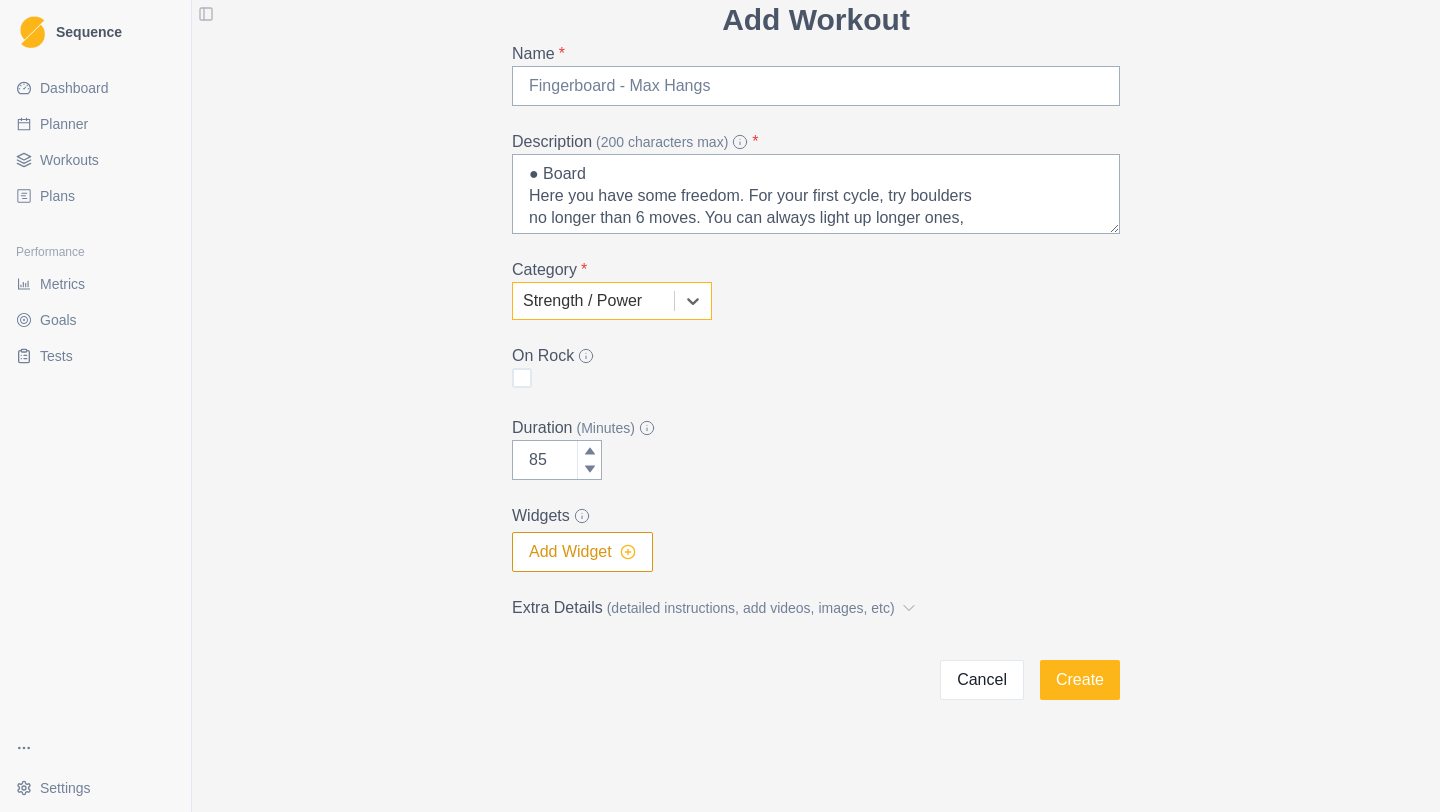 click 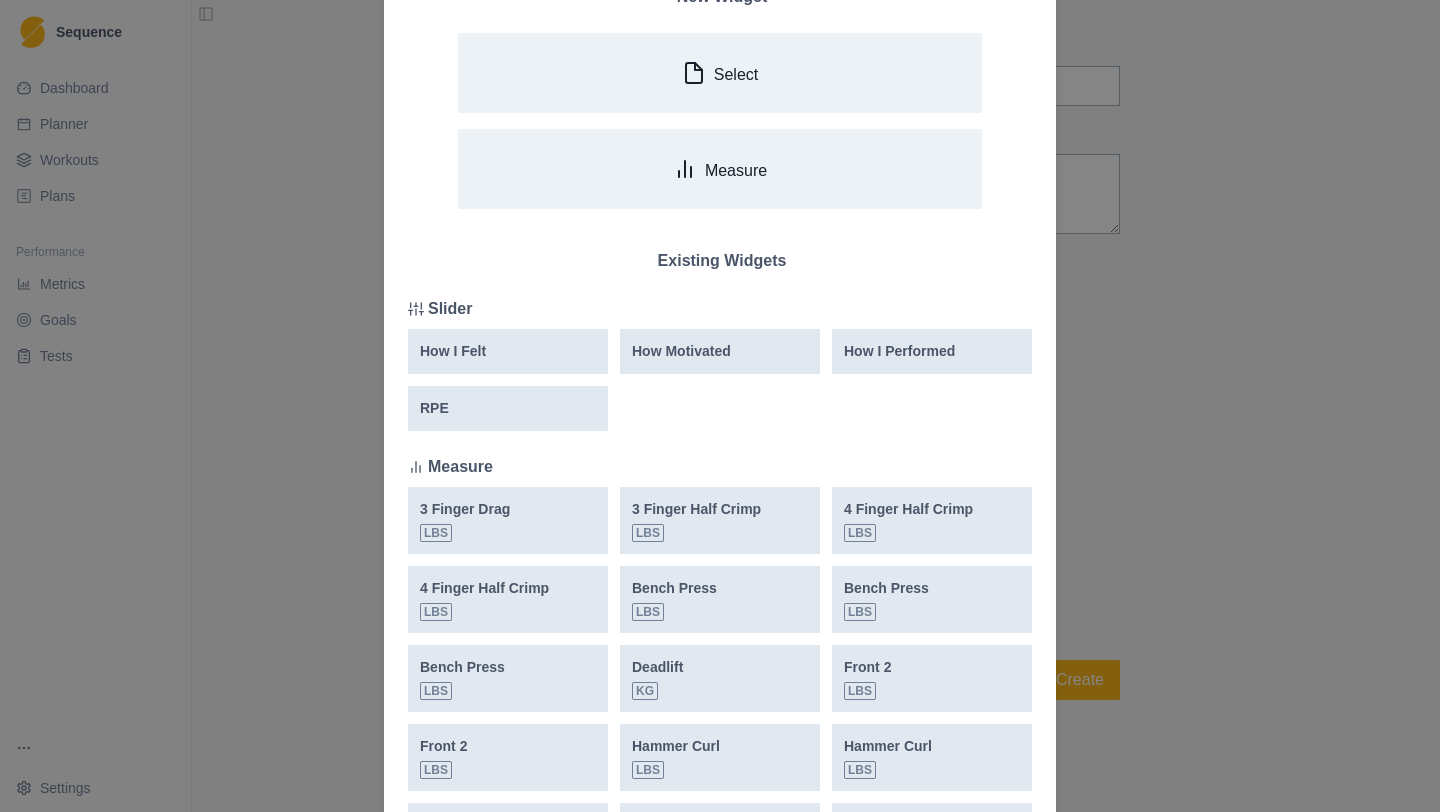 scroll, scrollTop: 139, scrollLeft: 0, axis: vertical 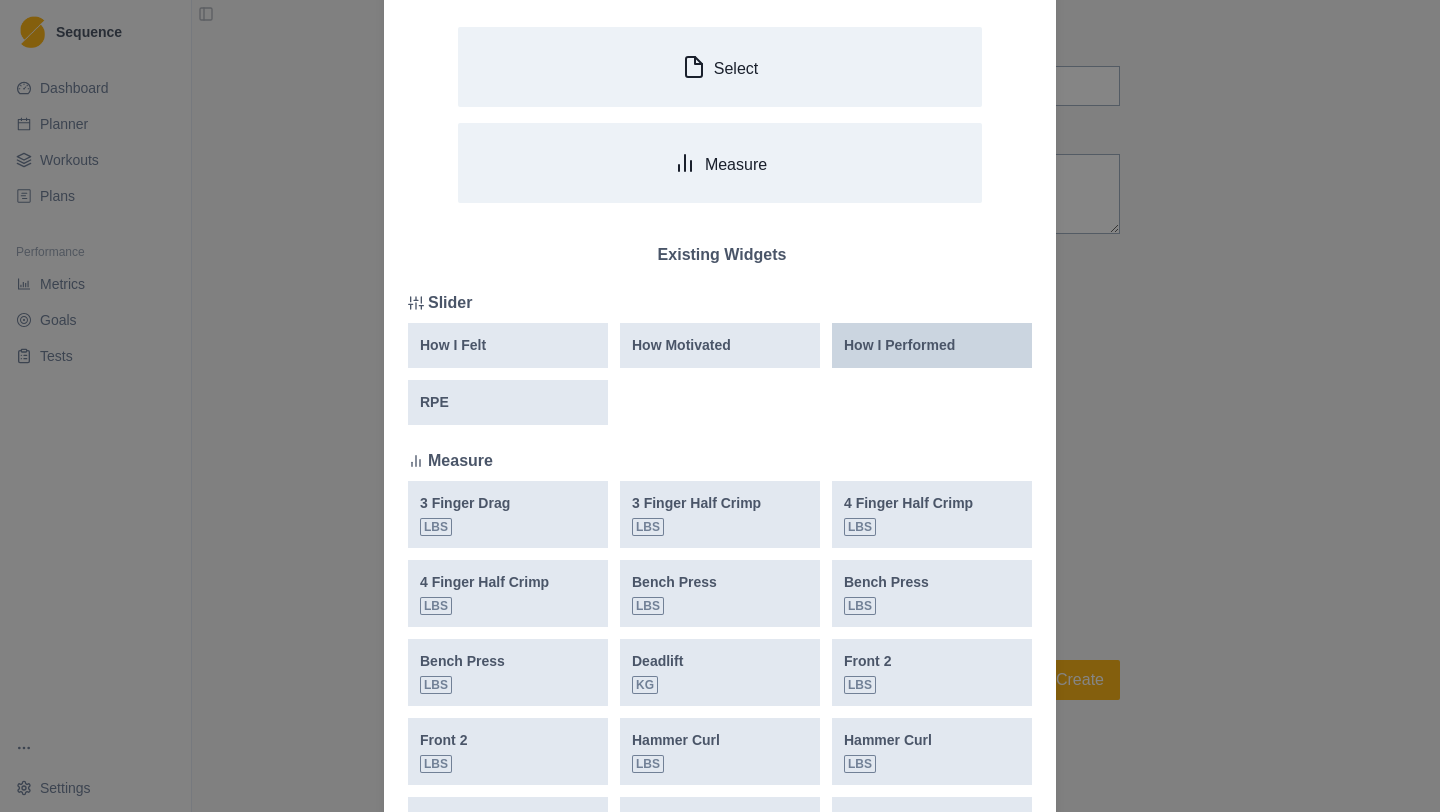 click on "How I Performed" at bounding box center [899, 345] 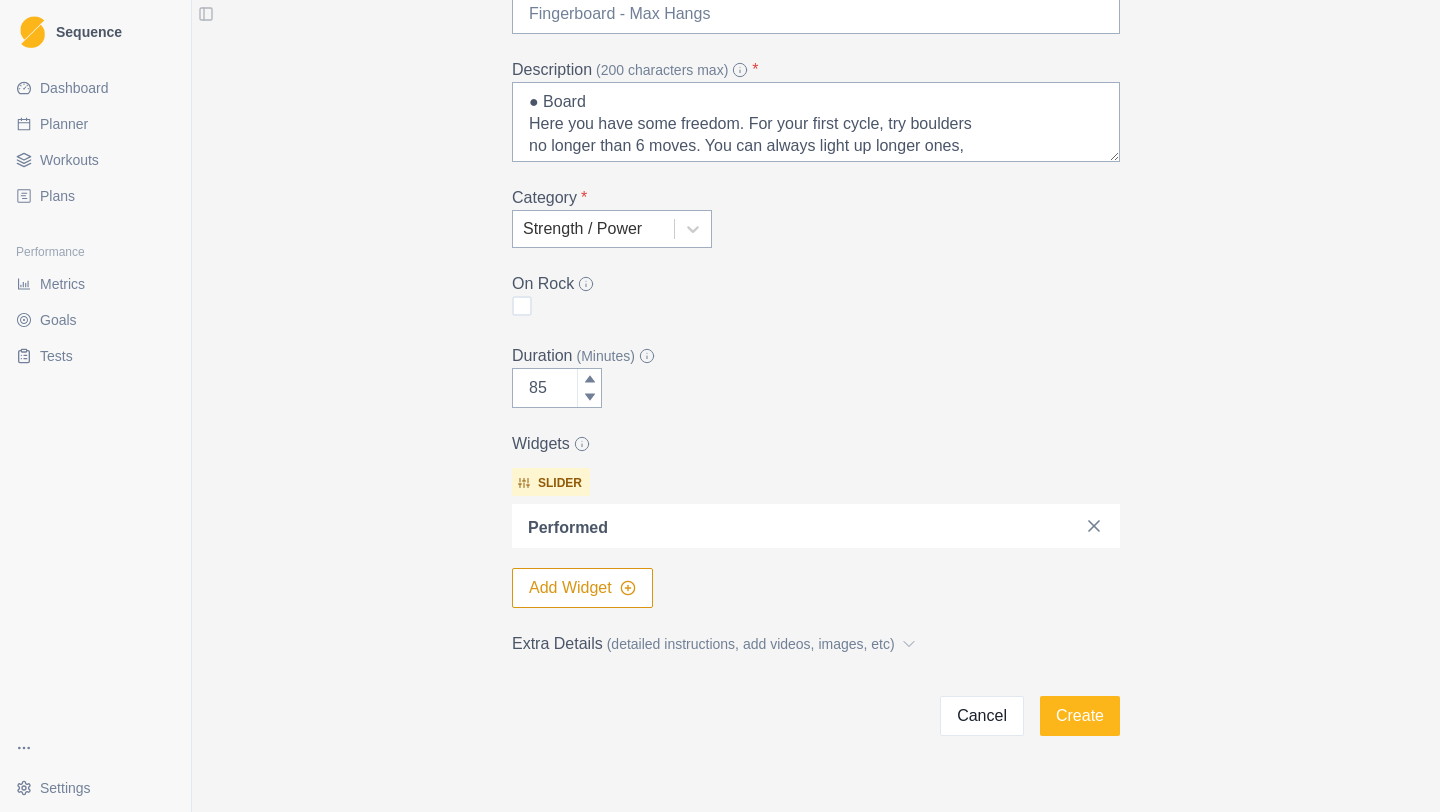 scroll, scrollTop: 193, scrollLeft: 0, axis: vertical 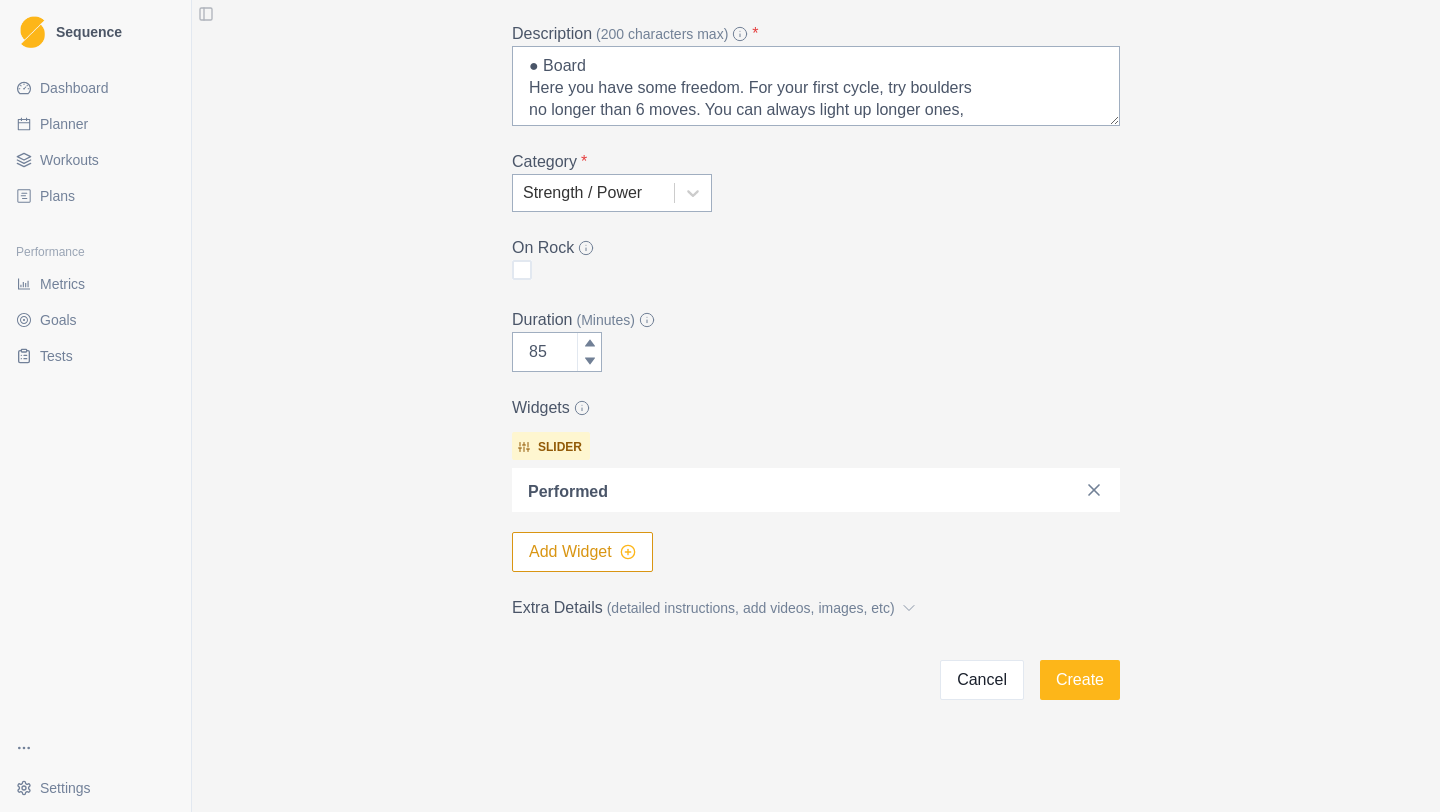 click 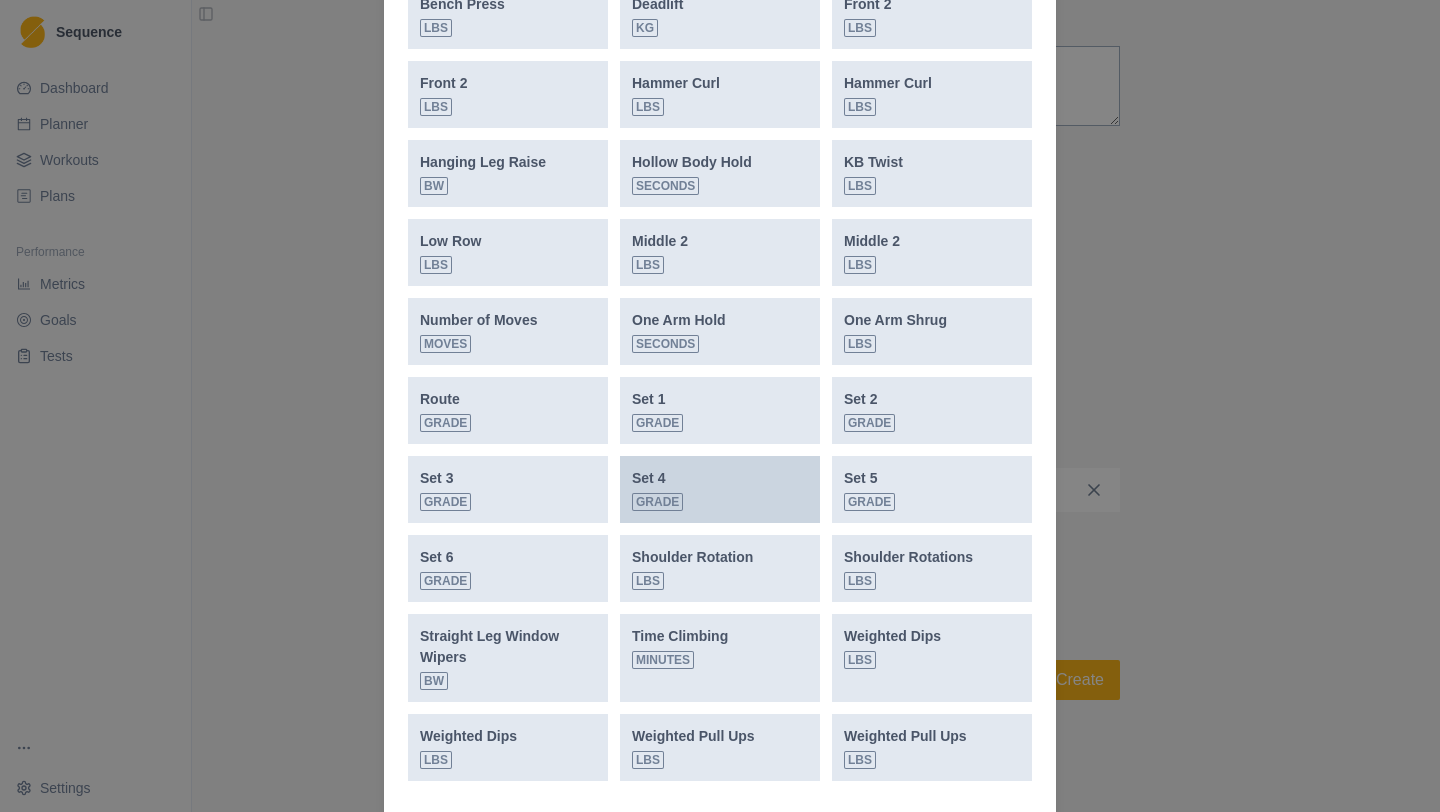 scroll, scrollTop: 798, scrollLeft: 0, axis: vertical 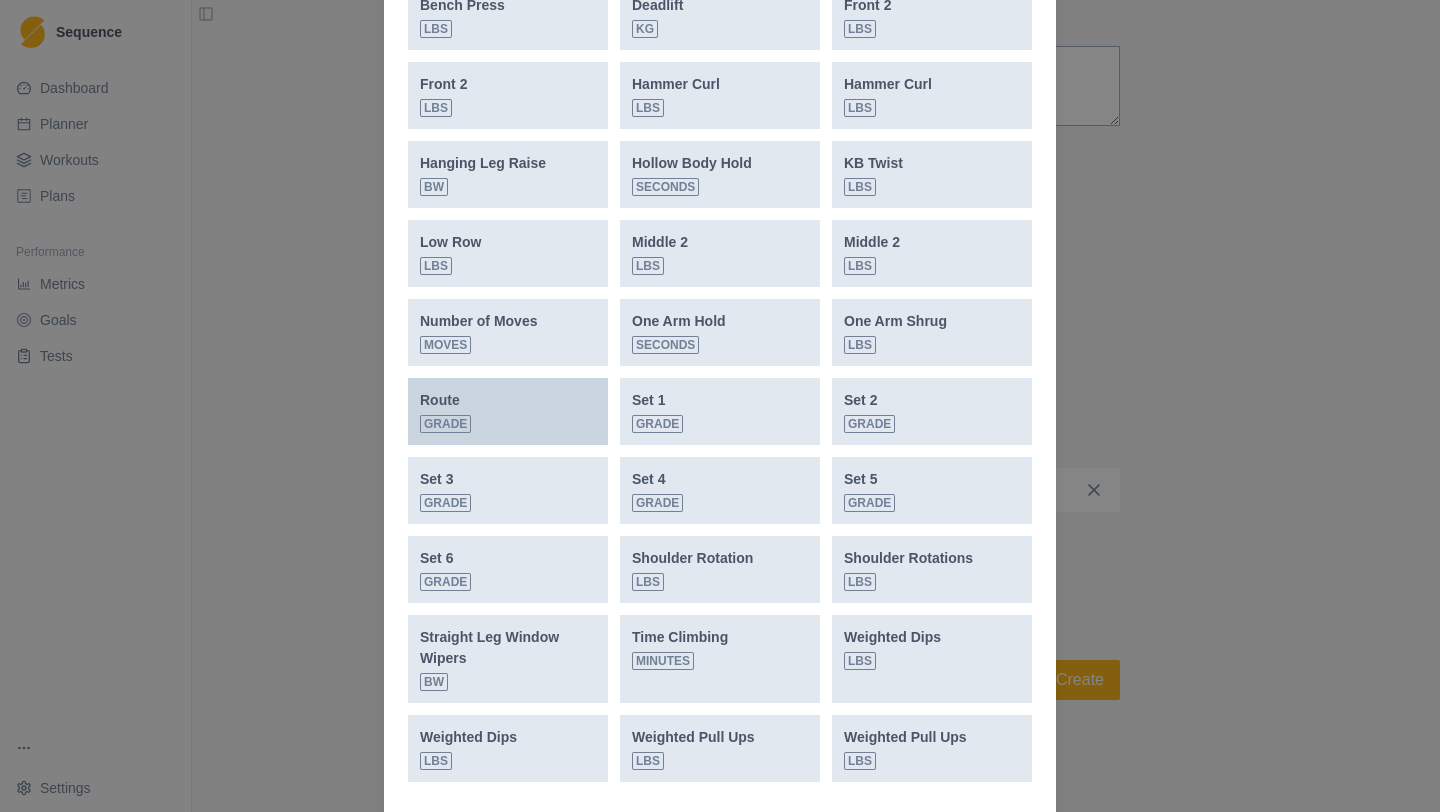 click on "Route Grade" at bounding box center (508, 411) 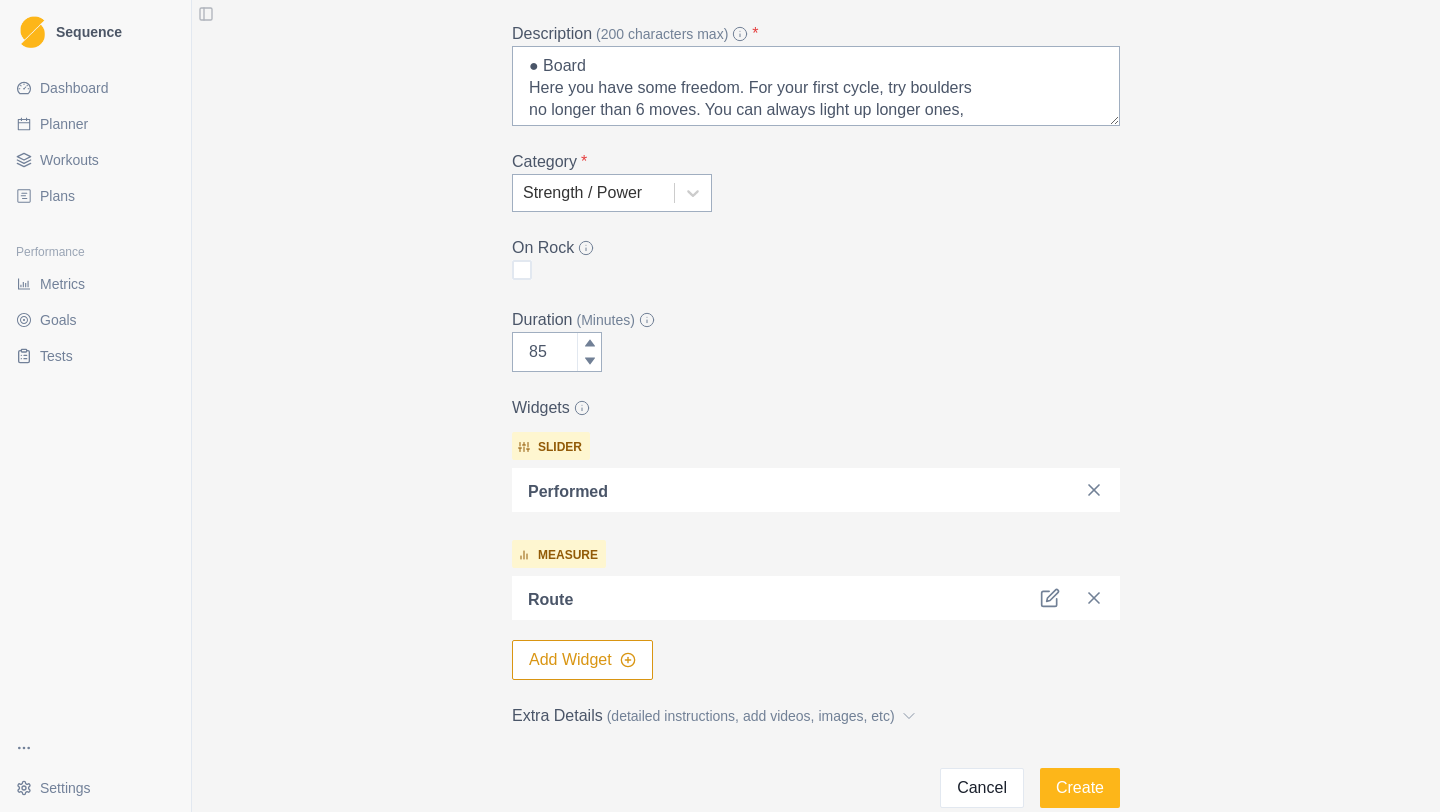 click on "Route" at bounding box center [816, 598] 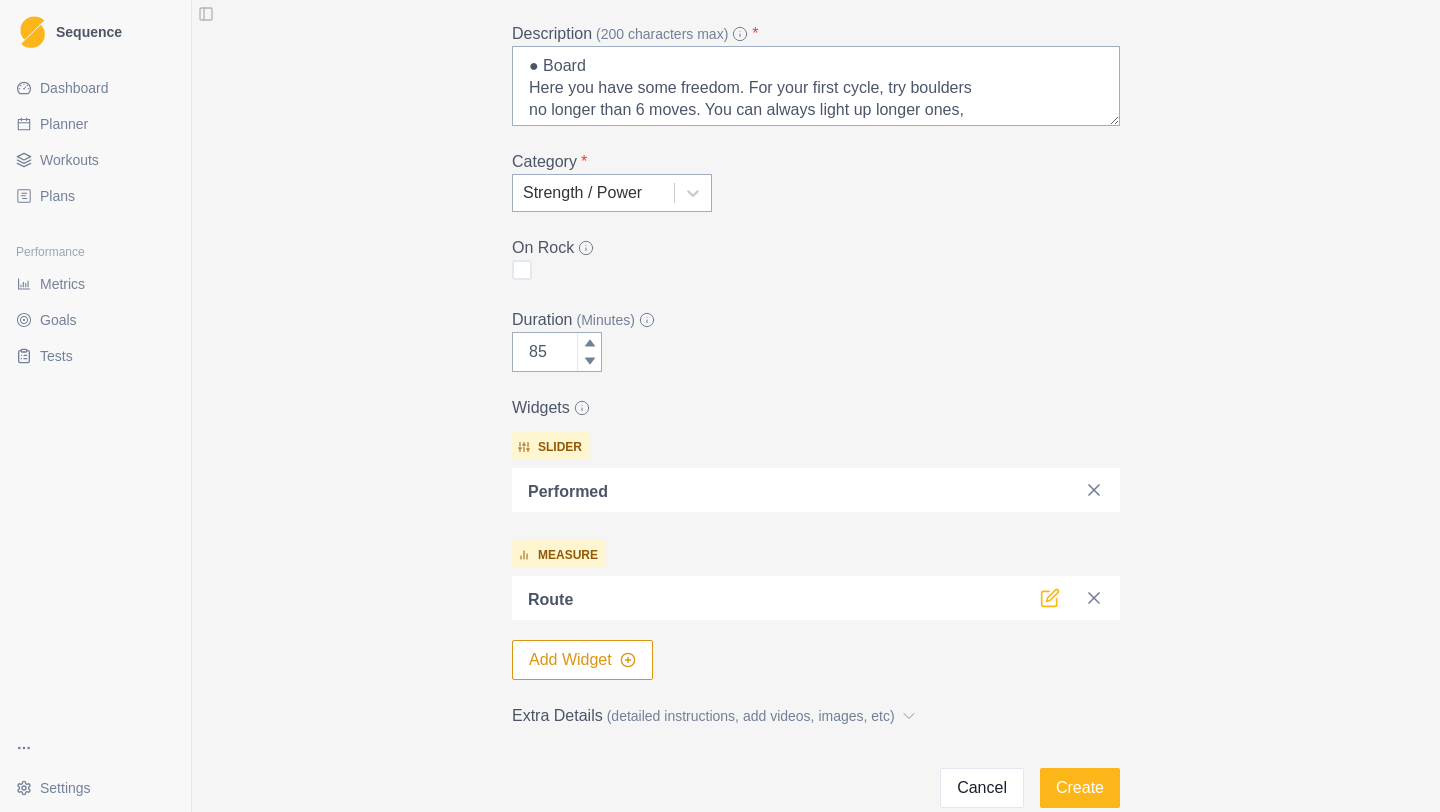 click 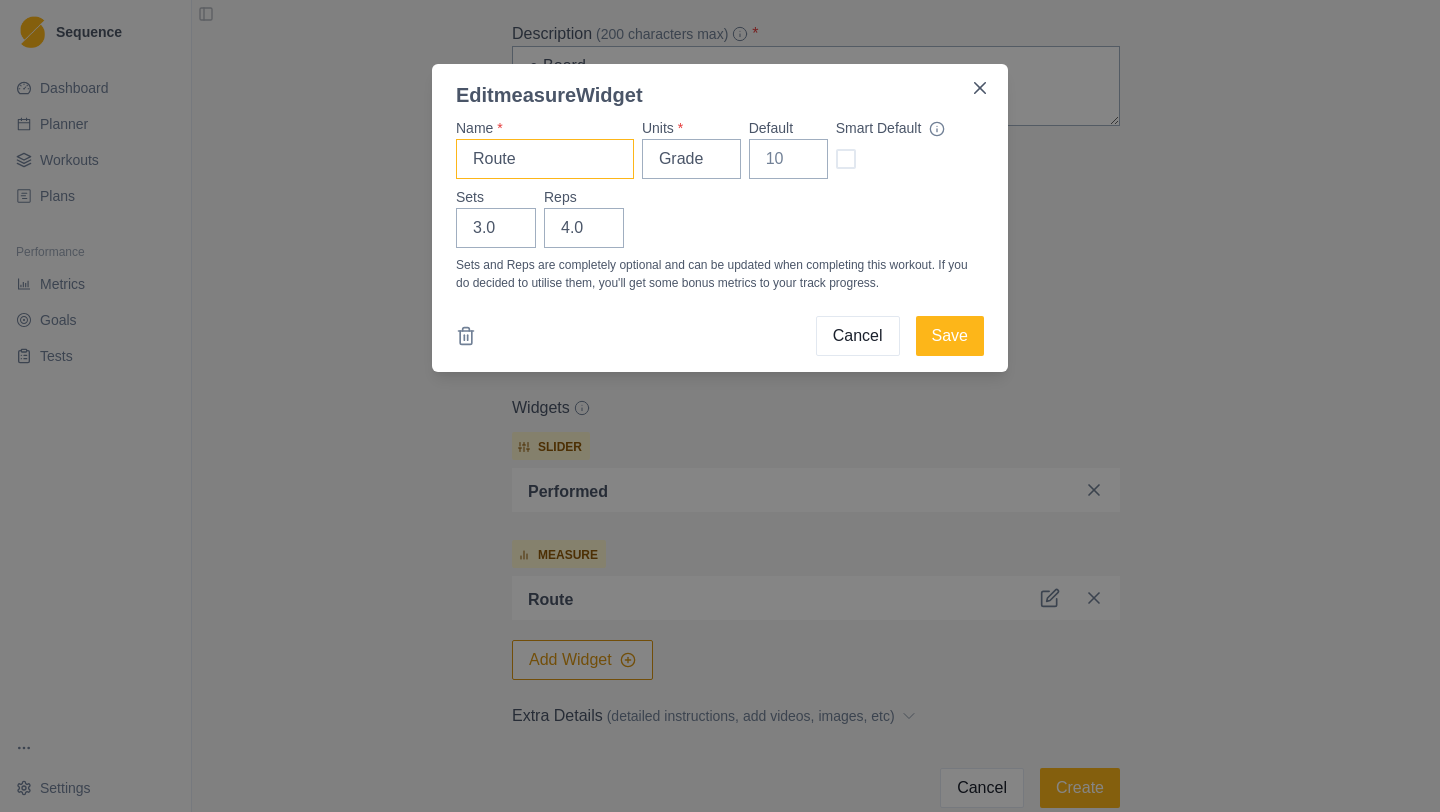 drag, startPoint x: 543, startPoint y: 166, endPoint x: 393, endPoint y: 166, distance: 150 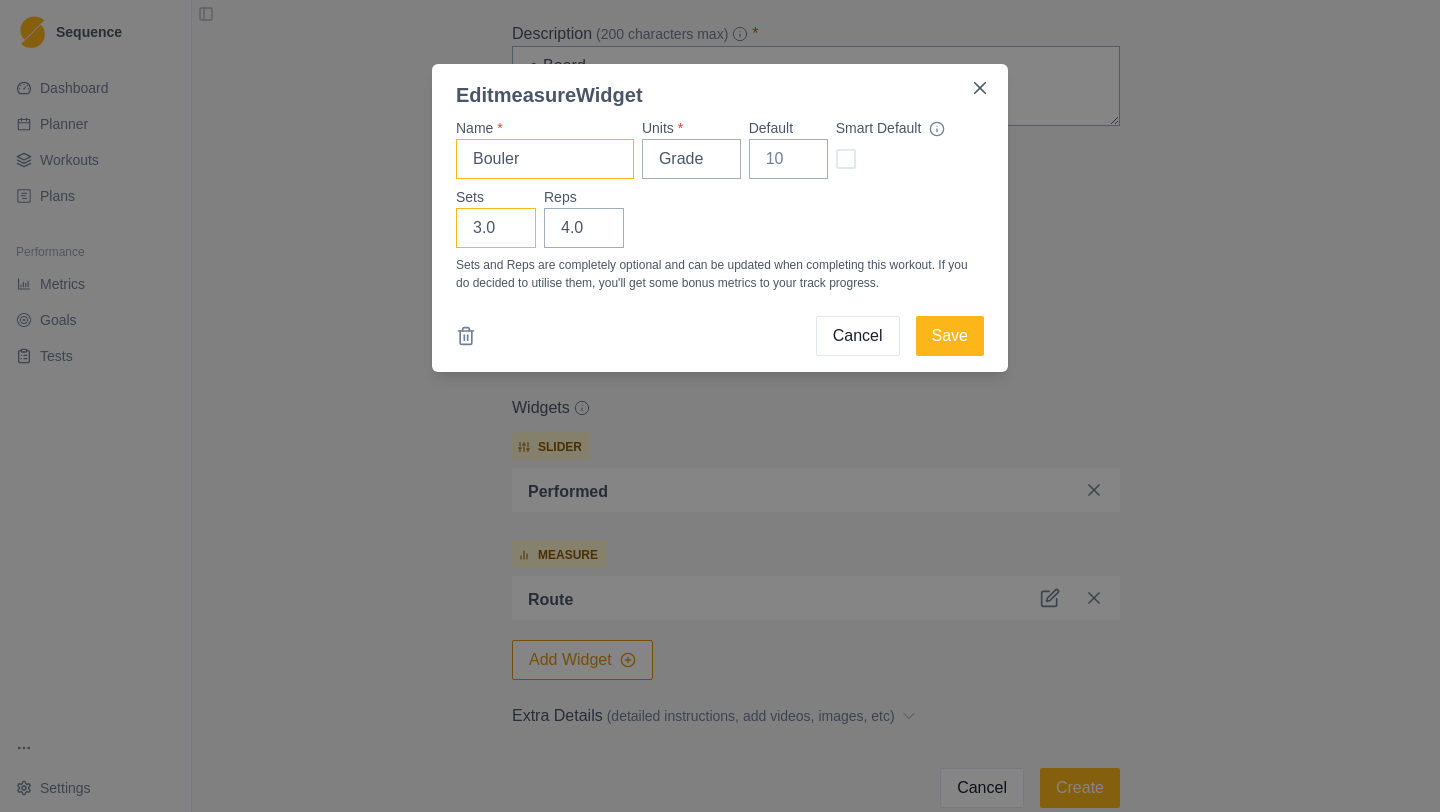 type on "Bouler" 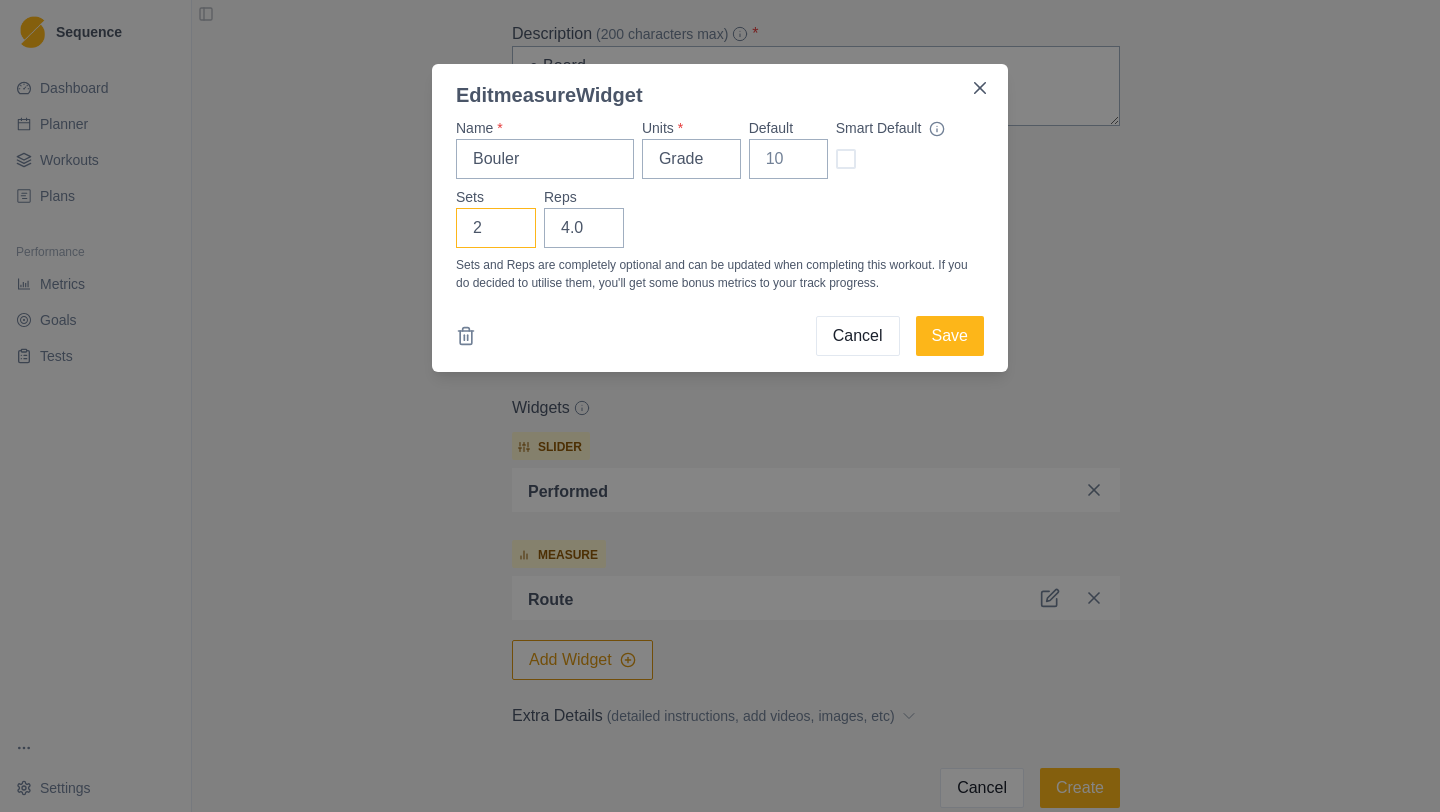 click on "2" at bounding box center (496, 228) 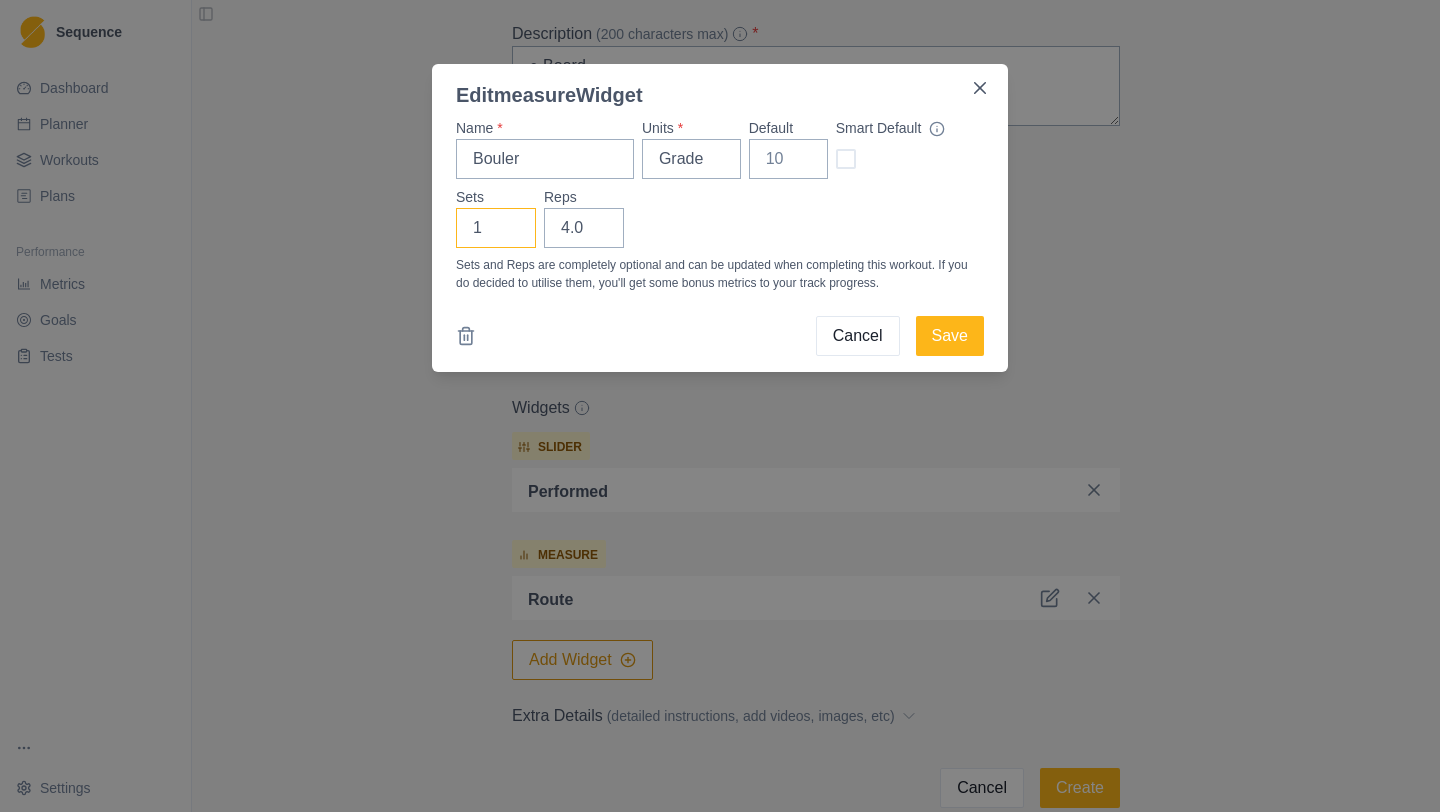 type on "1" 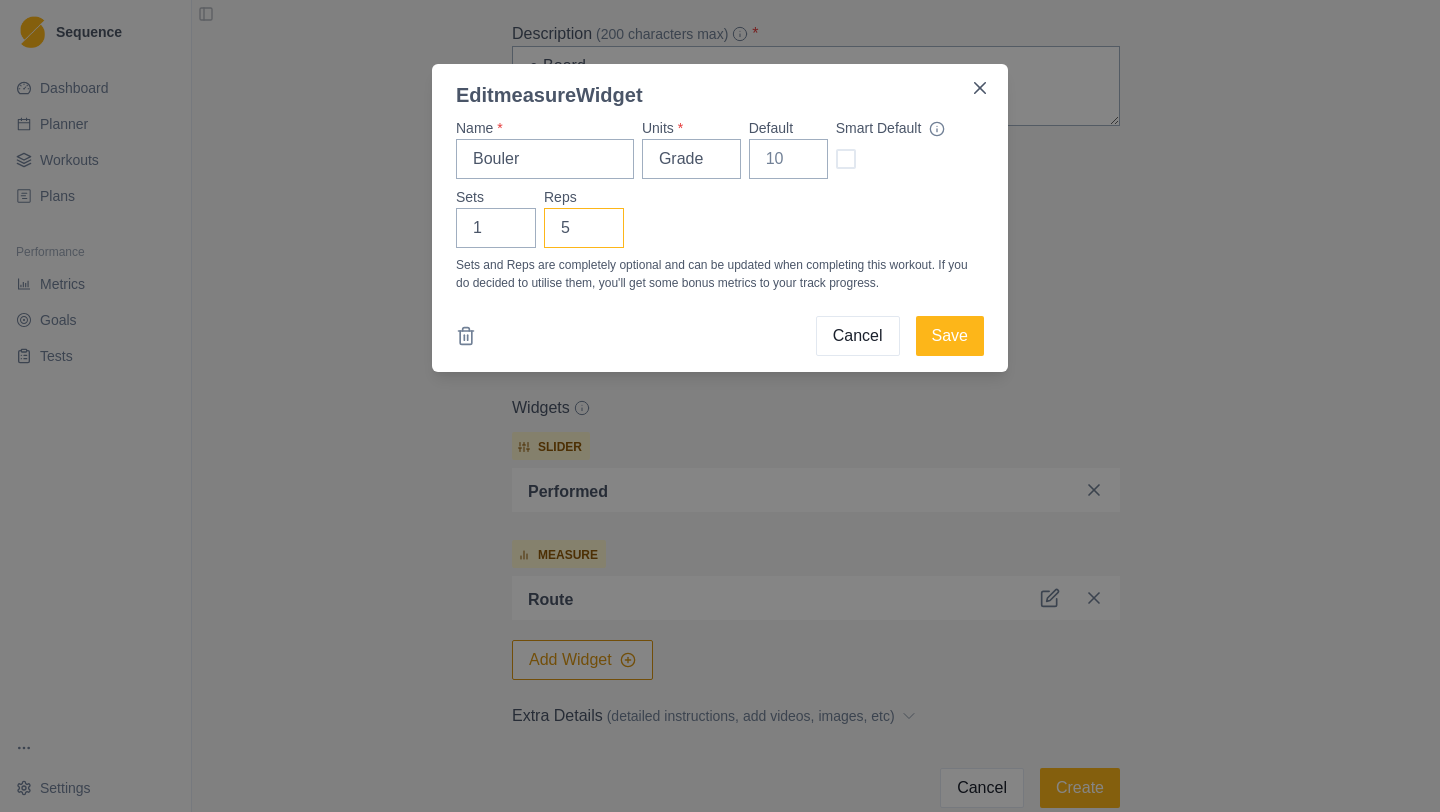 type on "5" 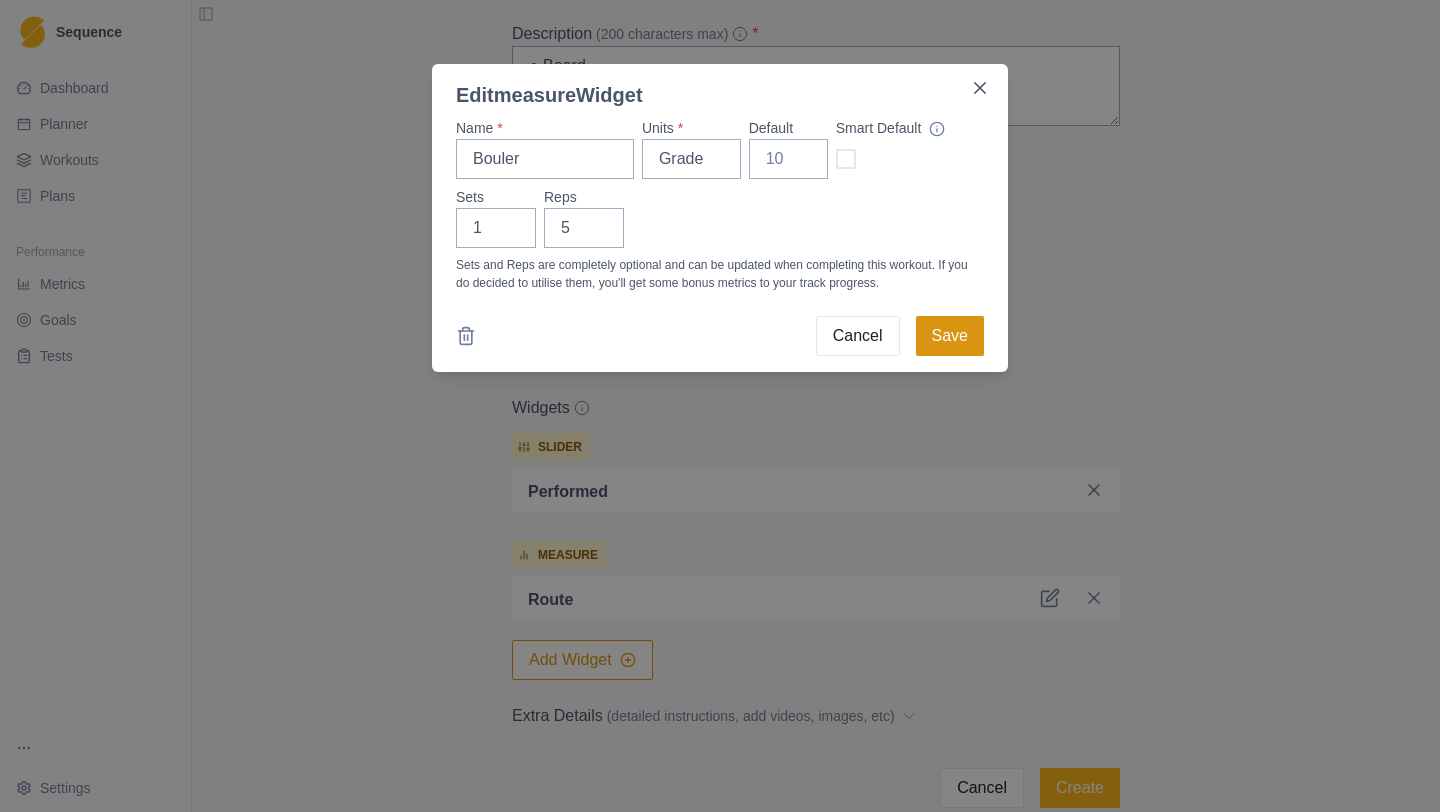 click on "Save" at bounding box center (950, 336) 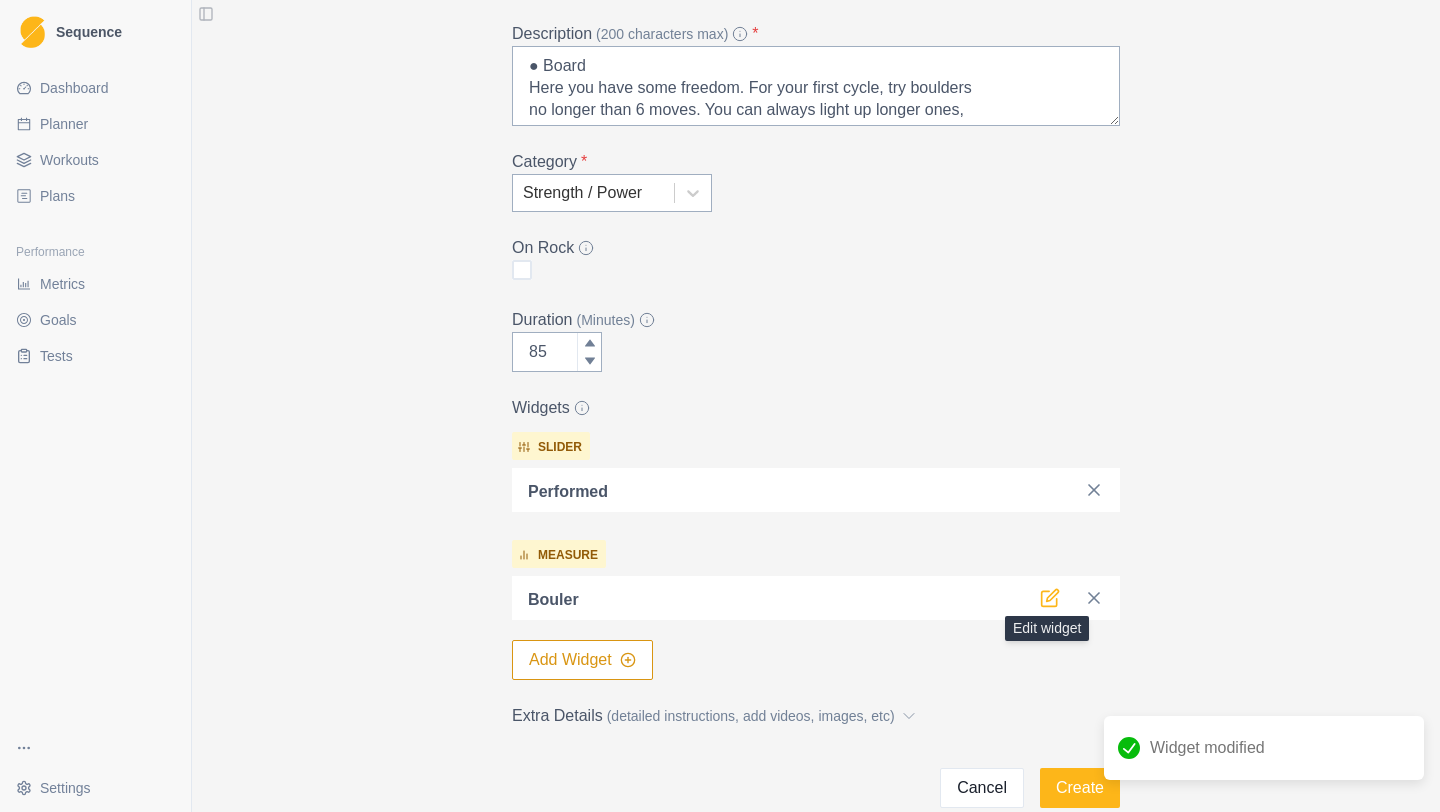 click 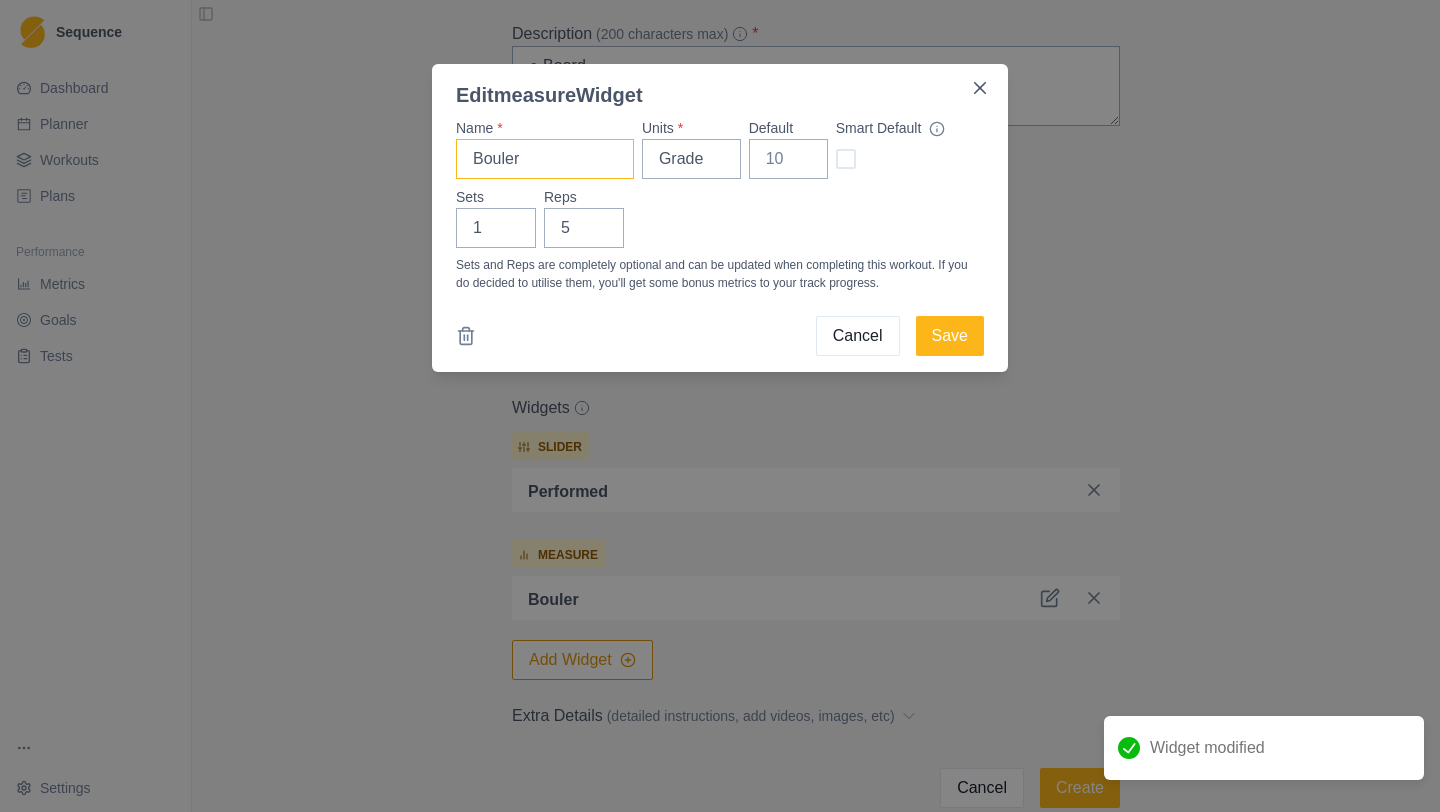 click on "Bouler" at bounding box center [545, 159] 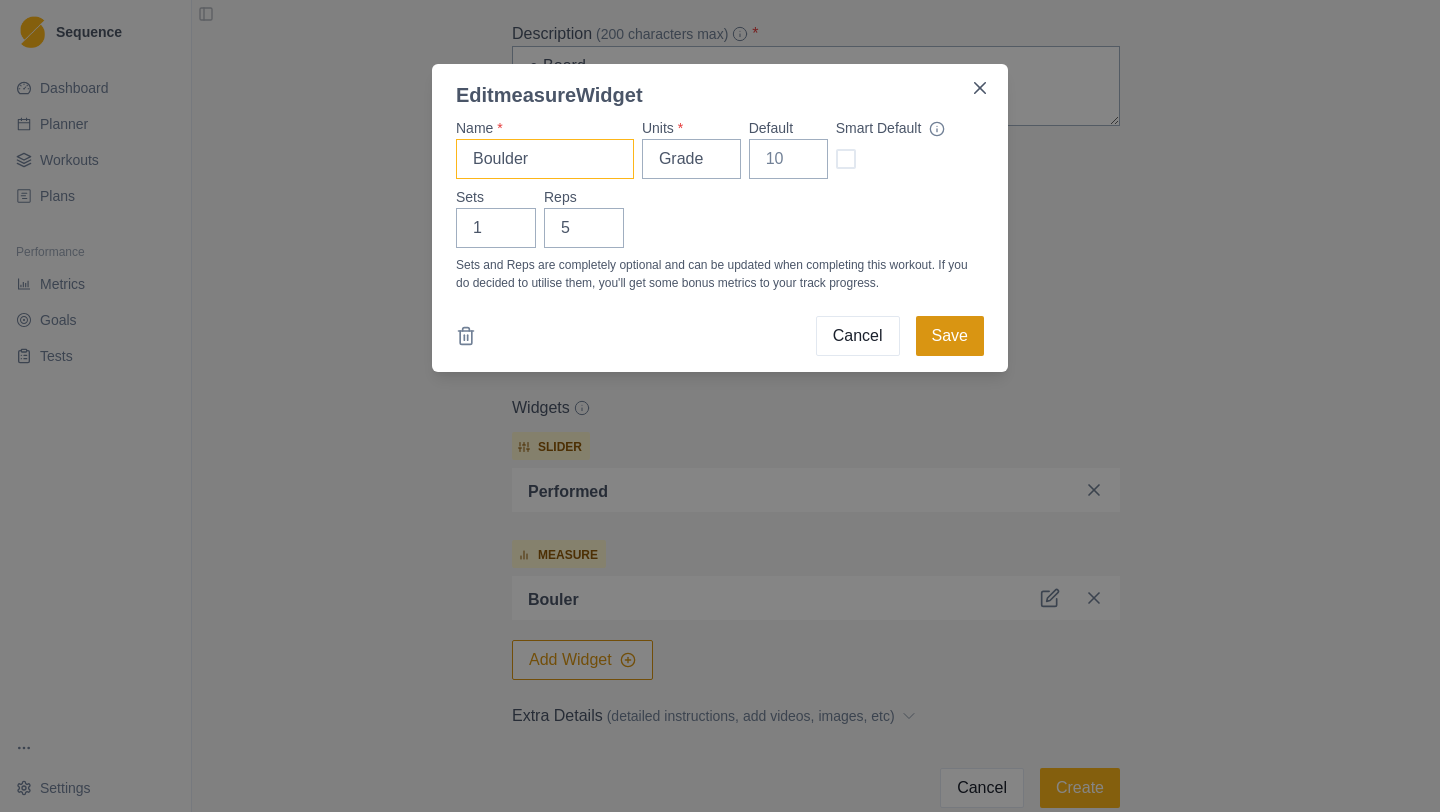 type on "Boulder" 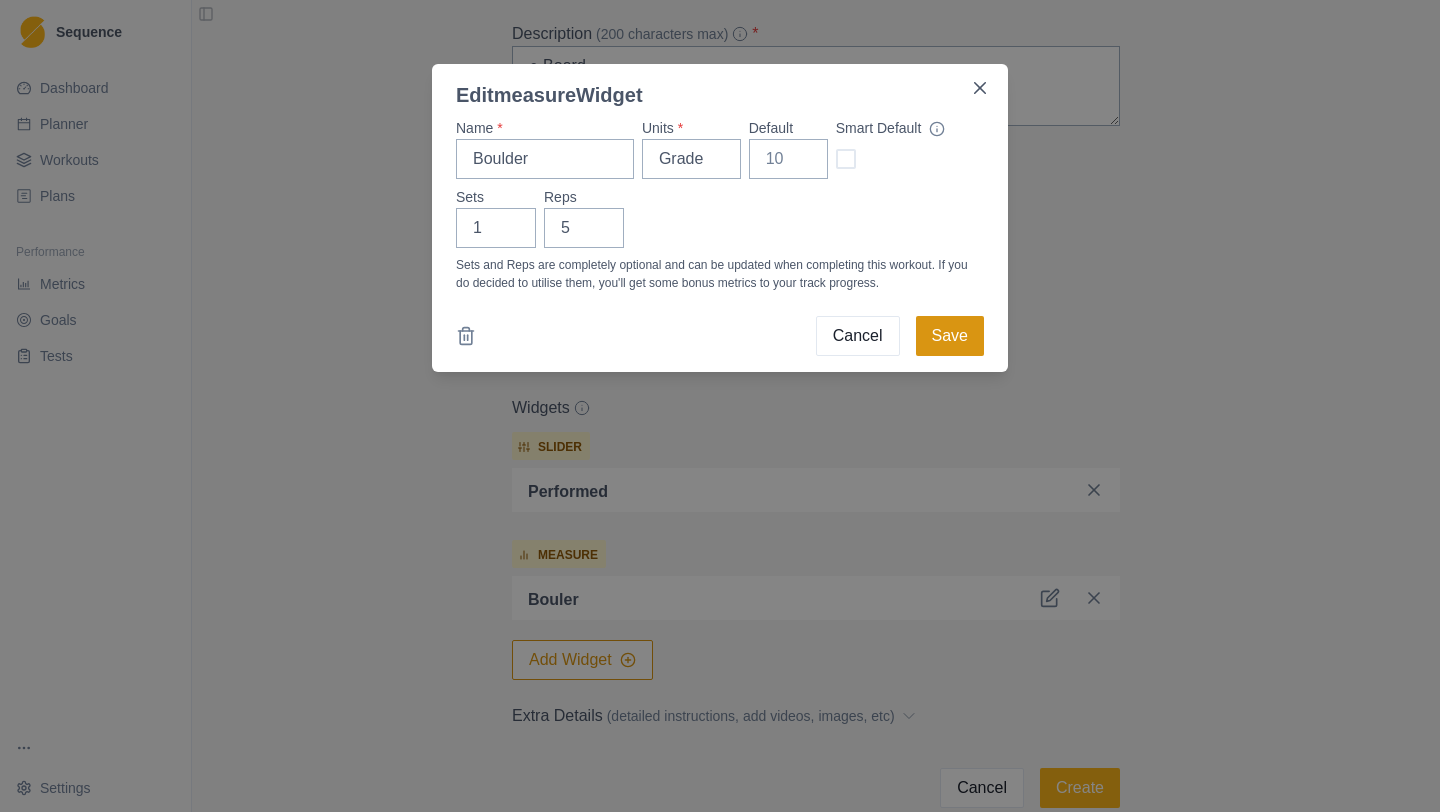 click on "Save" at bounding box center [950, 336] 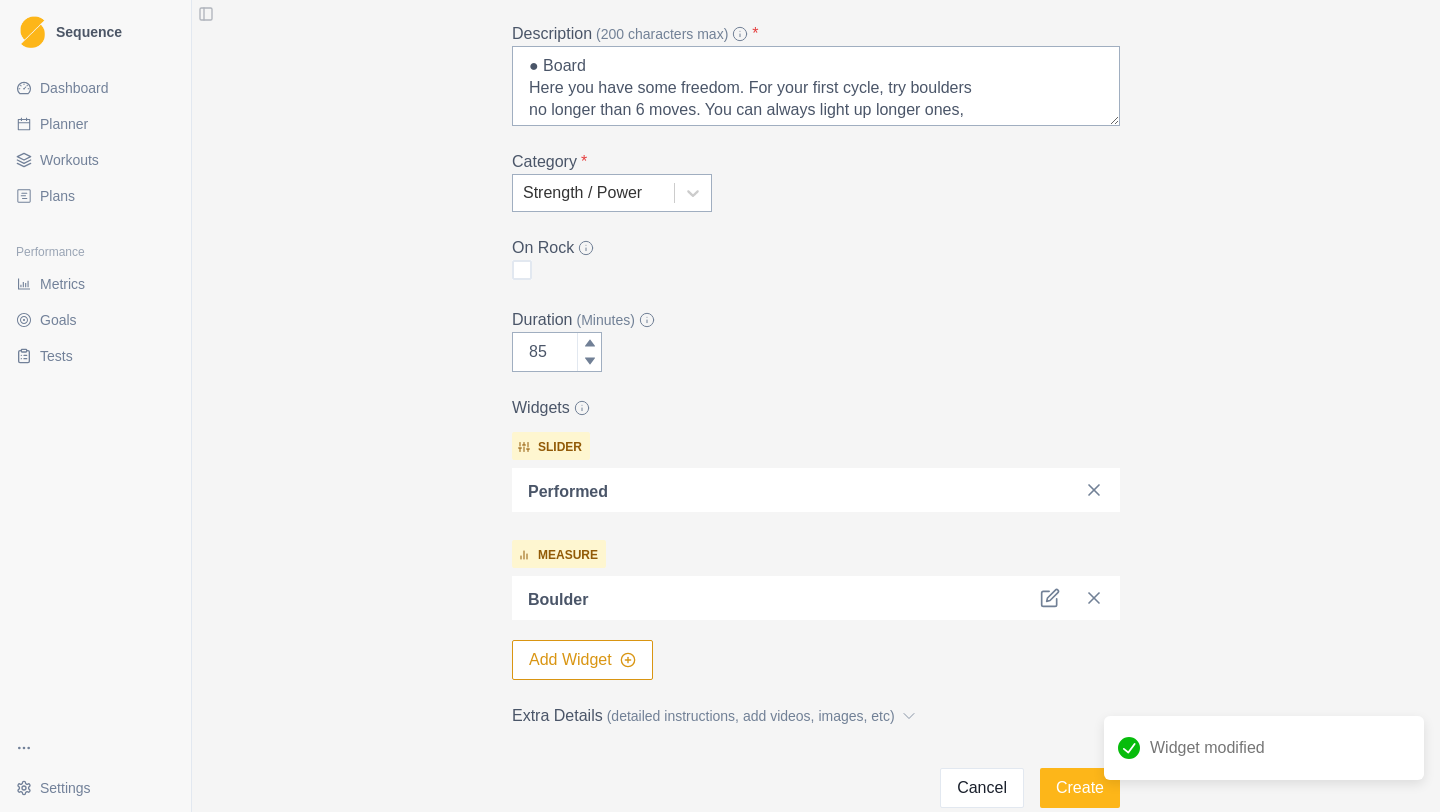 scroll, scrollTop: 301, scrollLeft: 0, axis: vertical 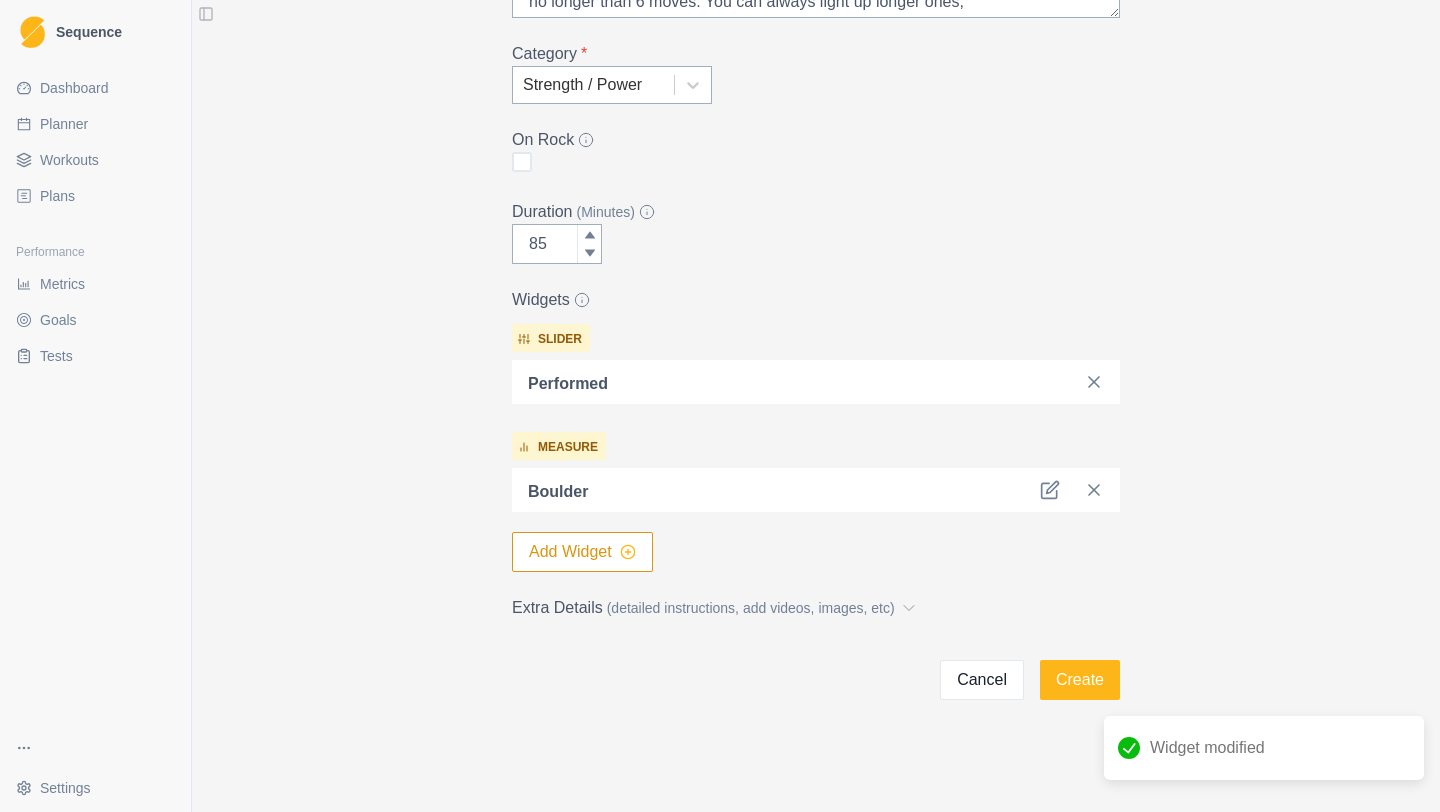 click 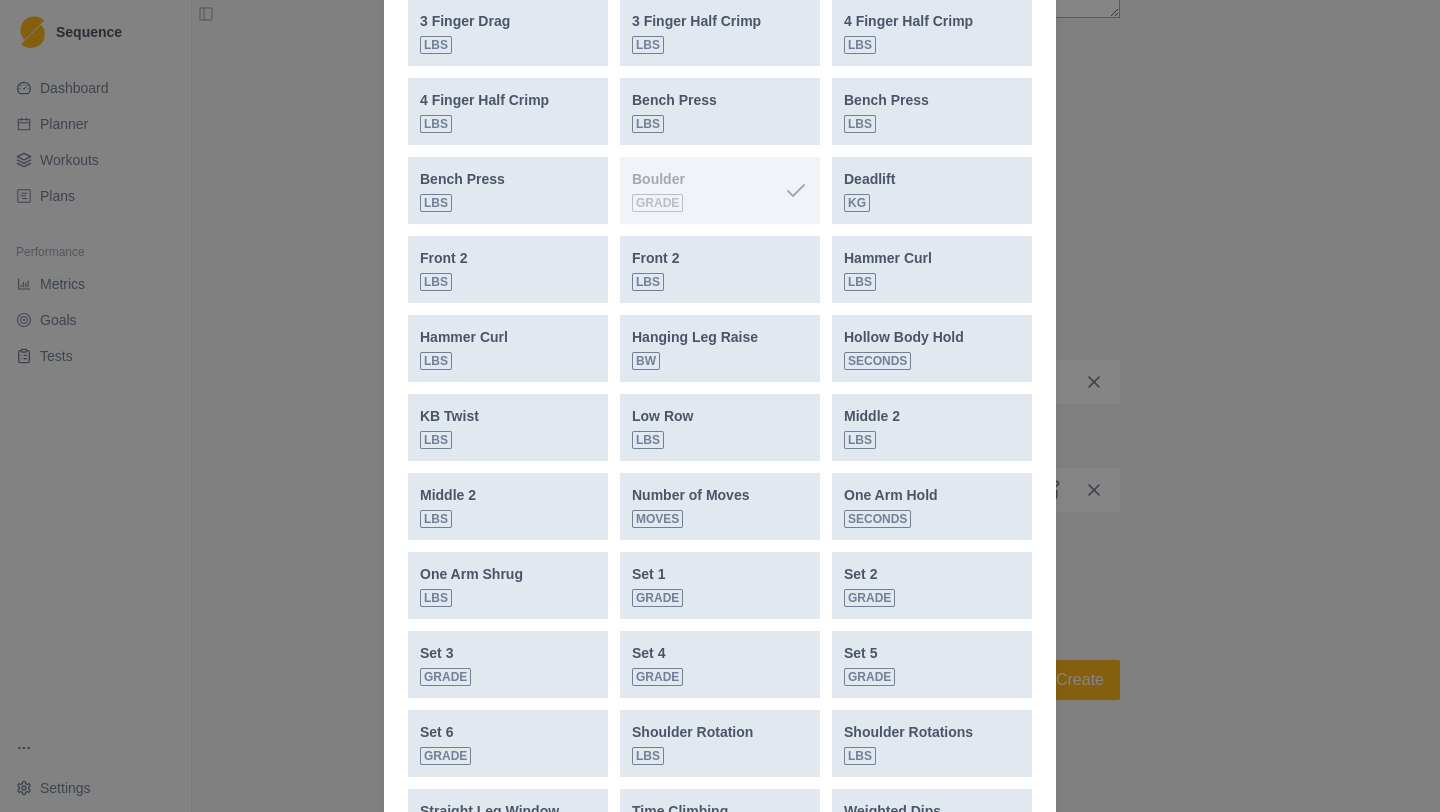 scroll, scrollTop: 590, scrollLeft: 0, axis: vertical 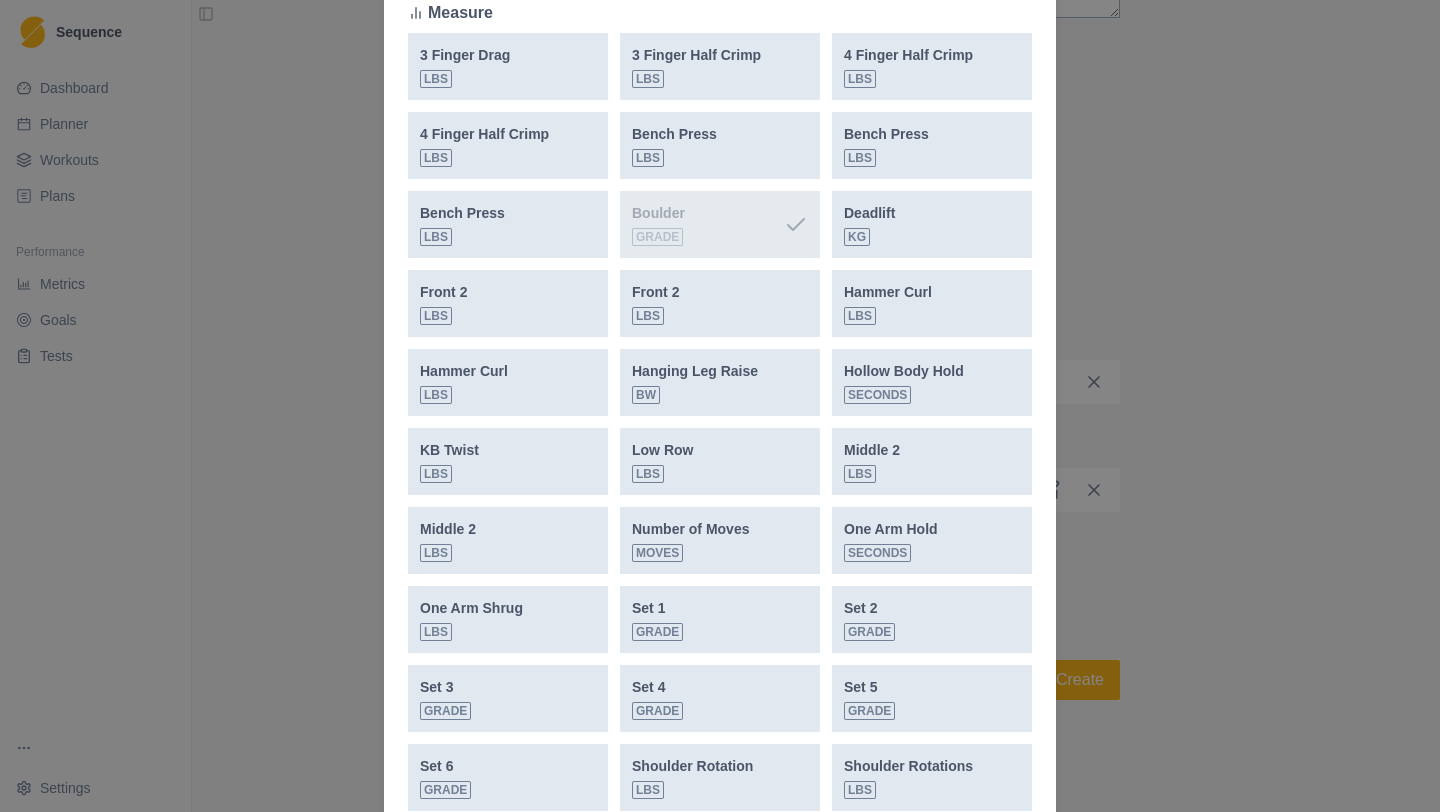 click on "Boulder Grade" at bounding box center (708, 224) 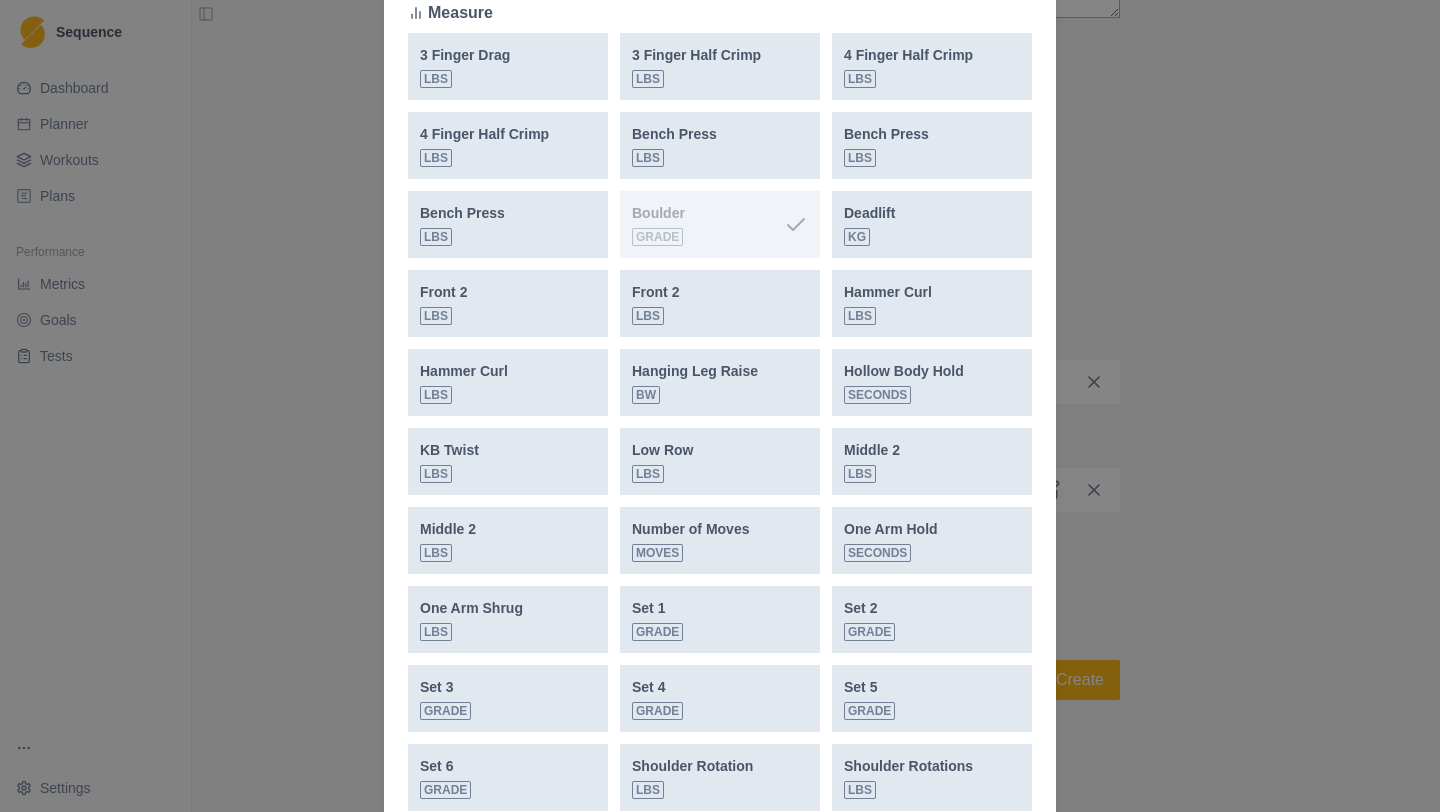 click on "Add Widget New Widget Select Measure Existing Widgets Slider How I Felt How Motivated How I Performed RPE Measure 3 Finger Drag lbs 3 Finger Half Crimp lbs 4 Finger Half Crimp lbs 4 Finger Half Crimp lbs Bench Press lbs Bench Press lbs Bench Press lbs Boulder Grade Deadlift kg Front 2 lbs Front 2 lbs Hammer Curl lbs Hammer Curl lbs Hanging Leg Raise BW Hollow Body Hold Seconds KB Twist lbs Low Row lbs Middle 2 lbs Middle 2 lbs Number of Moves moves One Arm Hold Seconds One Arm Shrug lbs Set 1 Grade Set 2 Grade Set 3 Grade Set 4 Grade Set 5 Grade Set 6 Grade Shoulder Rotation lbs Shoulder Rotations lbs Straight Leg Window Wipers BW Time Climbing Minutes Weighted Dips lbs Weighted Dips lbs Weighted Pull Ups lbs Weighted Pull Ups lbs" at bounding box center (720, 406) 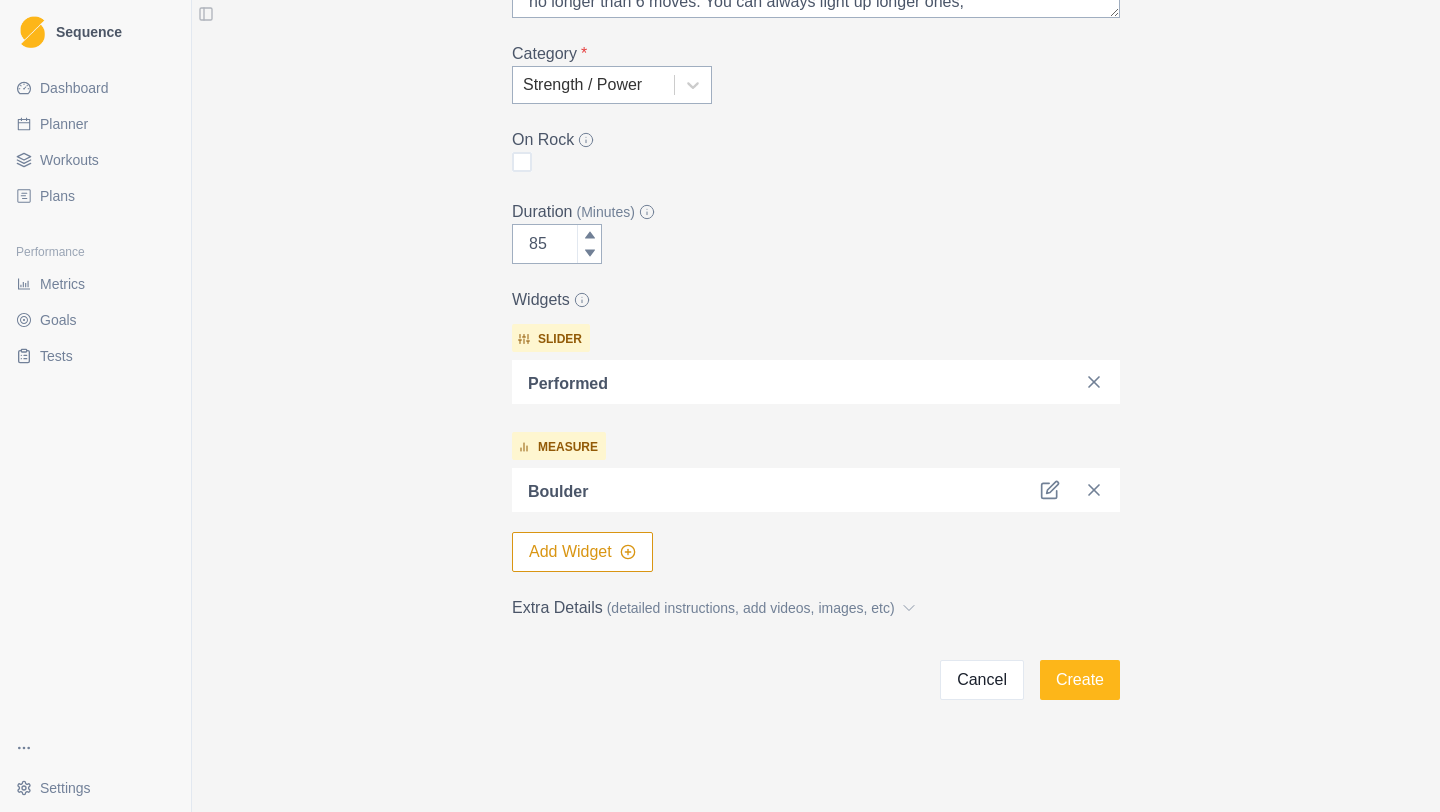 click on "Add Widget" at bounding box center [582, 552] 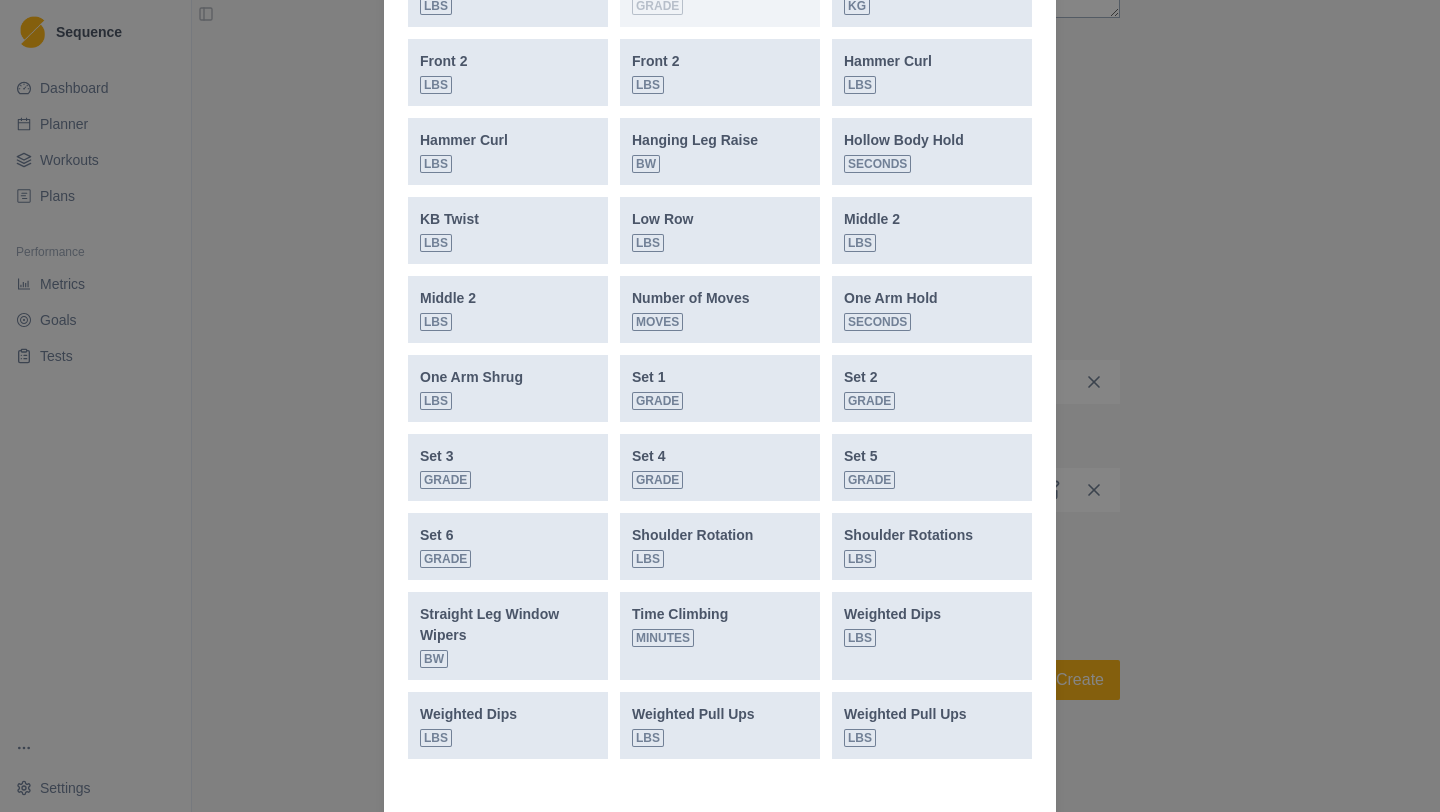 scroll, scrollTop: 814, scrollLeft: 0, axis: vertical 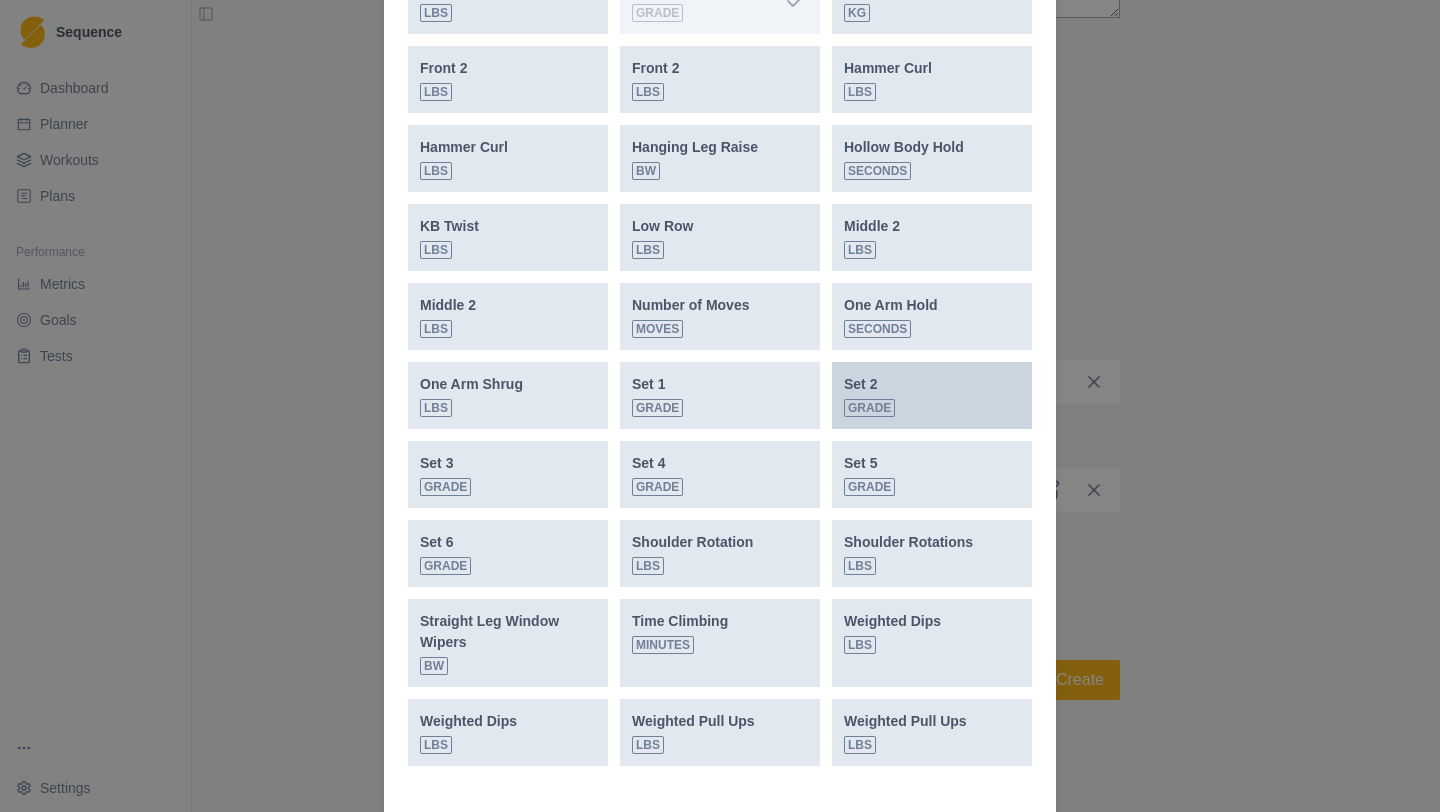 click on "Set 2 Grade" at bounding box center (932, 395) 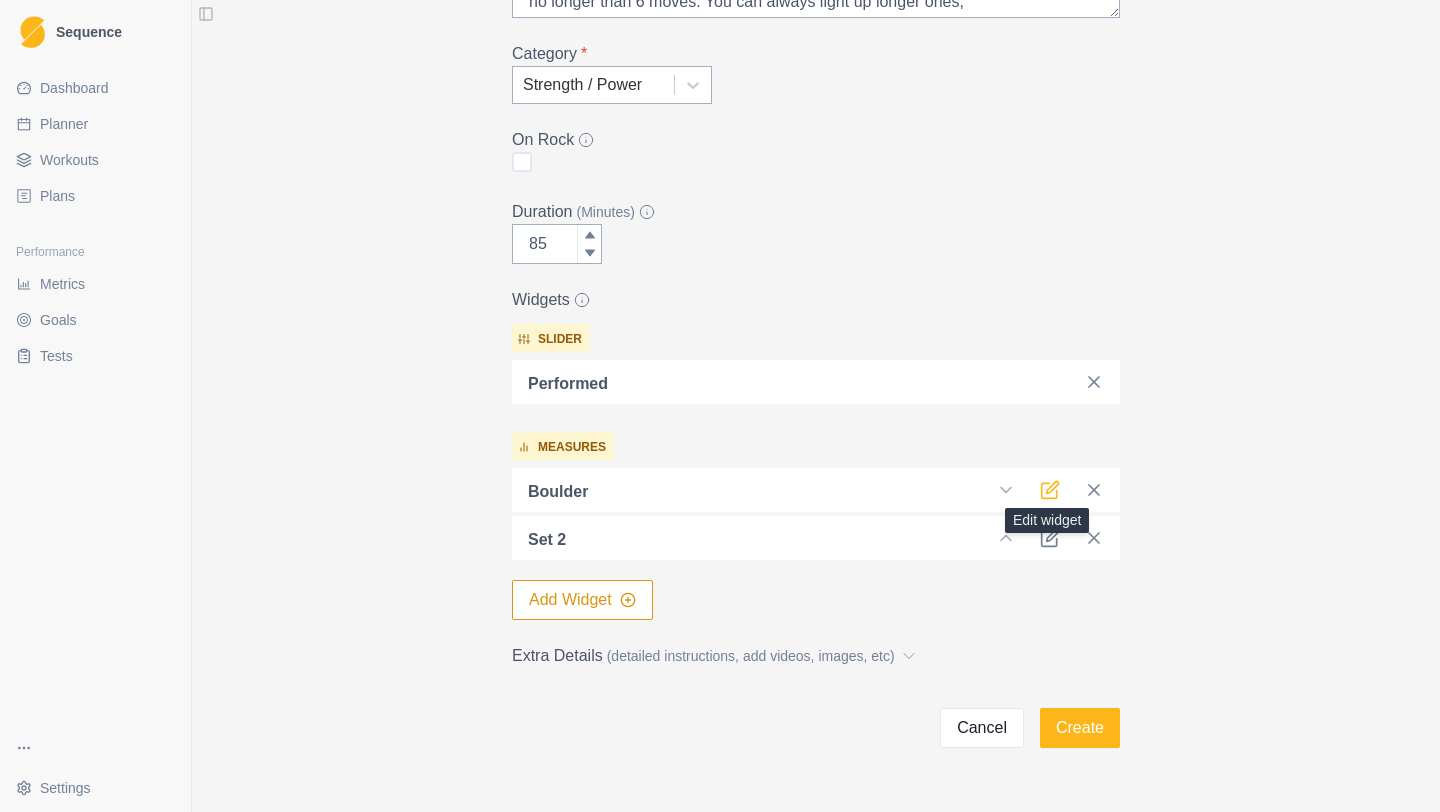 click 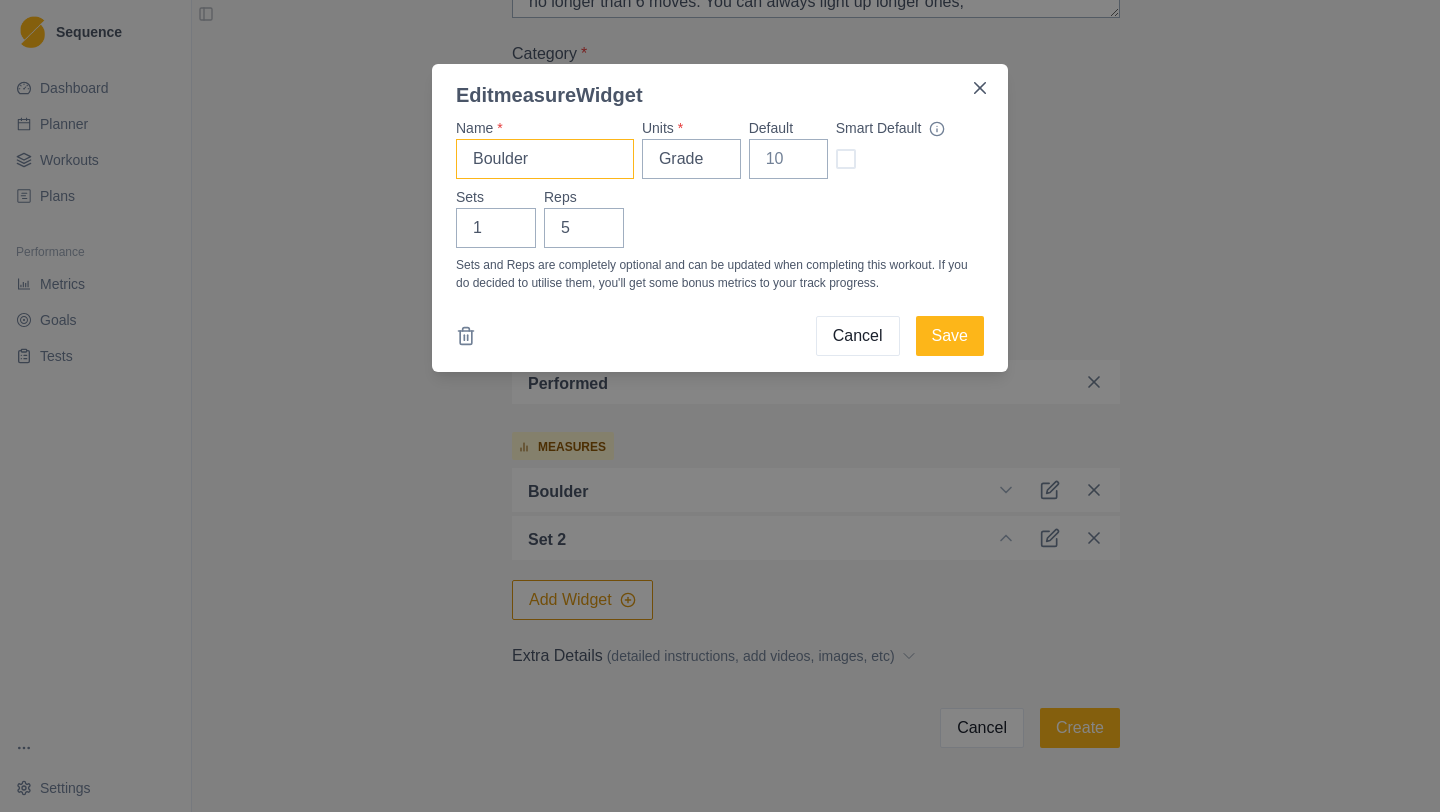 drag, startPoint x: 549, startPoint y: 160, endPoint x: 382, endPoint y: 153, distance: 167.14664 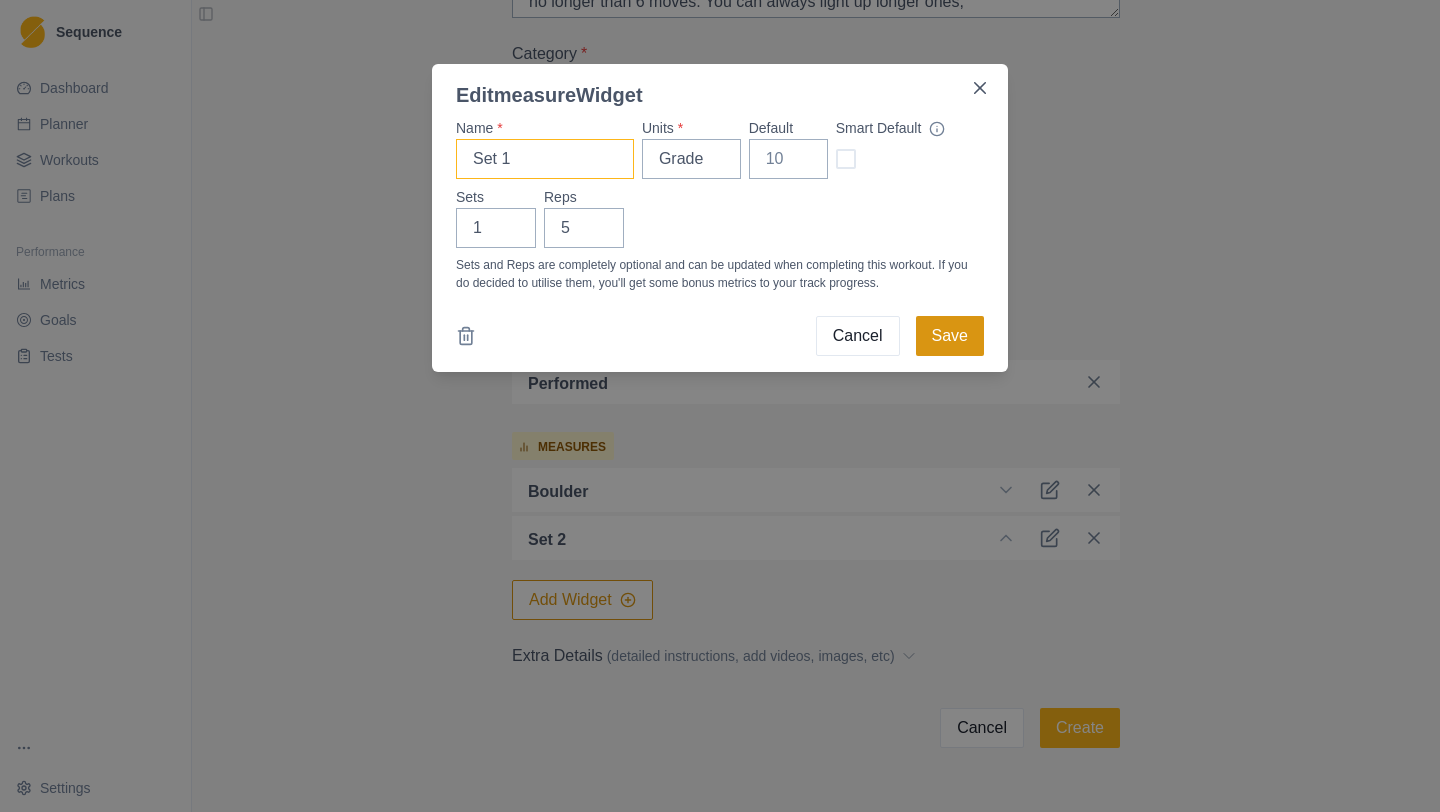 type on "Set 1" 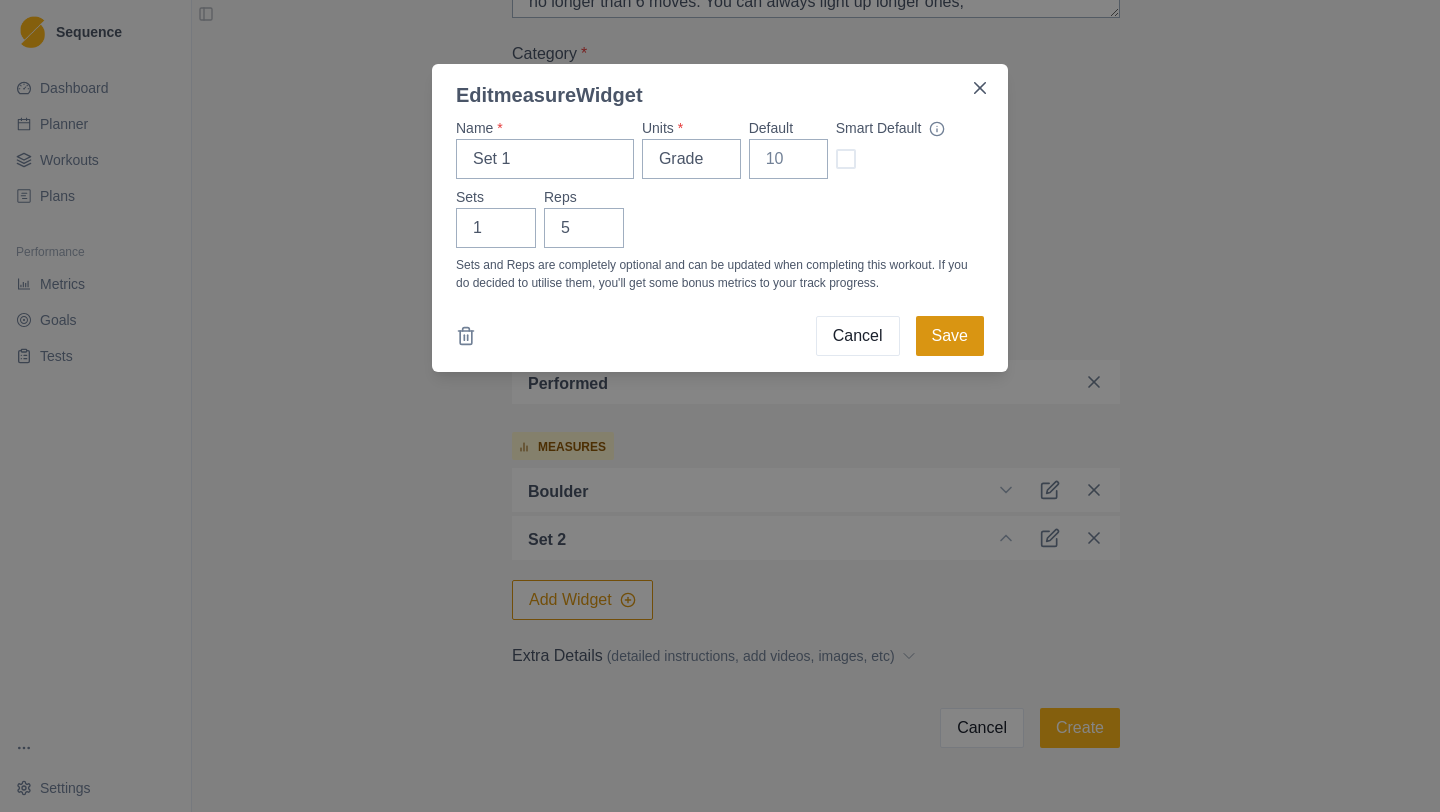 click on "Save" at bounding box center [950, 336] 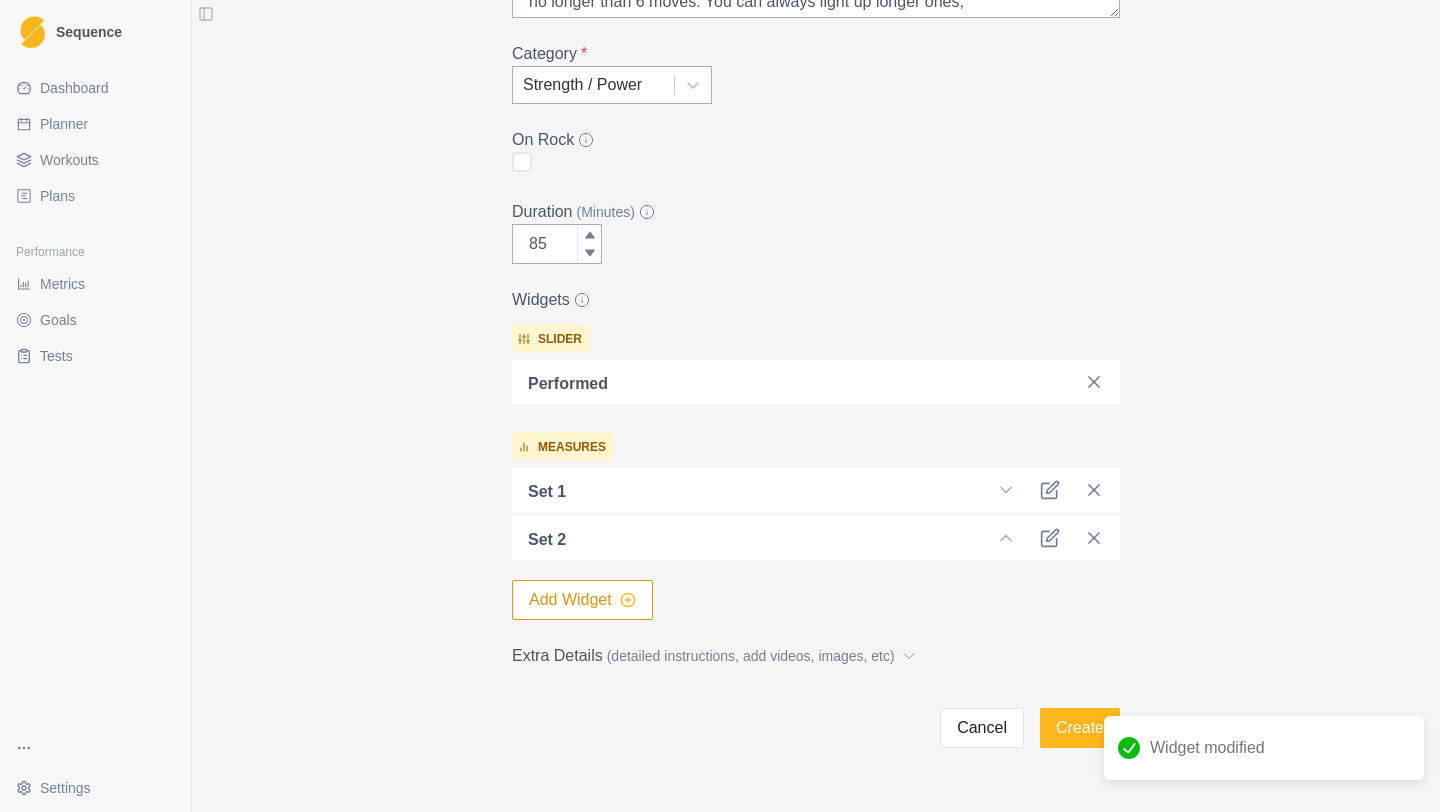 click 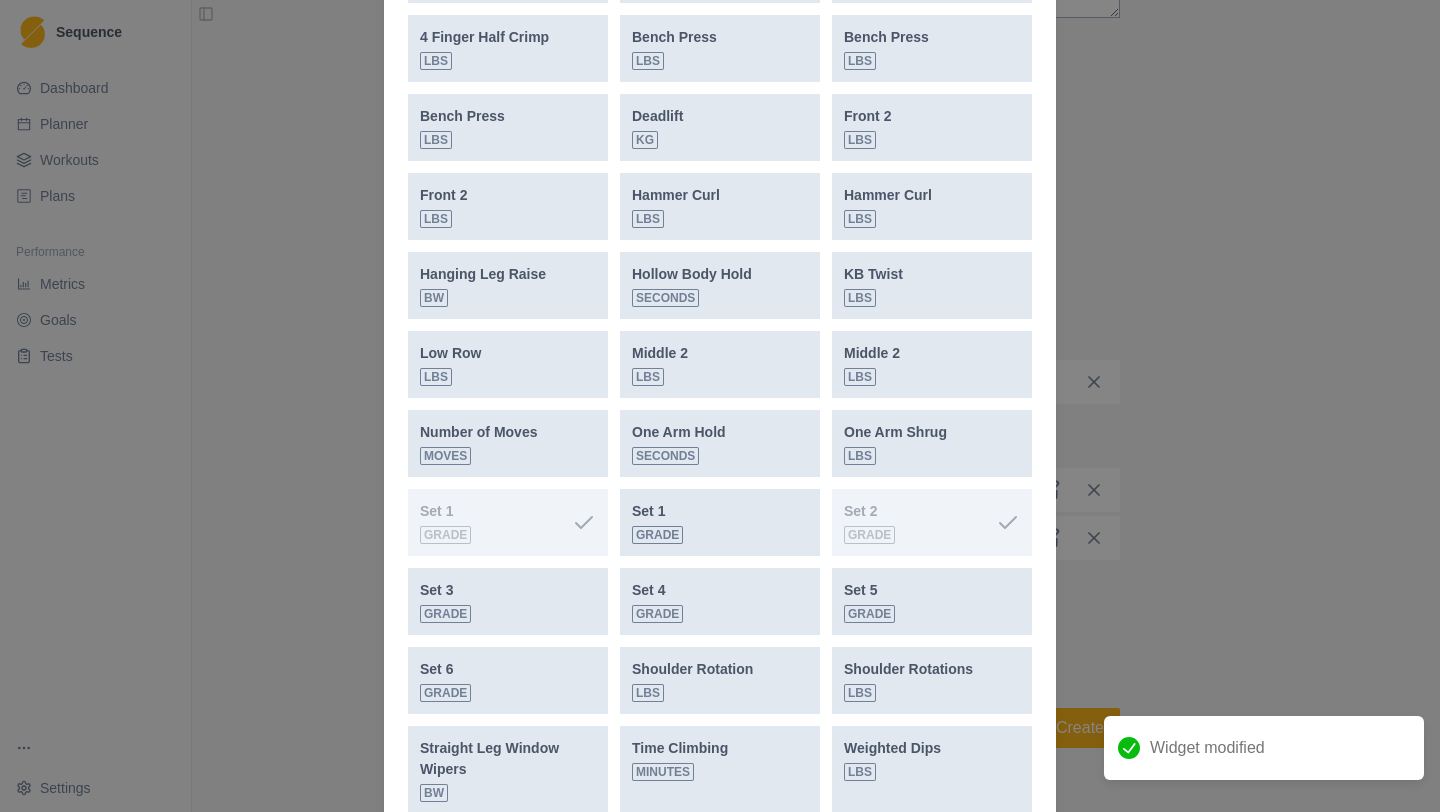 scroll, scrollTop: 690, scrollLeft: 0, axis: vertical 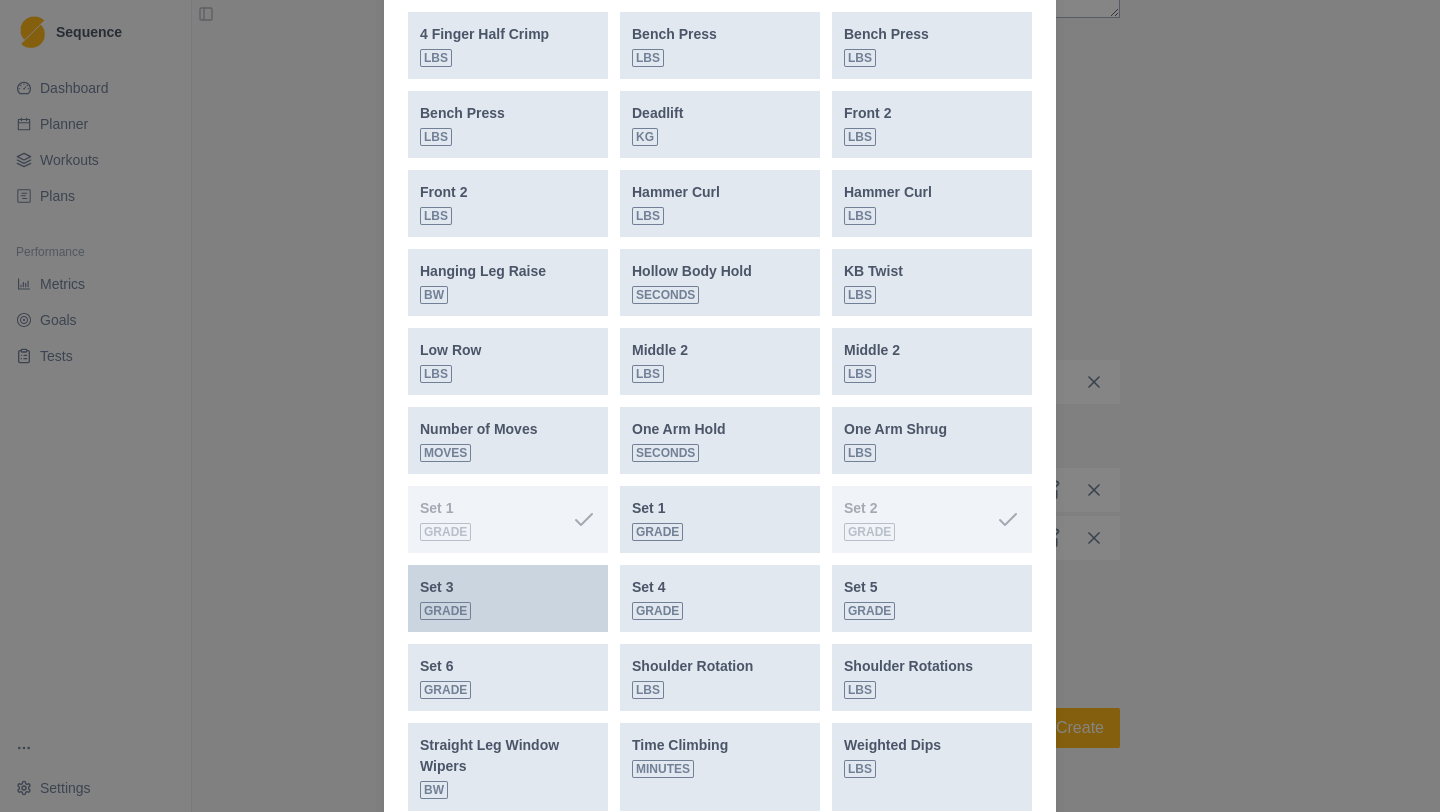click on "Set 3 Grade" at bounding box center (508, 598) 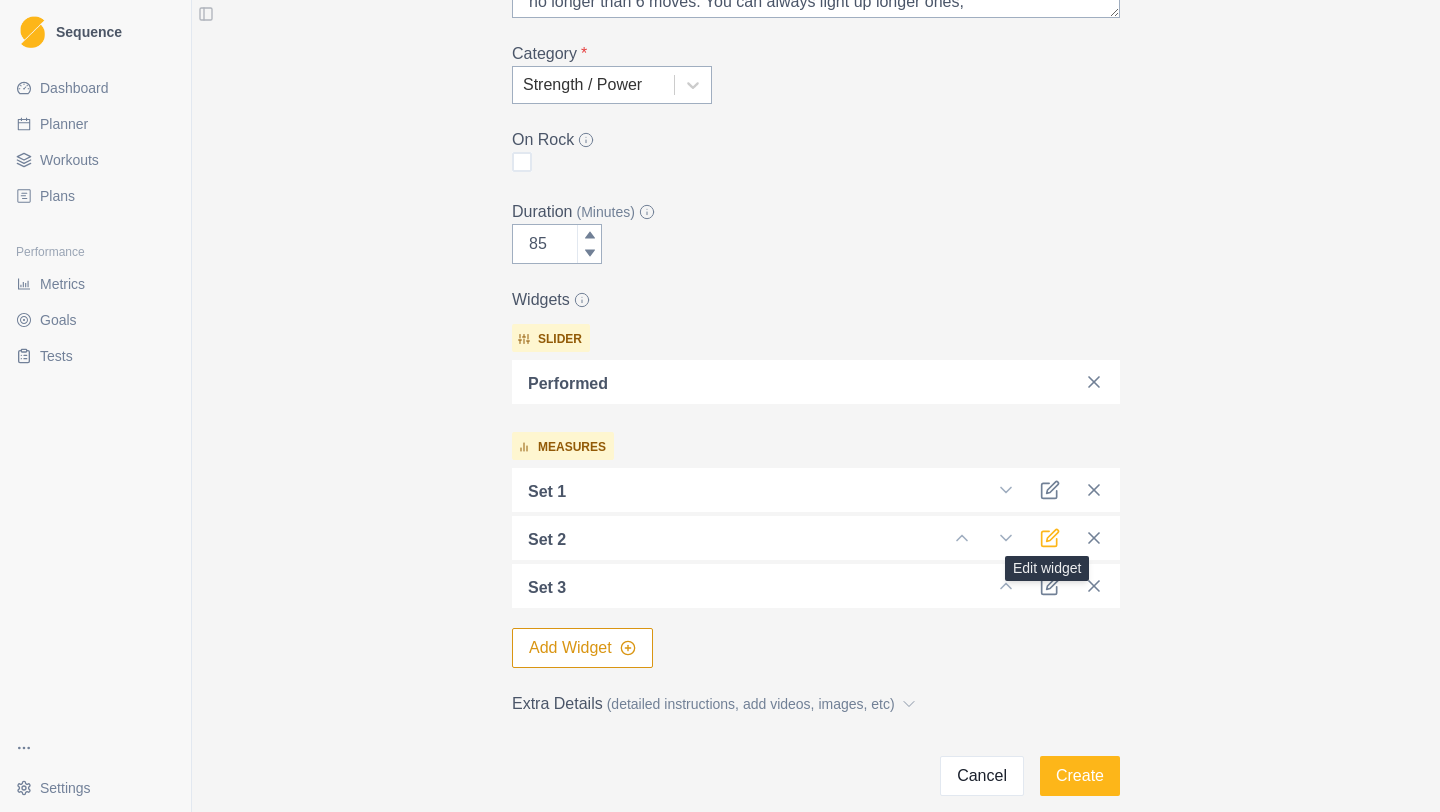 click 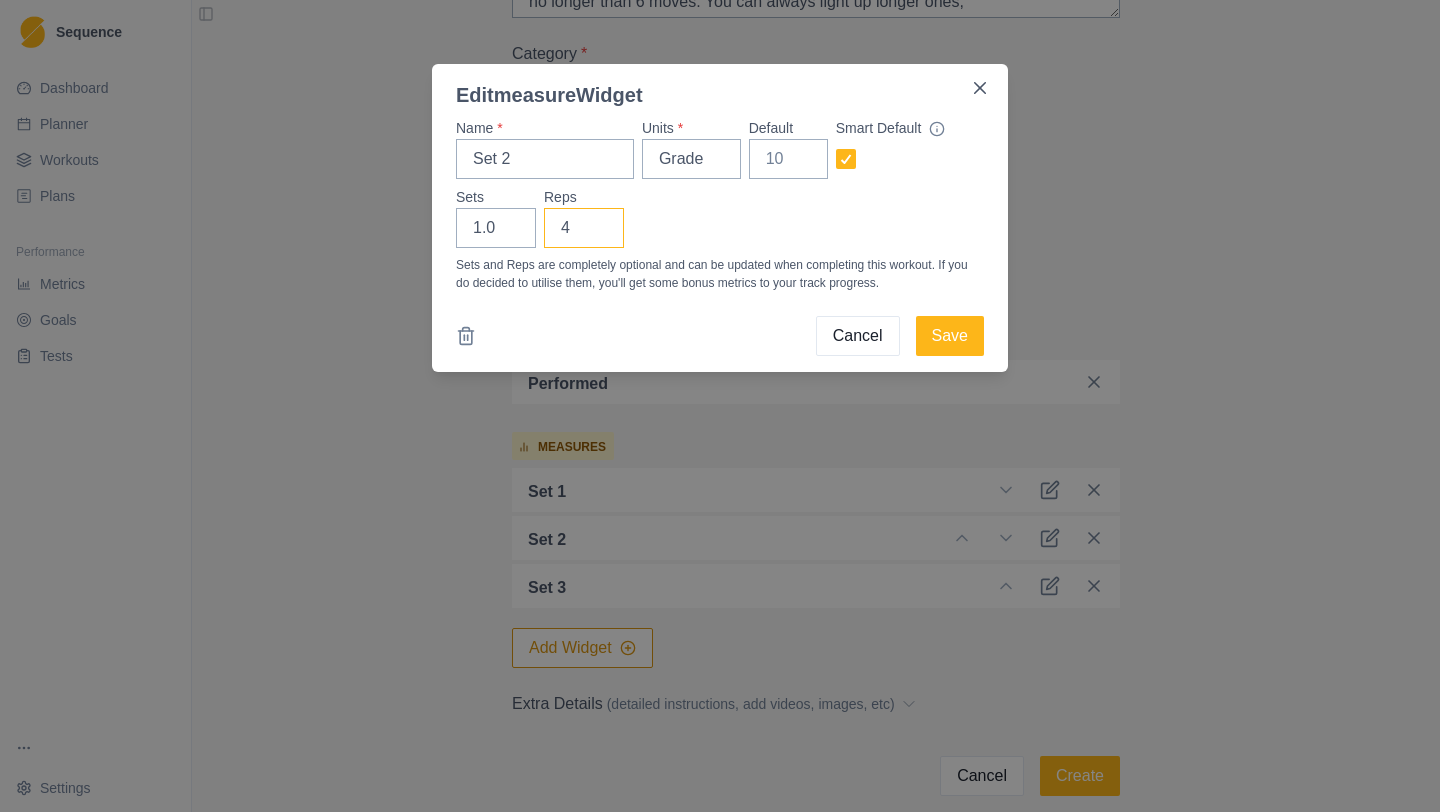 click on "4" at bounding box center (584, 228) 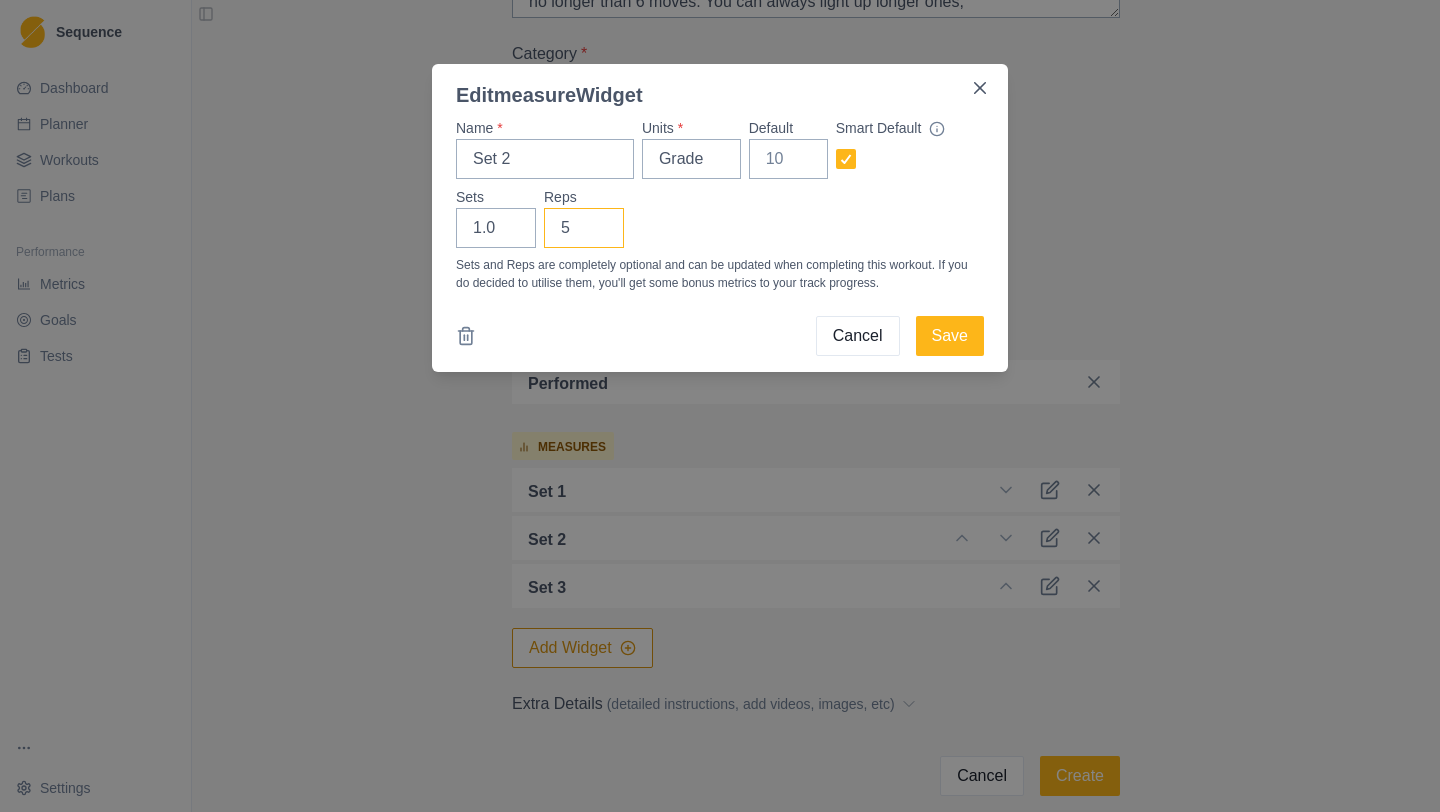 type on "5" 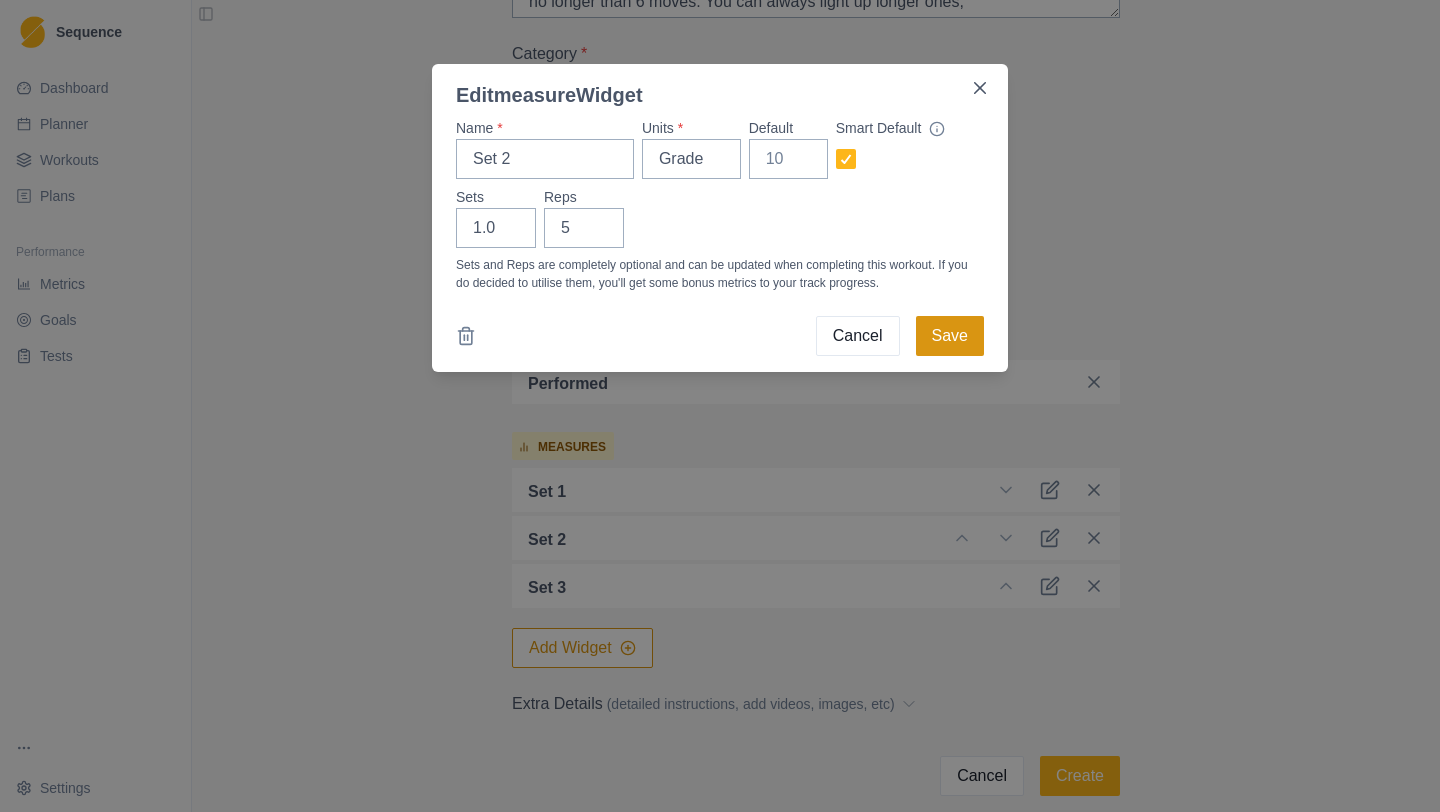 click on "Save" at bounding box center [950, 336] 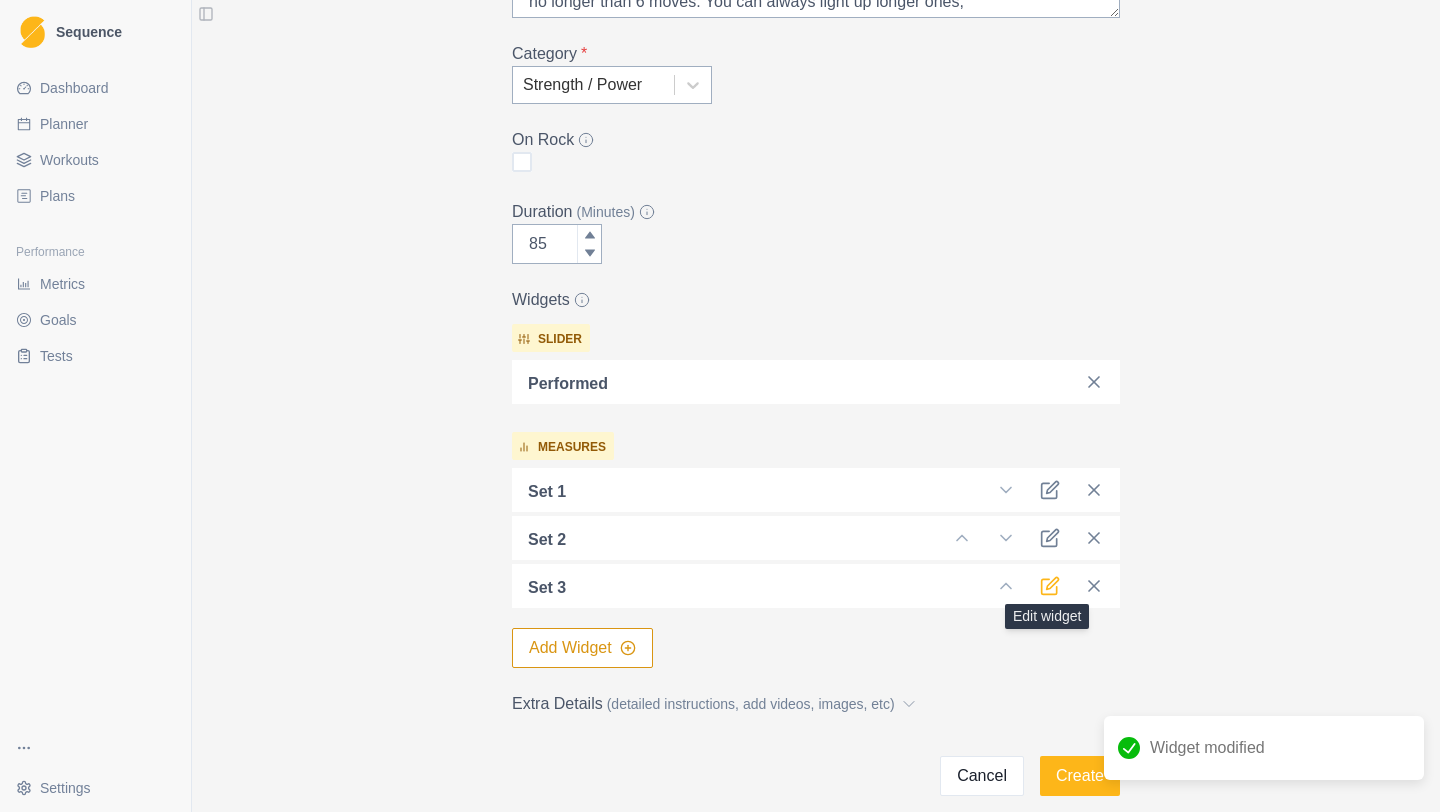 click 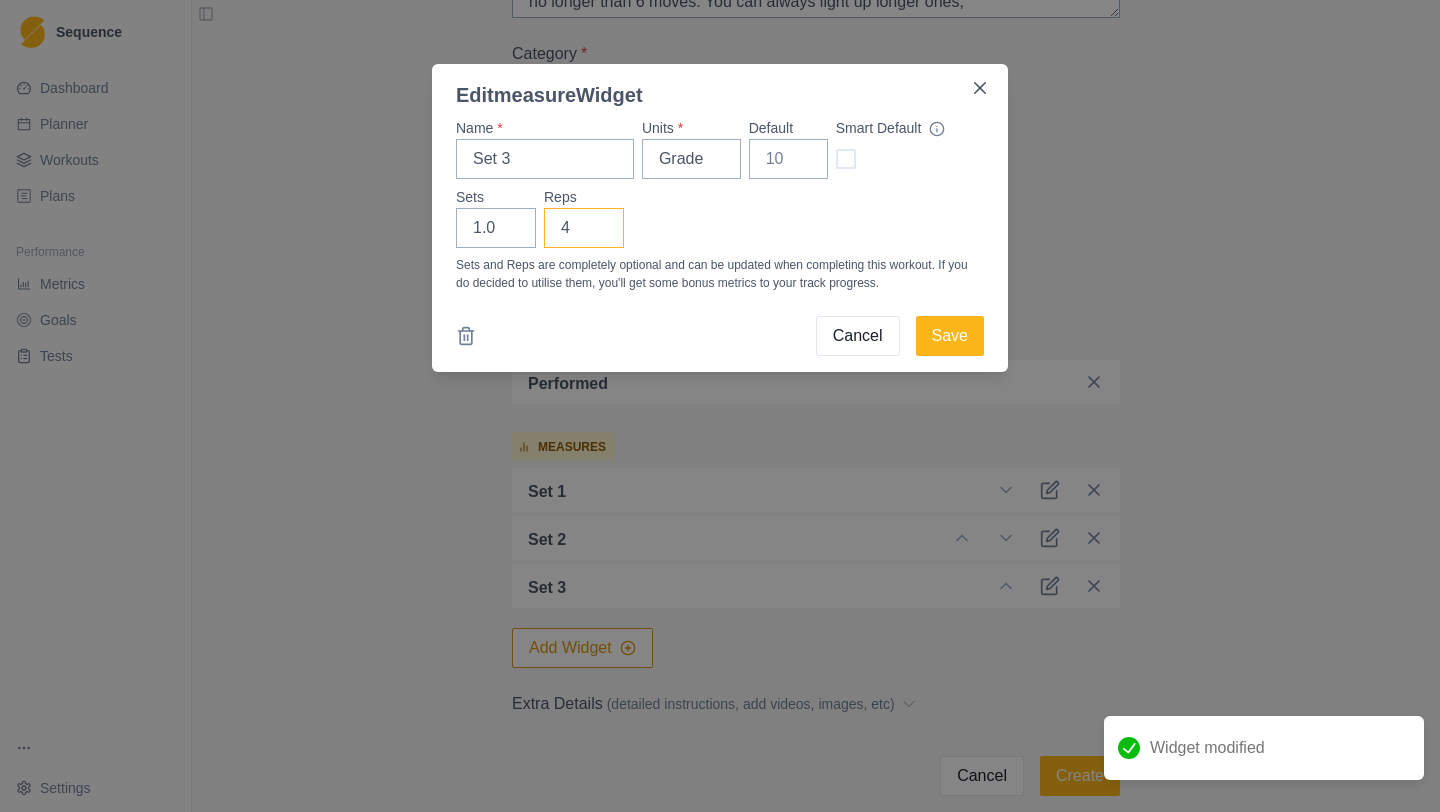 click on "4" at bounding box center (584, 228) 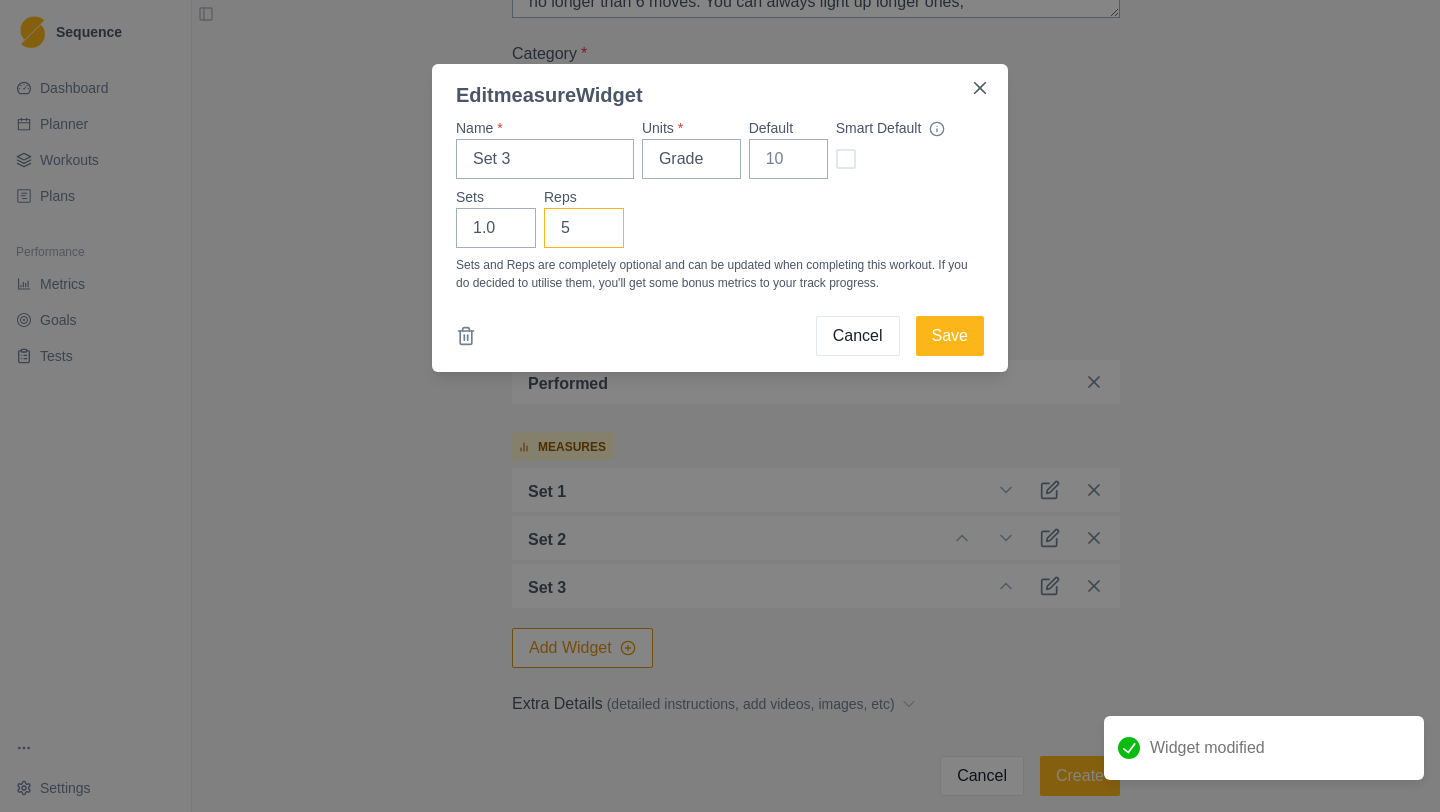 type on "5" 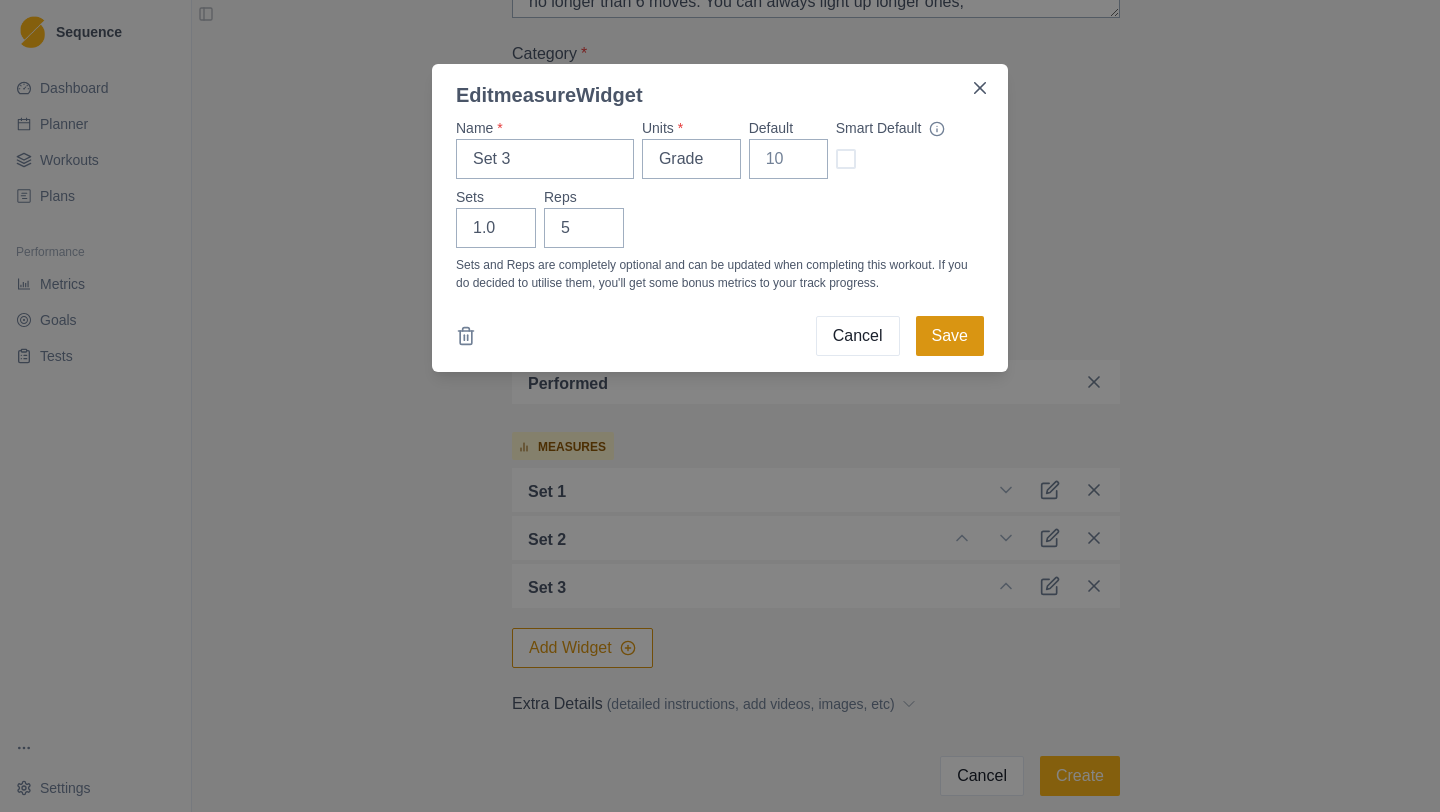 click on "Save" at bounding box center [950, 336] 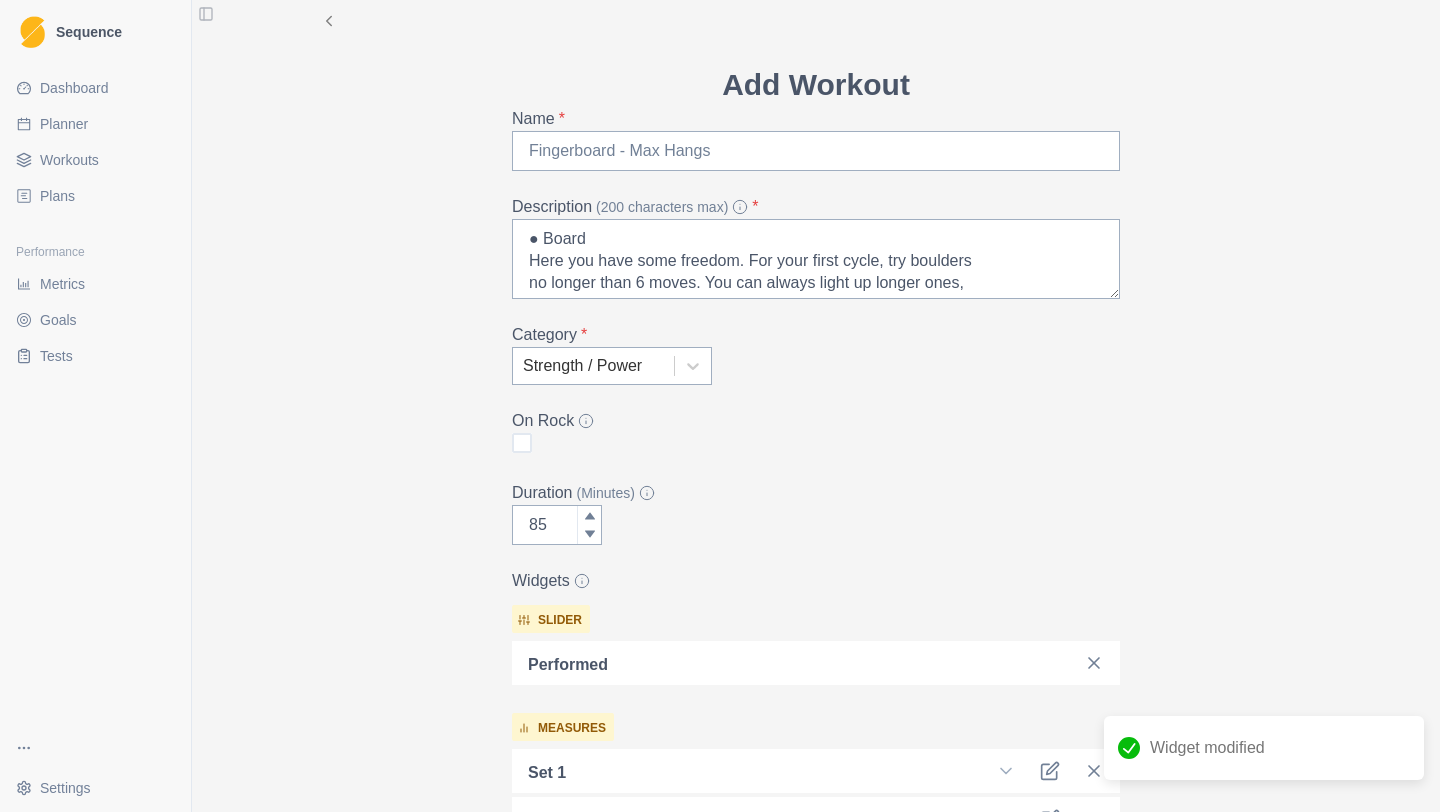 scroll, scrollTop: 16, scrollLeft: 0, axis: vertical 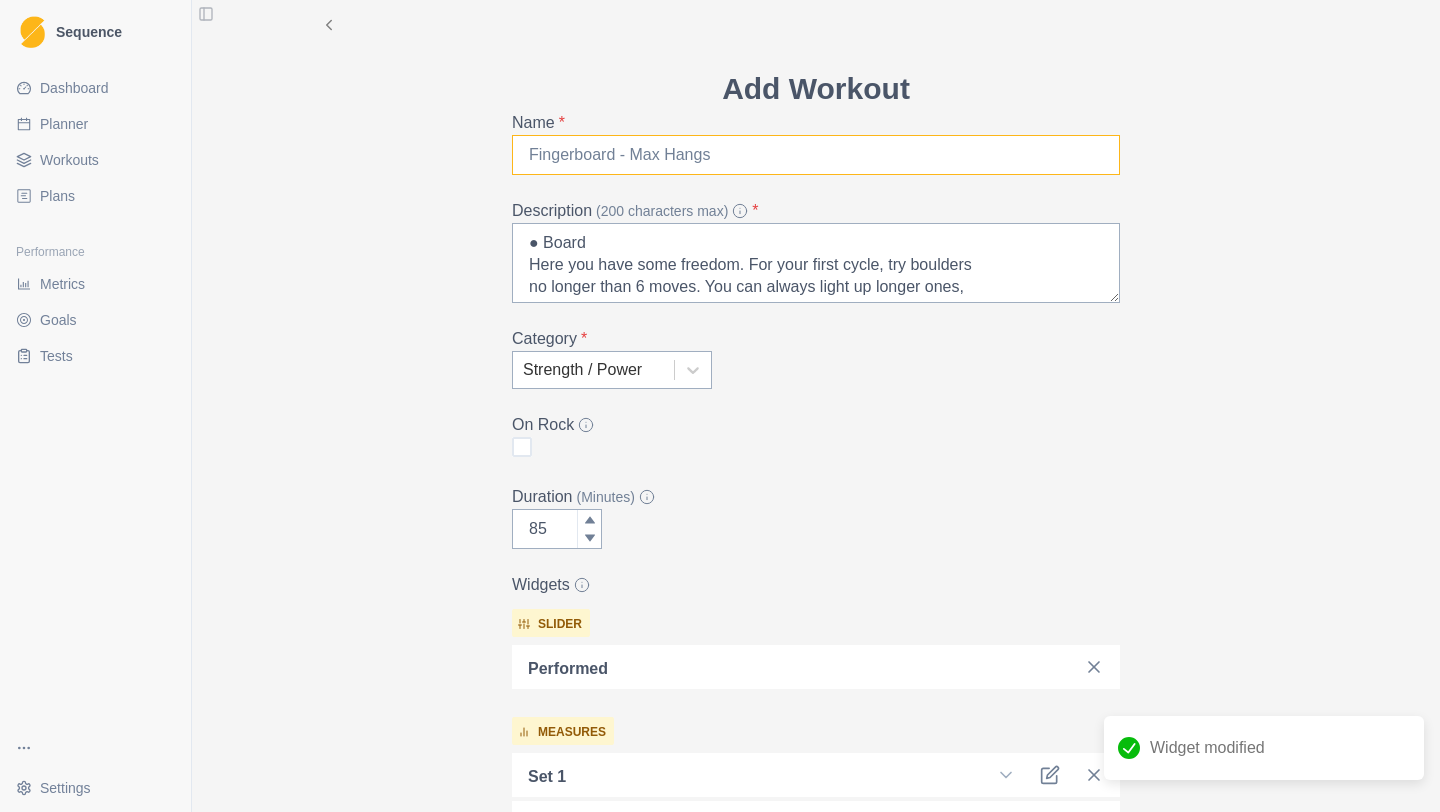 click on "Name *" at bounding box center [816, 155] 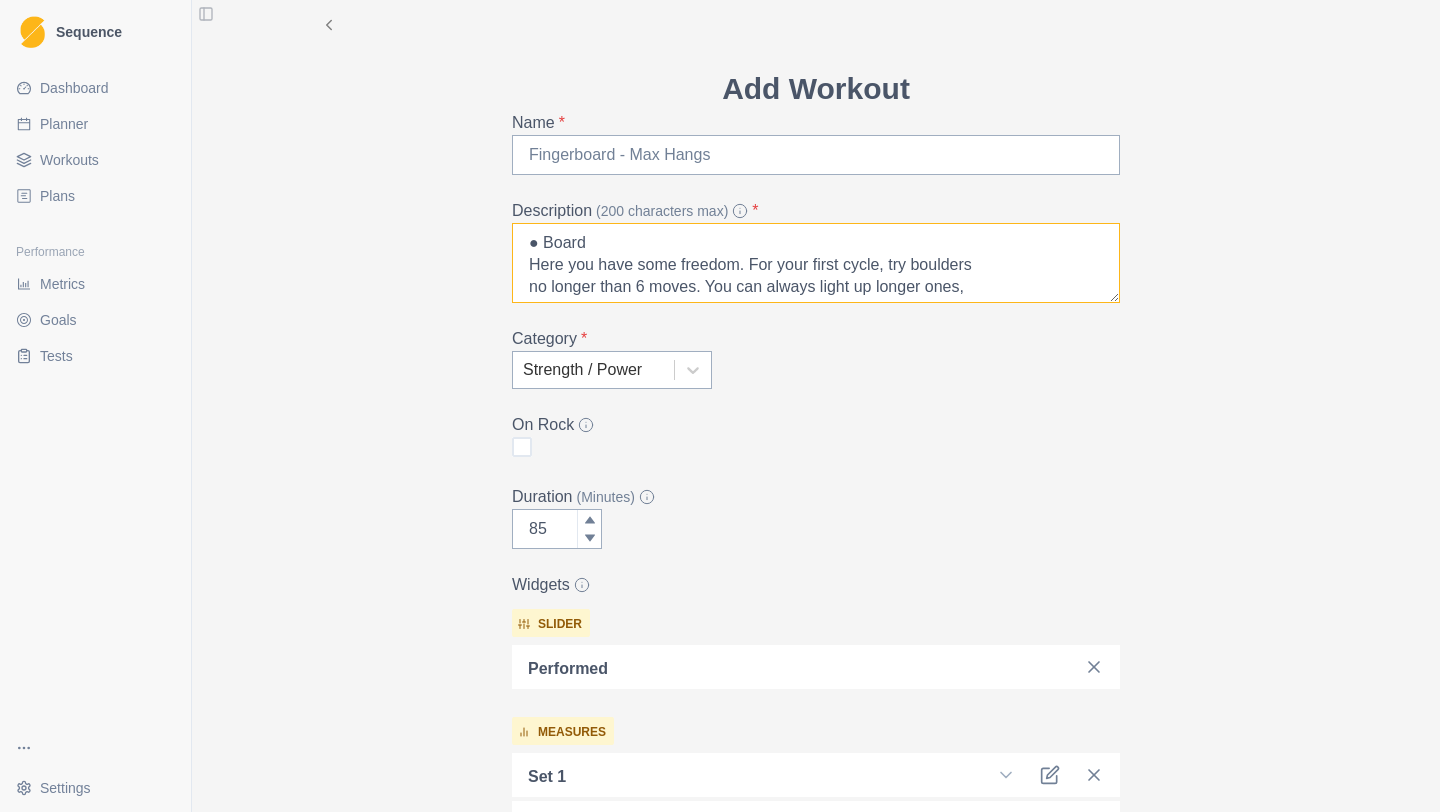 click on "● Board
Here you have some freedom. For your first cycle, try boulders
no longer than 6 moves. You can always light up longer ones,
but limit yourself to trying only 6 moves of it.
○ This is one of the only parts of your training that happens on the
wall. Remember to mind the SKILLS component of the sport
here. How is your body moving through the moves? How is
weight distributed? Share videos of you trying or doing boulders
with me." at bounding box center (816, 263) 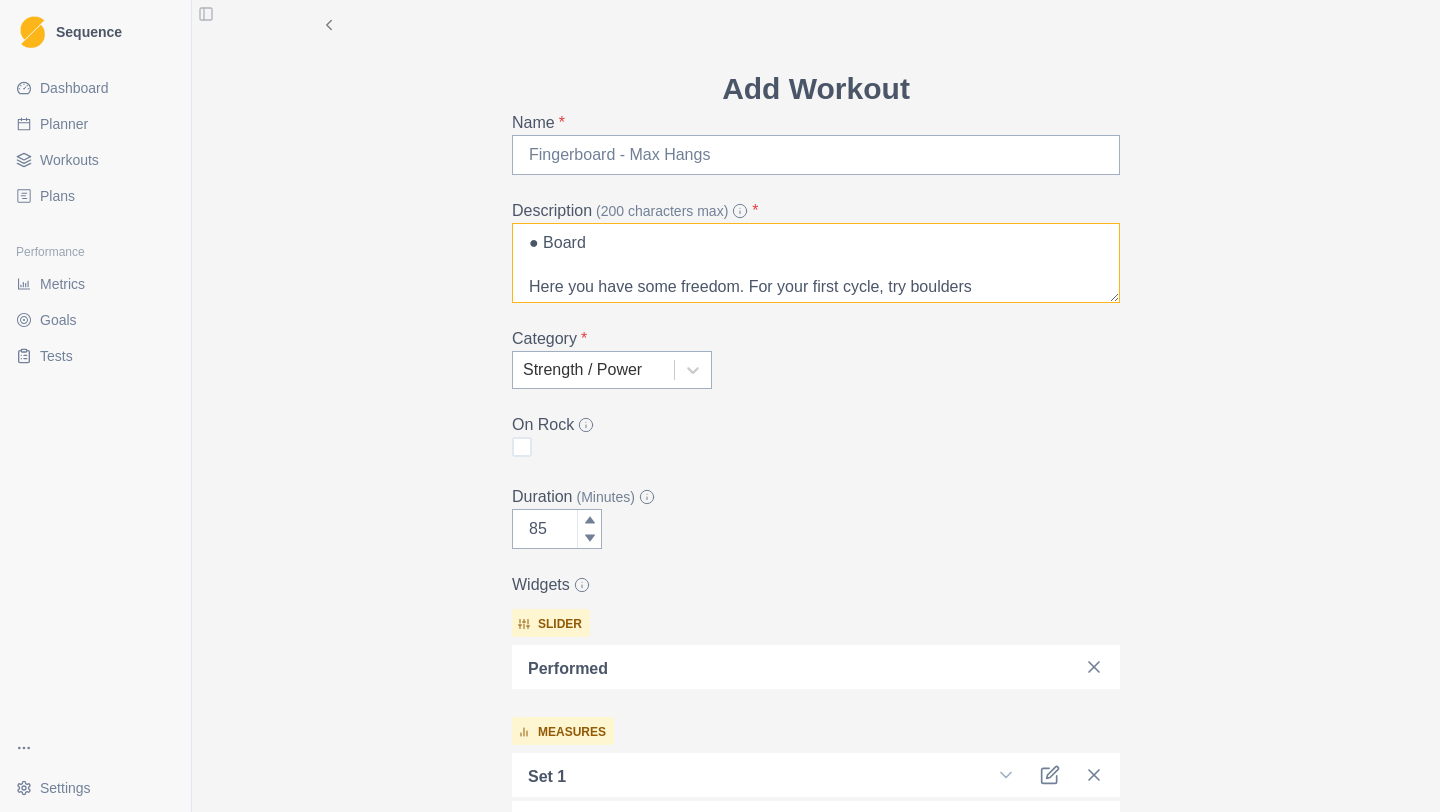 paste on "Choose boulders no more than 6 moves. Well rested for every attempt. You should be doing hard moves, but not working one single move on repeat." 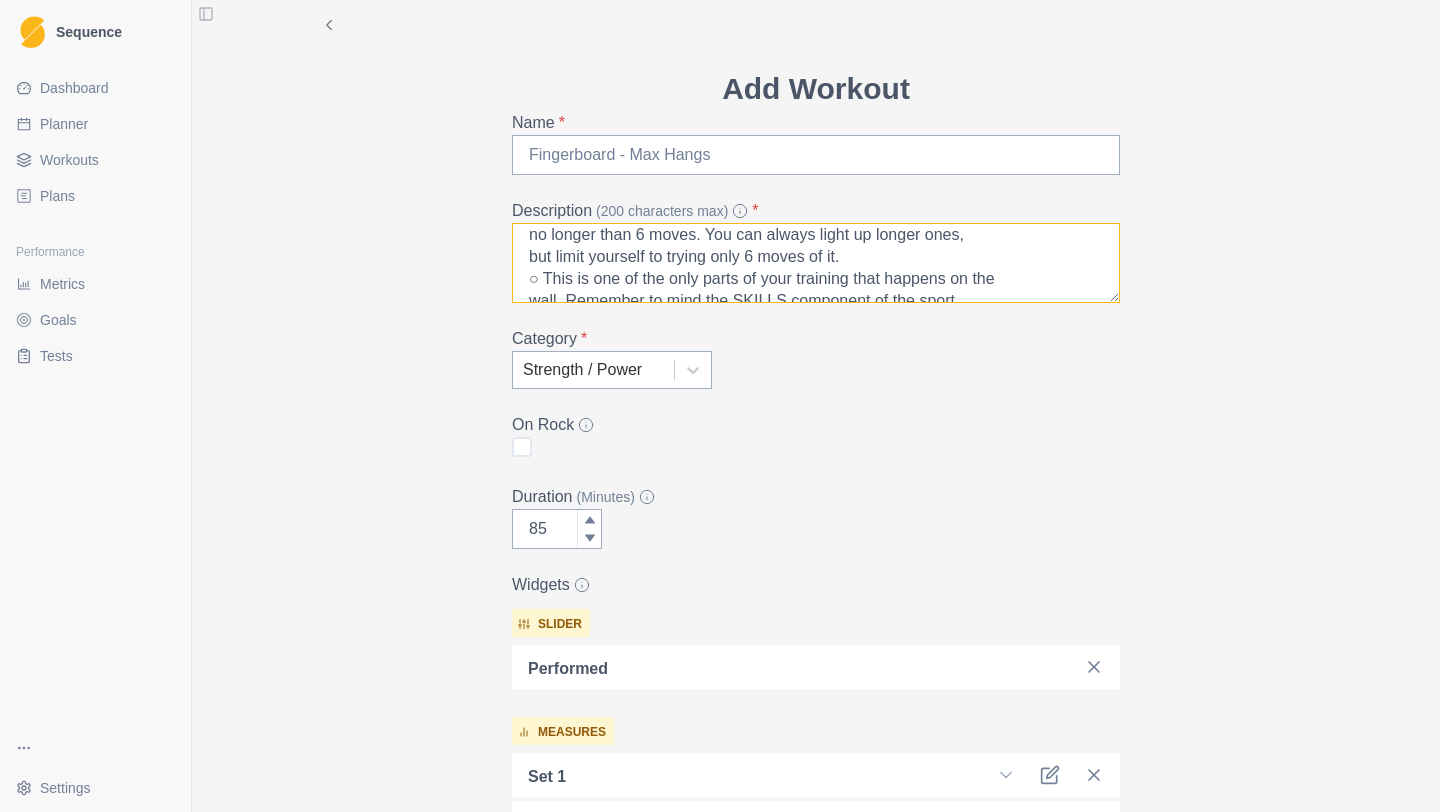 scroll, scrollTop: 114, scrollLeft: 0, axis: vertical 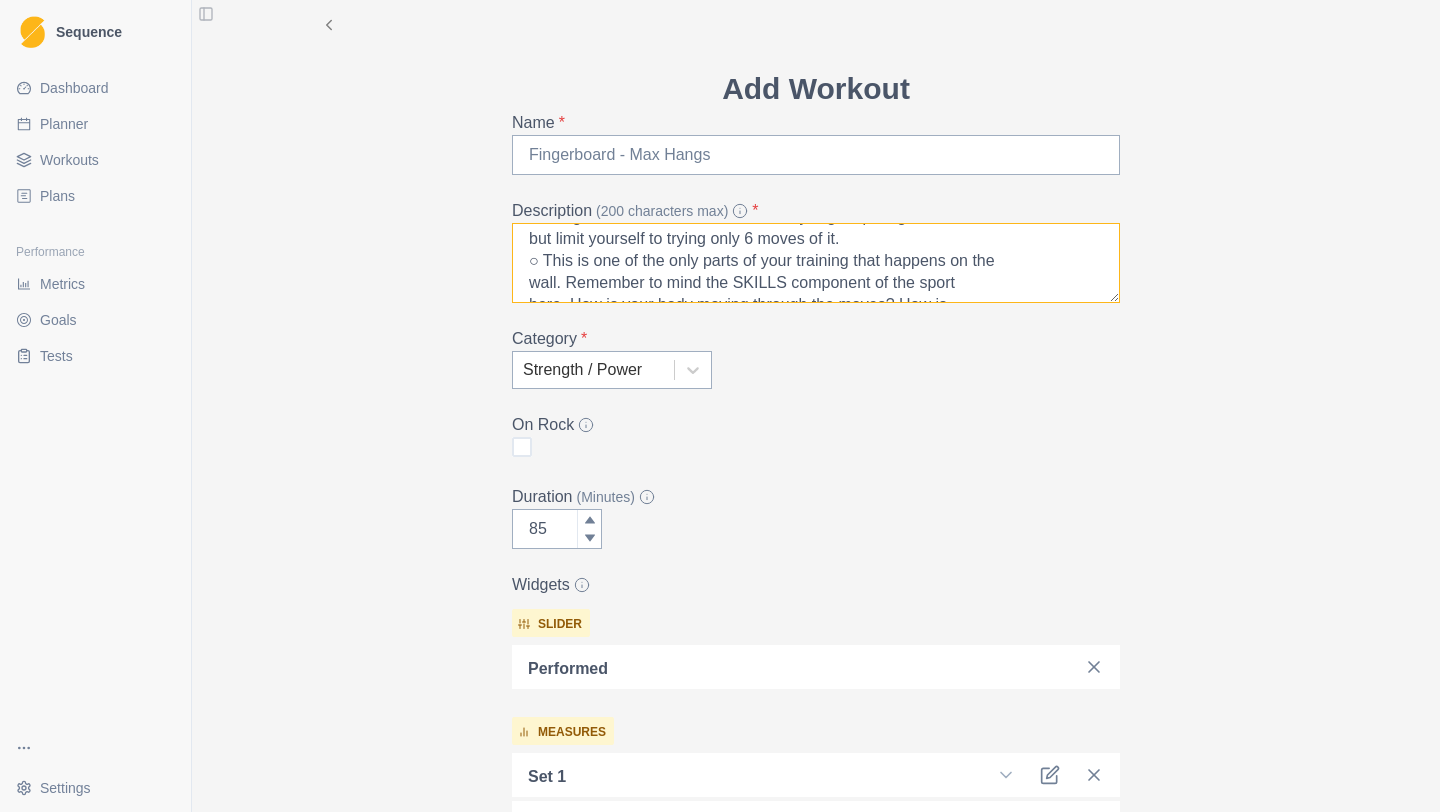 click on "● Board
Choose boulders no more than 6 moves. Well rested for every attempt. You should be doing hard moves, but not working one single move on repeat.
Here you have some freedom. For your first cycle, try boulders
no longer than 6 moves. You can always light up longer ones,
but limit yourself to trying only 6 moves of it.
○ This is one of the only parts of your training that happens on the
wall. Remember to mind the SKILLS component of the sport
here. How is your body moving through the moves? How is
weight distributed? Share videos of you trying or doing boulders
with me." at bounding box center (816, 263) 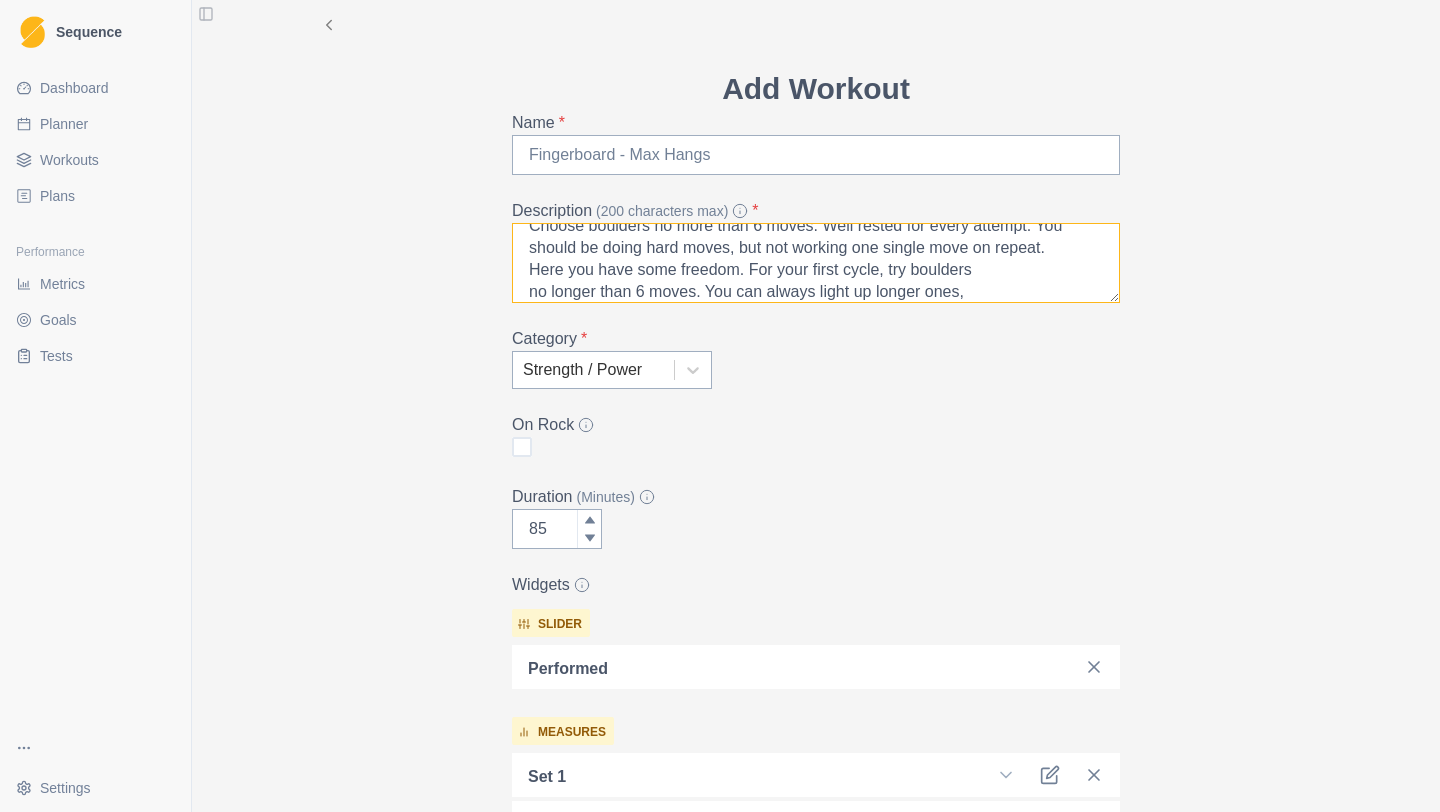 scroll, scrollTop: 33, scrollLeft: 0, axis: vertical 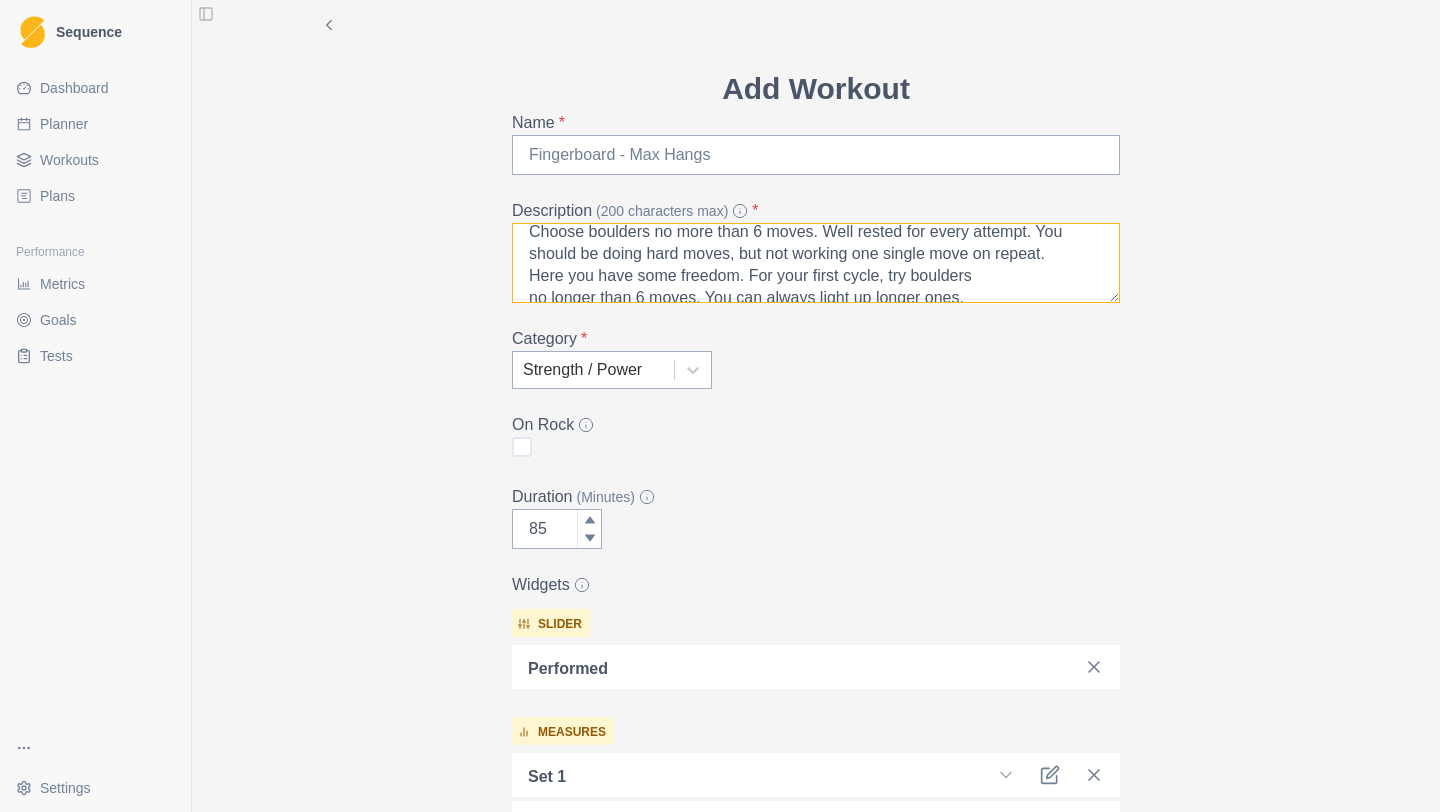 click on "● Board
Choose boulders no more than 6 moves. Well rested for every attempt. You should be doing hard moves, but not working one single move on repeat.
Here you have some freedom. For your first cycle, try boulders
no longer than 6 moves. You can always light up longer ones,
but limit yourself to trying only 6 moves of it.
- This is one of the only parts of your training that happens on the
wall. Remember to mind the SKILLS component of the sport
here. How is your body moving through the moves? How is
weight distributed? Share videos of you trying or doing boulders
with me." at bounding box center (816, 263) 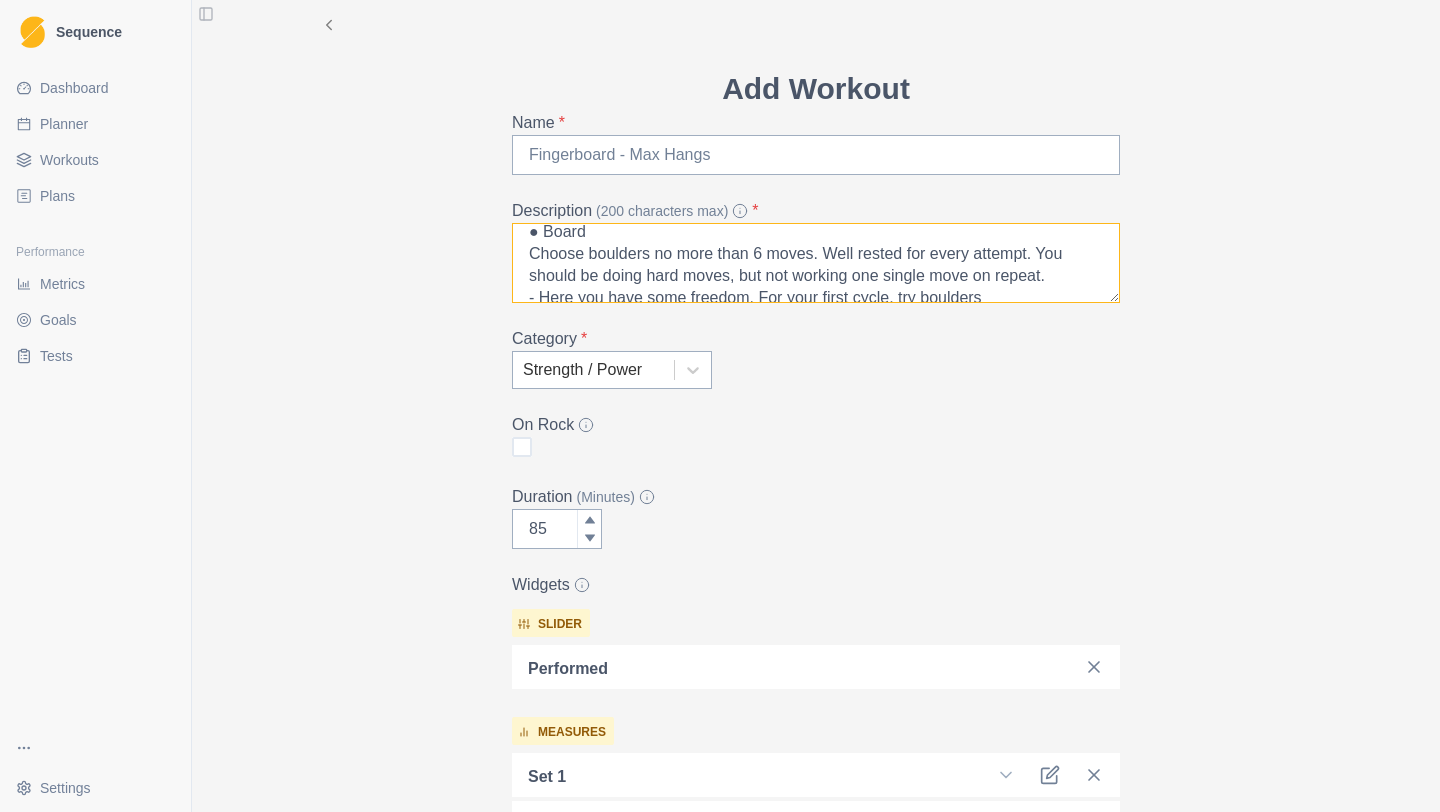 scroll, scrollTop: 8, scrollLeft: 0, axis: vertical 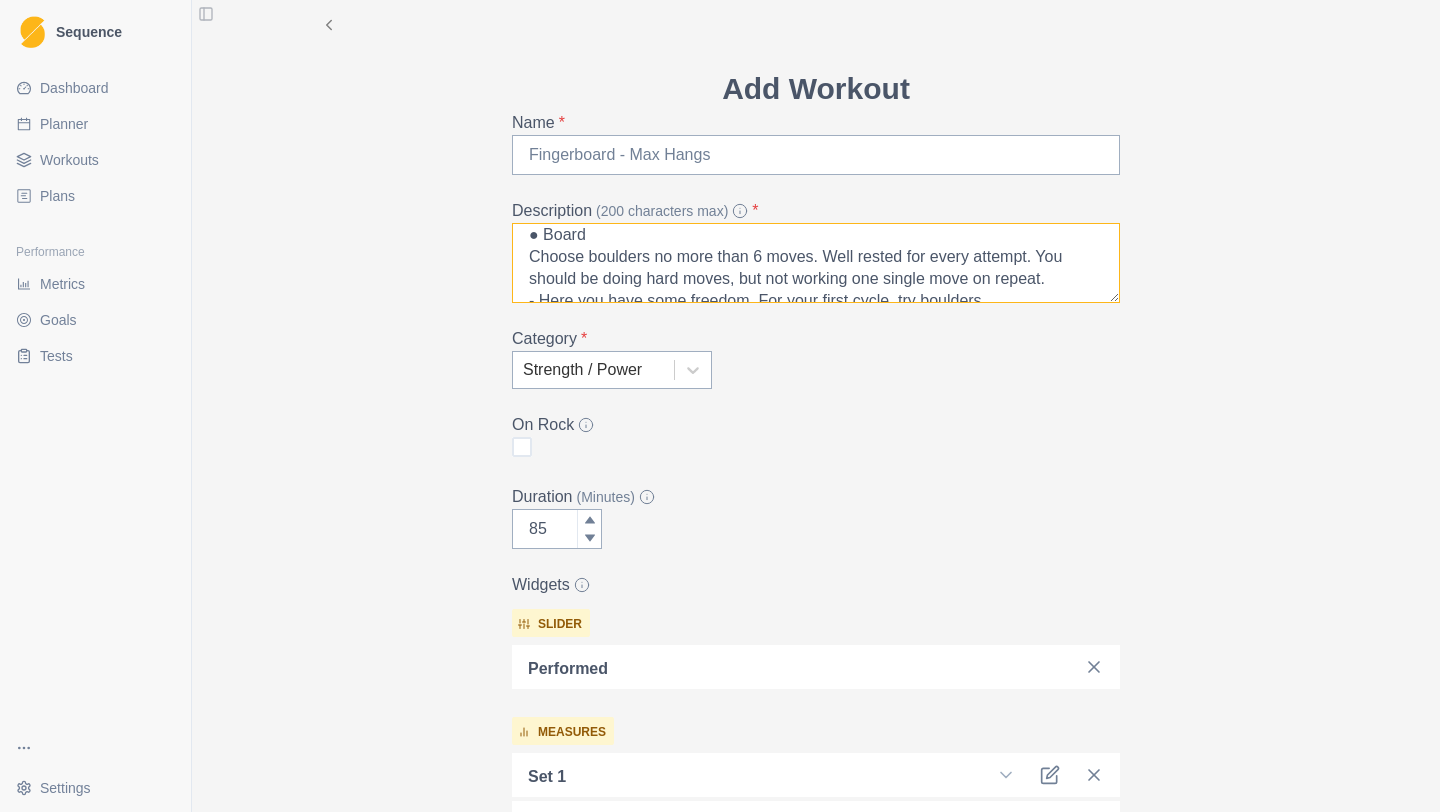 click on "● Board
Choose boulders no more than 6 moves. Well rested for every attempt. You should be doing hard moves, but not working one single move on repeat.
- Here you have some freedom. For your first cycle, try boulders
no longer than 6 moves. You can always light up longer ones,
but limit yourself to trying only 6 moves of it.
- This is one of the only parts of your training that happens on the
wall. Remember to mind the SKILLS component of the sport
here. How is your body moving through the moves? How is
weight distributed? Share videos of you trying or doing boulders
with me." at bounding box center [816, 263] 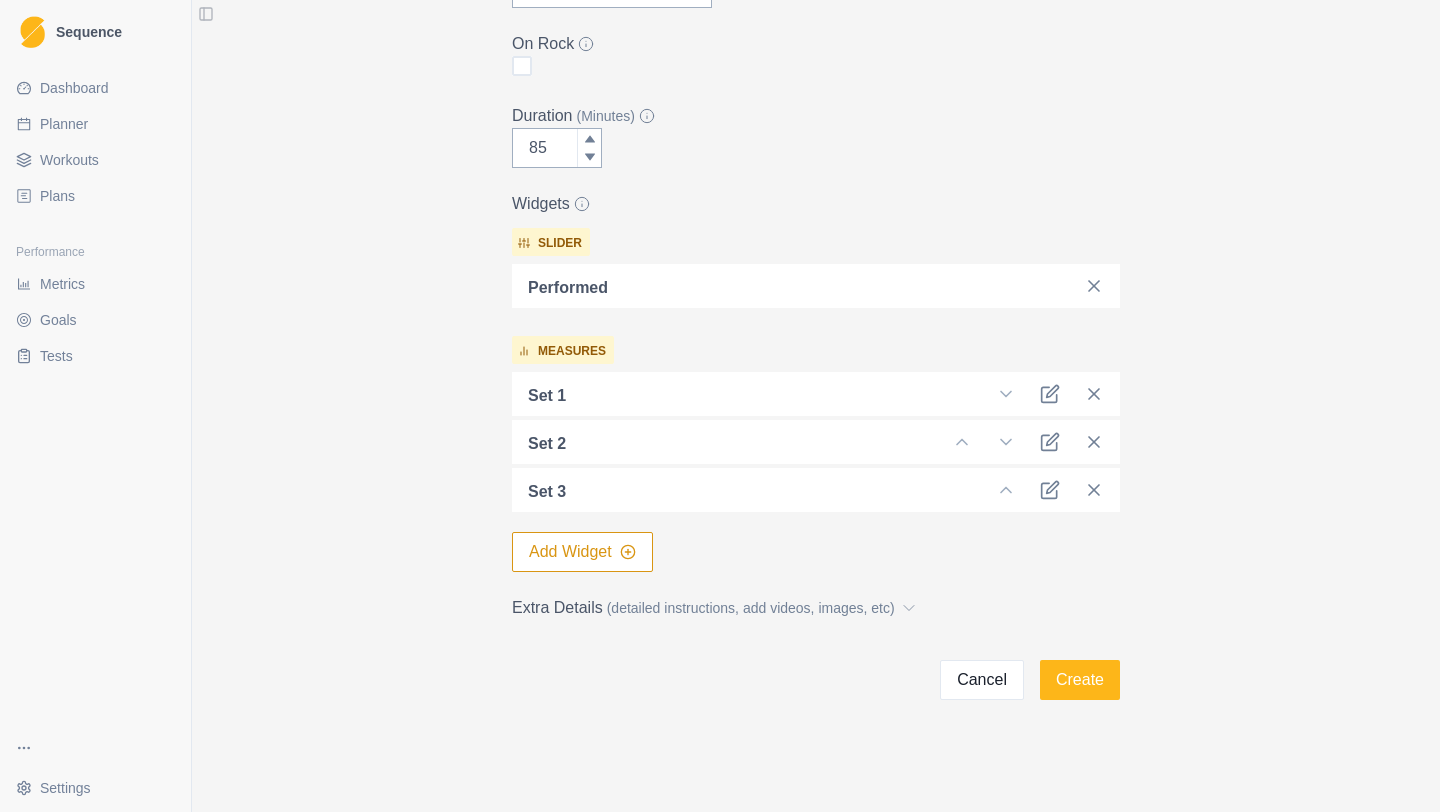 scroll, scrollTop: 0, scrollLeft: 0, axis: both 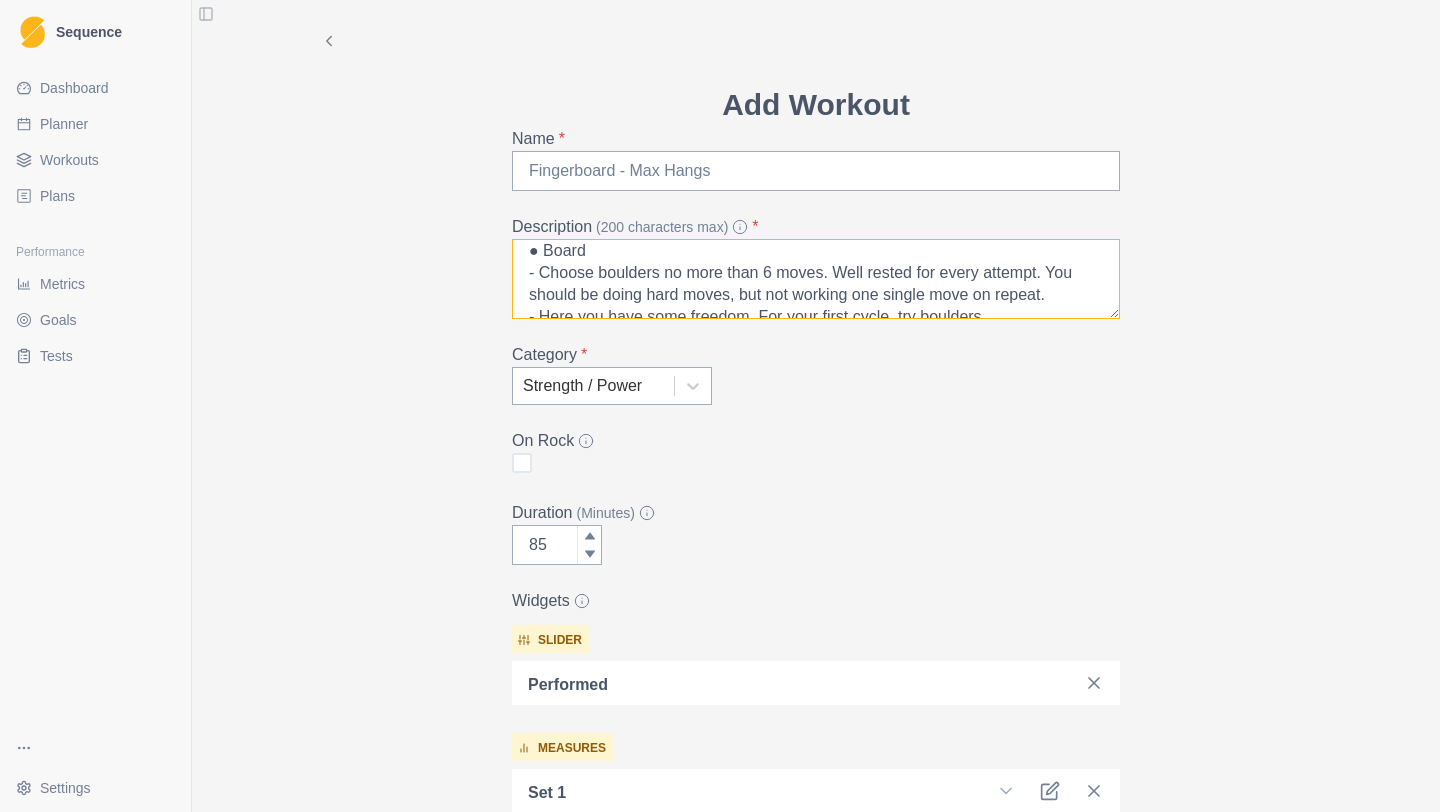 type on "● Board
- Choose boulders no more than 6 moves. Well rested for every attempt. You should be doing hard moves, but not working one single move on repeat.
- Here you have some freedom. For your first cycle, try boulders
no longer than 6 moves. You can always light up longer ones,
but limit yourself to trying only 6 moves of it.
- This is one of the only parts of your training that happens on the
wall. Remember to mind the SKILLS component of the sport
here. How is your body moving through the moves? How is
weight distributed? Share videos of you trying or doing boulders
with me." 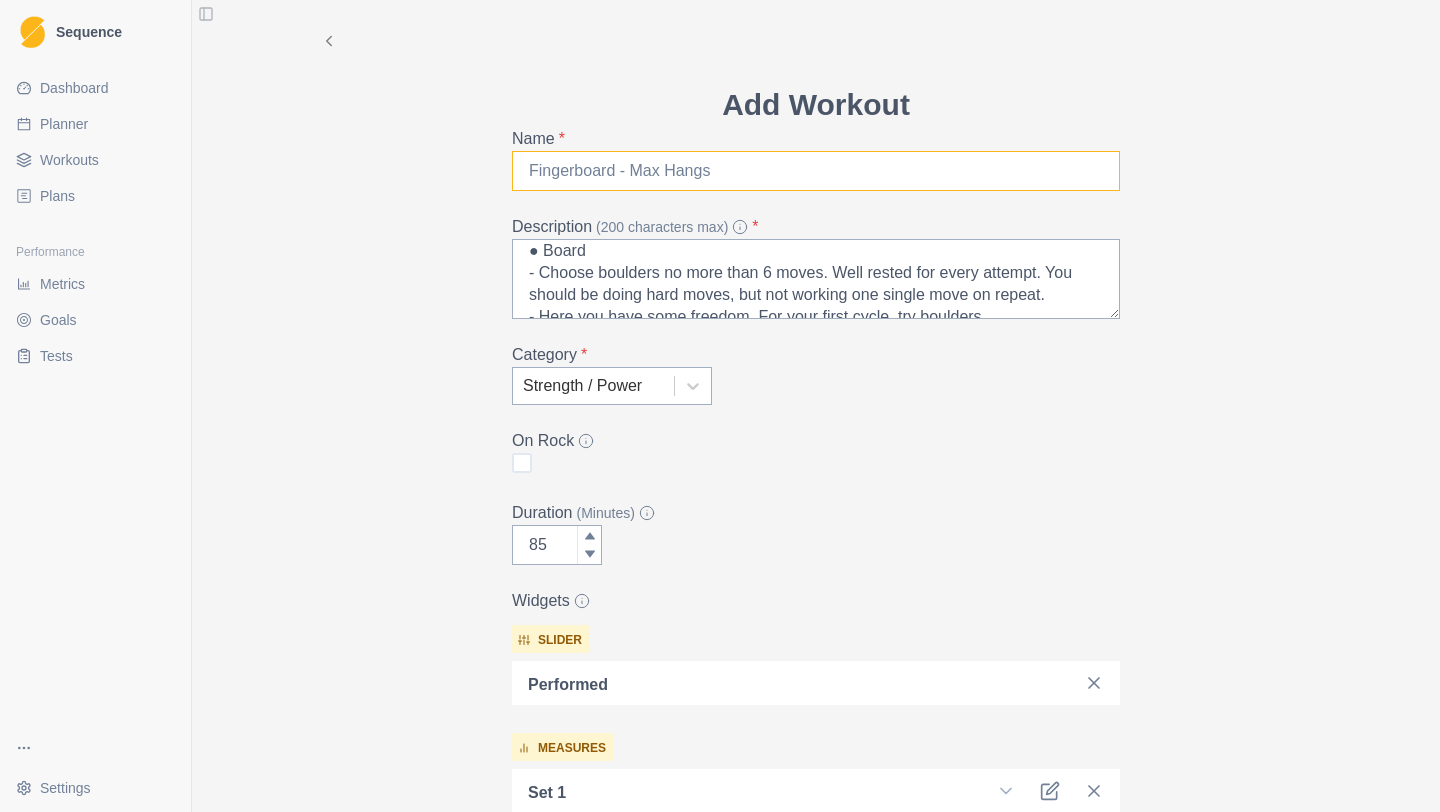 click on "Name *" at bounding box center (816, 171) 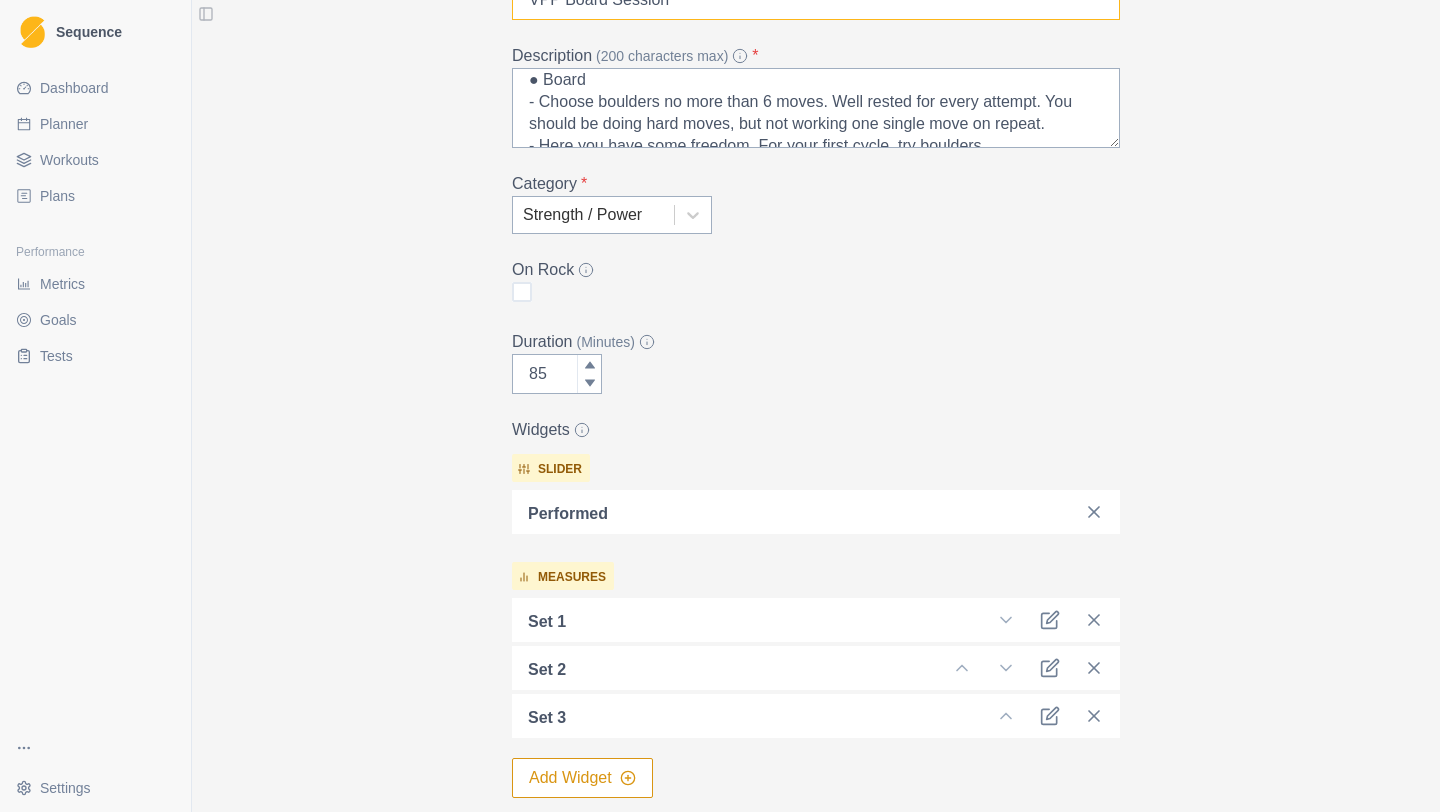 scroll, scrollTop: 397, scrollLeft: 0, axis: vertical 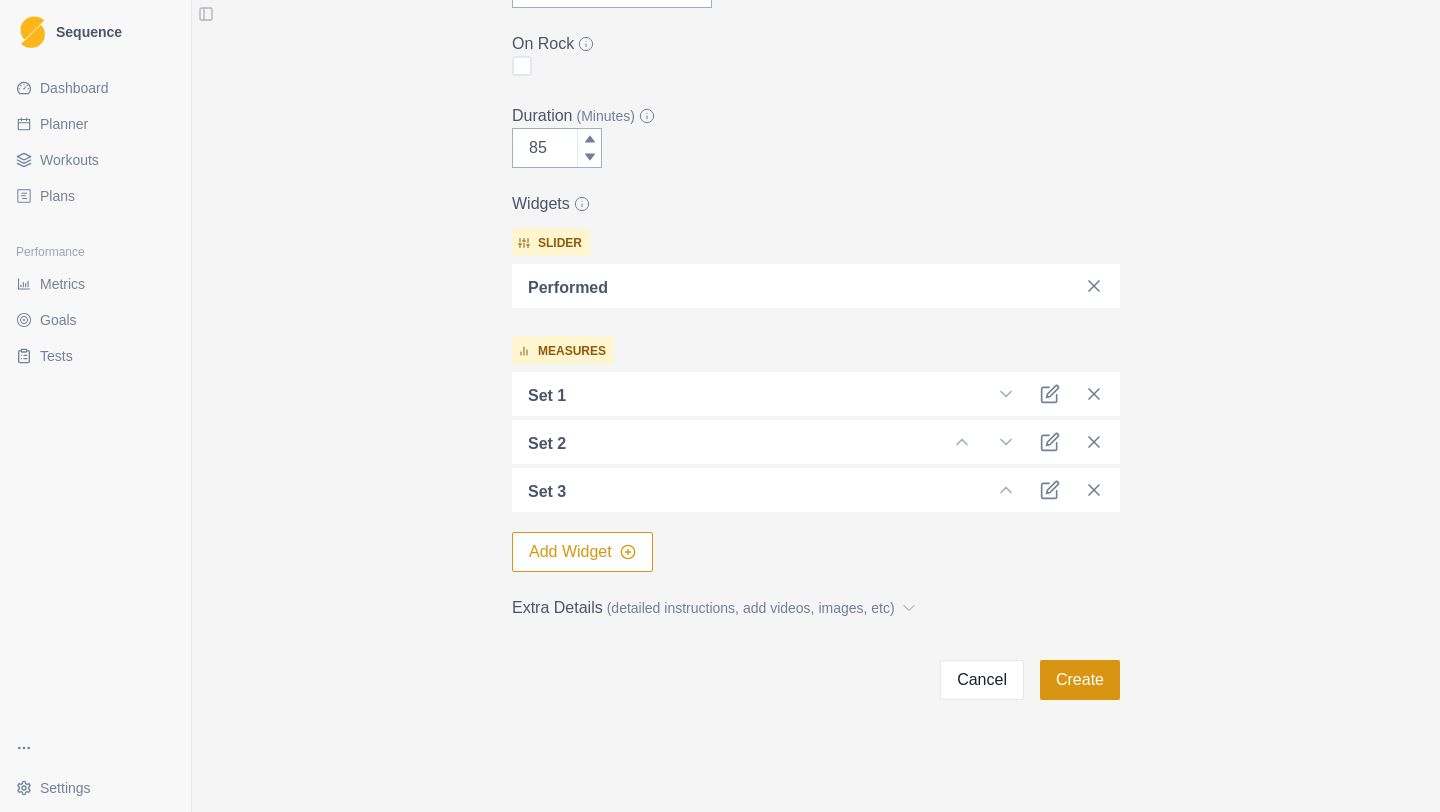 type on "VPP Board Session" 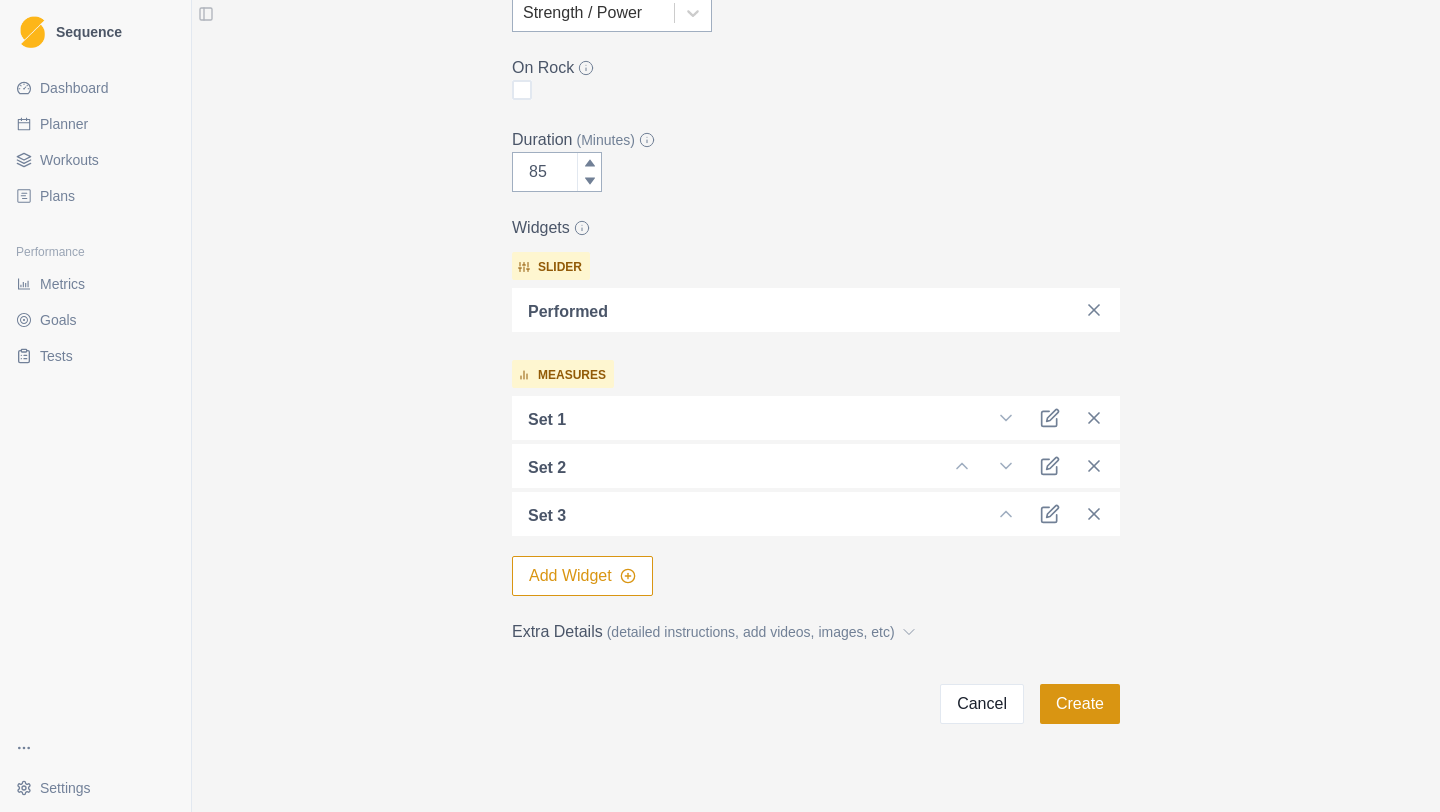 scroll, scrollTop: 0, scrollLeft: 0, axis: both 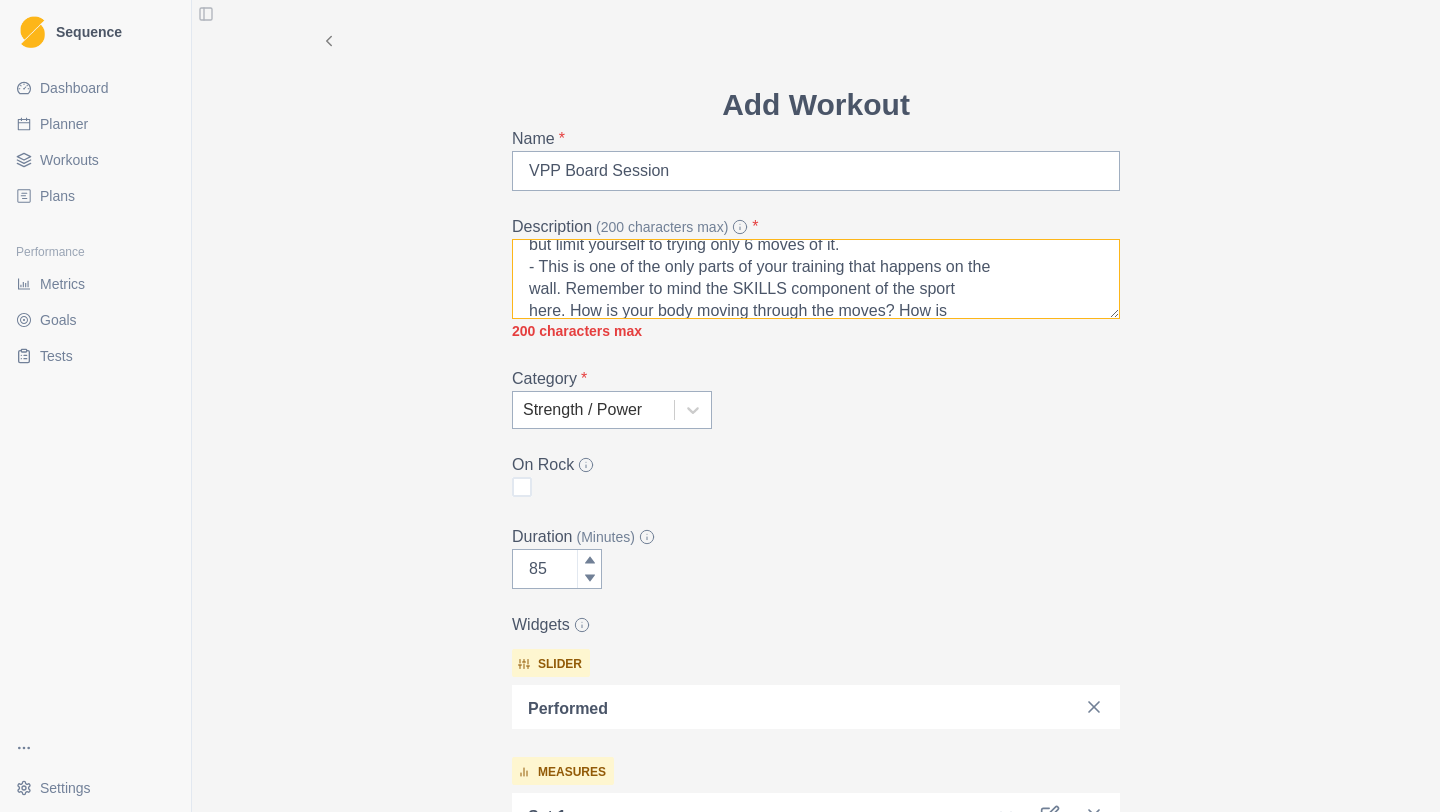 drag, startPoint x: 545, startPoint y: 262, endPoint x: 576, endPoint y: 287, distance: 39.824615 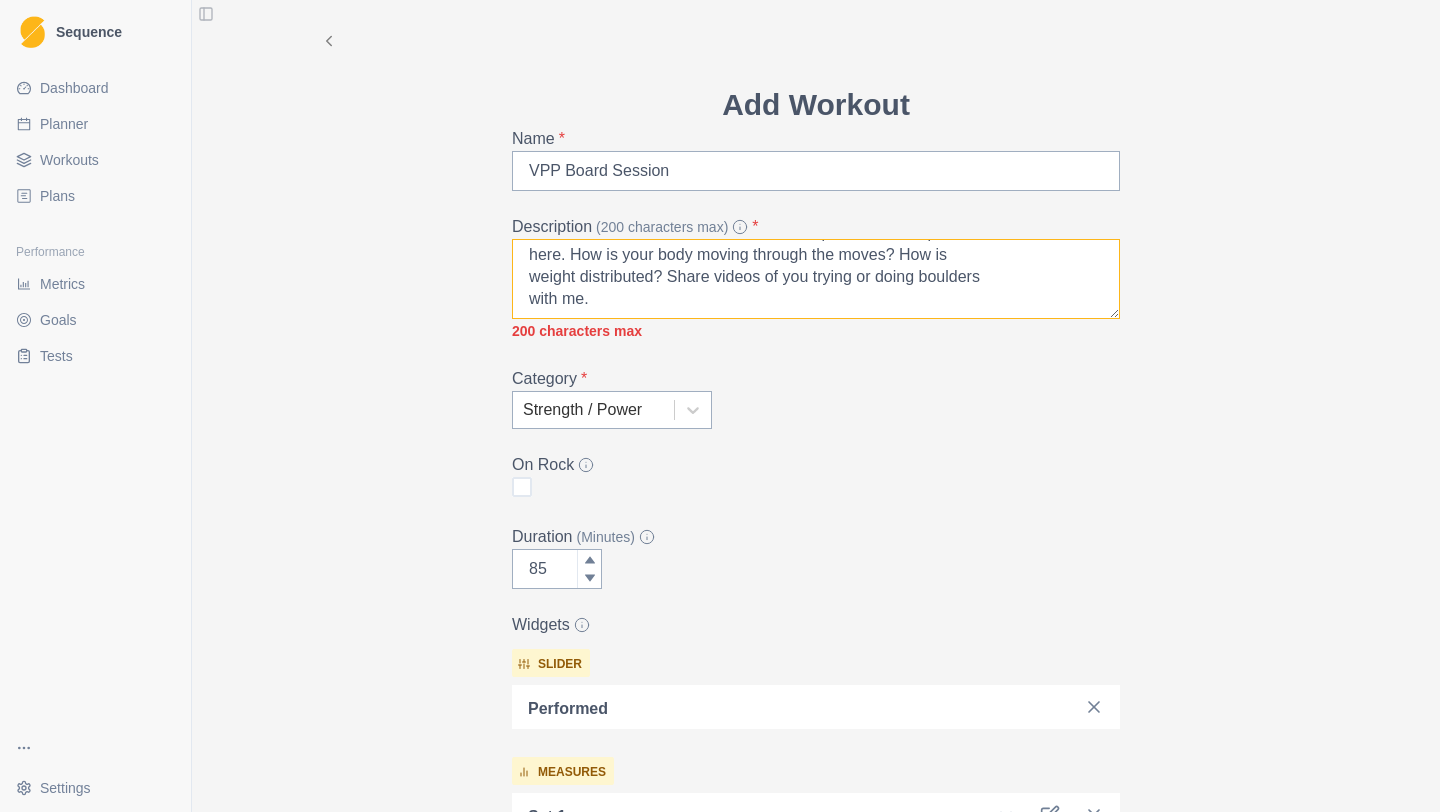 drag, startPoint x: 526, startPoint y: 269, endPoint x: 734, endPoint y: 482, distance: 297.71295 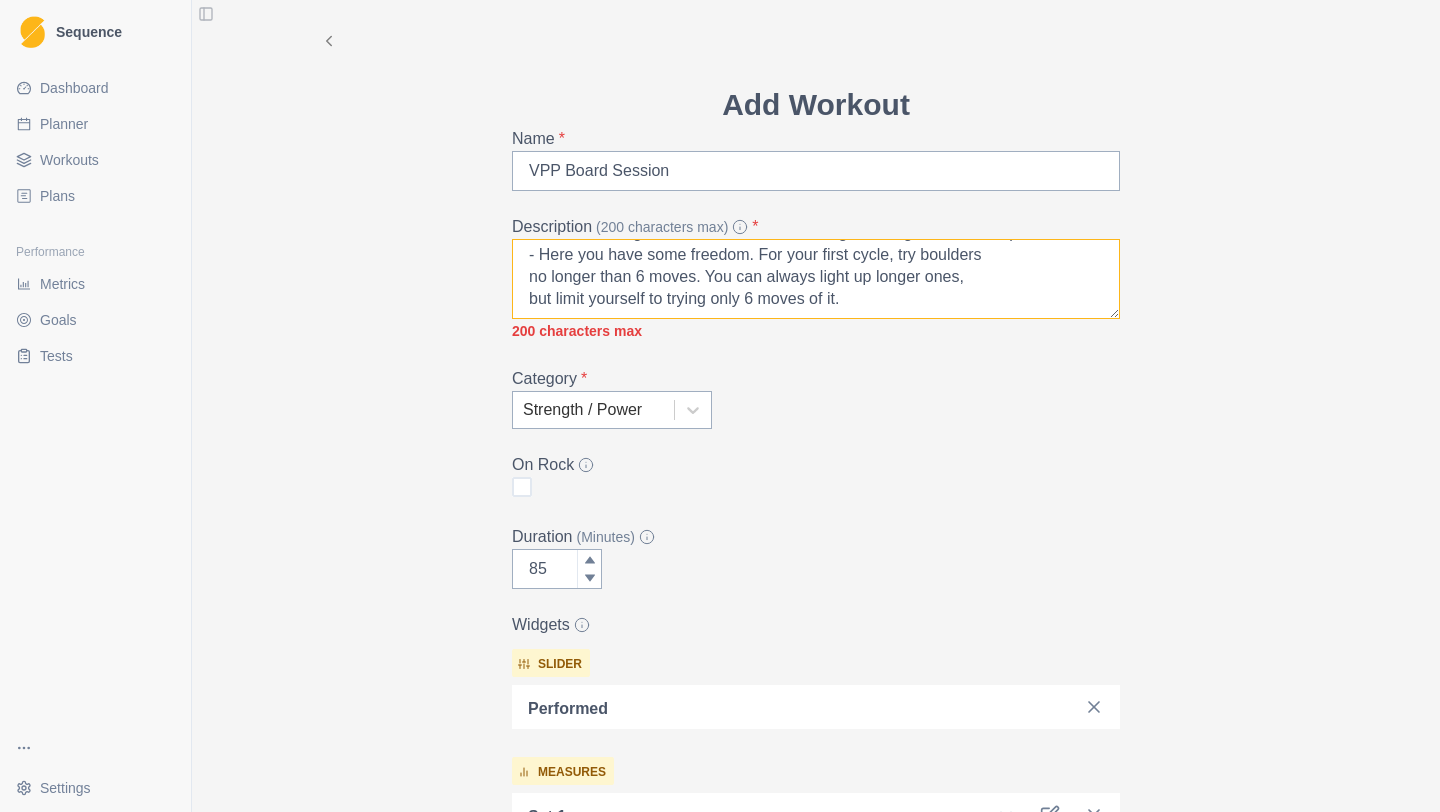 scroll, scrollTop: 70, scrollLeft: 0, axis: vertical 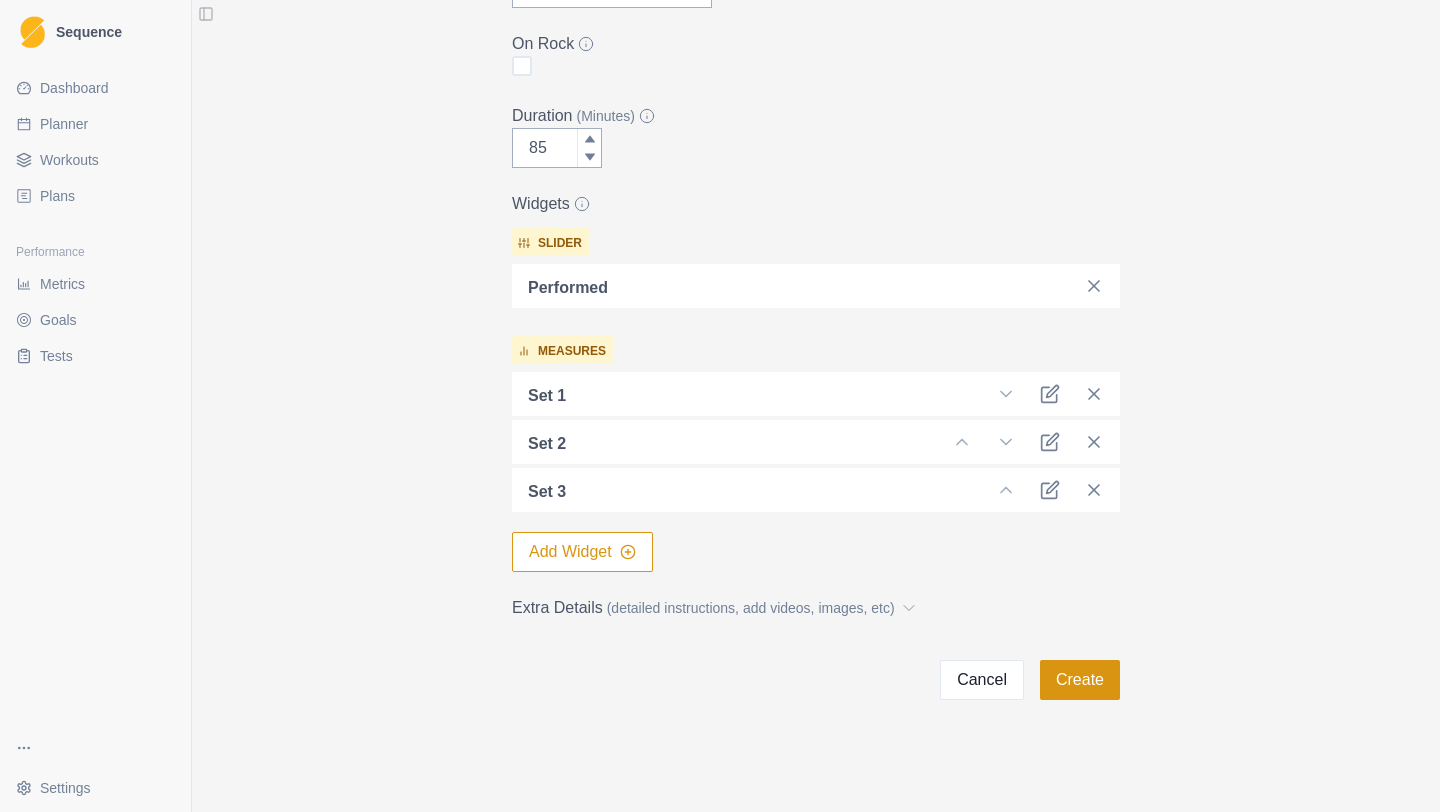 click on "Create" at bounding box center (1080, 680) 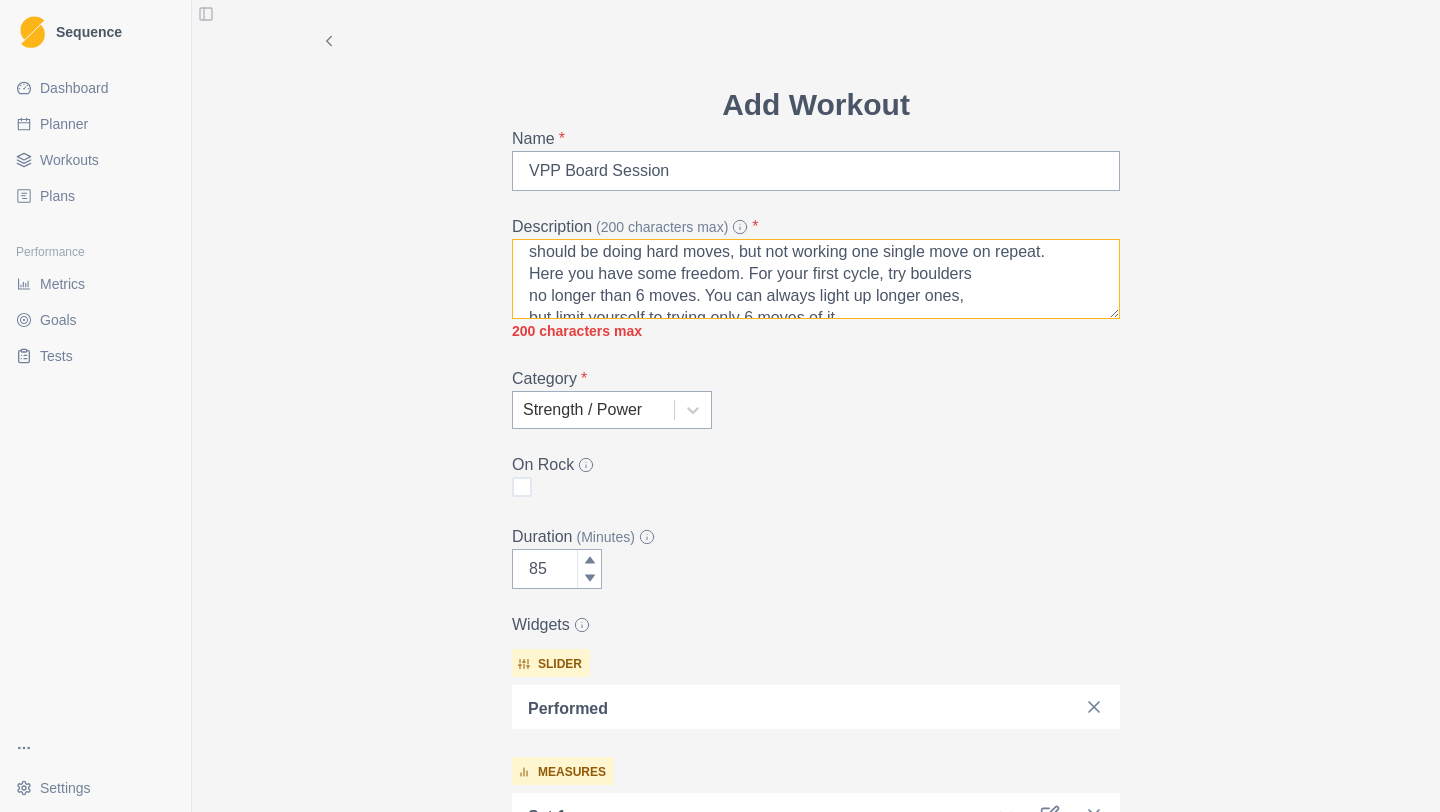 scroll, scrollTop: 70, scrollLeft: 0, axis: vertical 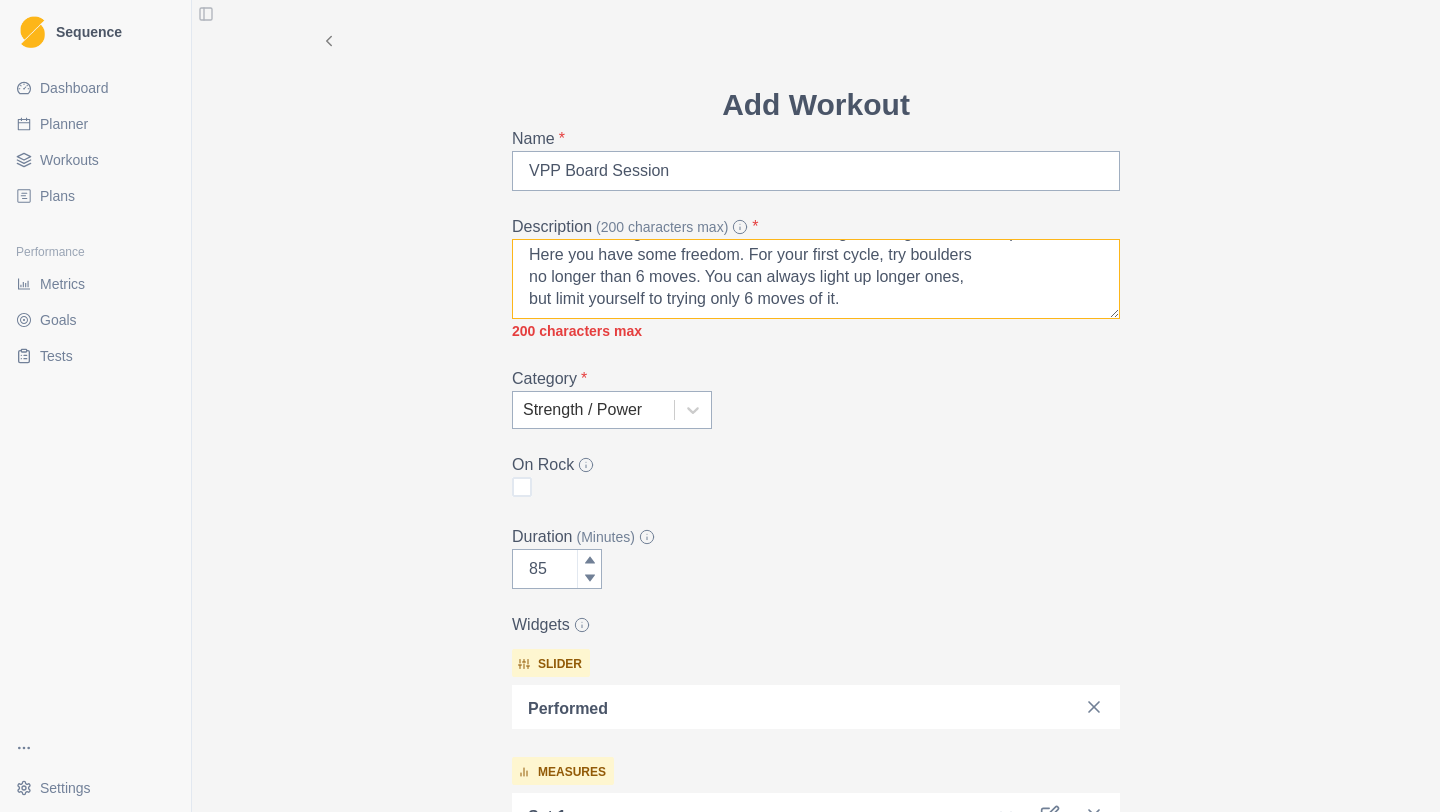 drag, startPoint x: 748, startPoint y: 258, endPoint x: 865, endPoint y: 323, distance: 133.84319 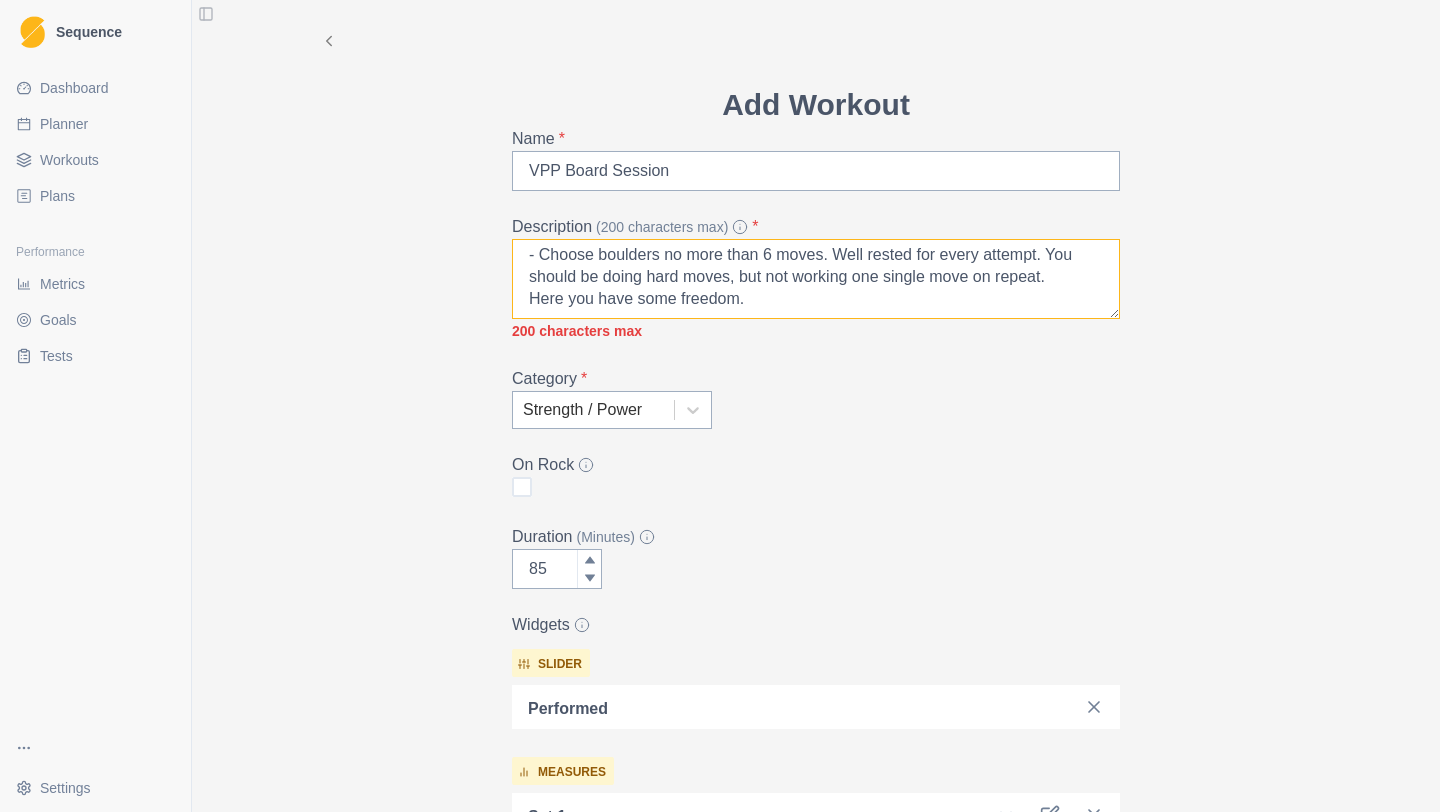 scroll, scrollTop: 26, scrollLeft: 0, axis: vertical 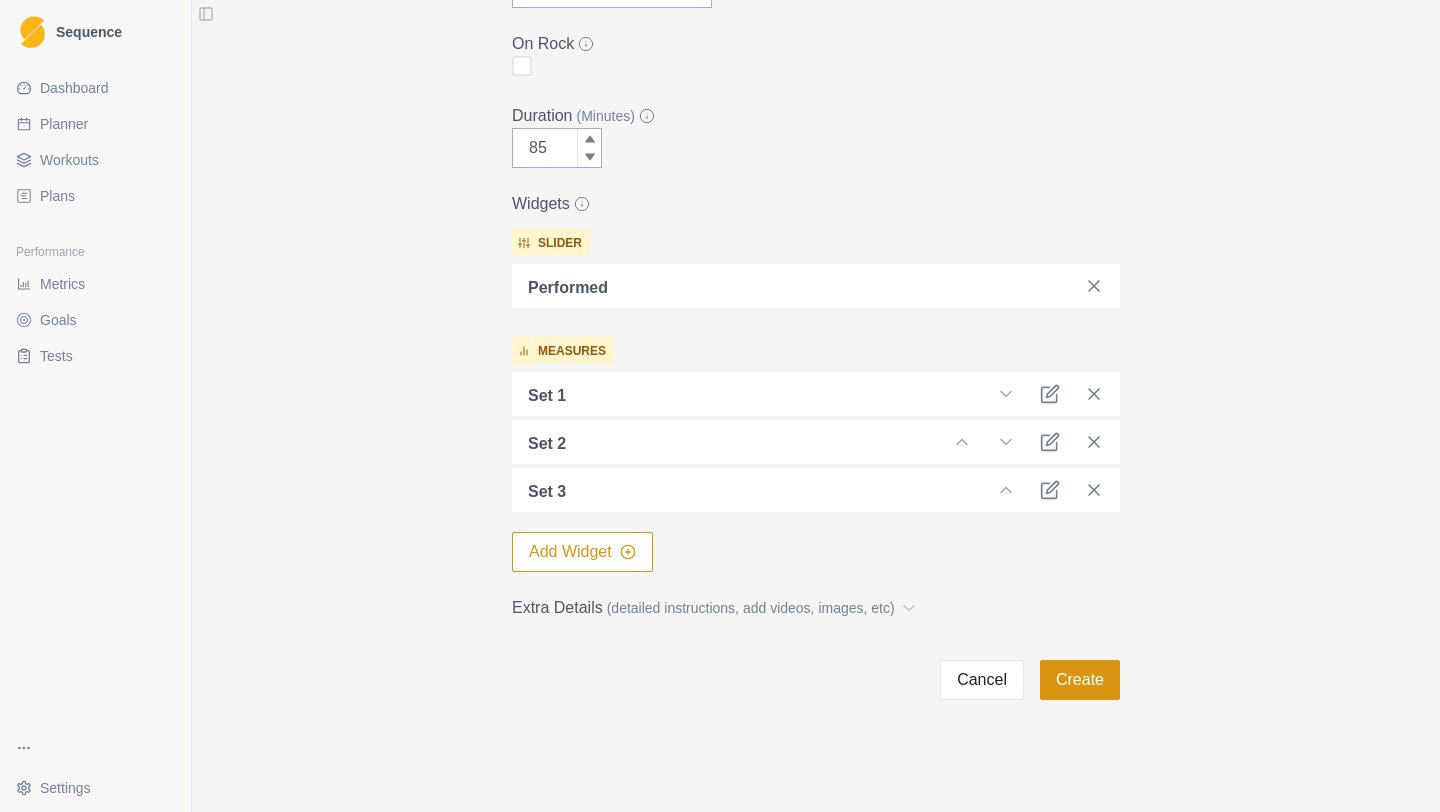 type on "● Board
- Choose boulders no more than 6 moves. Well rested for every attempt. You should be doing hard moves, but not working one single move on repeat.
Here you have some freedom." 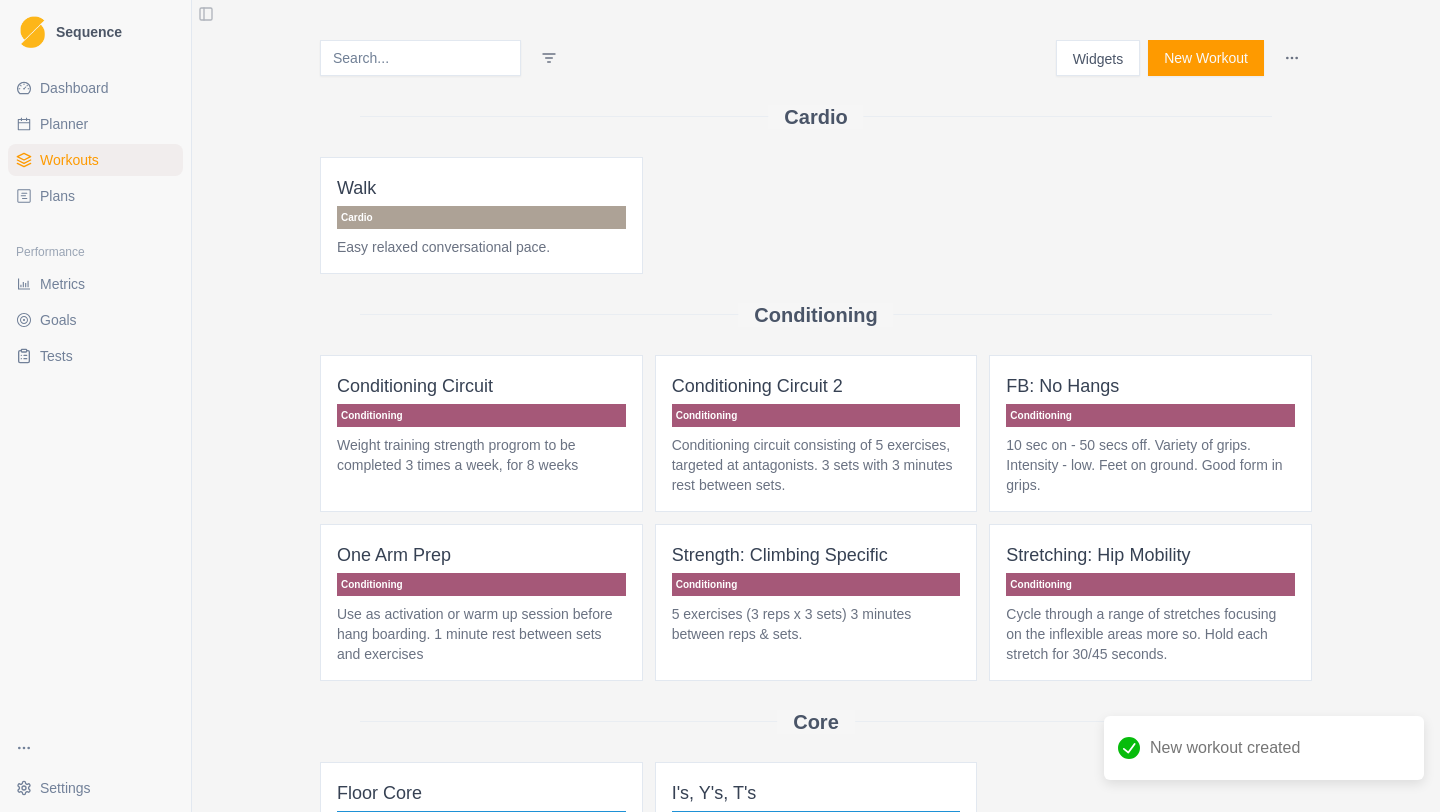 click on "New Workout" at bounding box center (1206, 58) 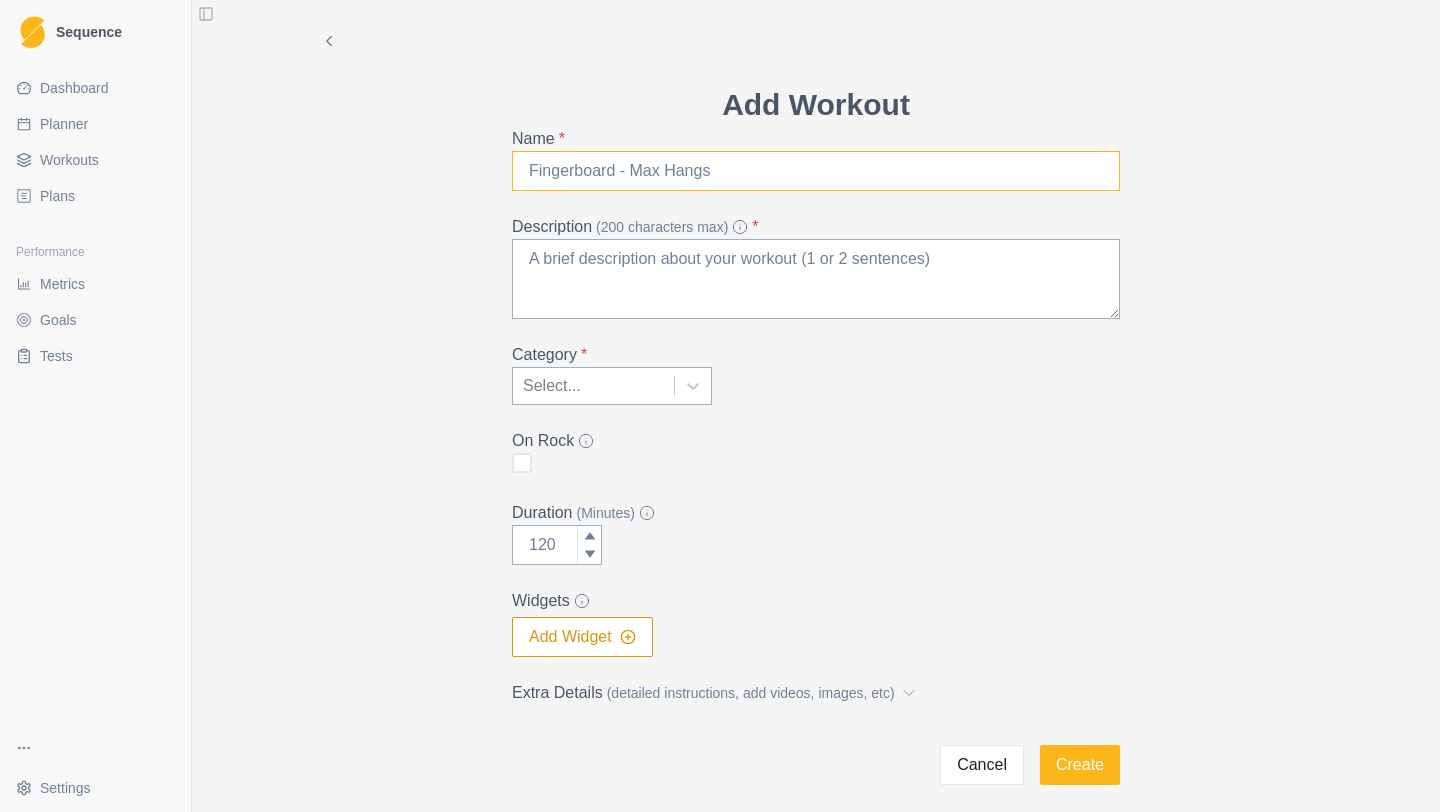 click on "Name *" at bounding box center [816, 171] 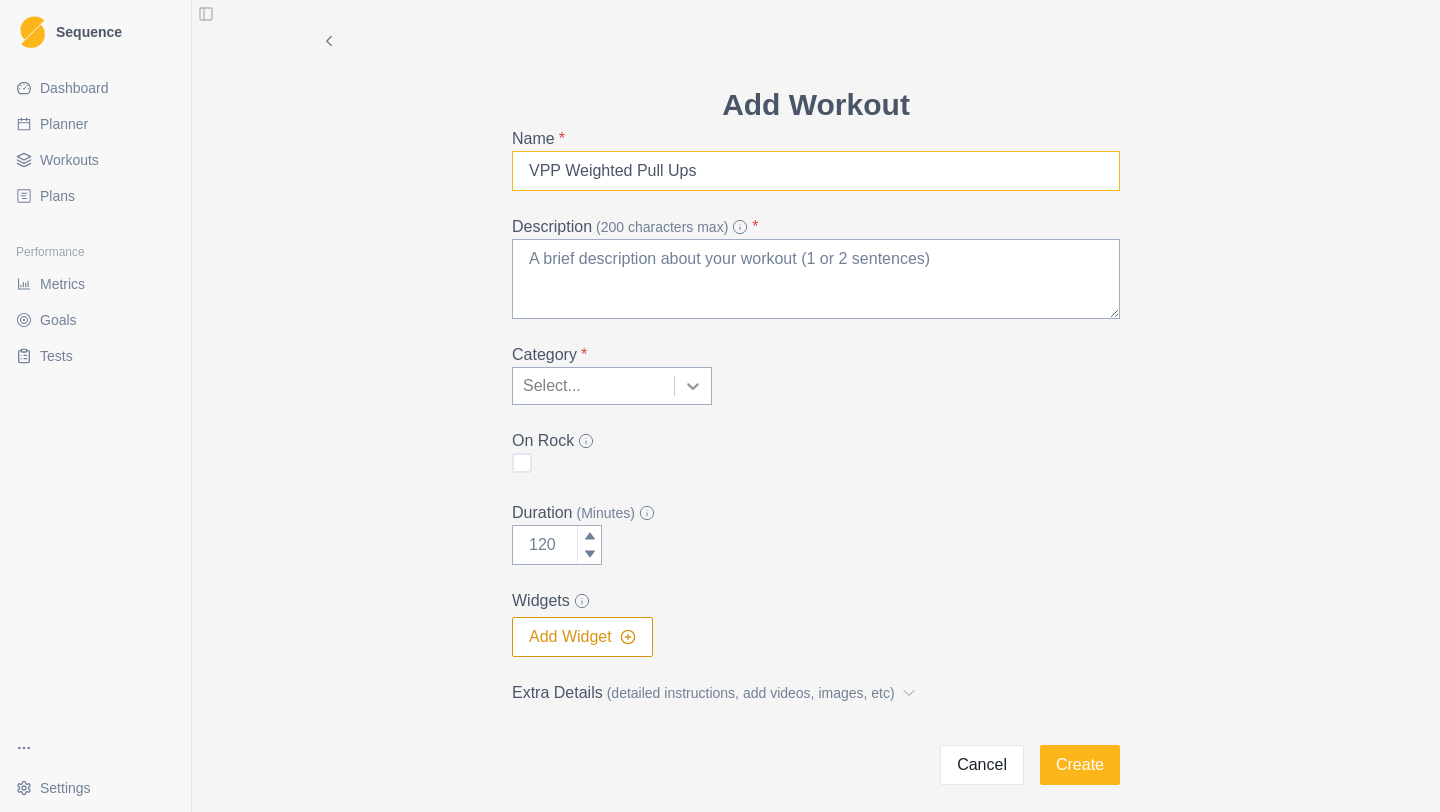 type on "VPP Weighted Pull Ups" 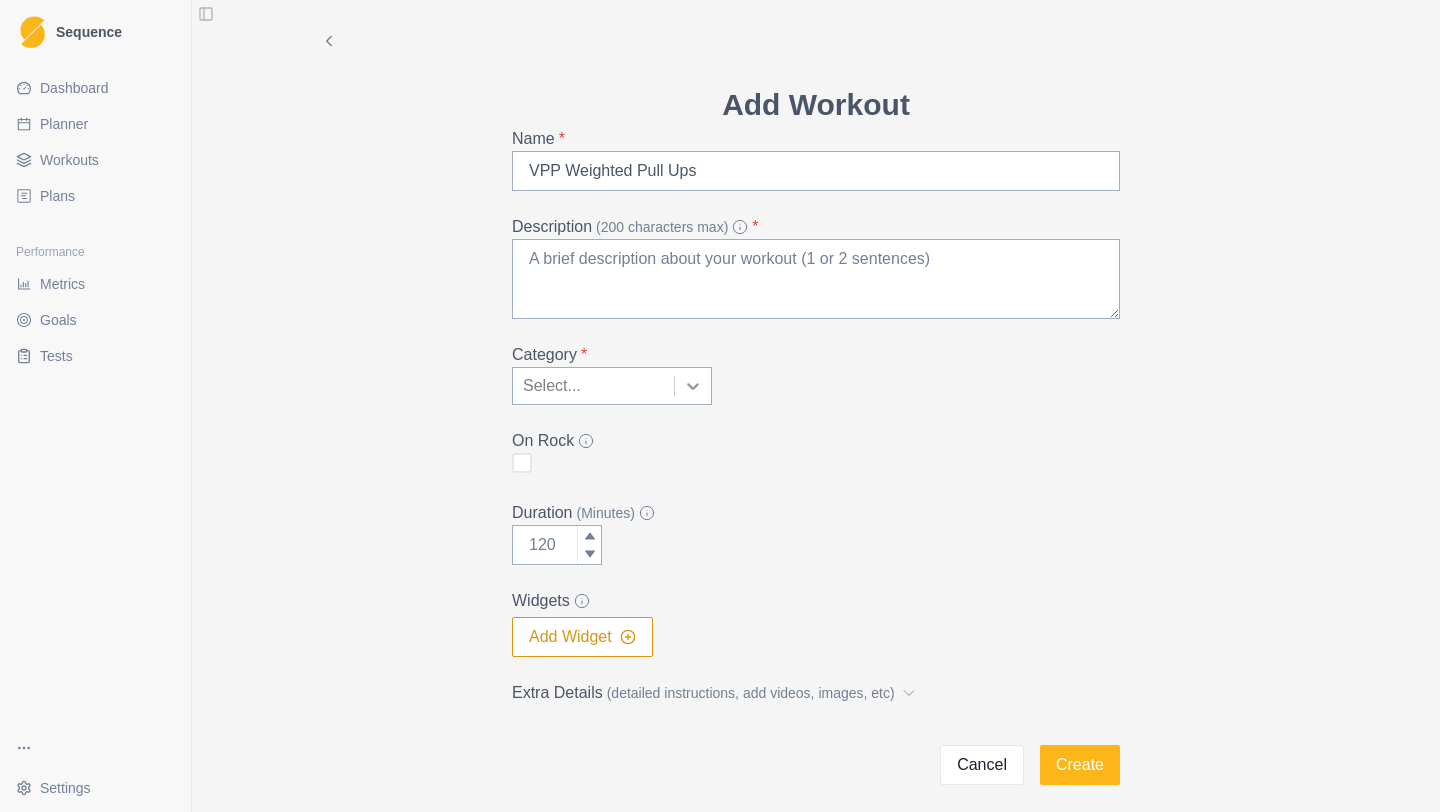 click 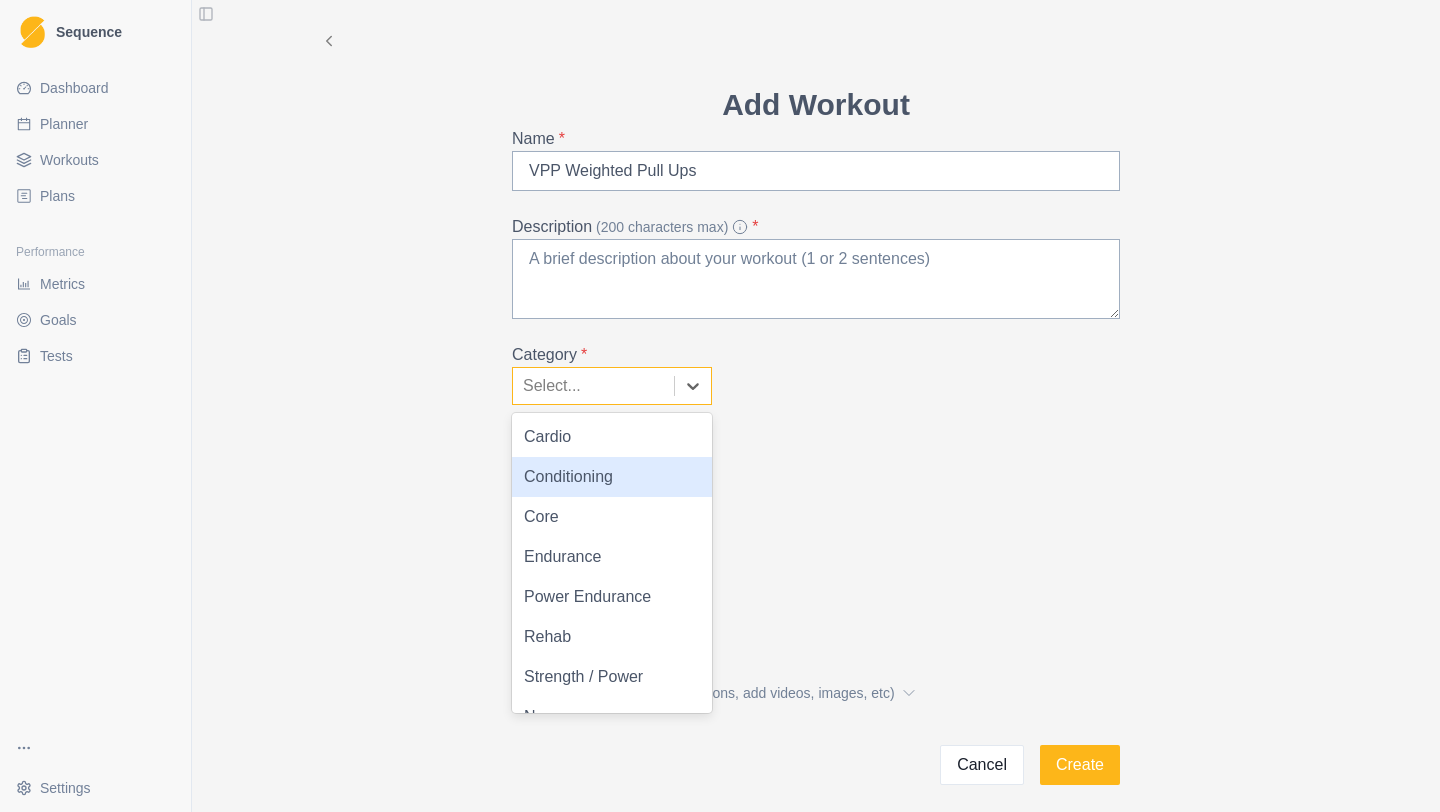 click on "Conditioning" at bounding box center [612, 477] 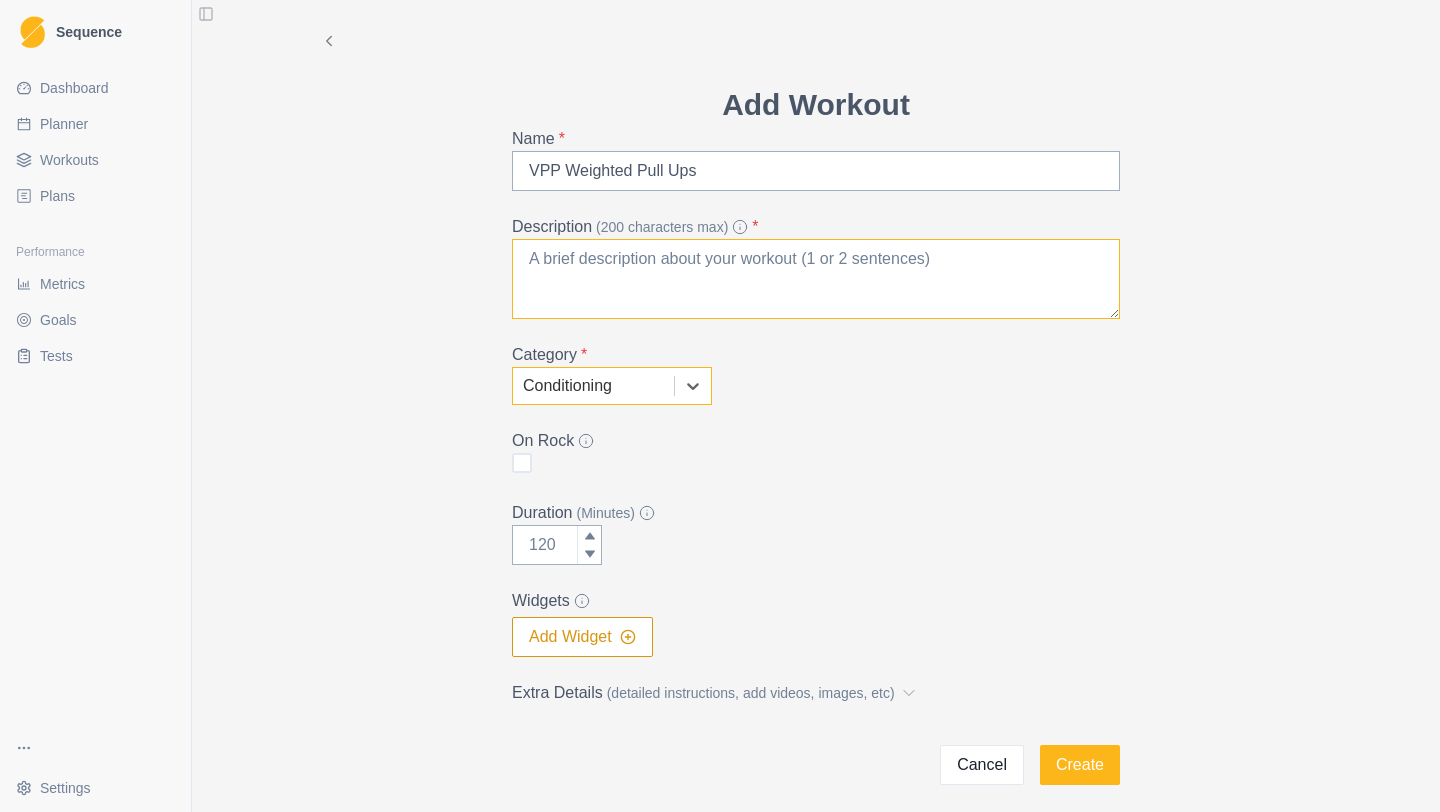 click on "Description   (200 characters max) *" at bounding box center (816, 279) 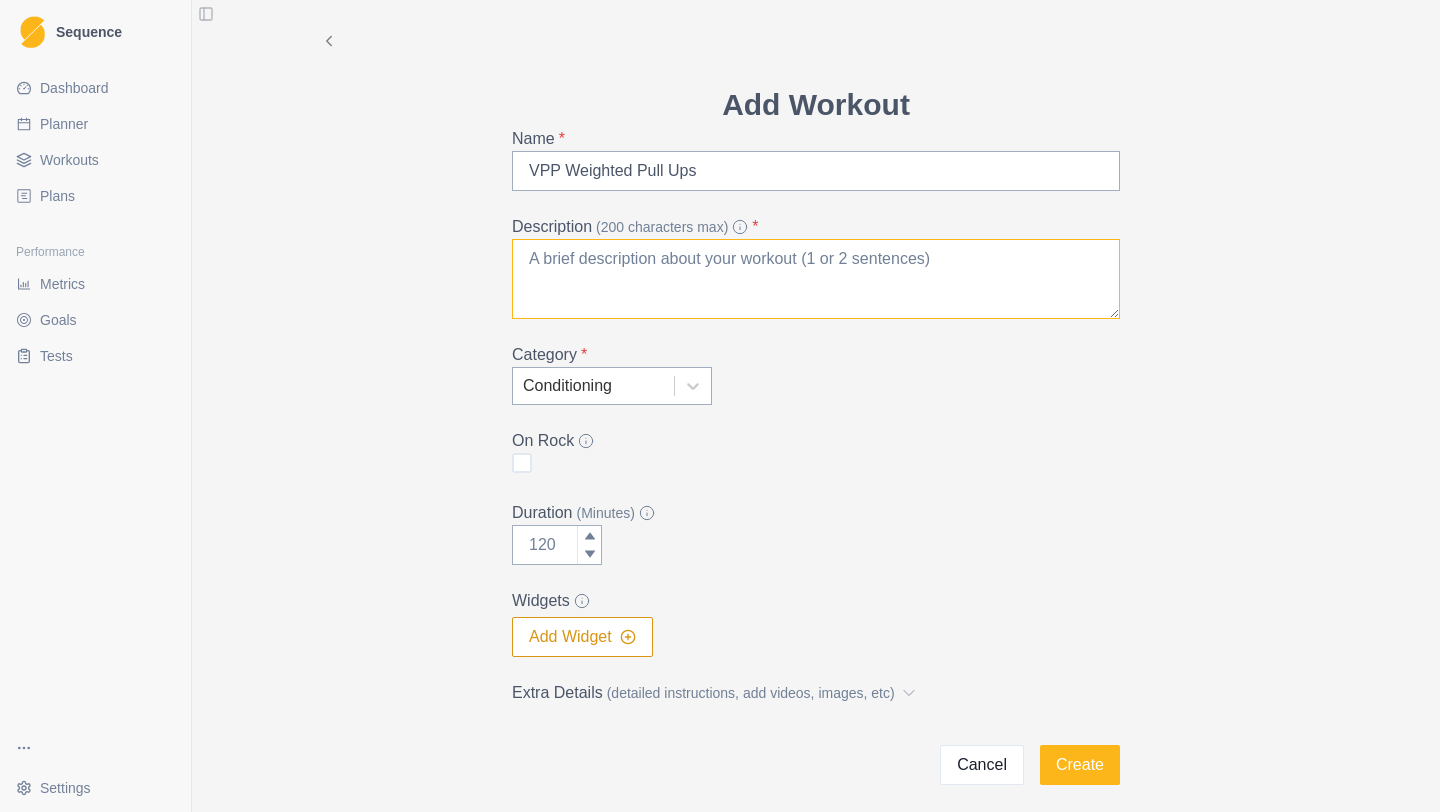 paste on "4 sets of 5. Rest 4 min between sets" 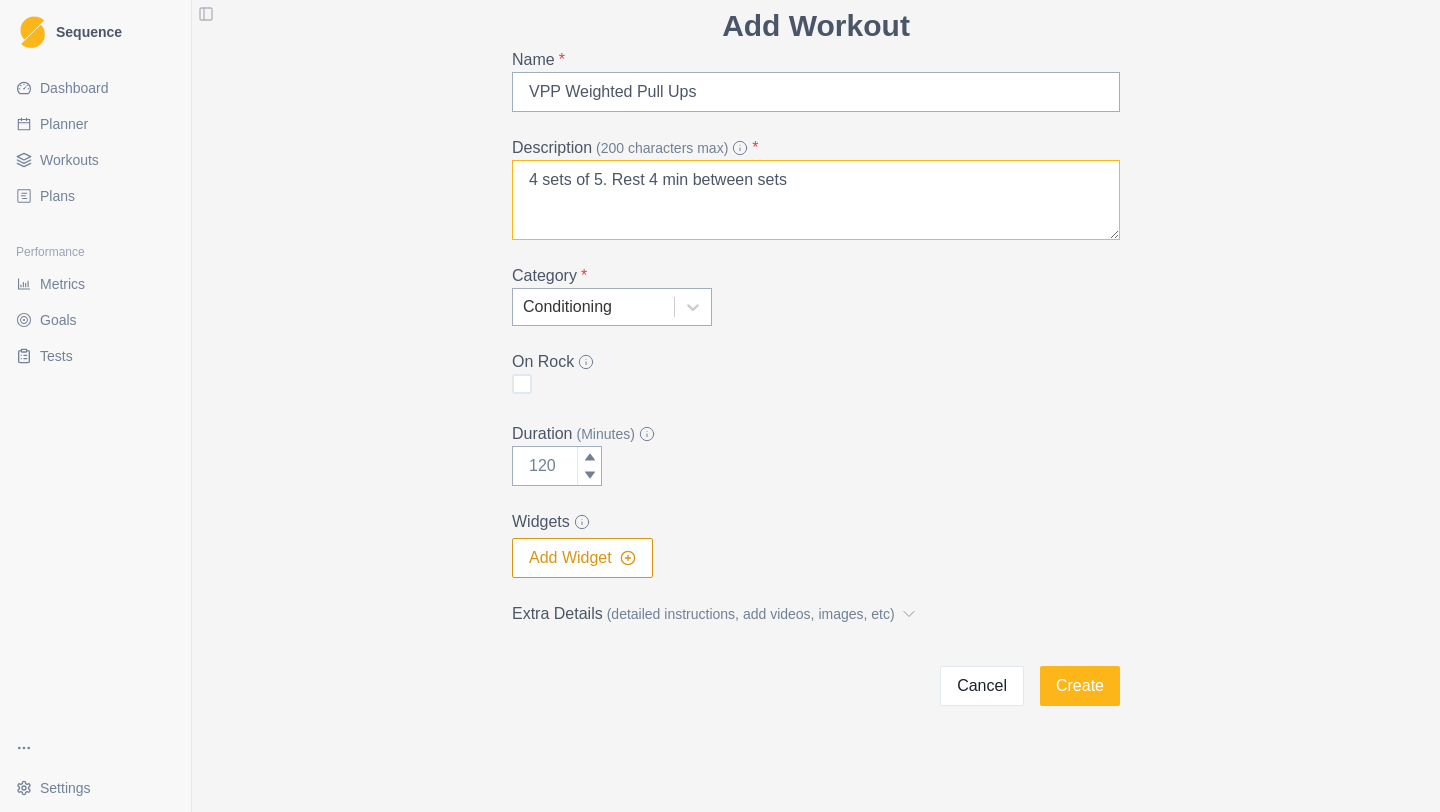 scroll, scrollTop: 85, scrollLeft: 0, axis: vertical 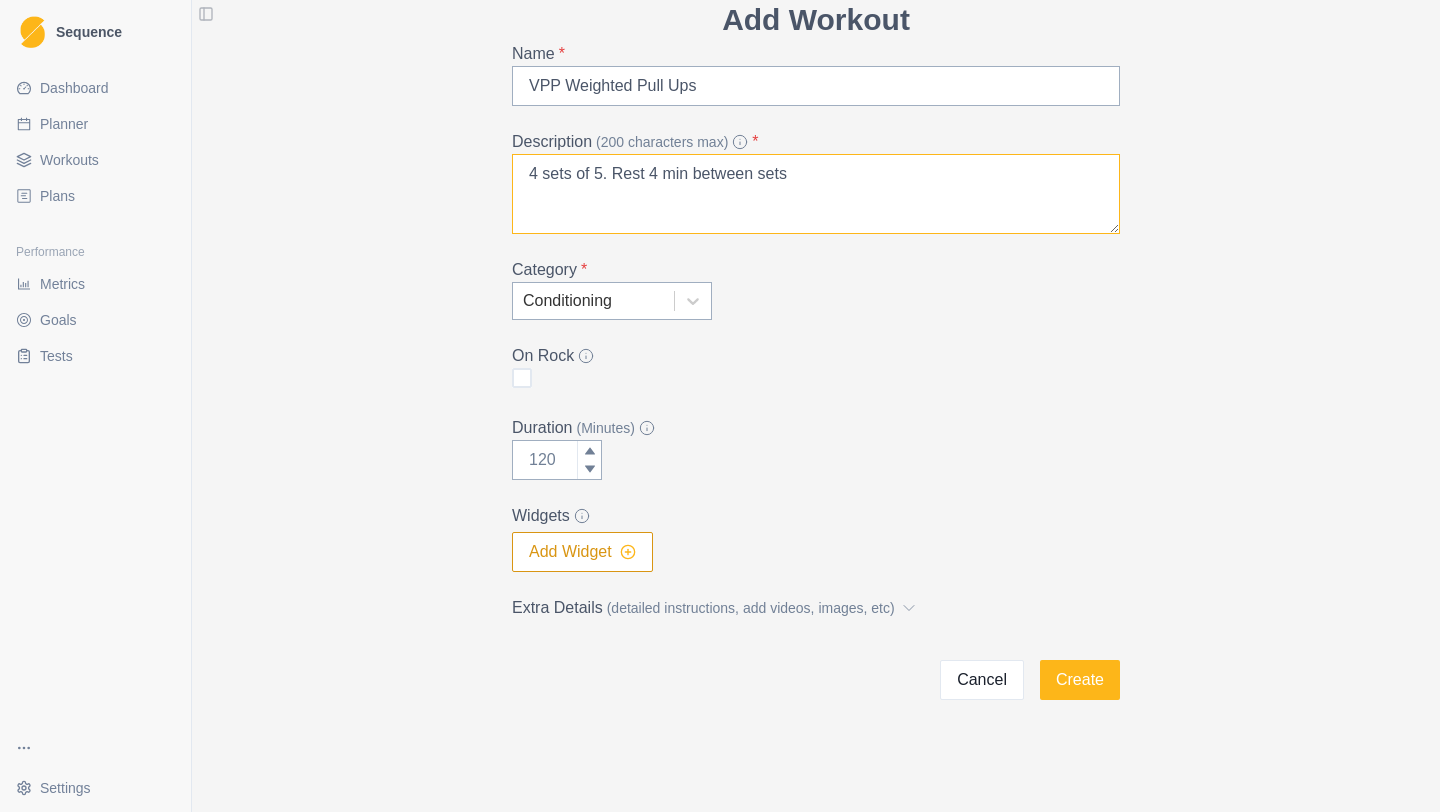 type on "4 sets of 5. Rest 4 min between sets" 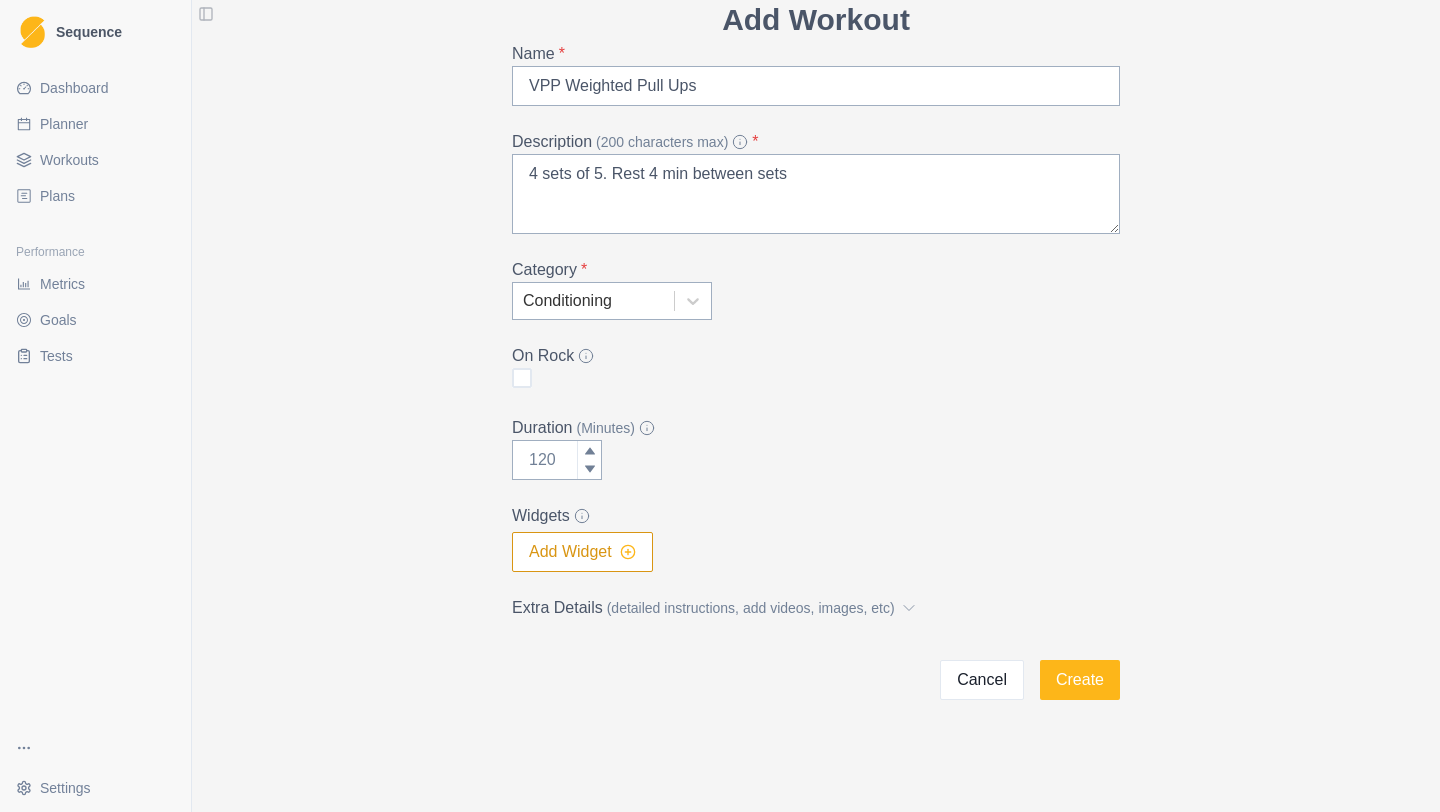 click 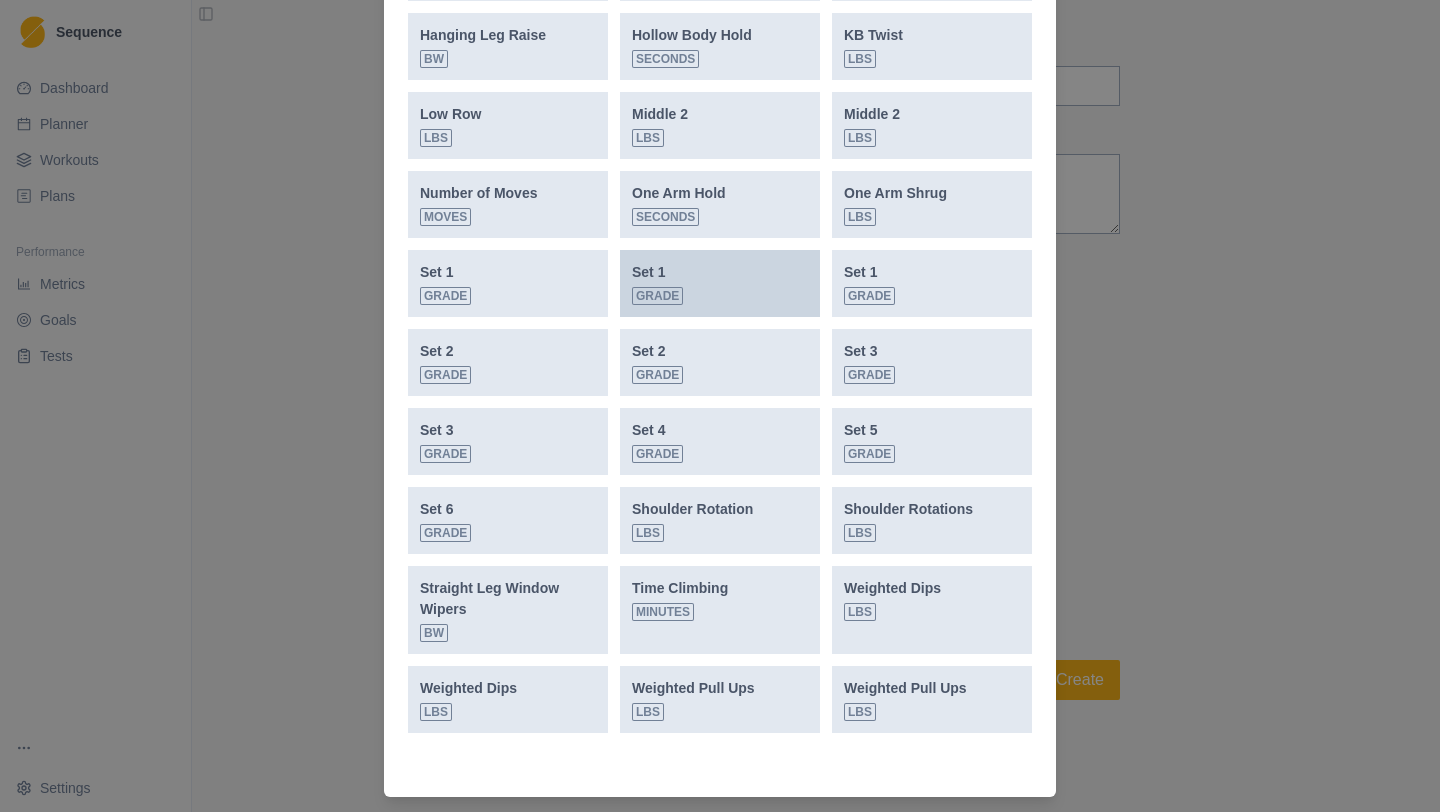 scroll, scrollTop: 972, scrollLeft: 0, axis: vertical 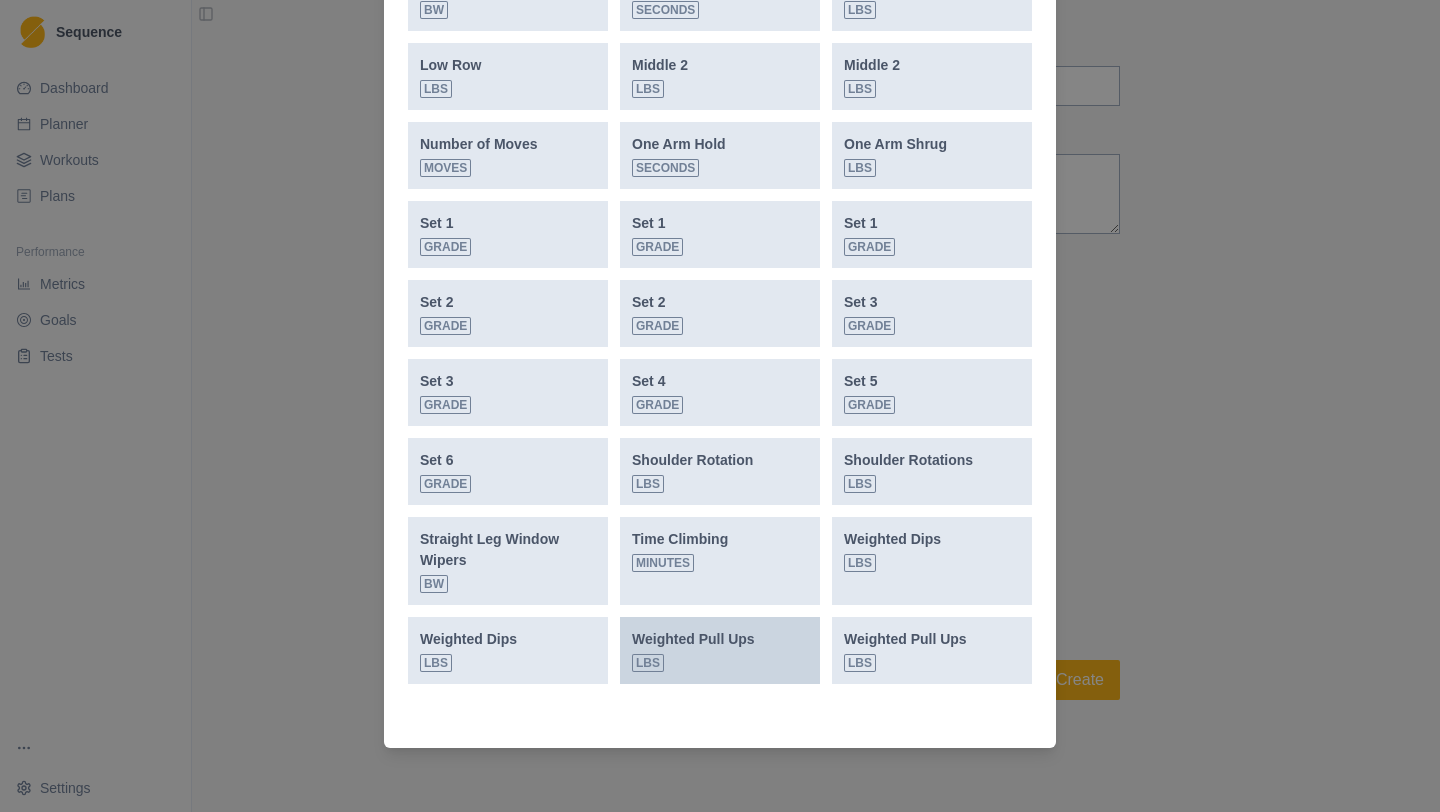 click on "Weighted Pull Ups lbs" at bounding box center (693, 650) 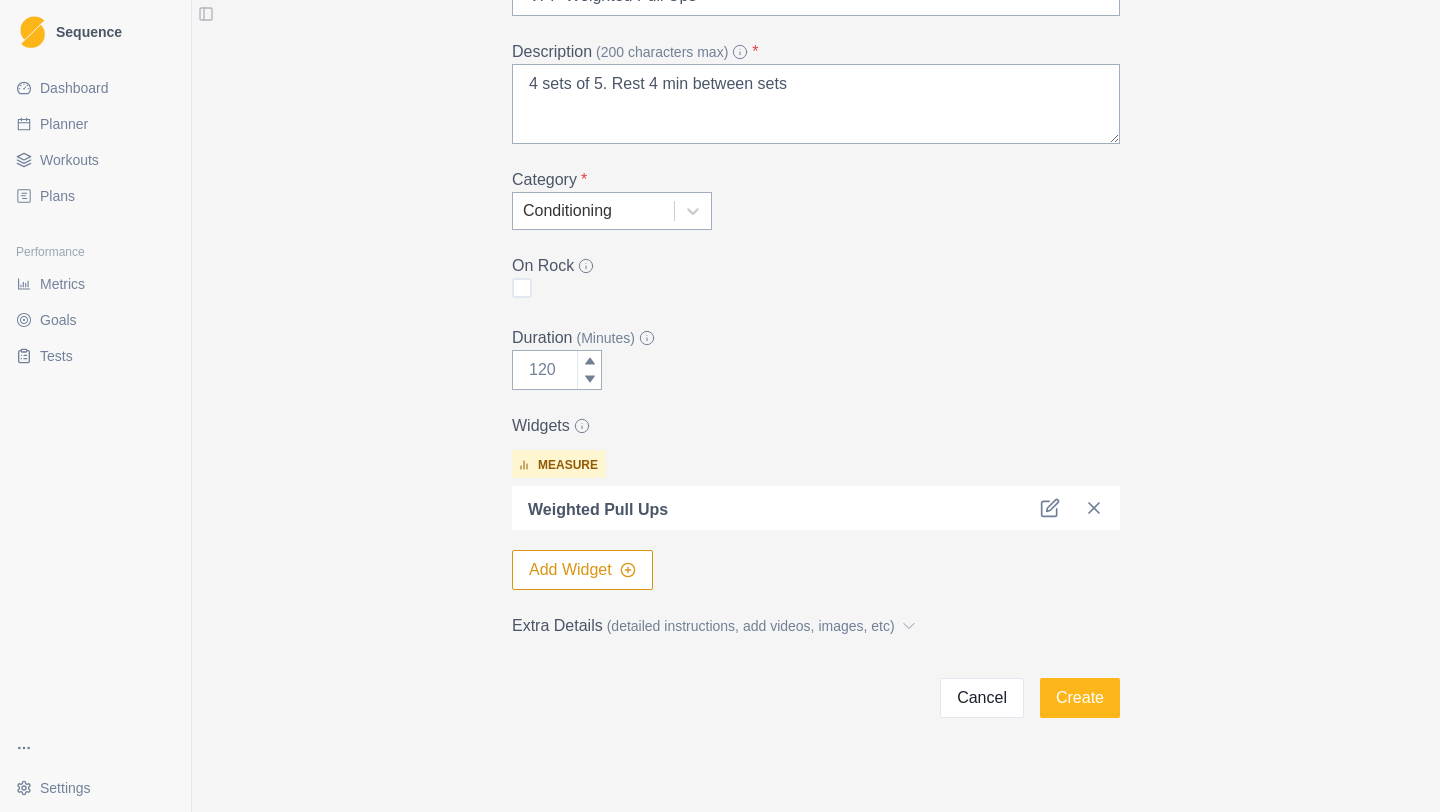 scroll, scrollTop: 193, scrollLeft: 0, axis: vertical 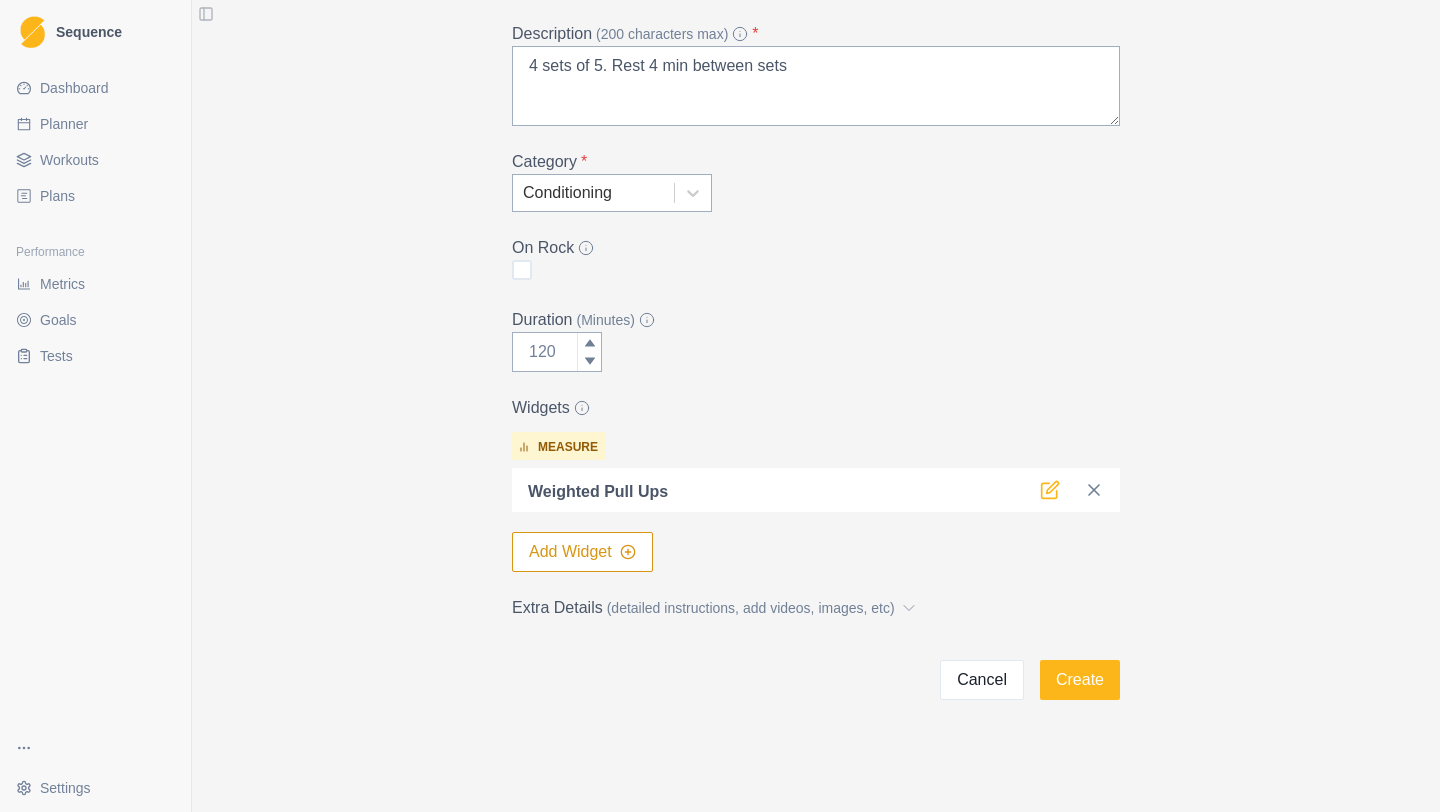 click 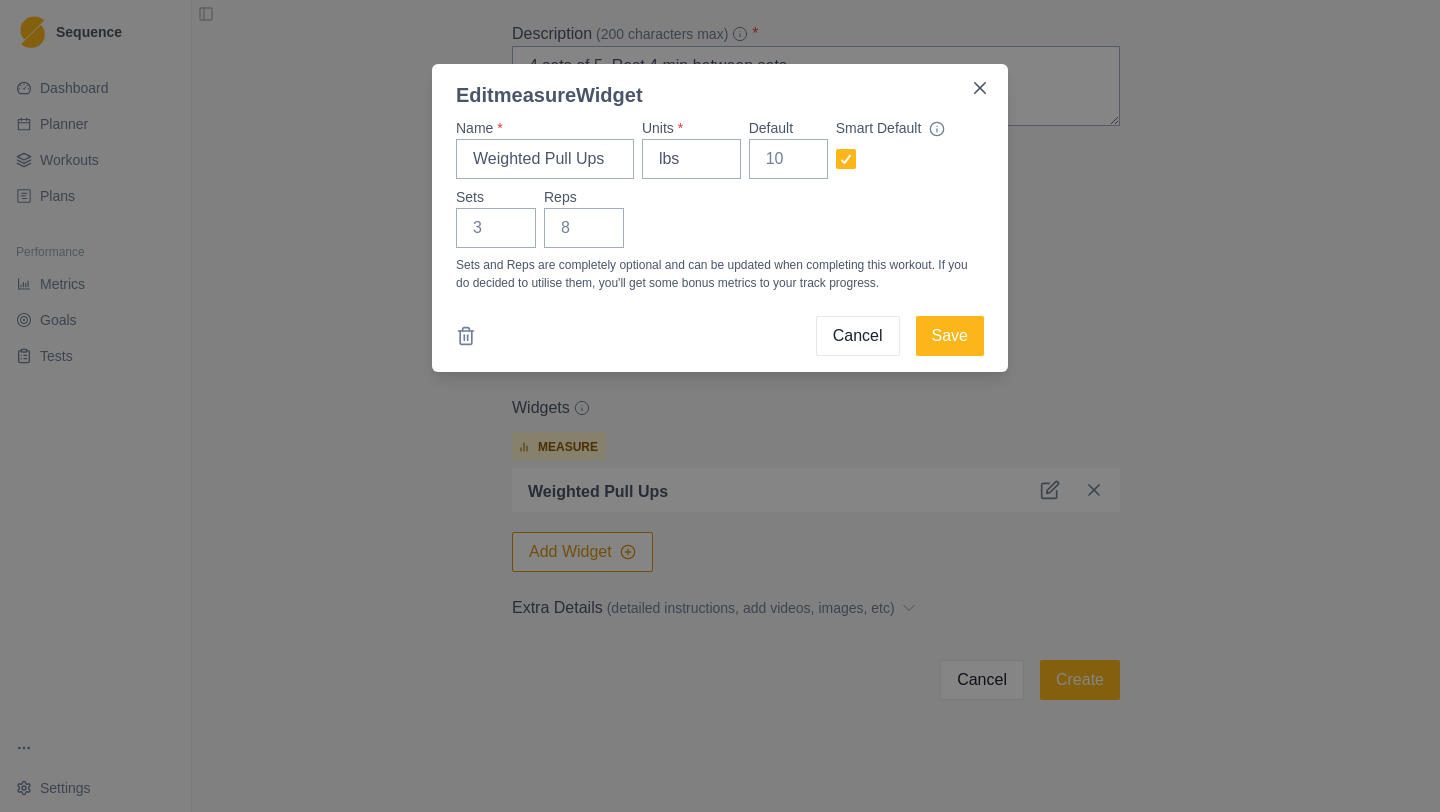 click on "Edit  measure  Widget Name * Weighted Pull Ups Units * lbs Default Smart Default Sets Reps Sets and Reps are completely optional and can be updated when completing this workout. If you do decided to utilise them, you'll get some bonus metrics to your track progress. Cancel Save" at bounding box center [720, 406] 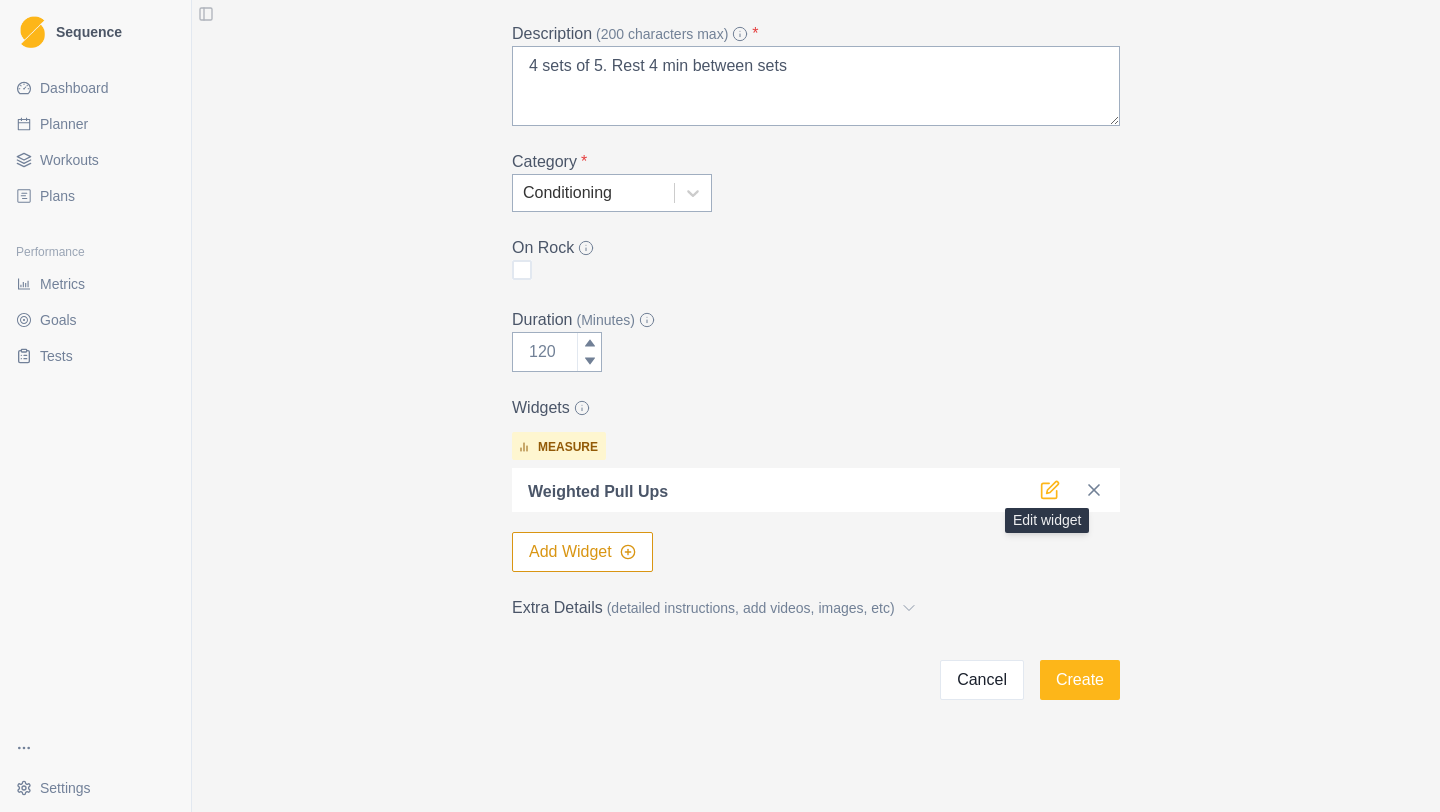 click 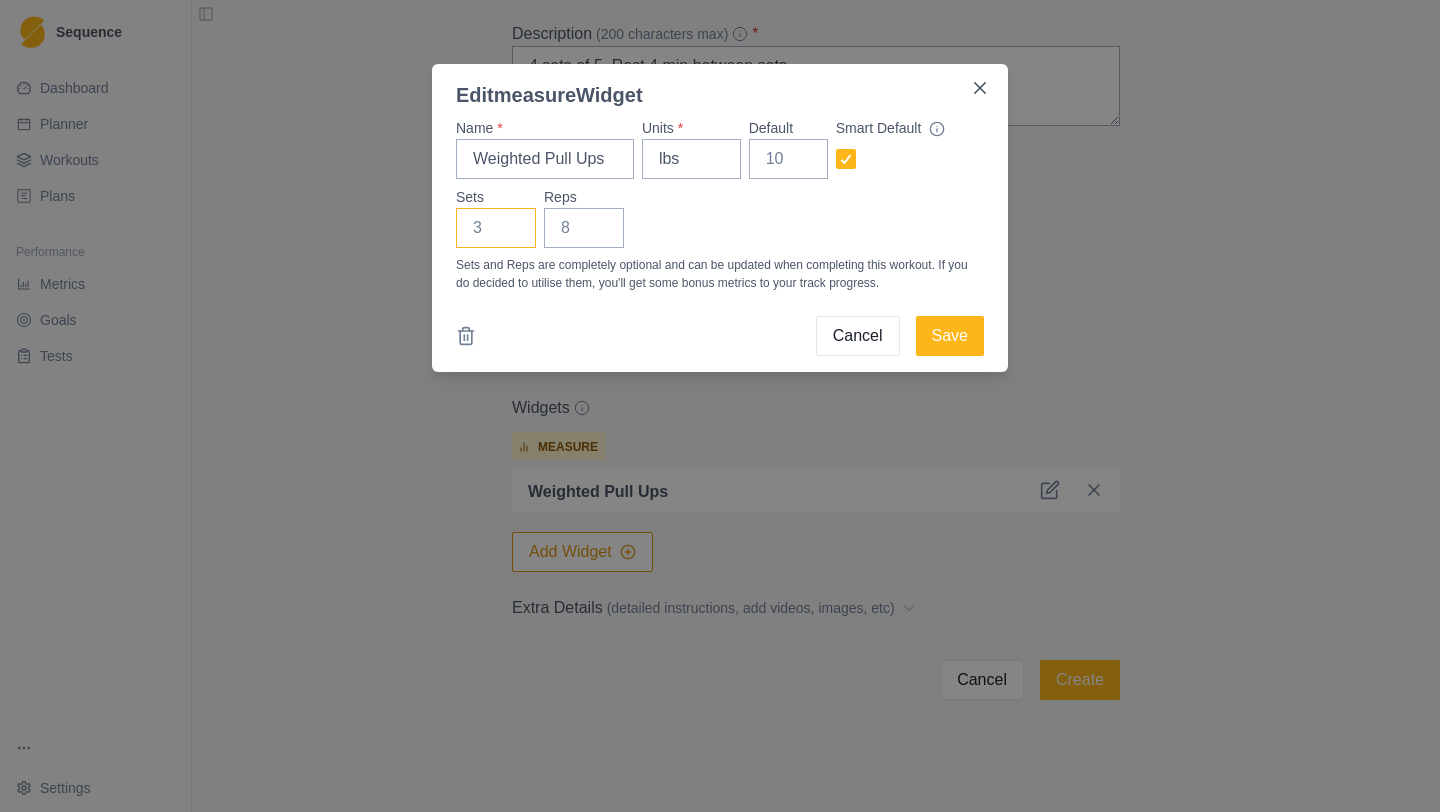 click on "Sets" at bounding box center (496, 228) 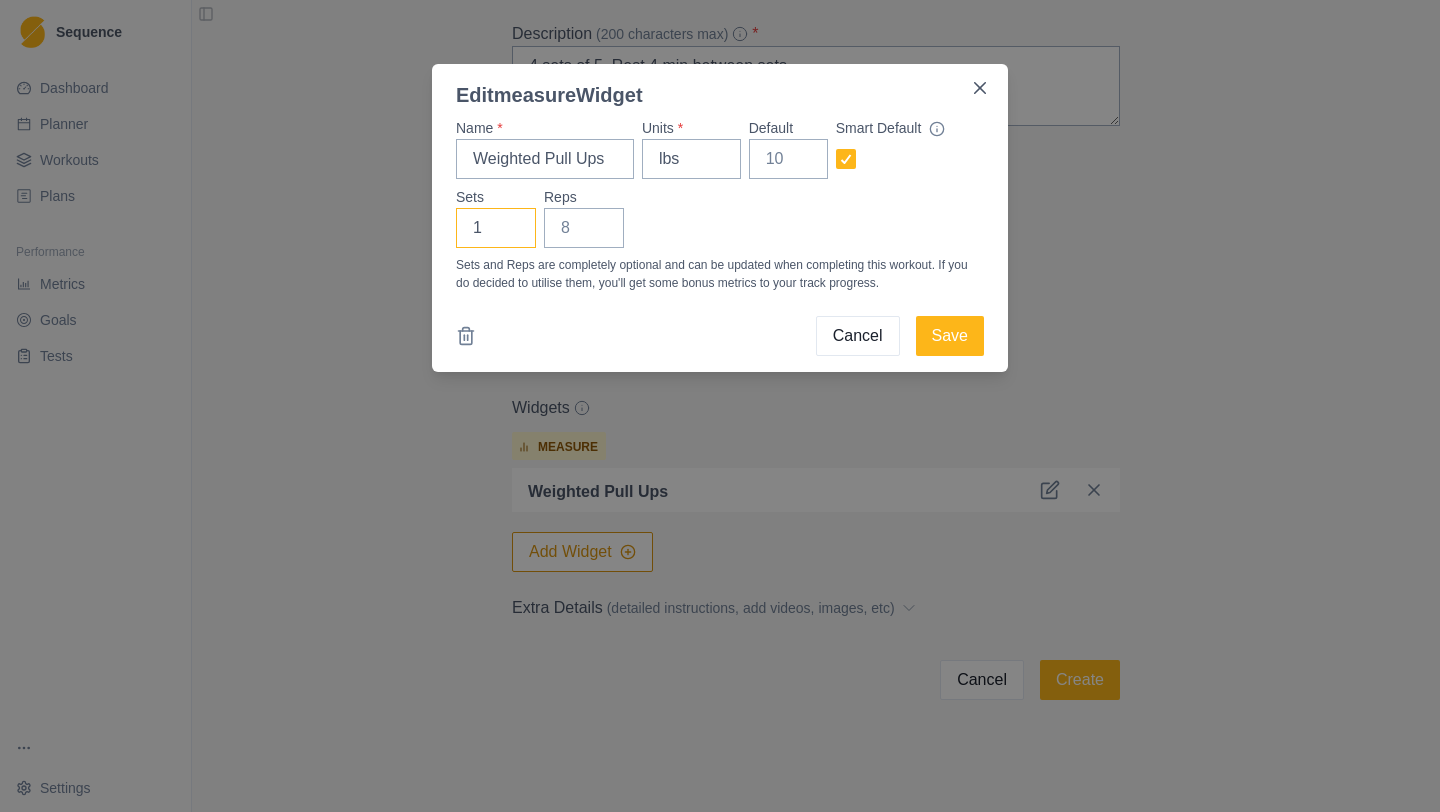 click on "1" at bounding box center (496, 228) 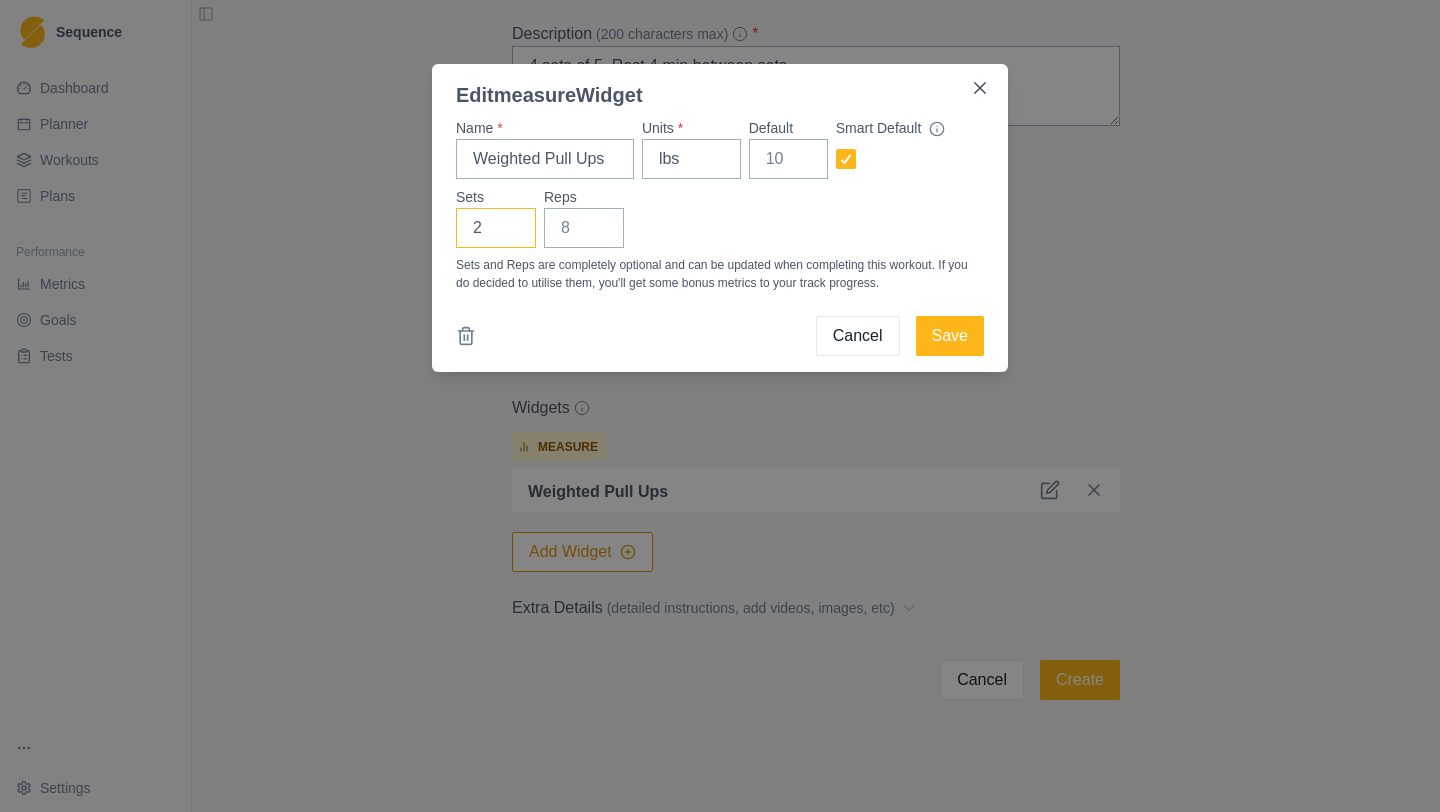 click on "2" at bounding box center (496, 228) 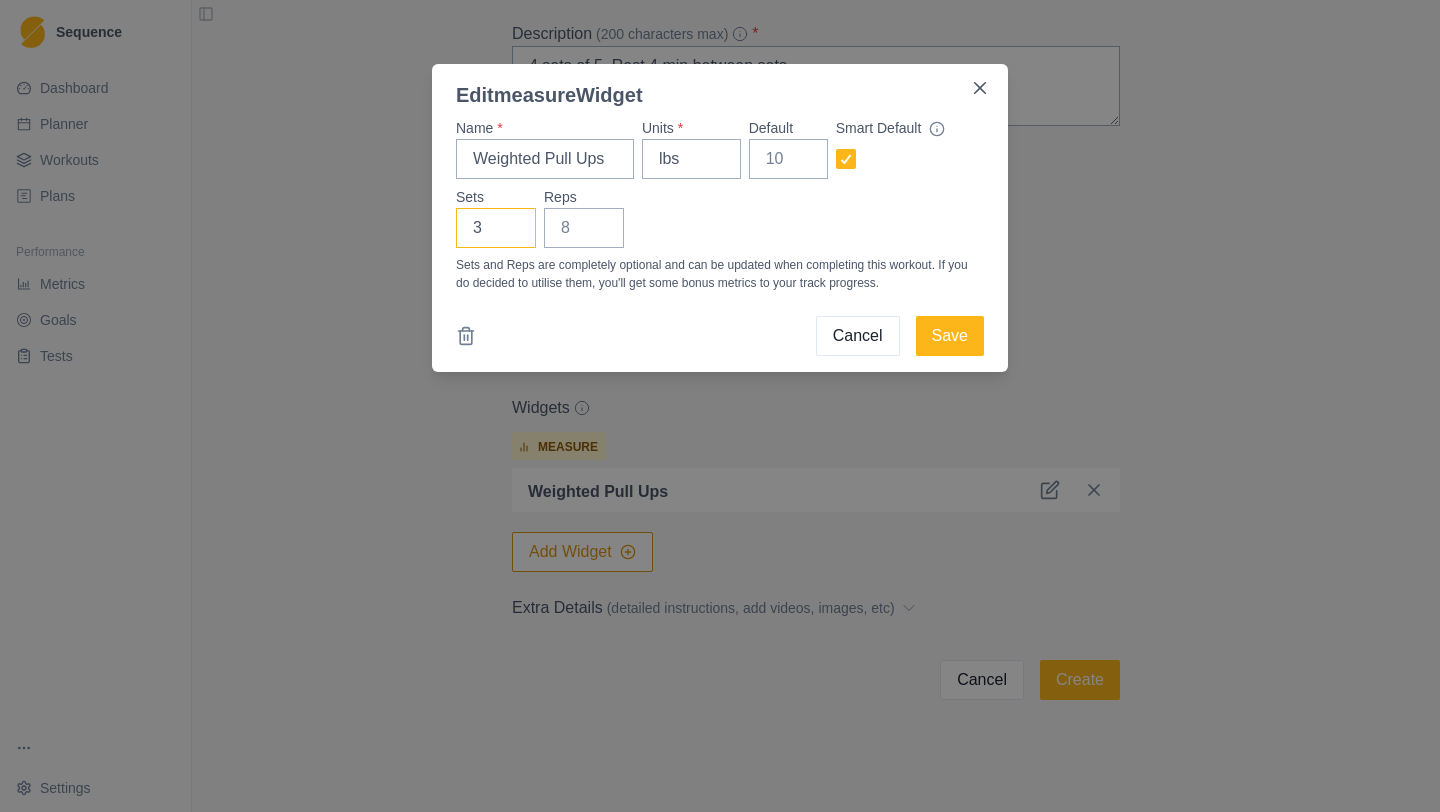 click on "3" at bounding box center [496, 228] 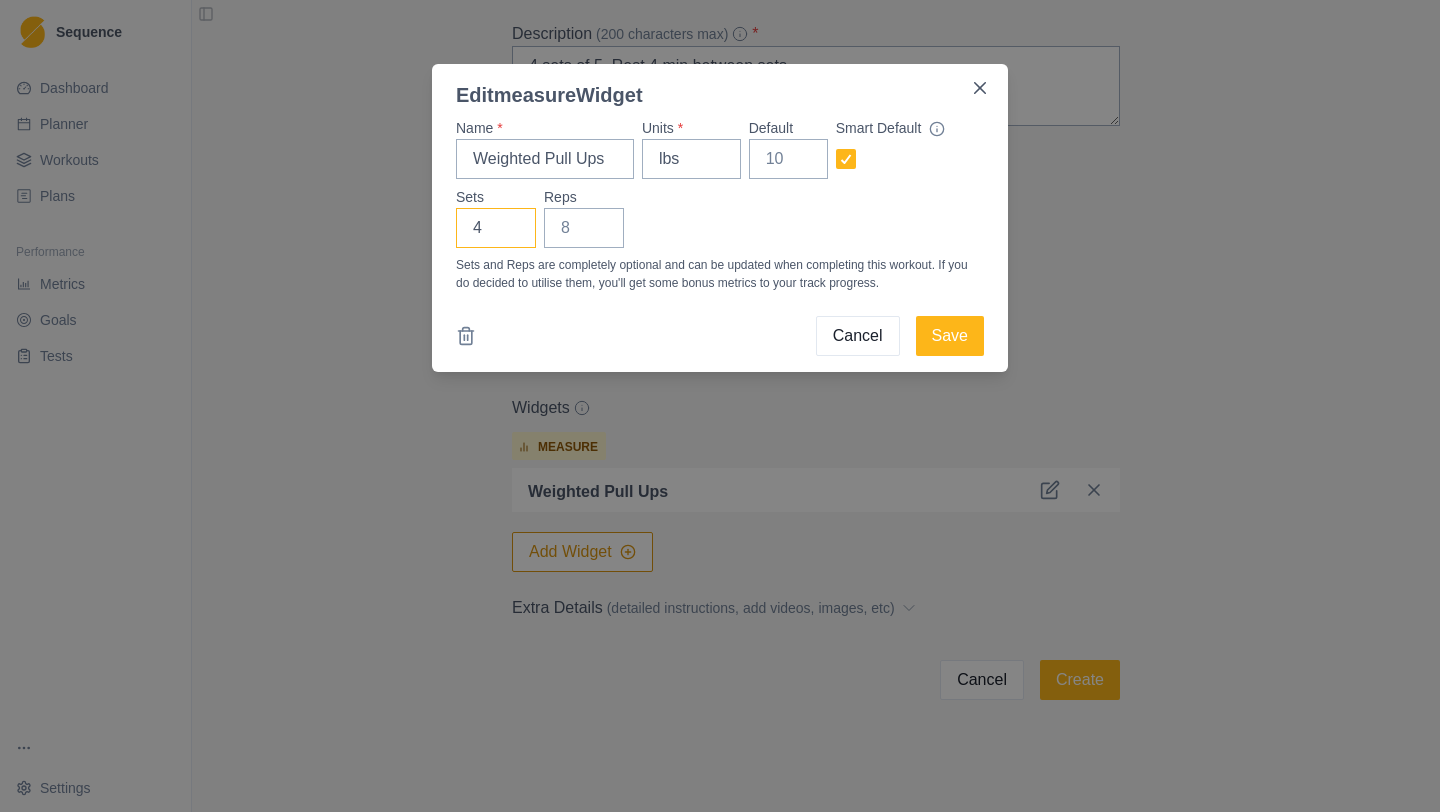 type on "4" 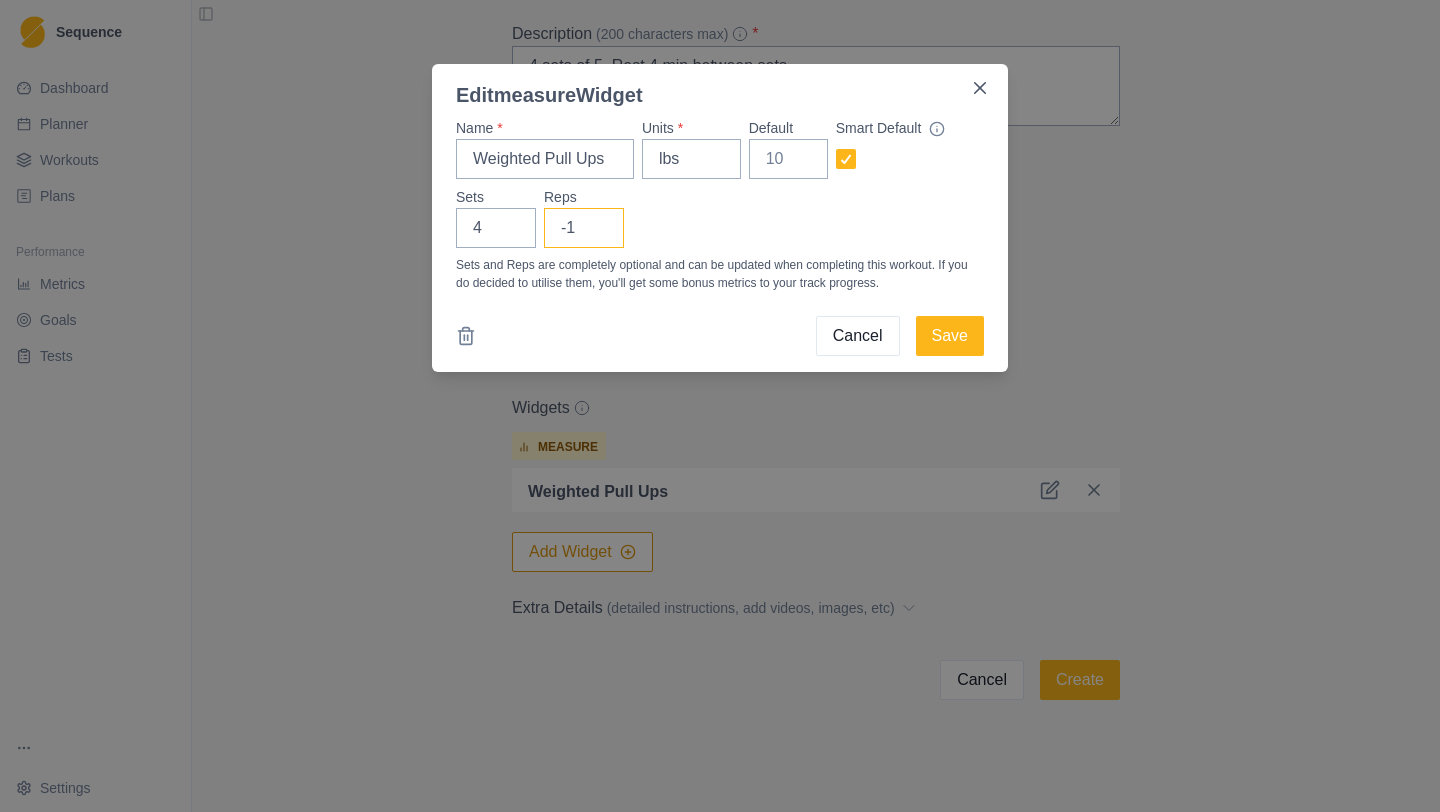 click on "-1" at bounding box center [584, 228] 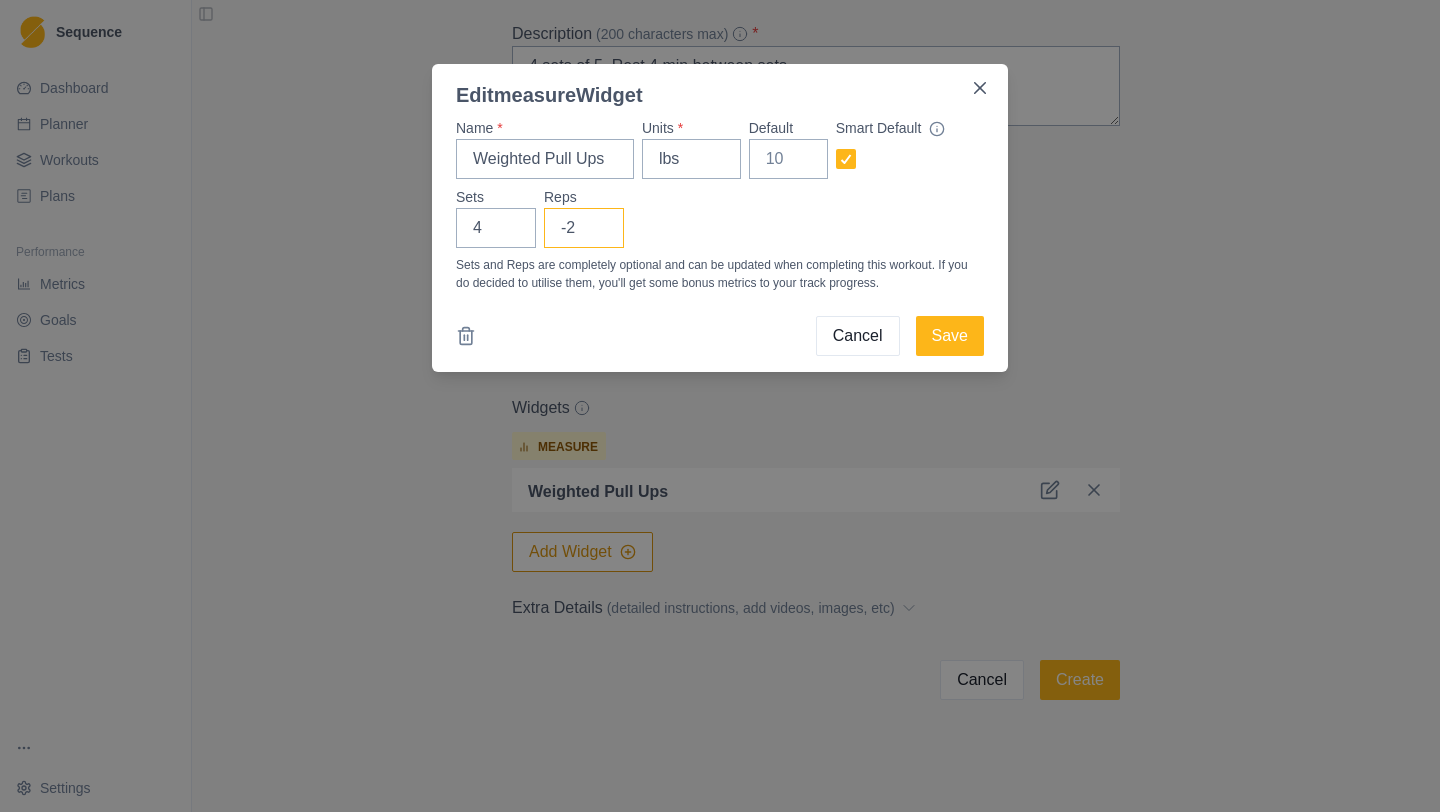 click on "-2" at bounding box center [584, 228] 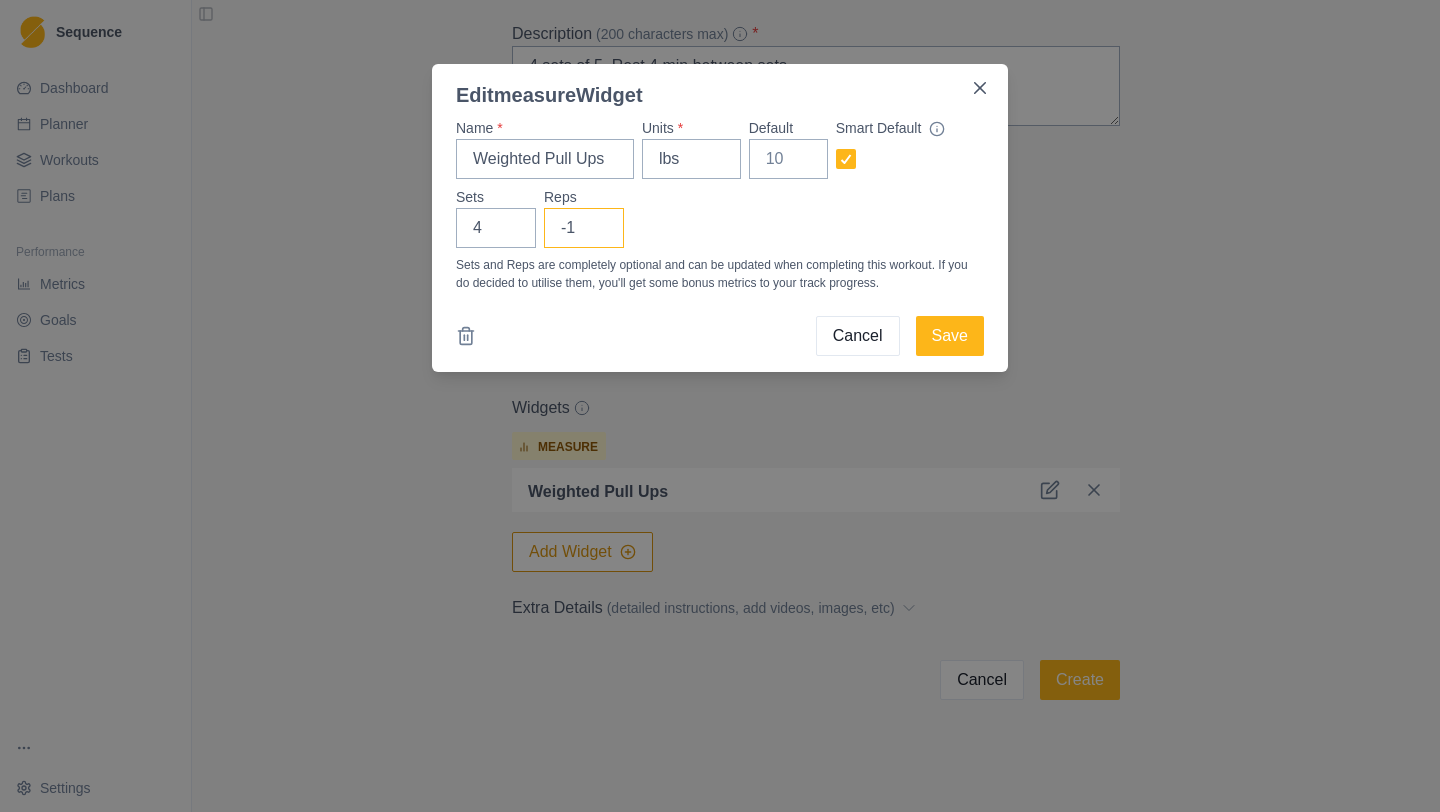 click on "-1" at bounding box center (584, 228) 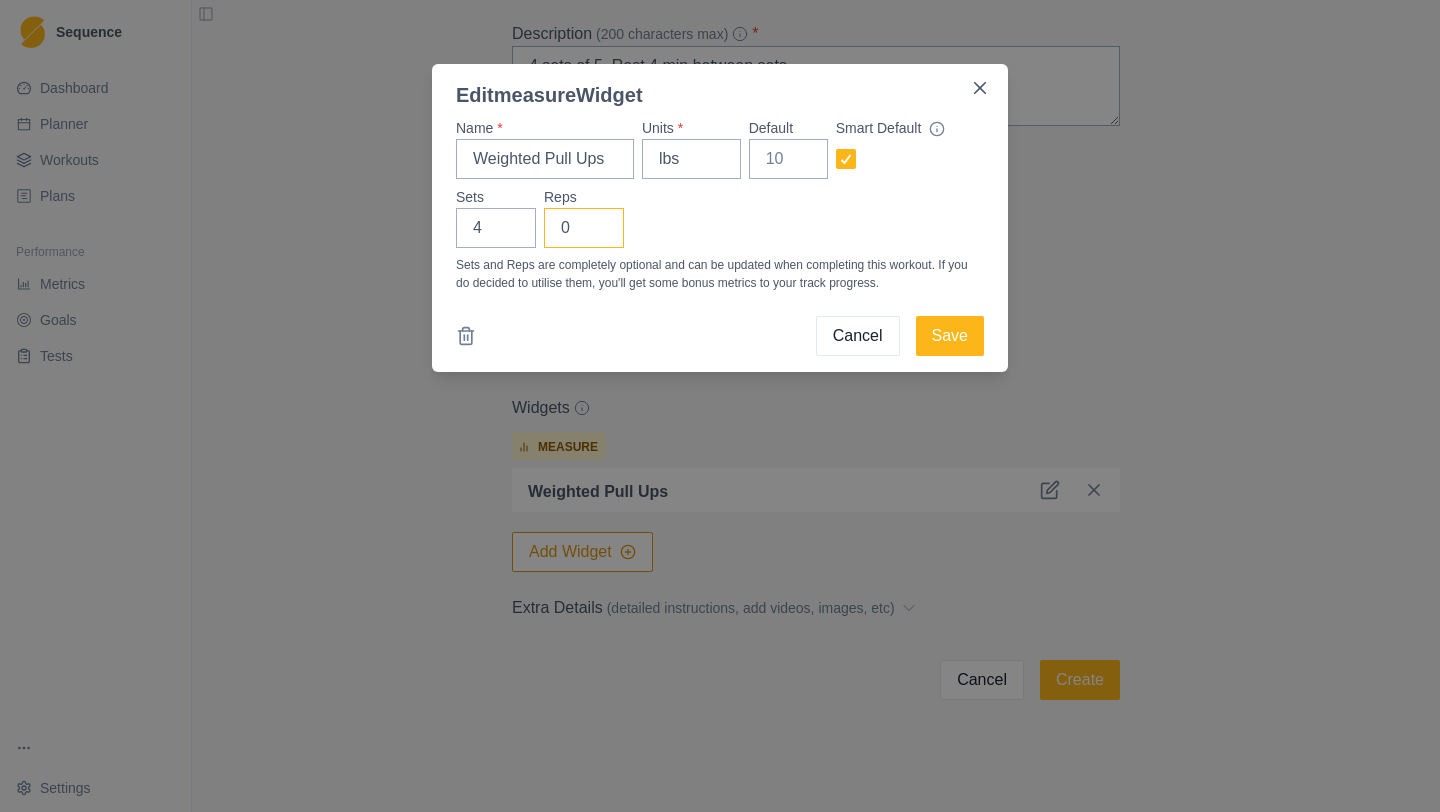 click on "0" at bounding box center [584, 228] 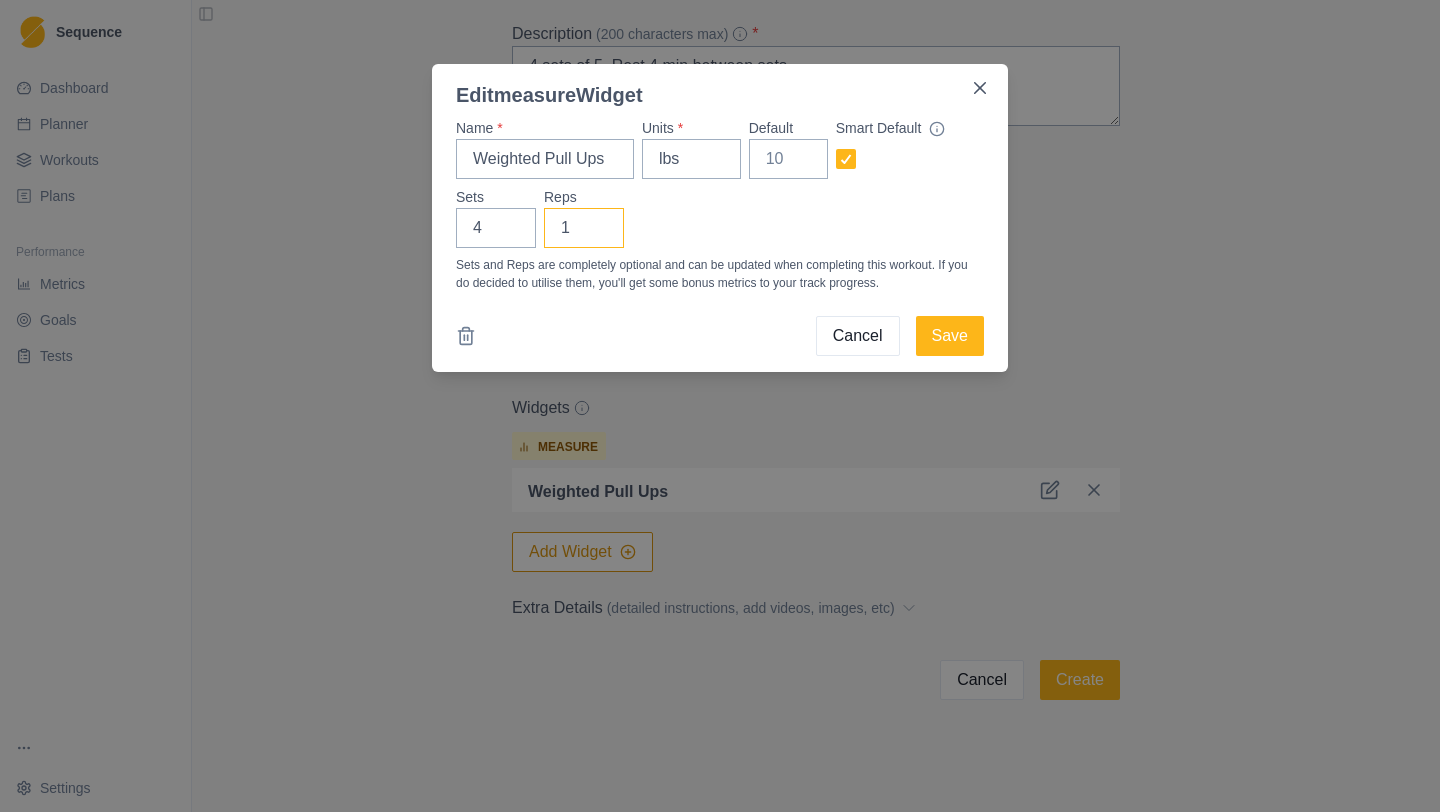 click on "1" at bounding box center [584, 228] 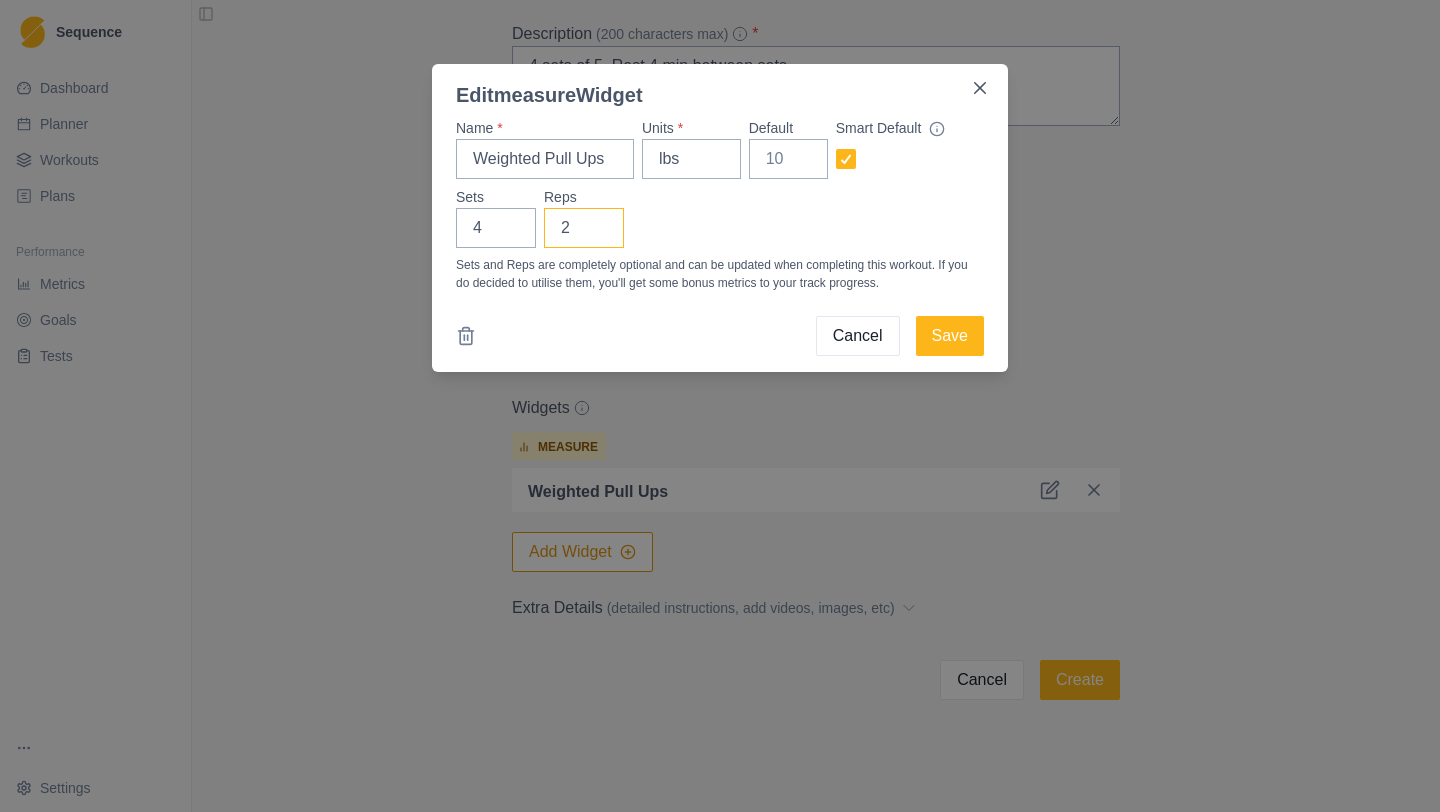 click on "2" at bounding box center [584, 228] 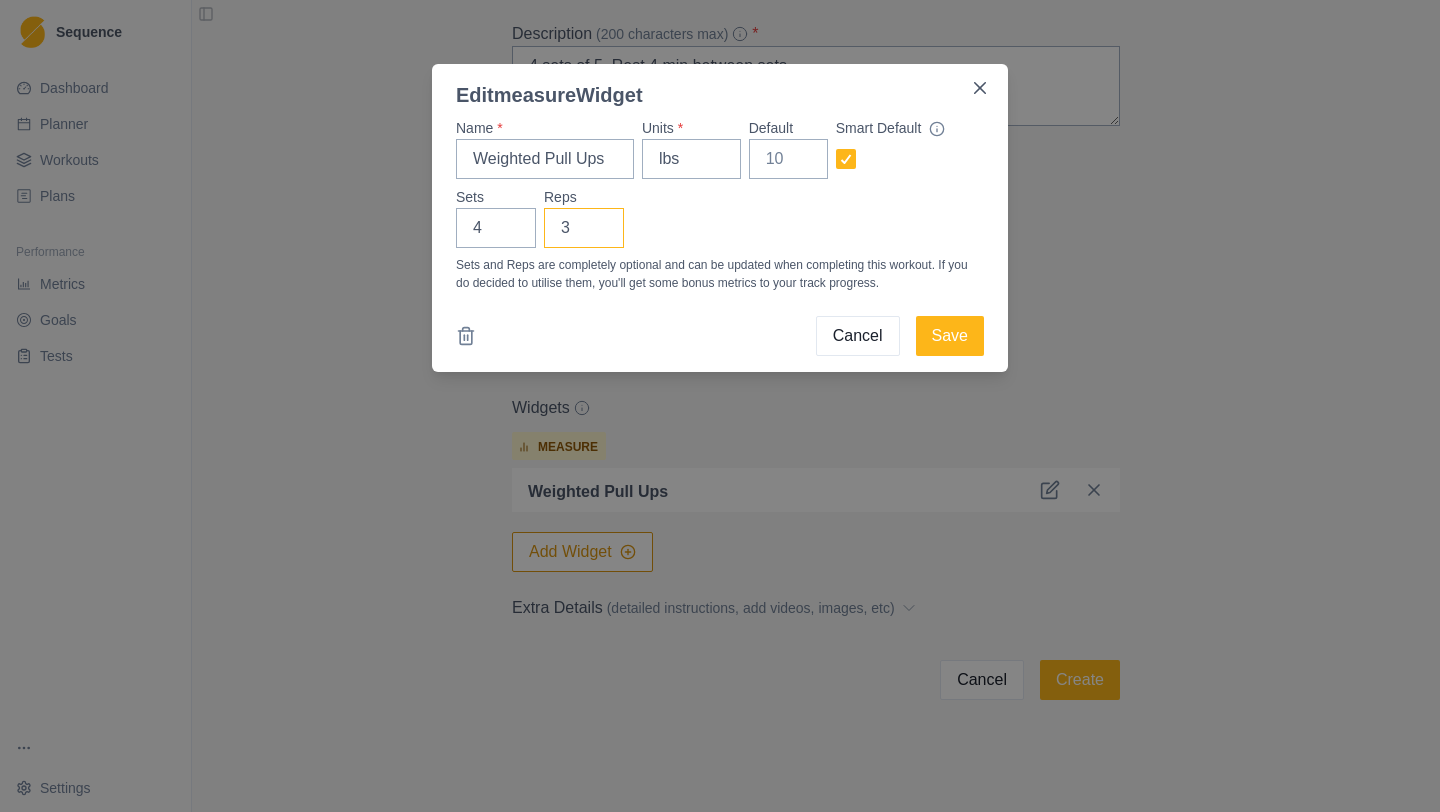 click on "3" at bounding box center (584, 228) 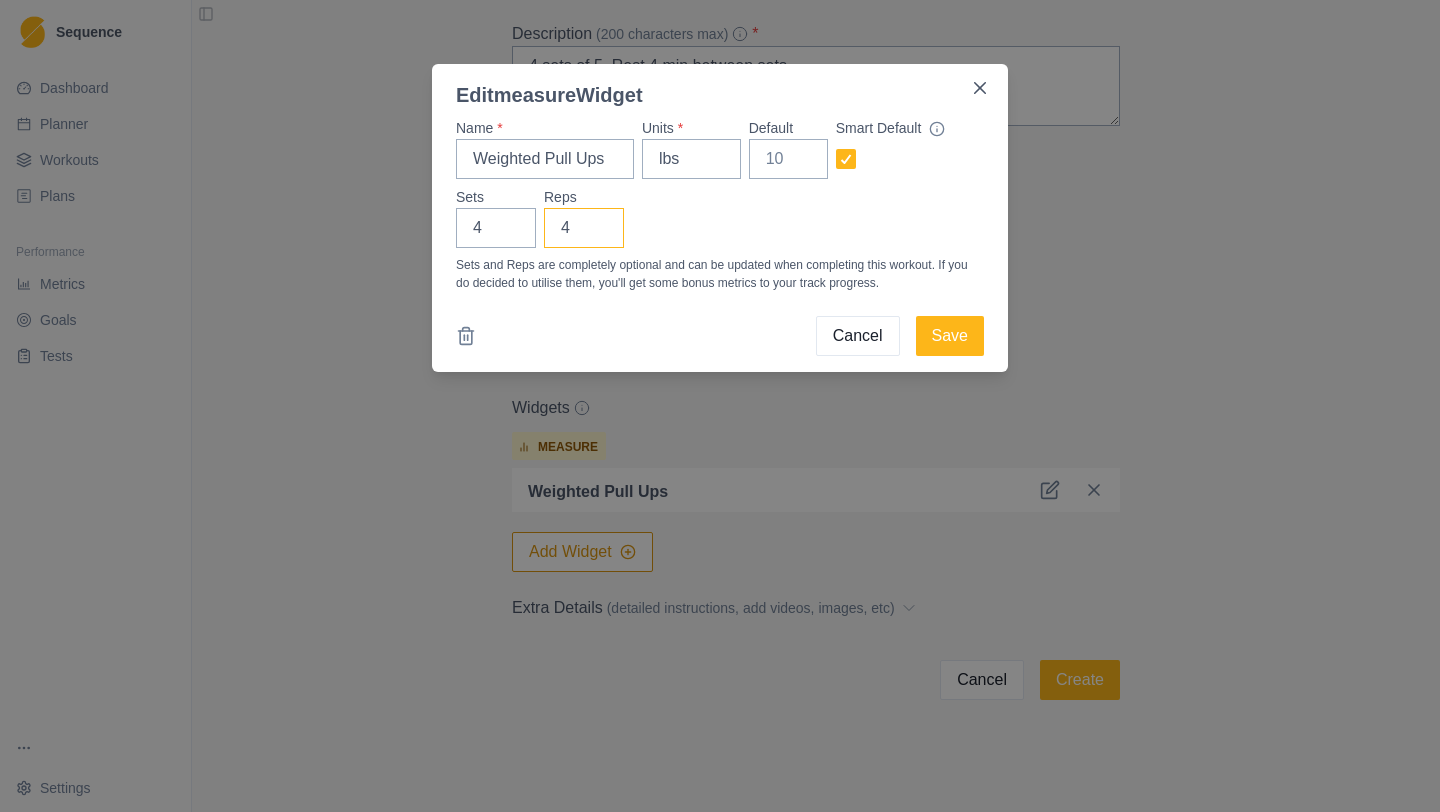 click on "4" at bounding box center [584, 228] 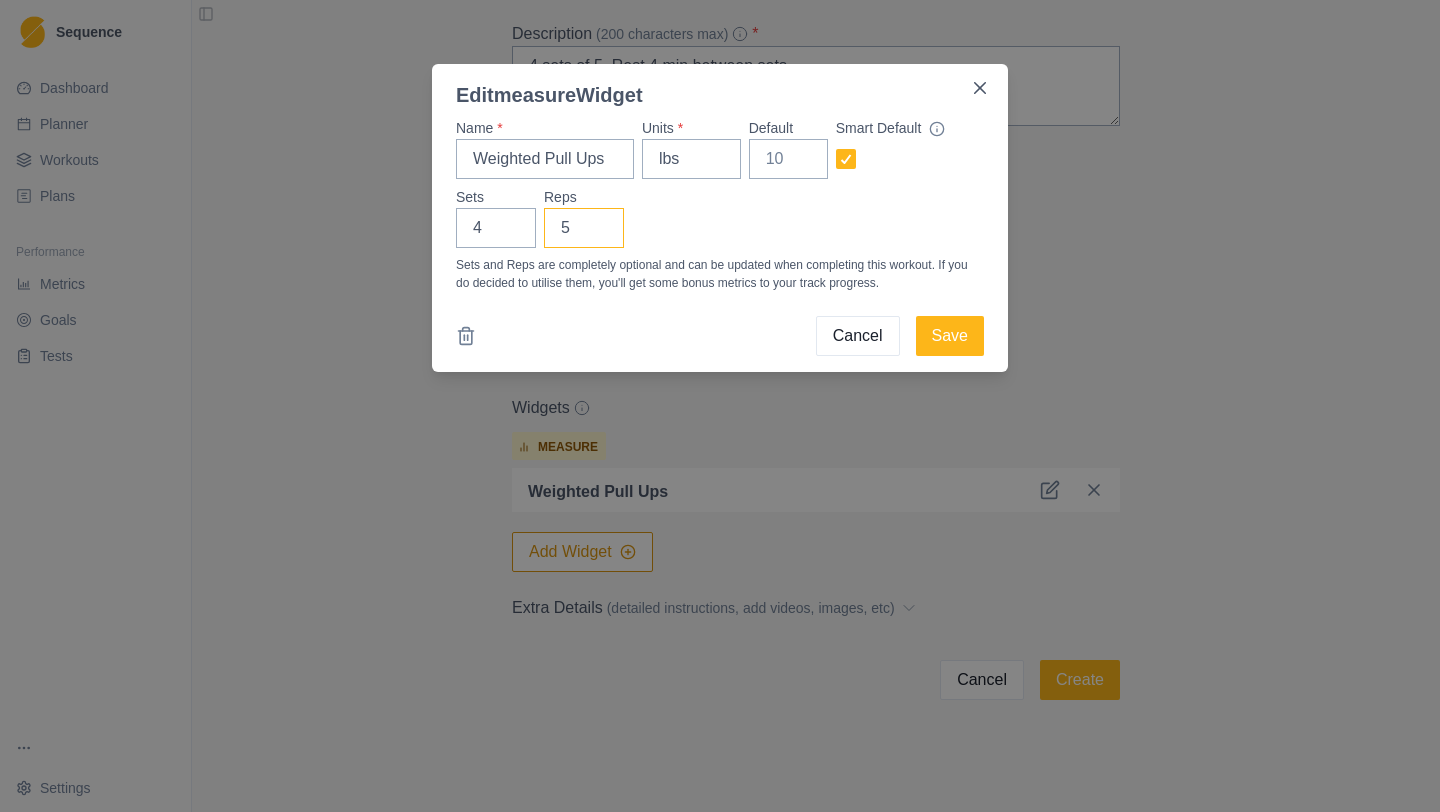 type on "5" 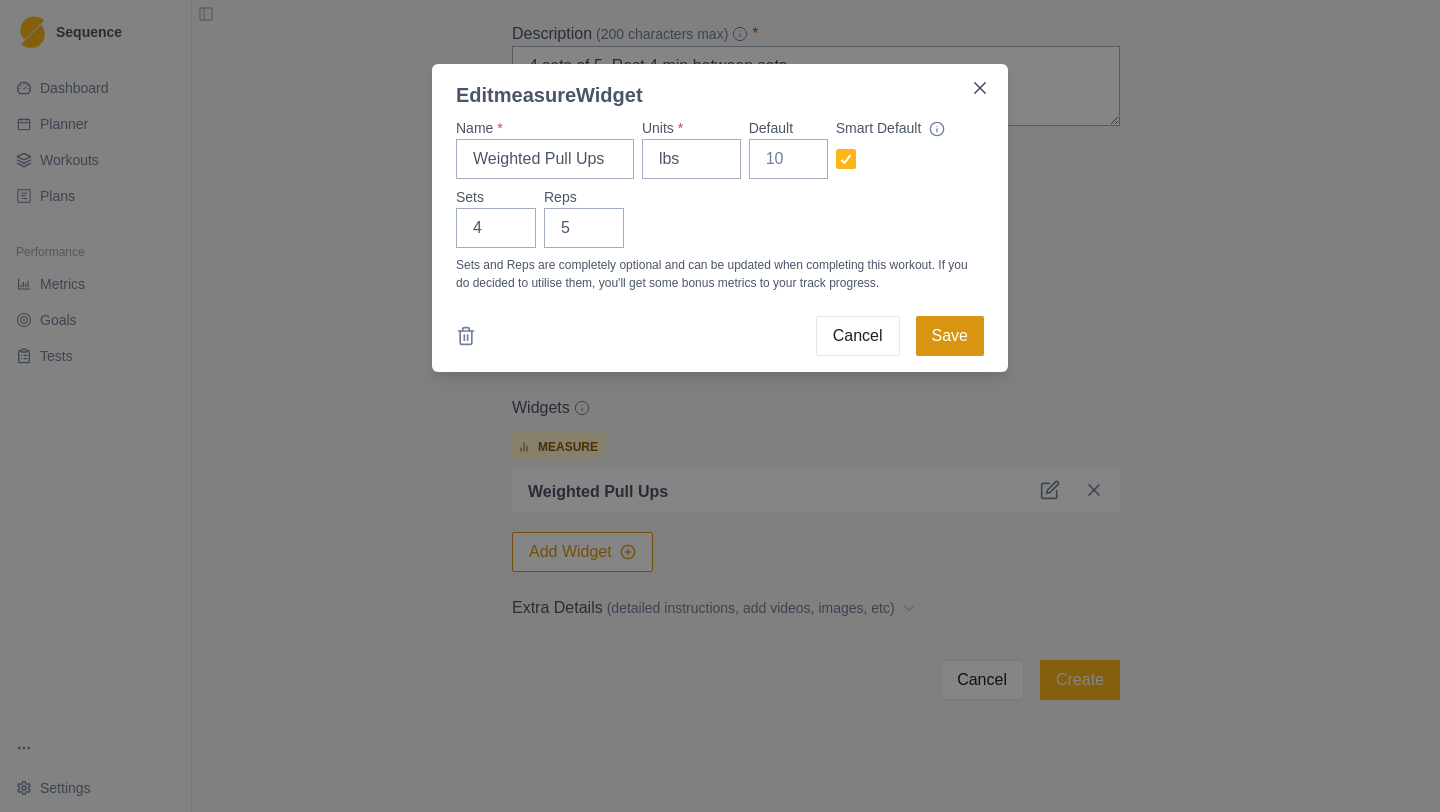 click on "Save" at bounding box center [950, 336] 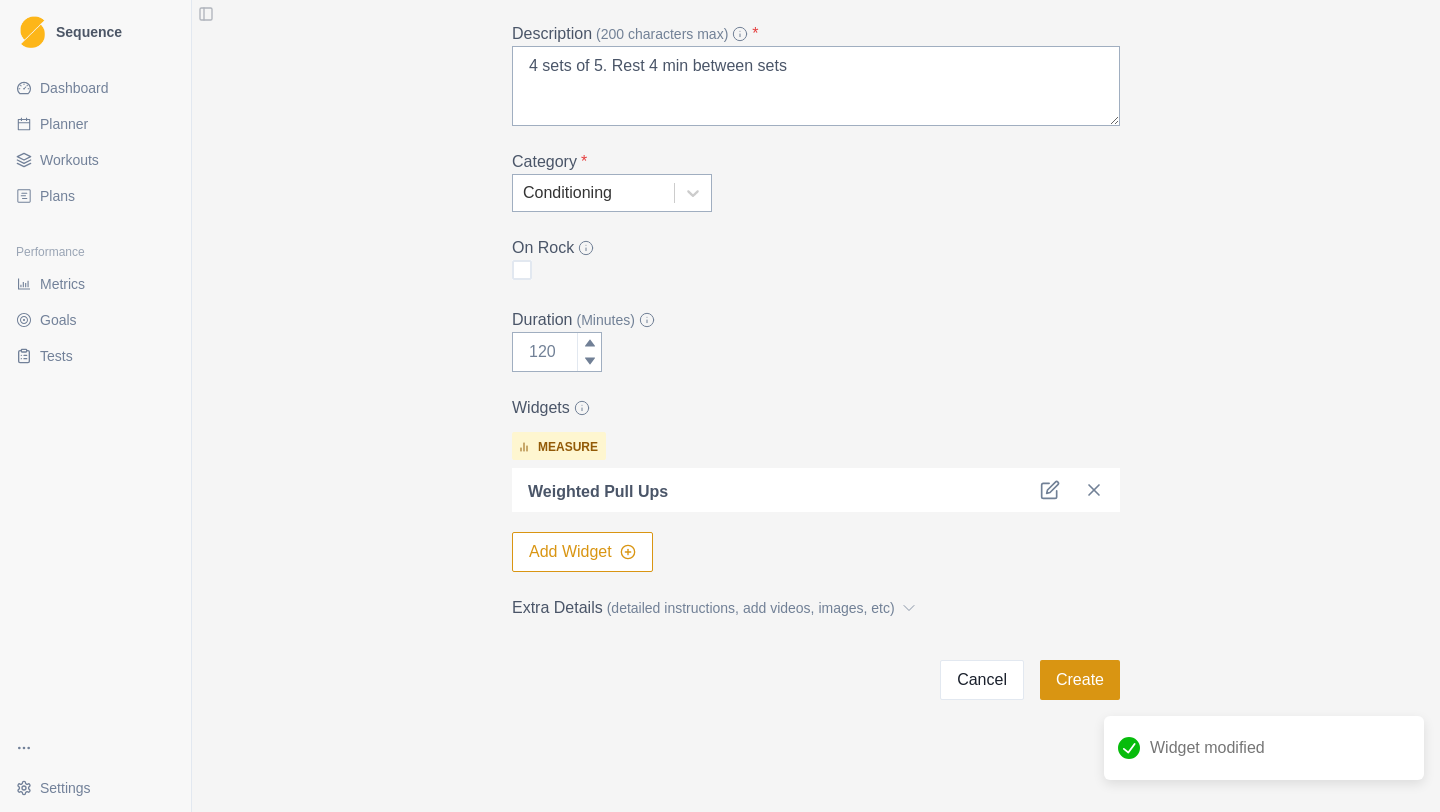 click on "Create" at bounding box center (1080, 680) 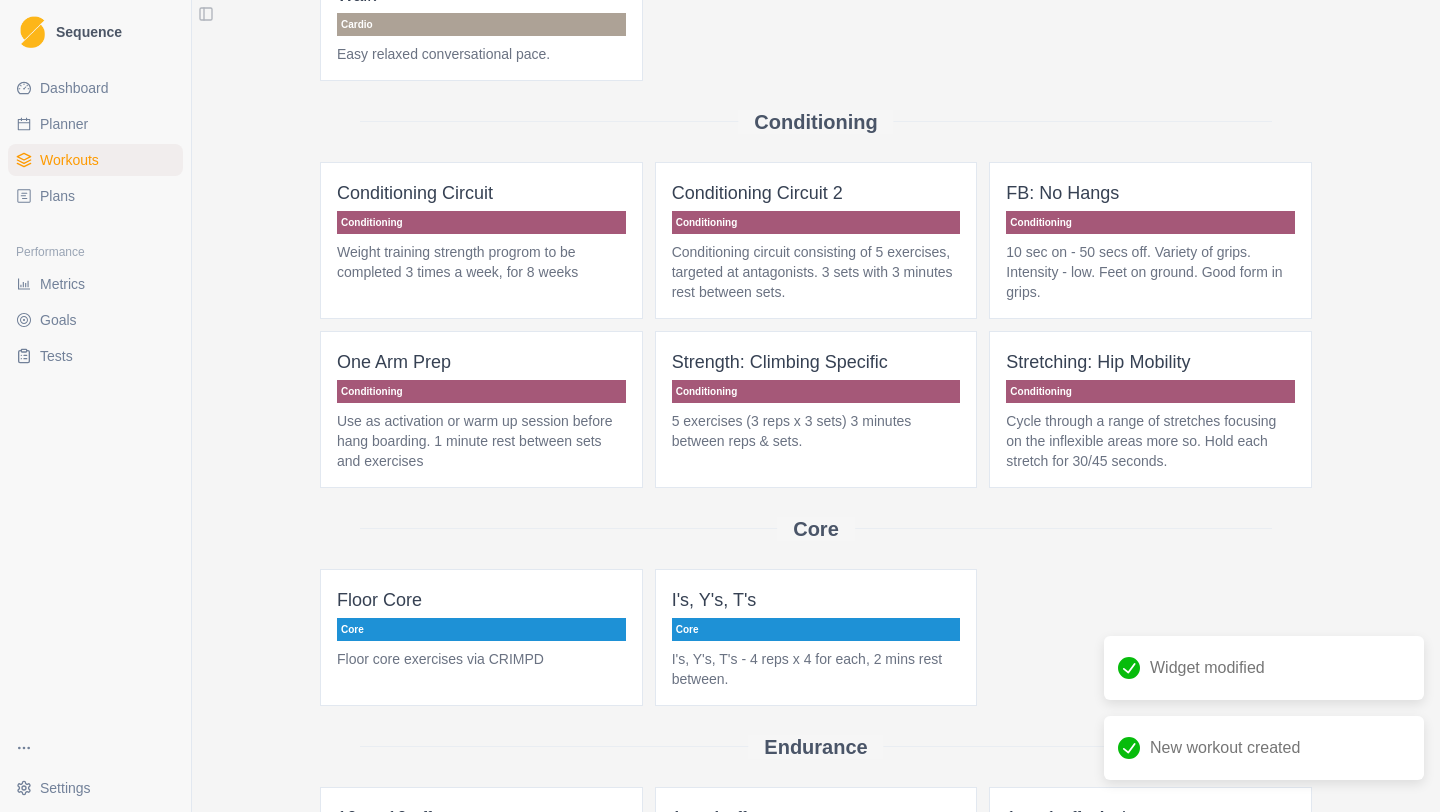 scroll, scrollTop: 0, scrollLeft: 0, axis: both 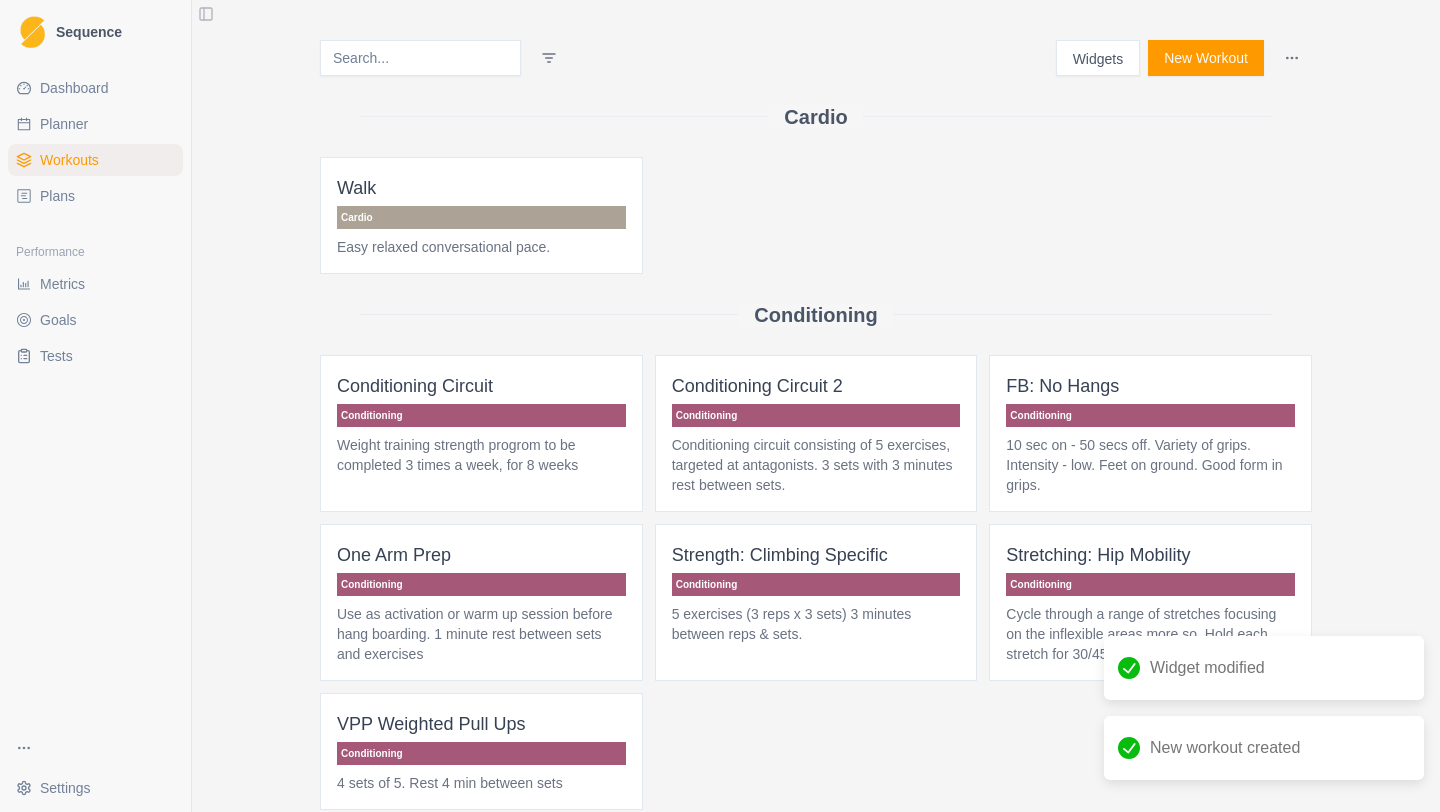 click on "New Workout" at bounding box center (1206, 58) 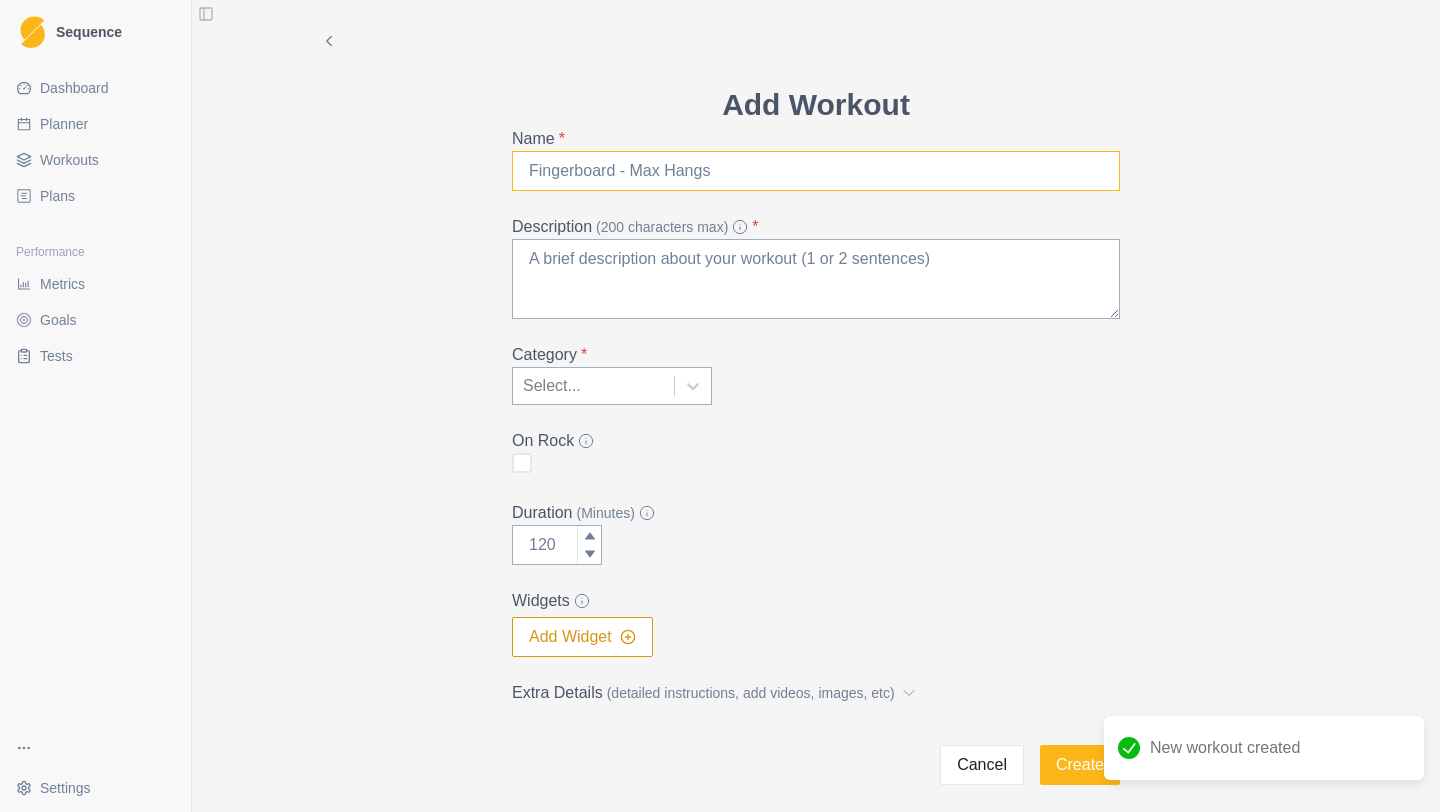 click on "Name *" at bounding box center [816, 171] 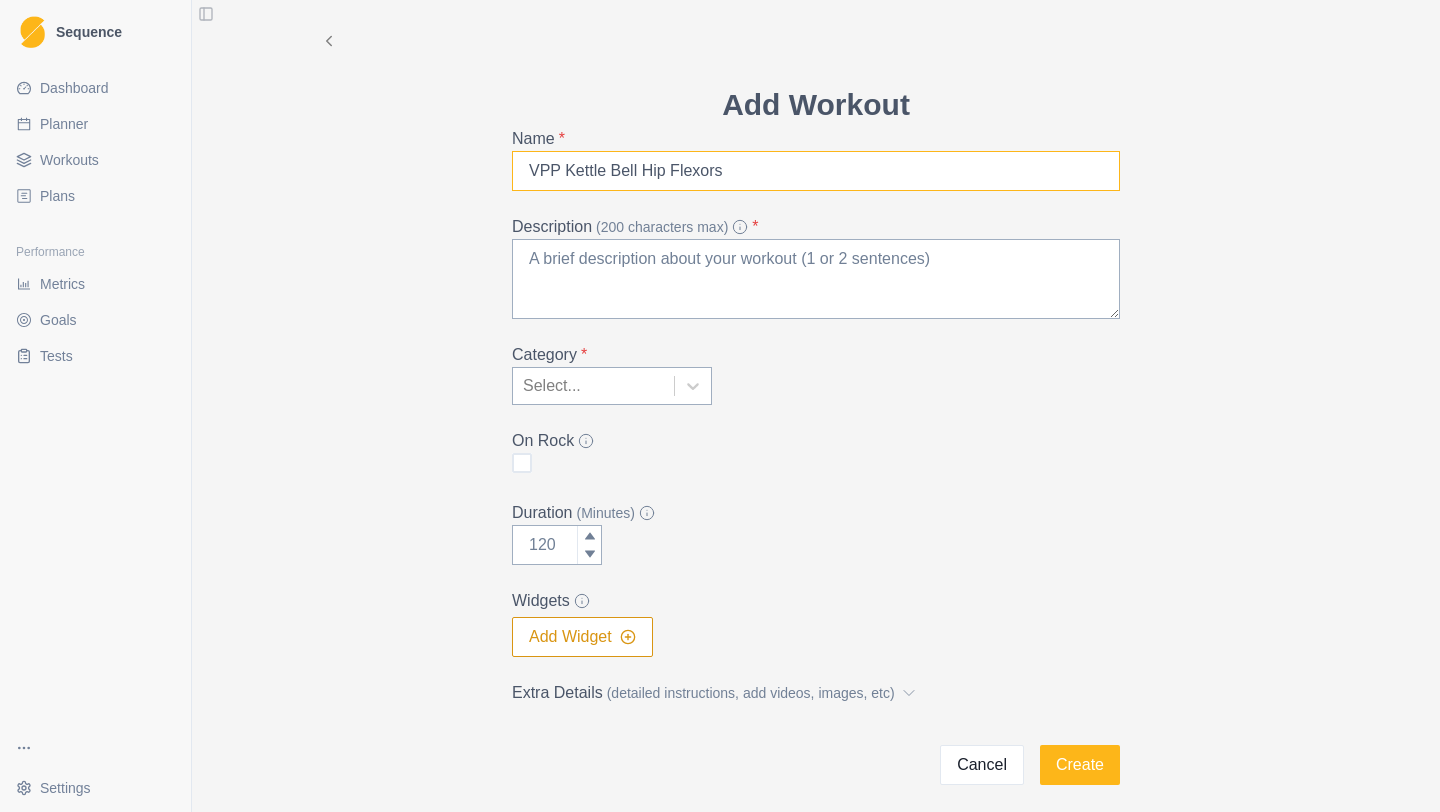 type on "VPP Kettle Bell Hip Flexors" 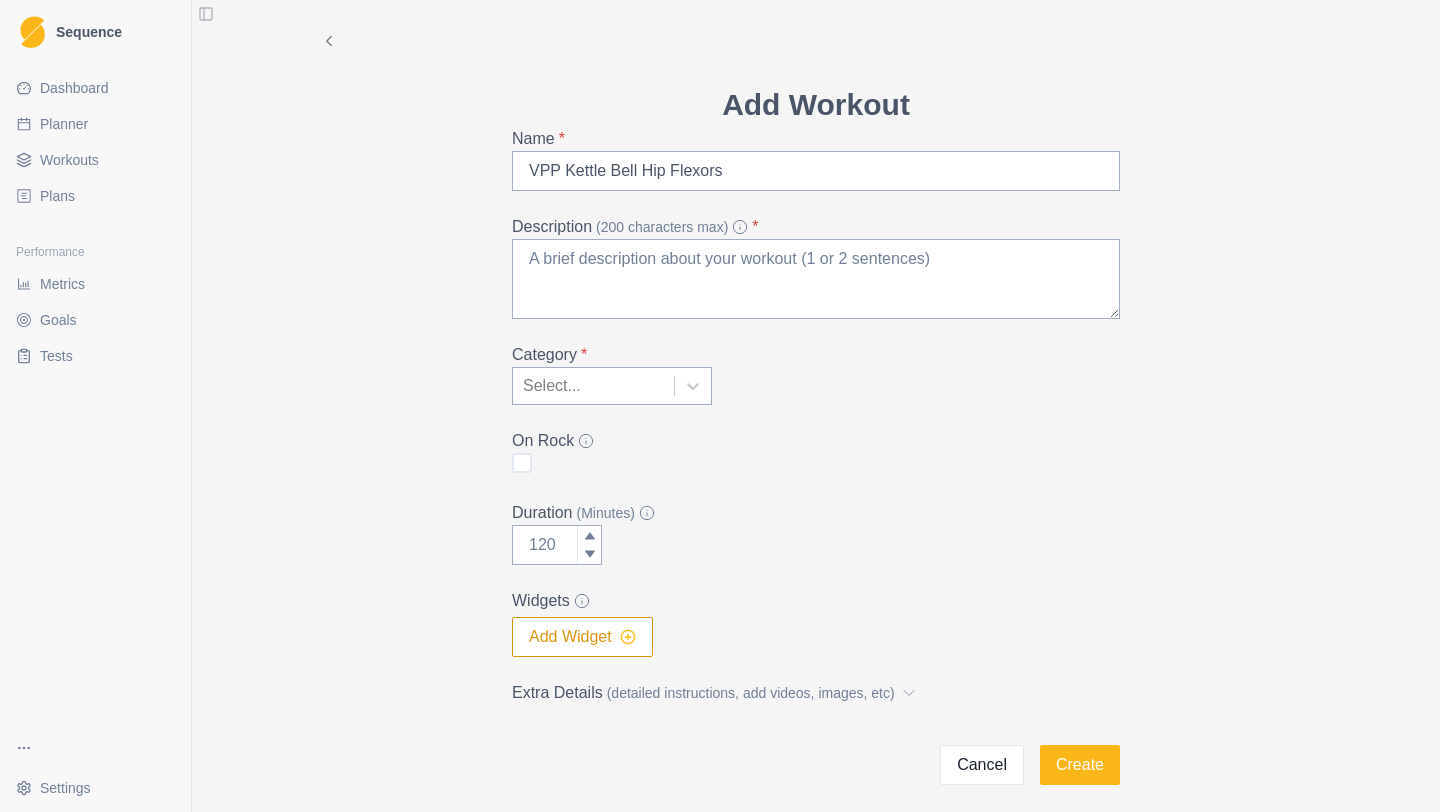 click 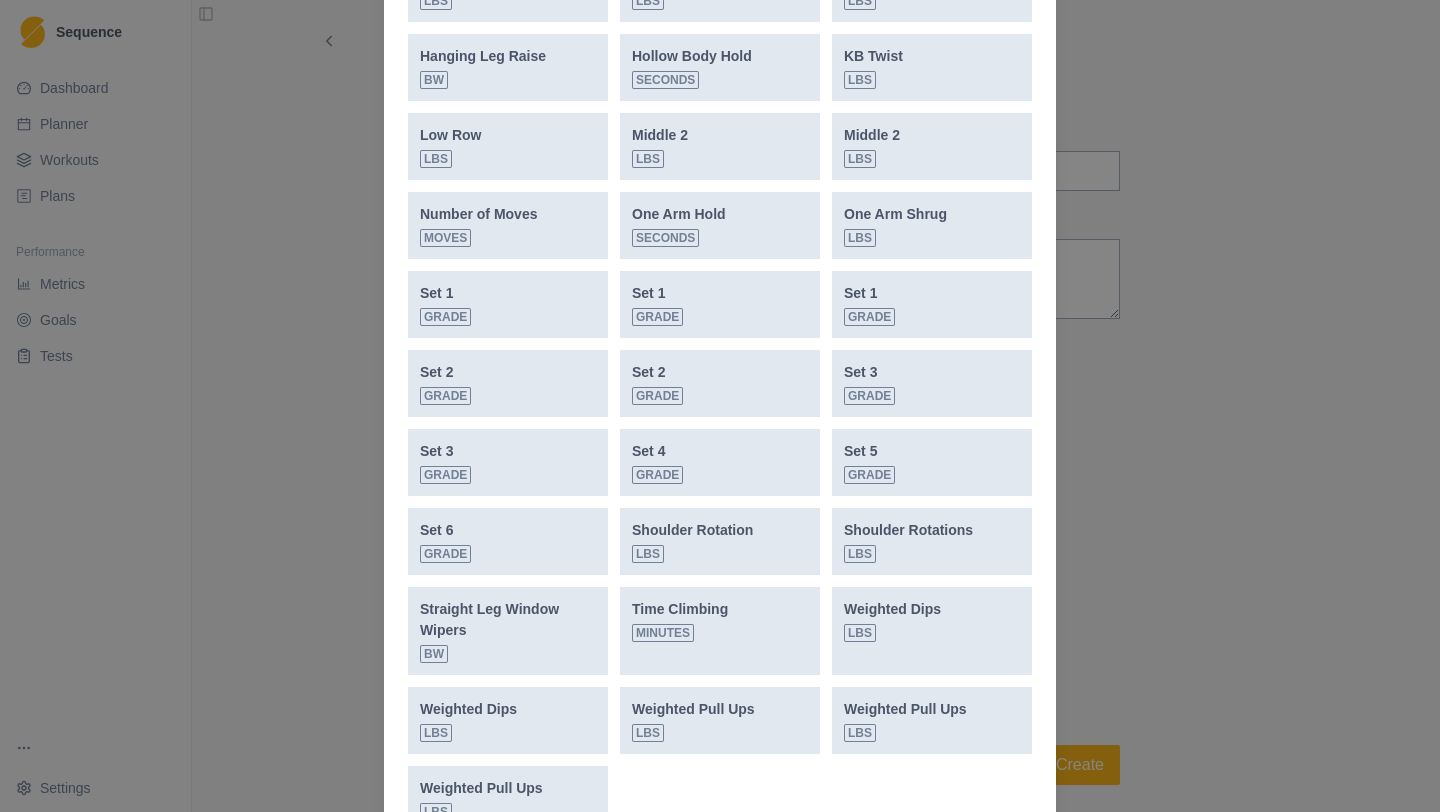 scroll, scrollTop: 1051, scrollLeft: 0, axis: vertical 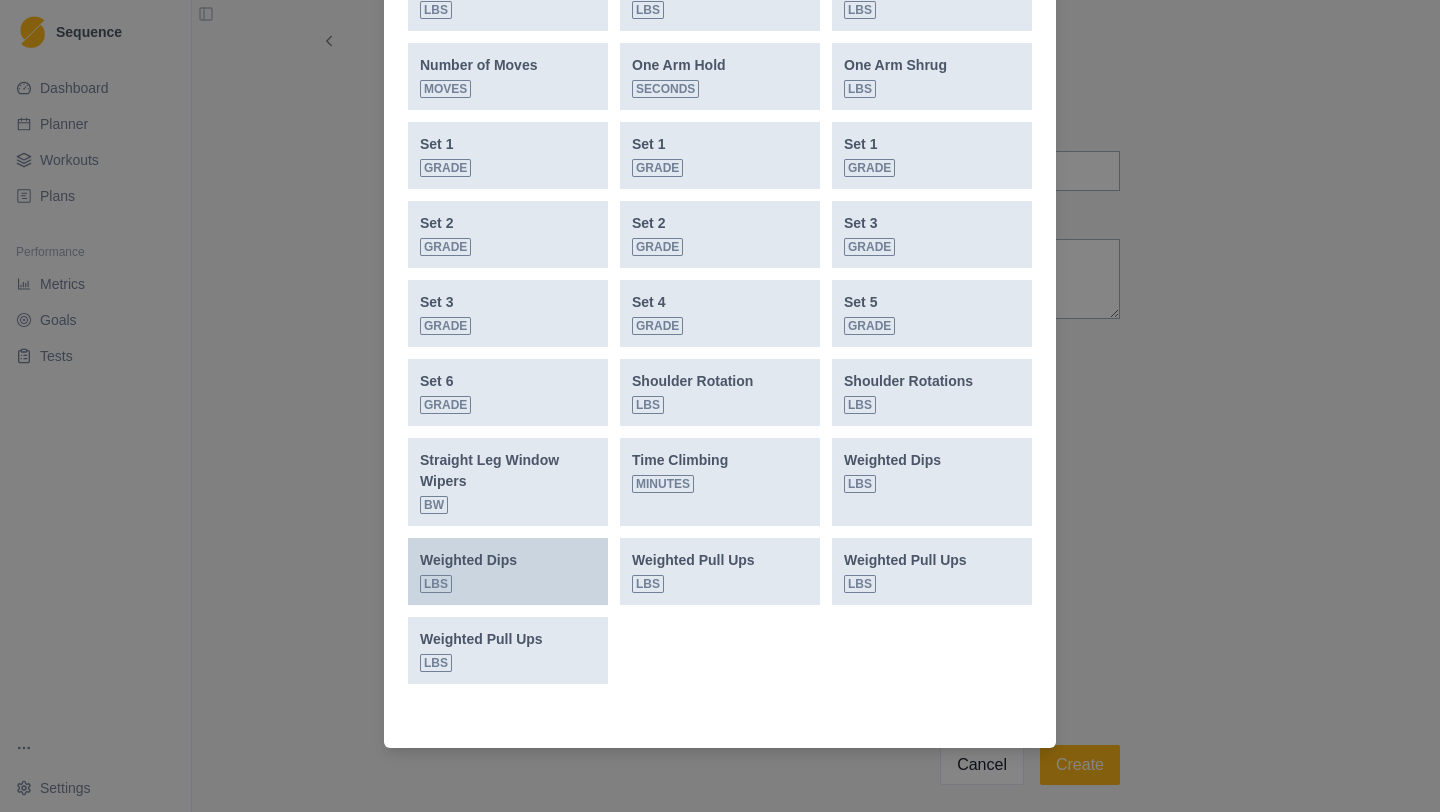 click on "Weighted Dips lbs" at bounding box center [508, 571] 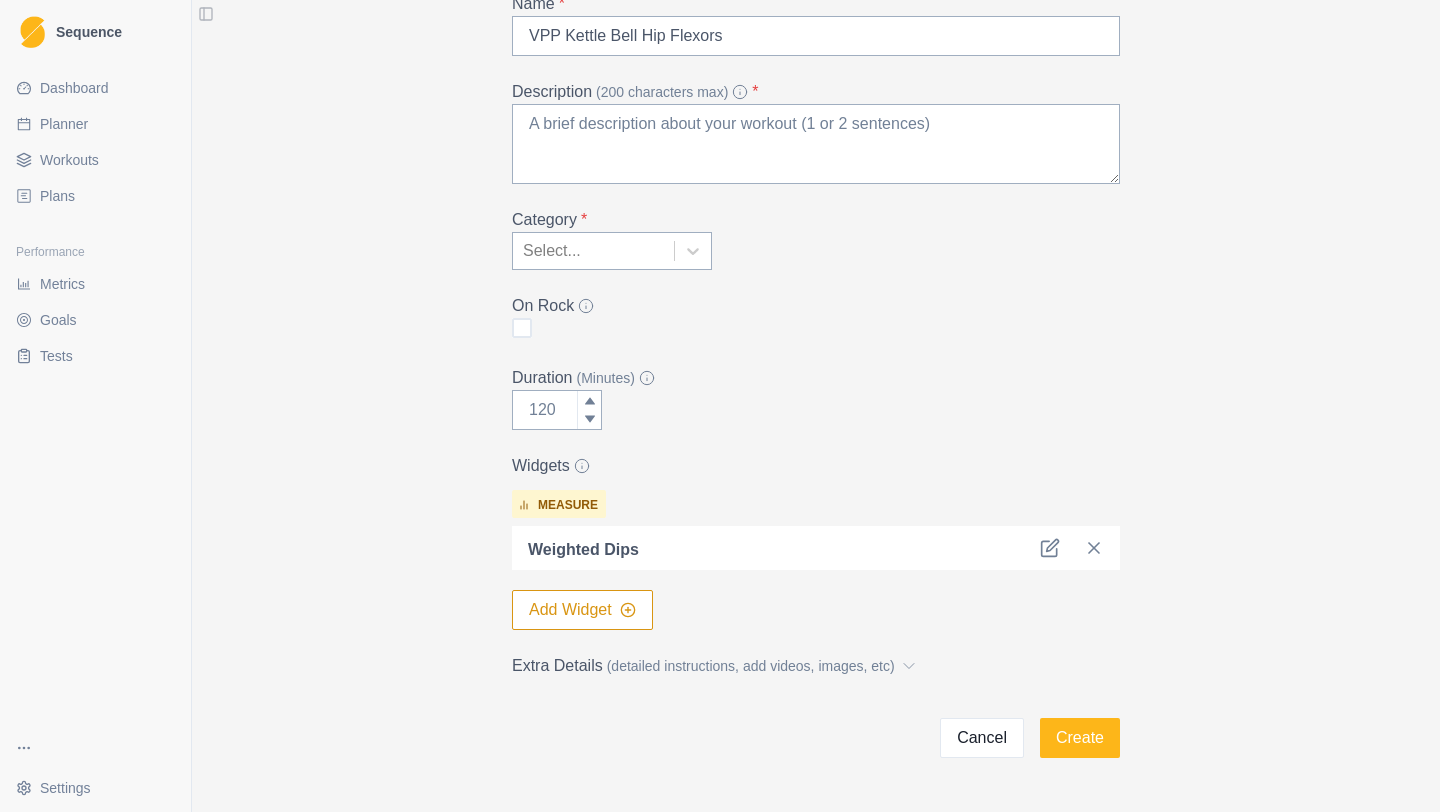 scroll, scrollTop: 136, scrollLeft: 0, axis: vertical 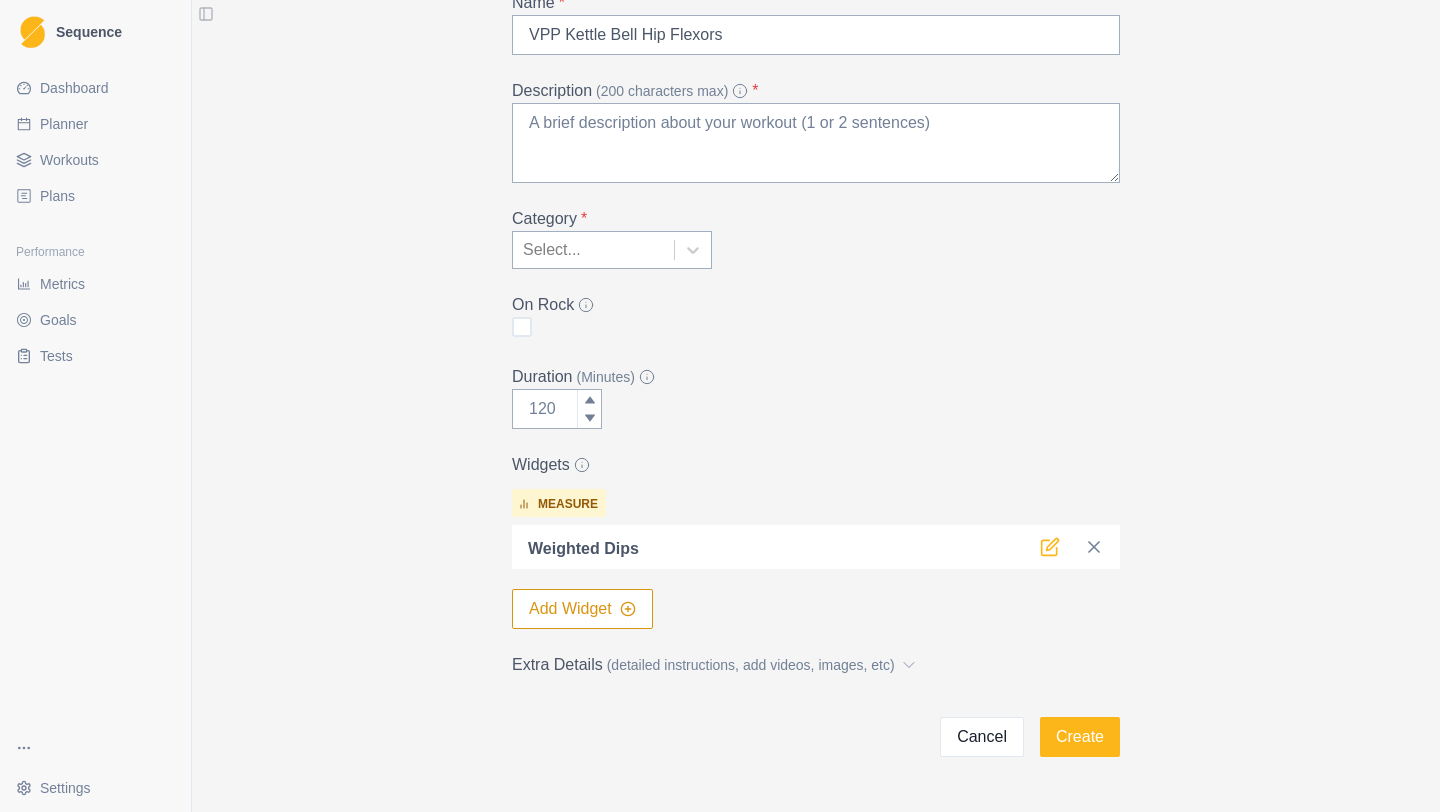 click 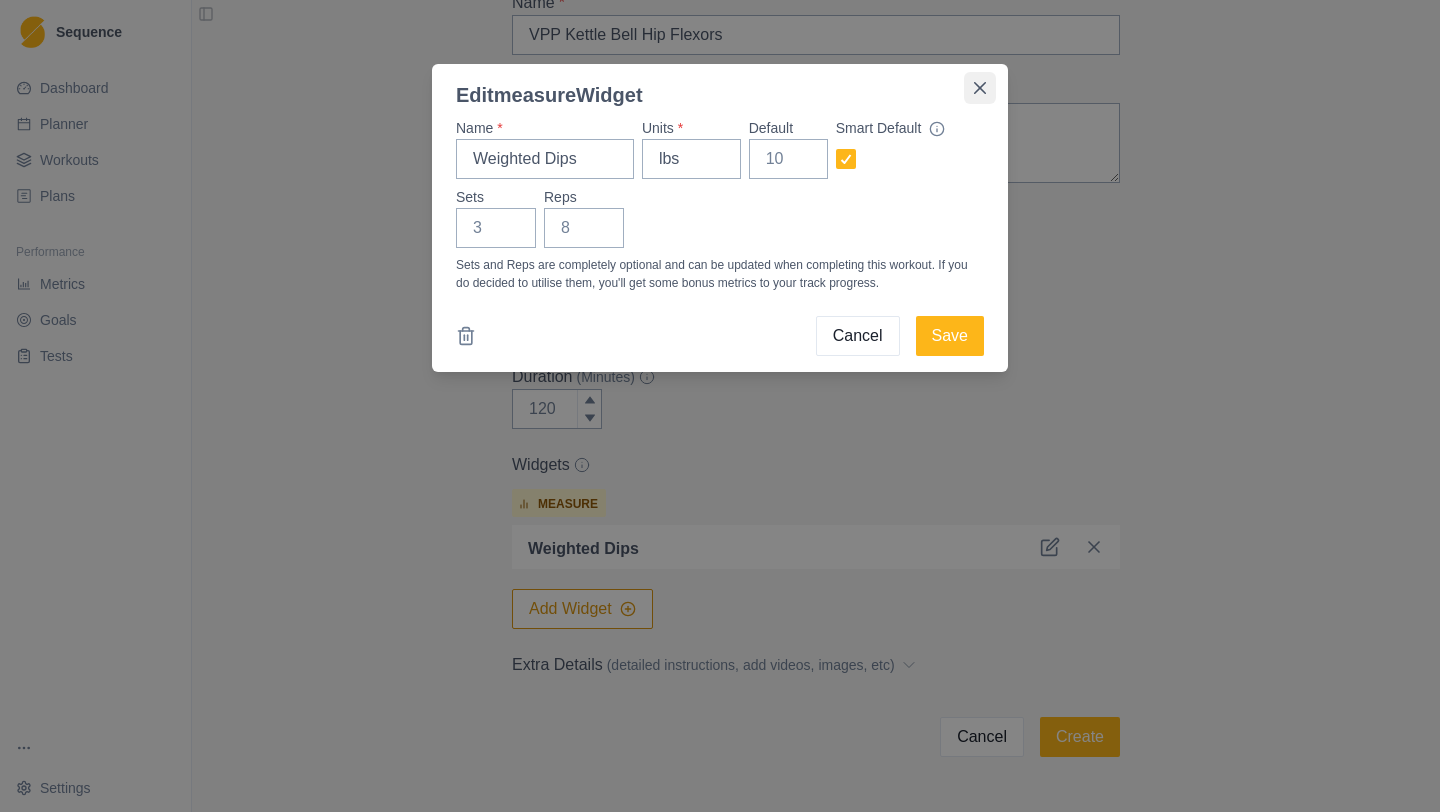 click 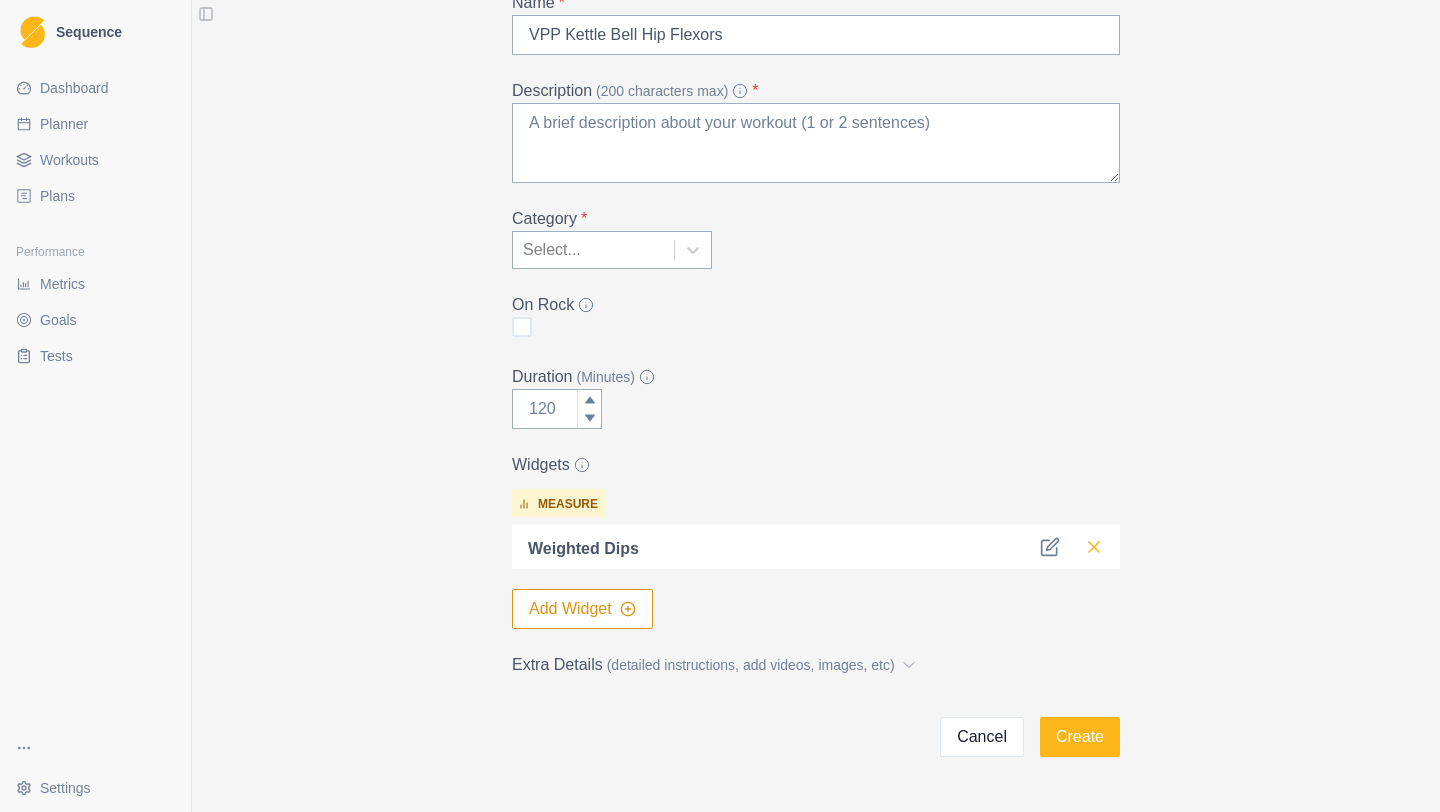 click 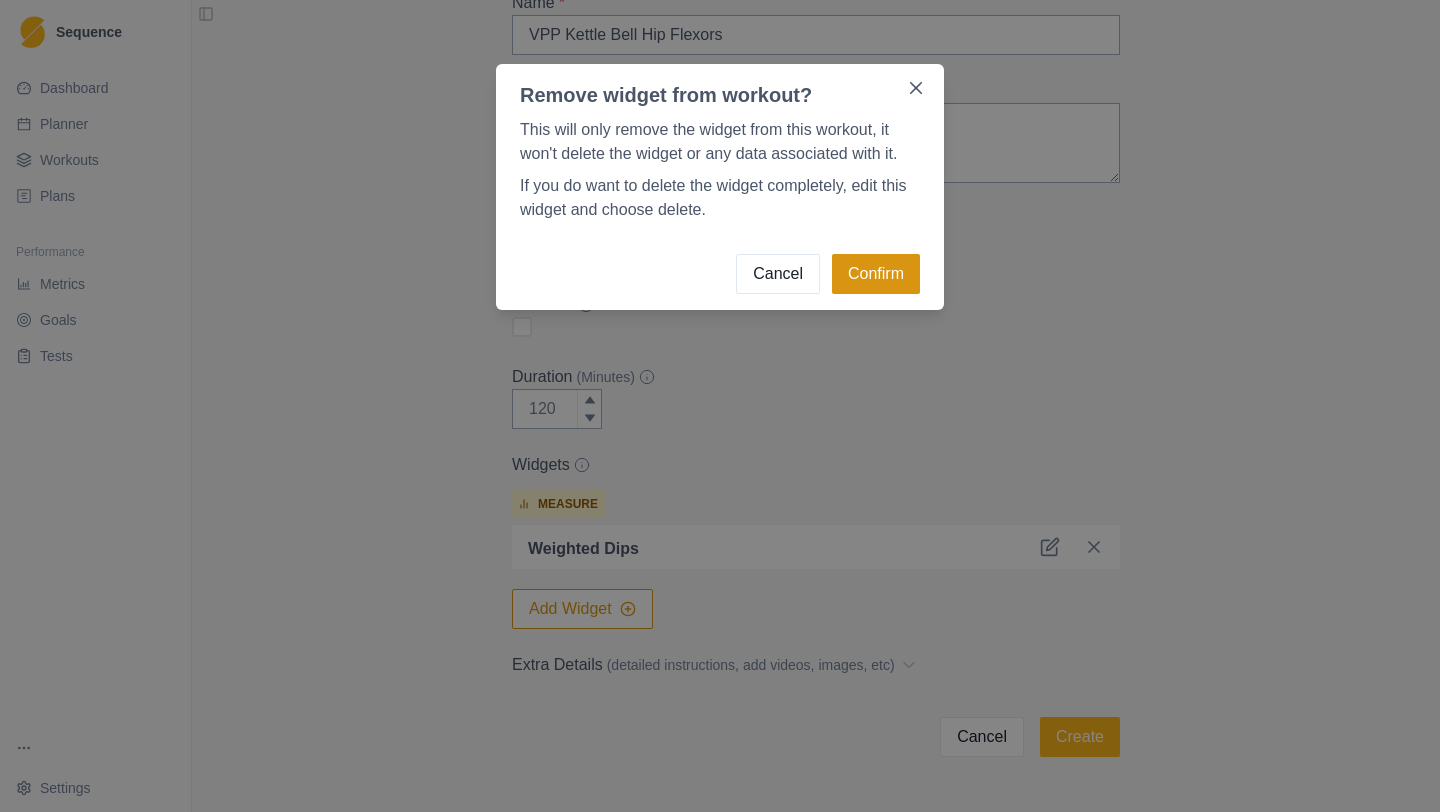 click on "Confirm" at bounding box center (876, 274) 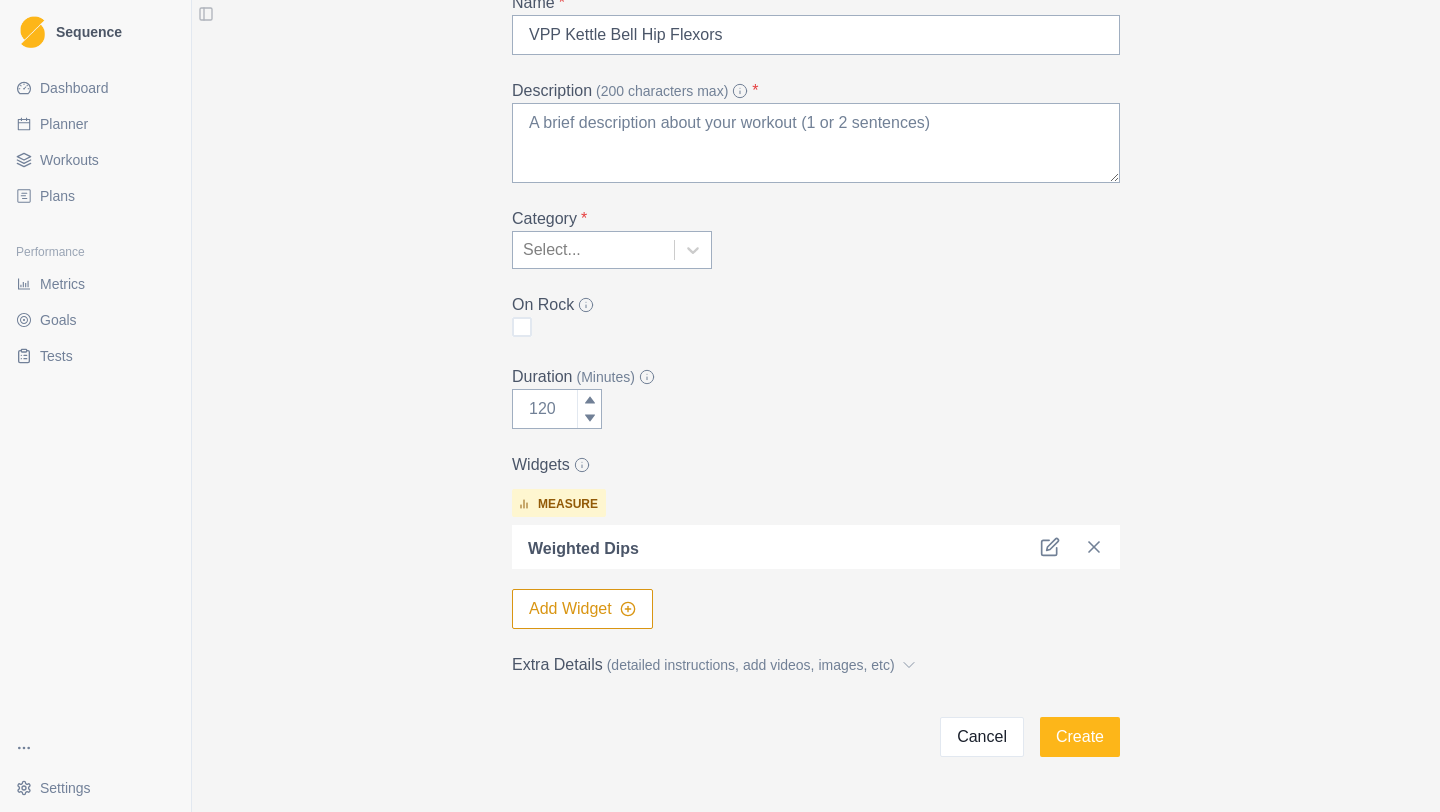 scroll, scrollTop: 85, scrollLeft: 0, axis: vertical 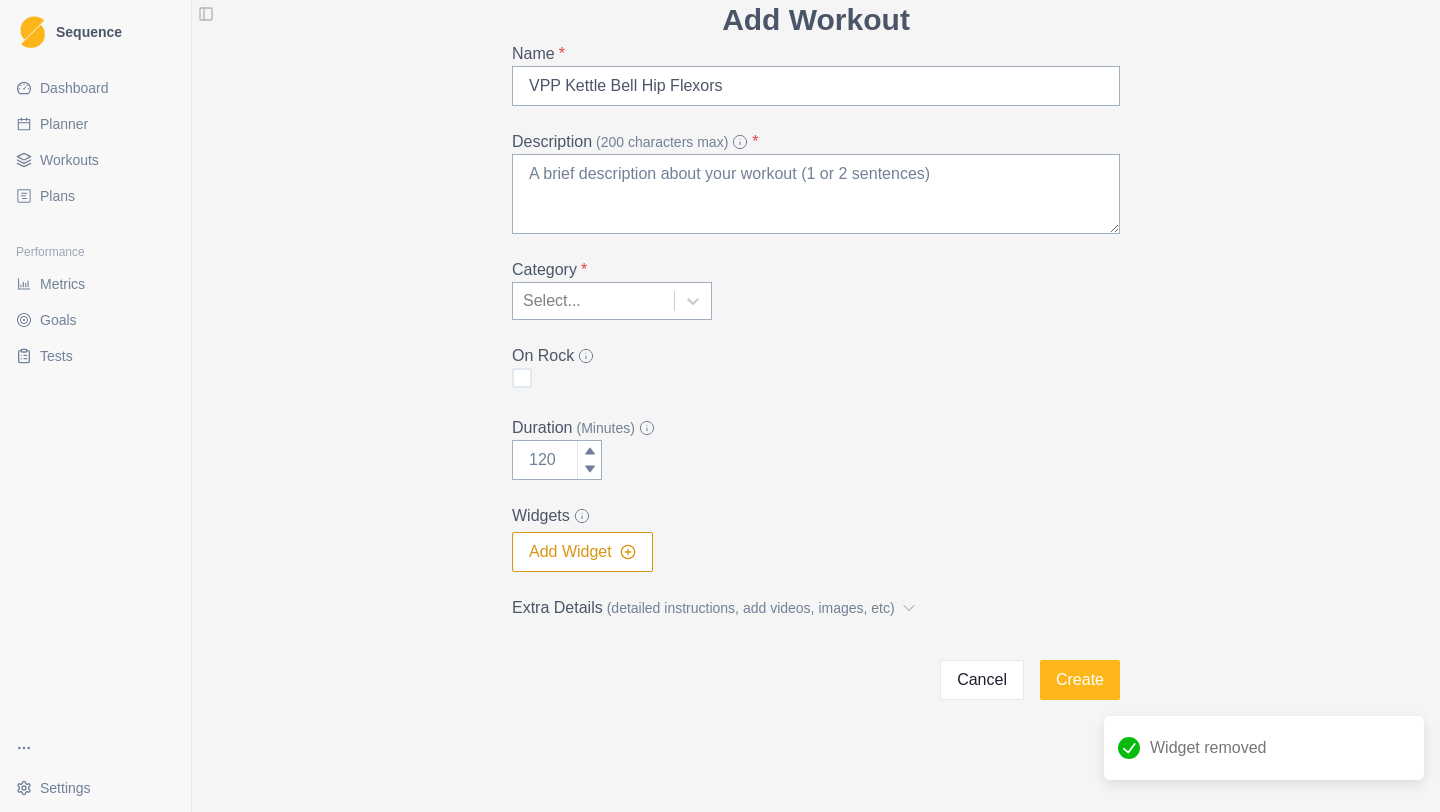 click on "Add Widget" at bounding box center [582, 552] 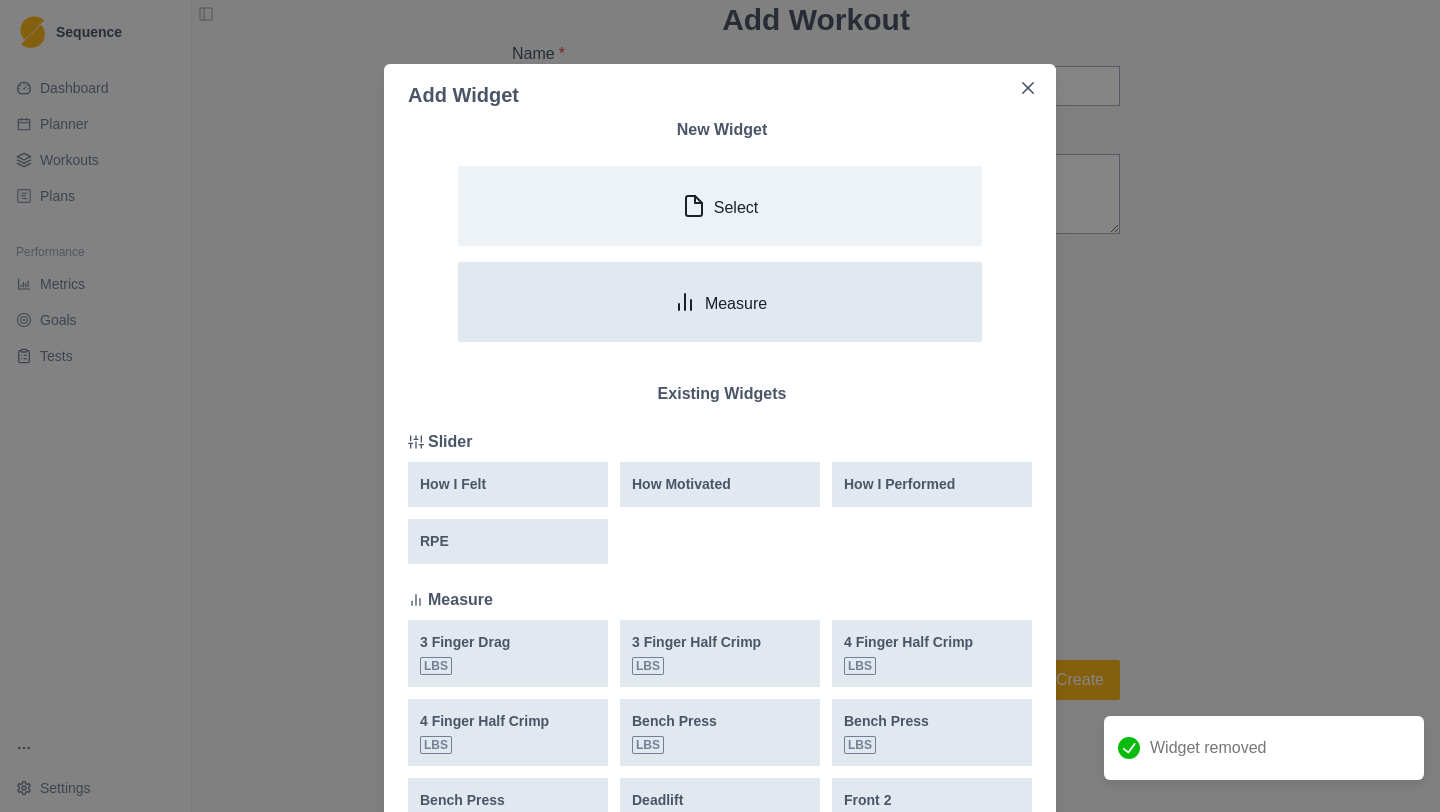 click on "Measure" at bounding box center (736, 303) 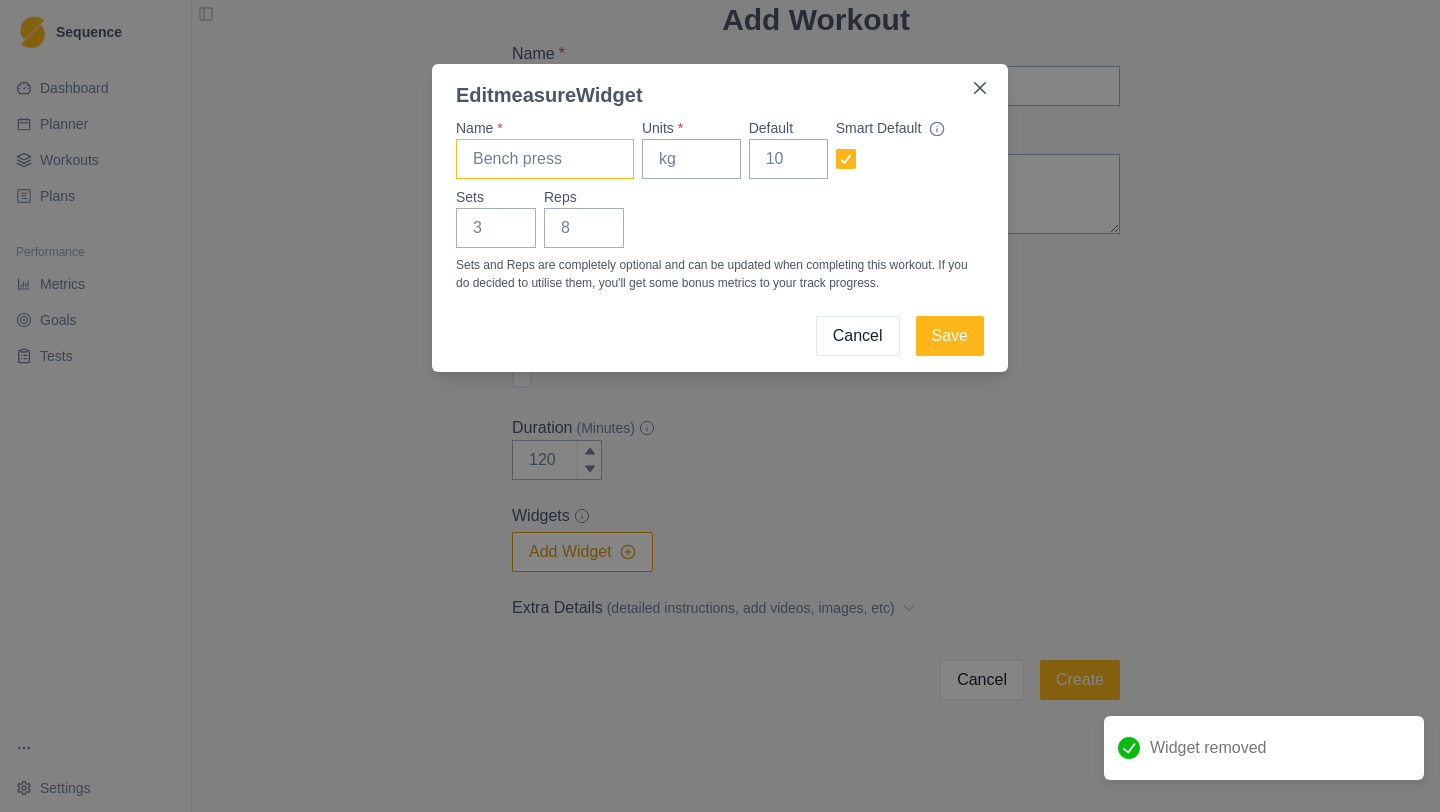 click on "Name *" at bounding box center [545, 159] 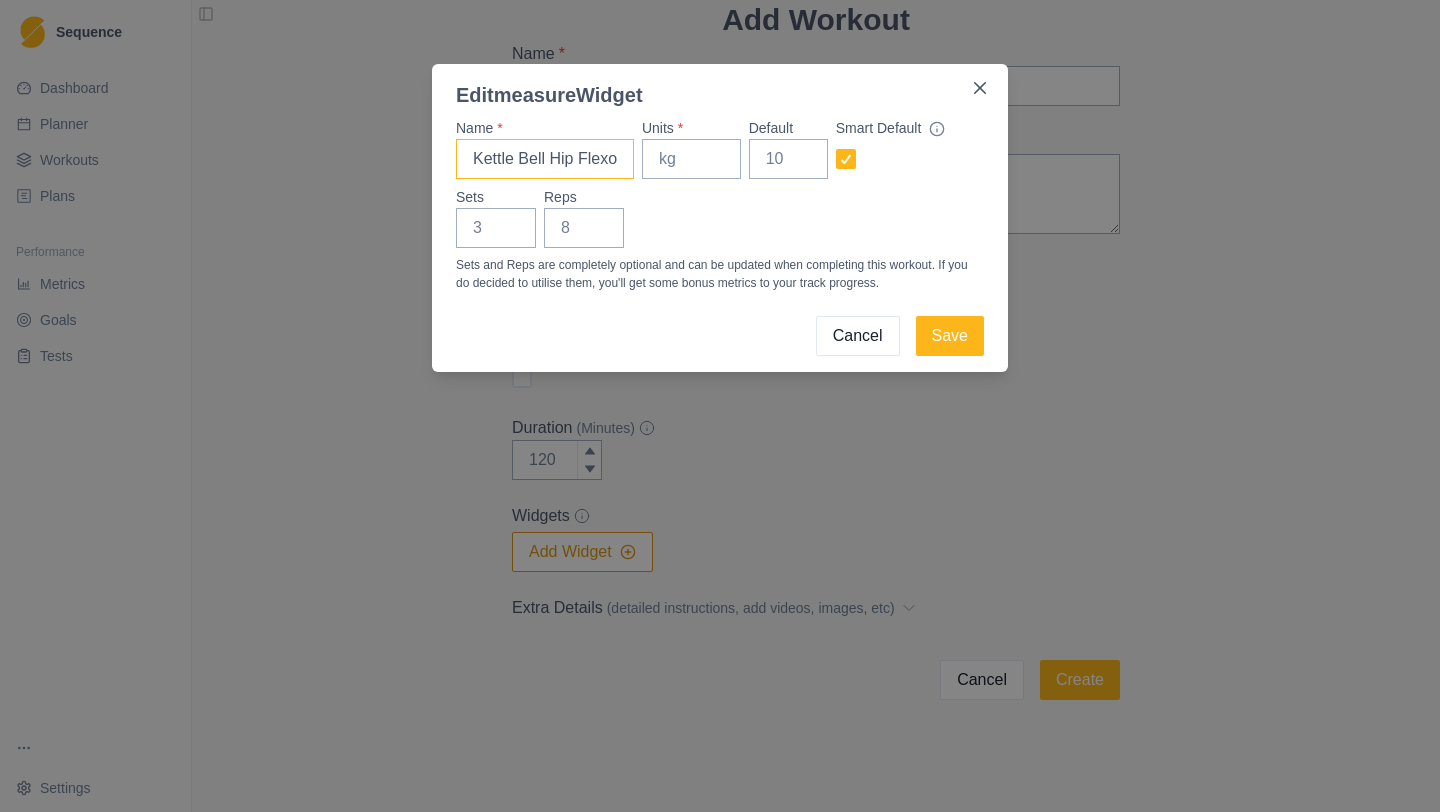 scroll, scrollTop: 0, scrollLeft: 5, axis: horizontal 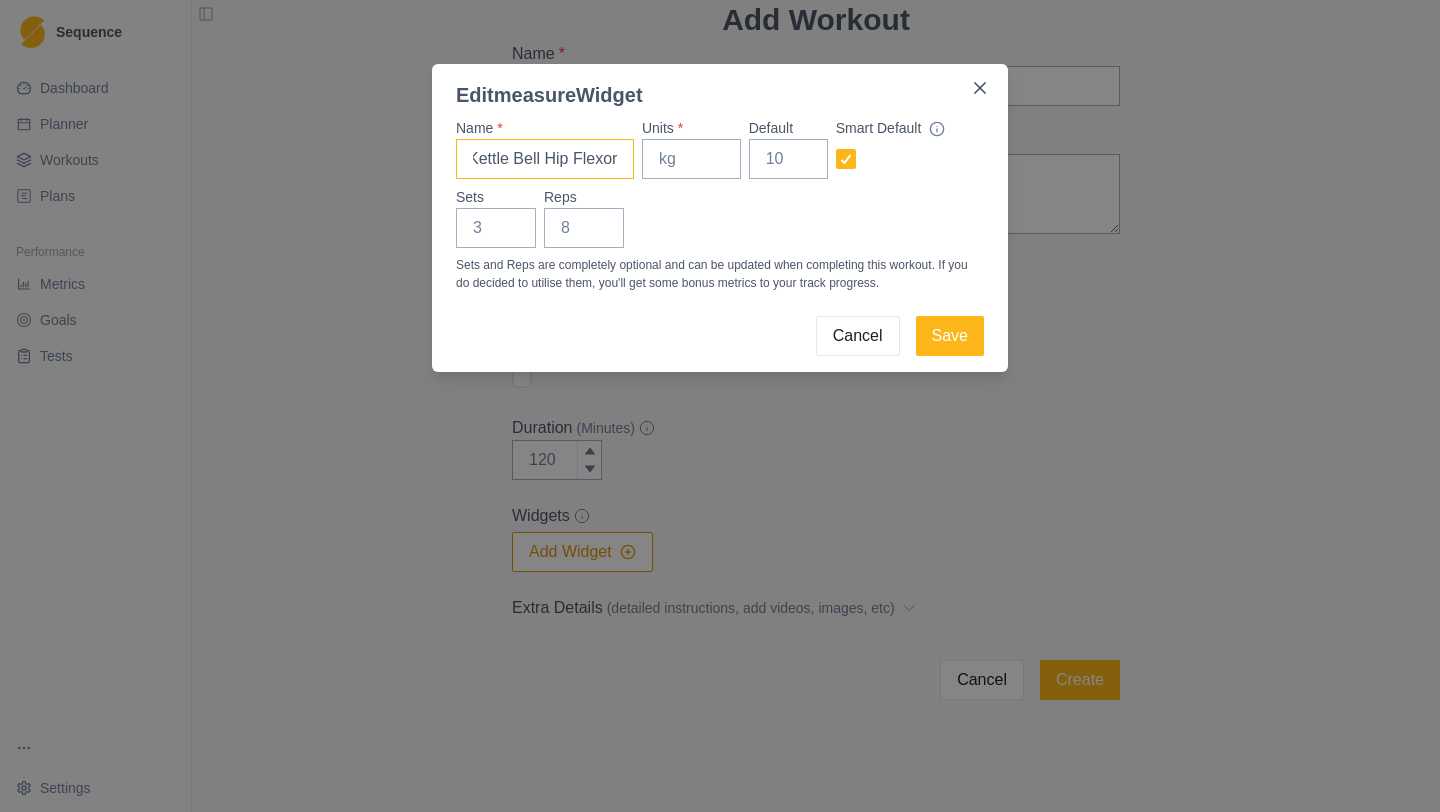 type on "Kettle Bell Hip Flexor" 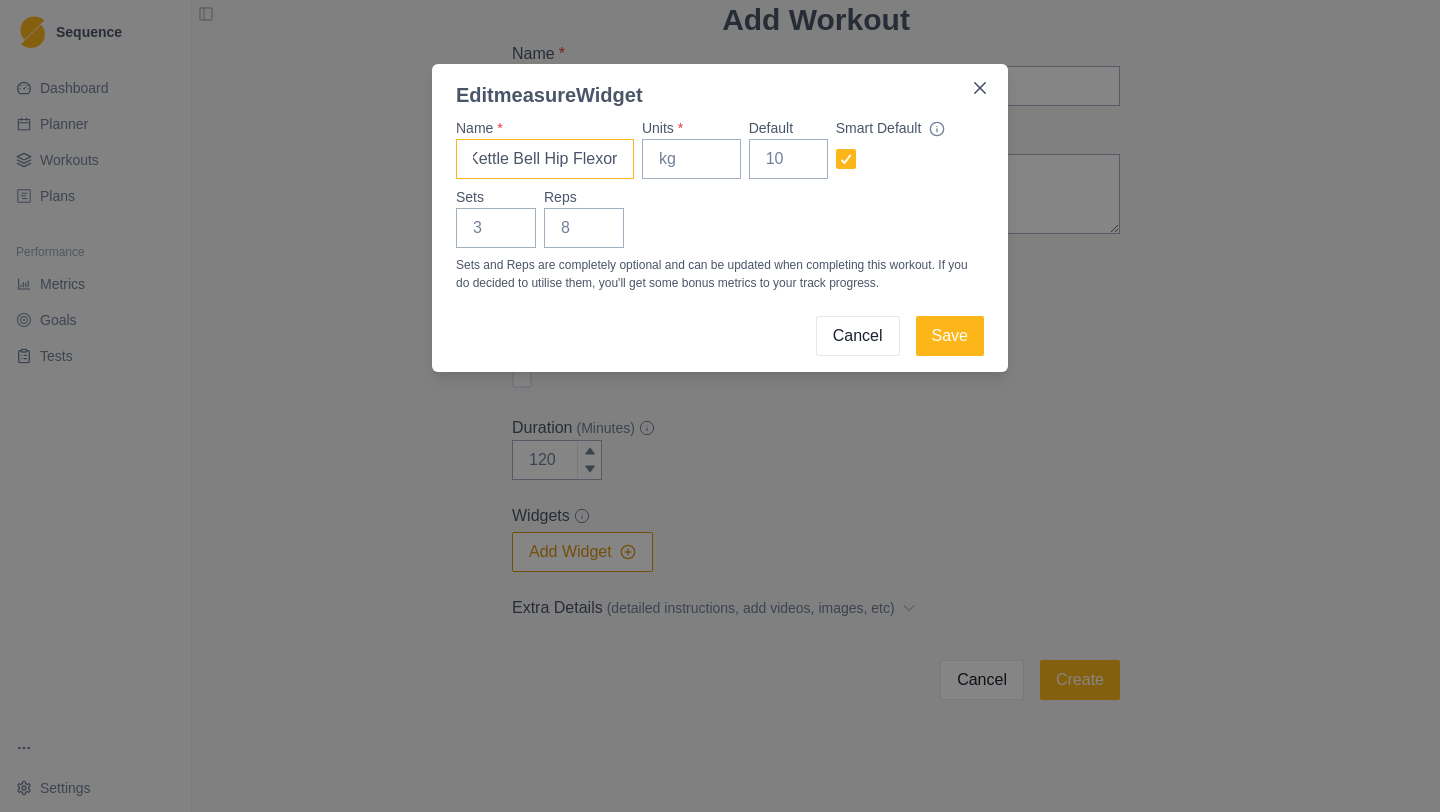 scroll, scrollTop: 0, scrollLeft: 0, axis: both 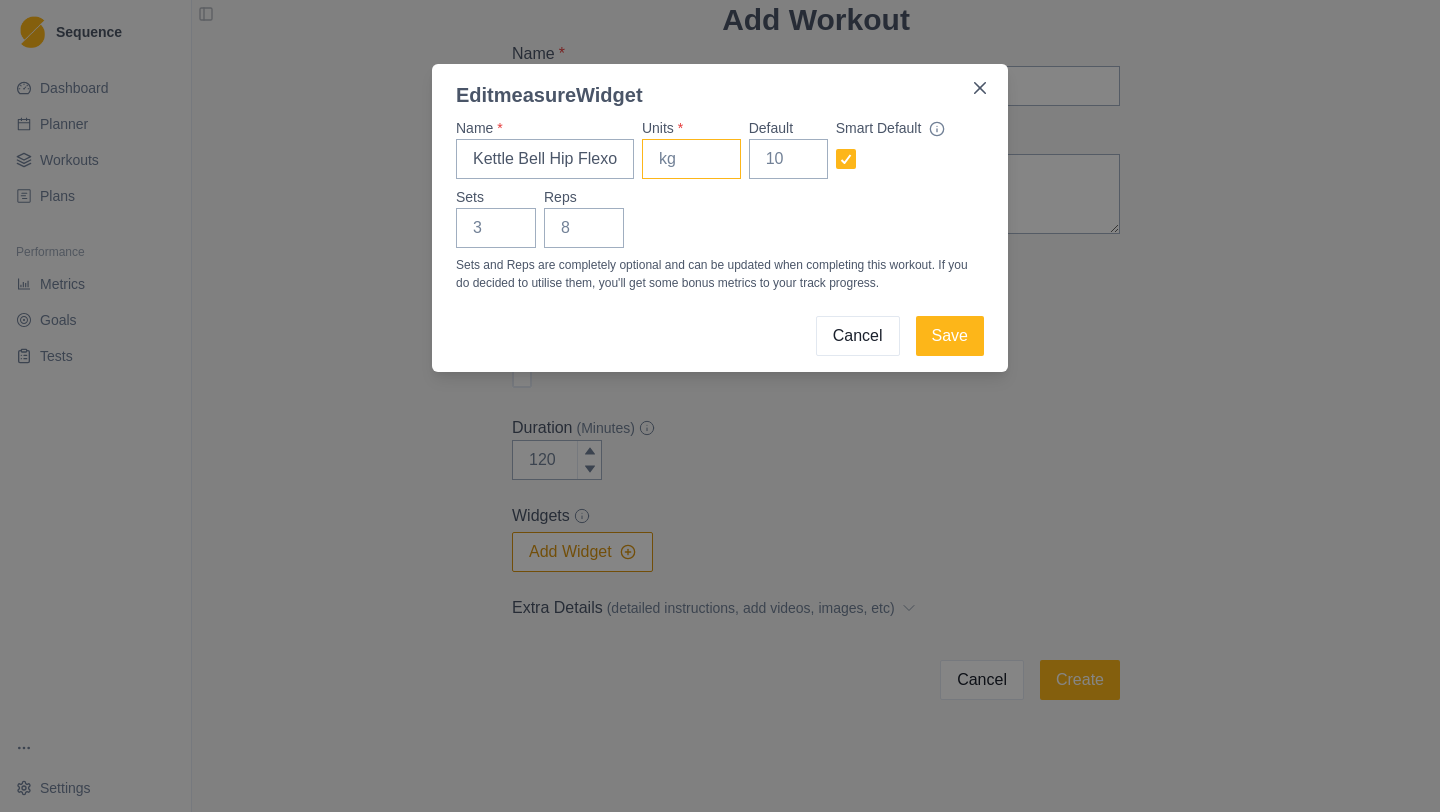 click on "Units *" at bounding box center [691, 159] 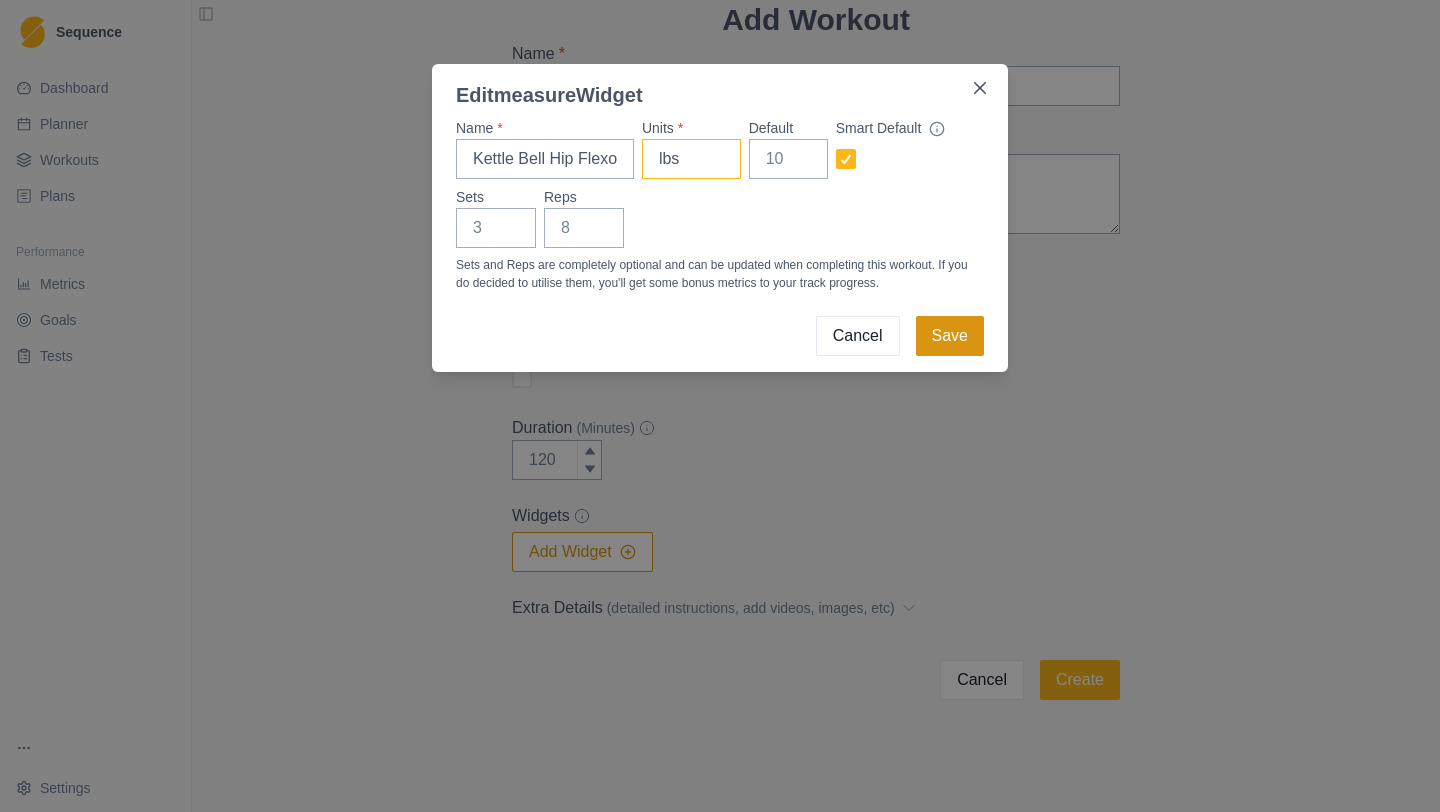 type on "lbs" 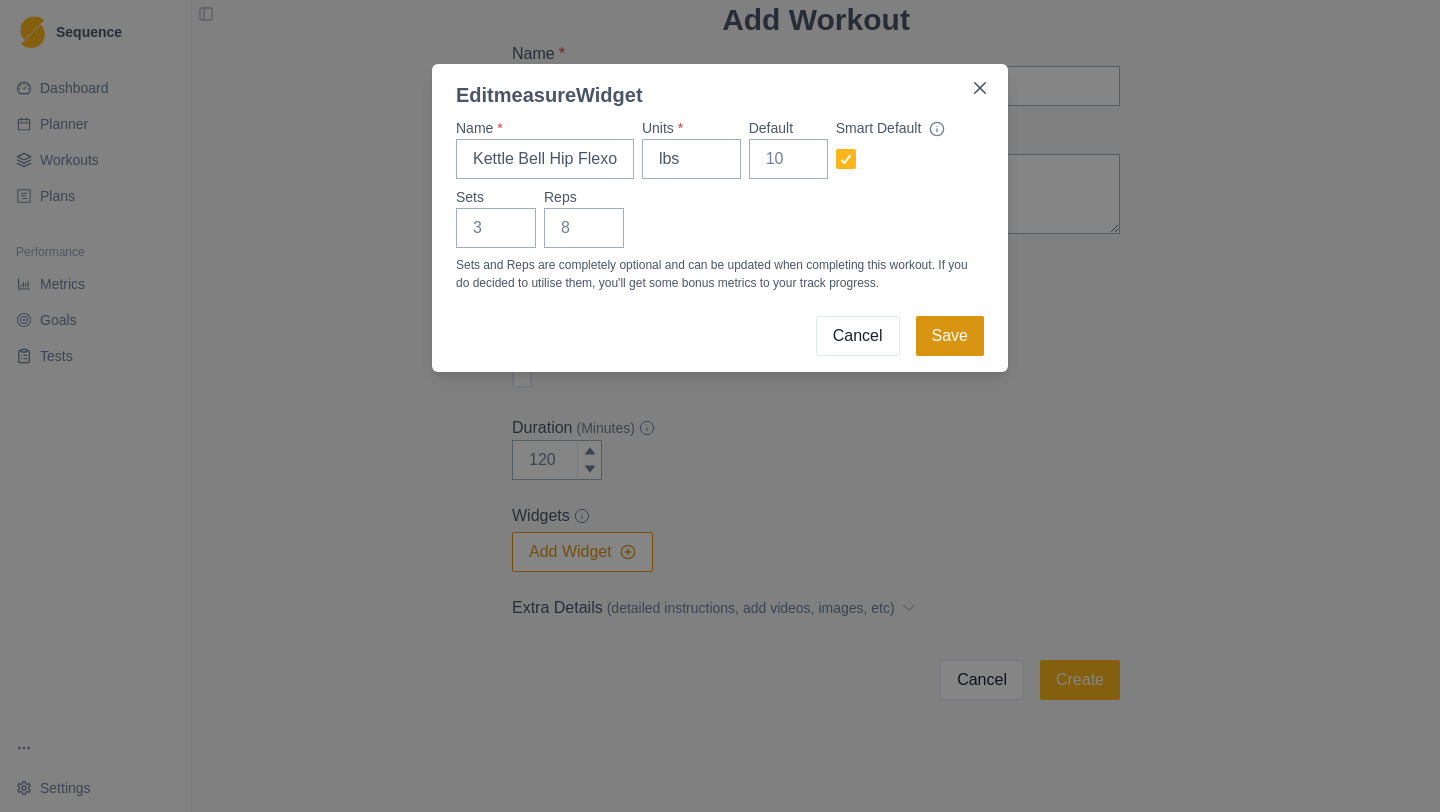 click on "Save" at bounding box center [950, 336] 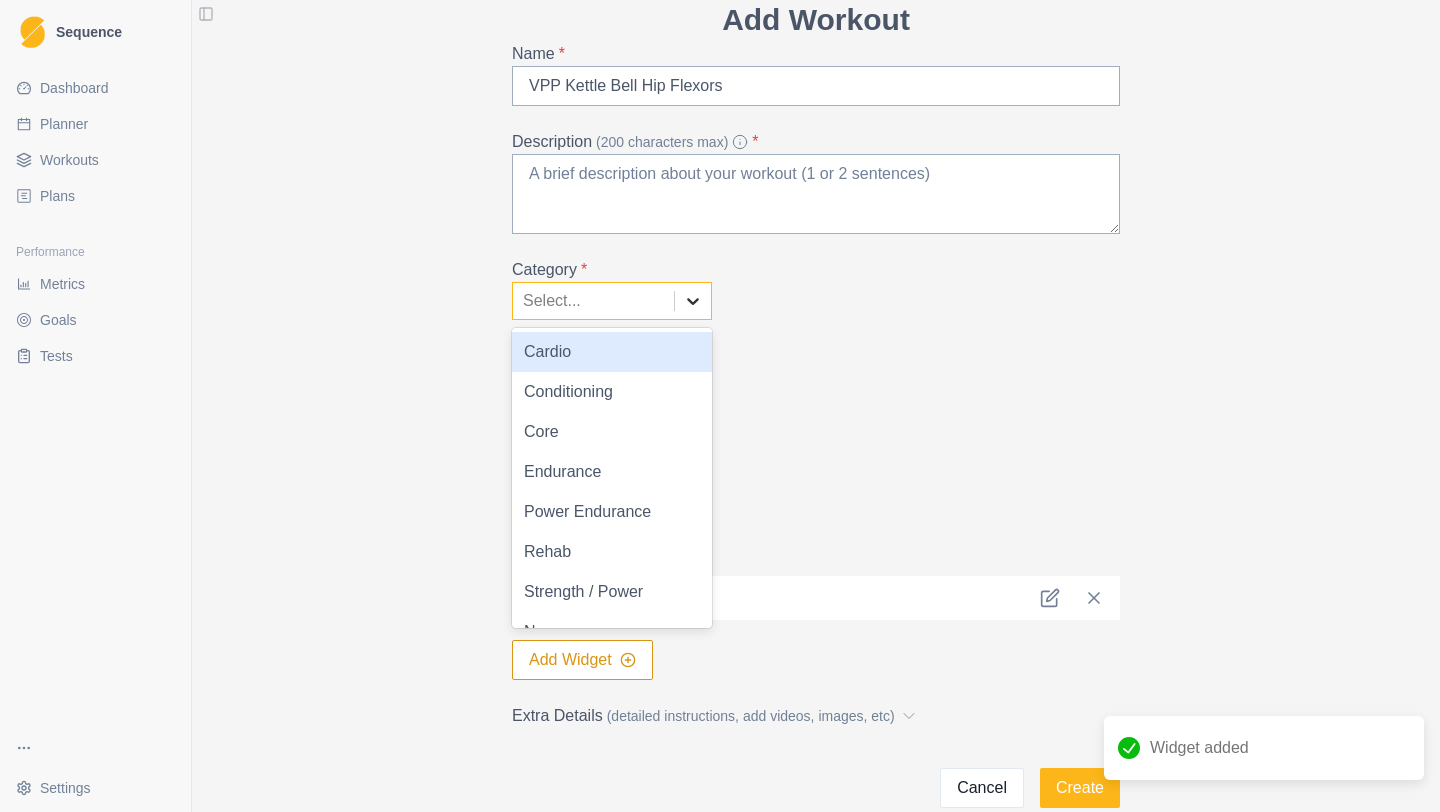 click 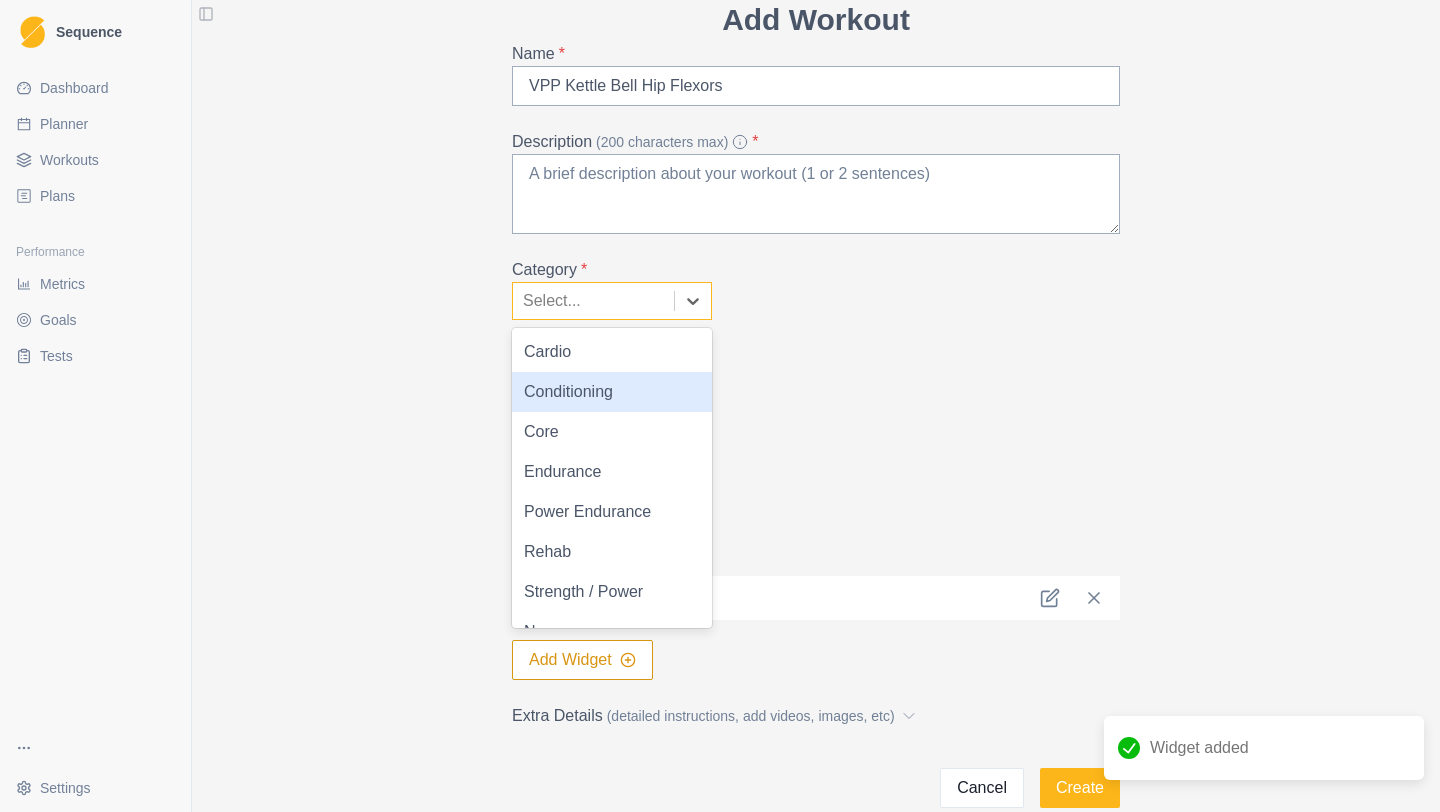 click on "Conditioning" at bounding box center (612, 392) 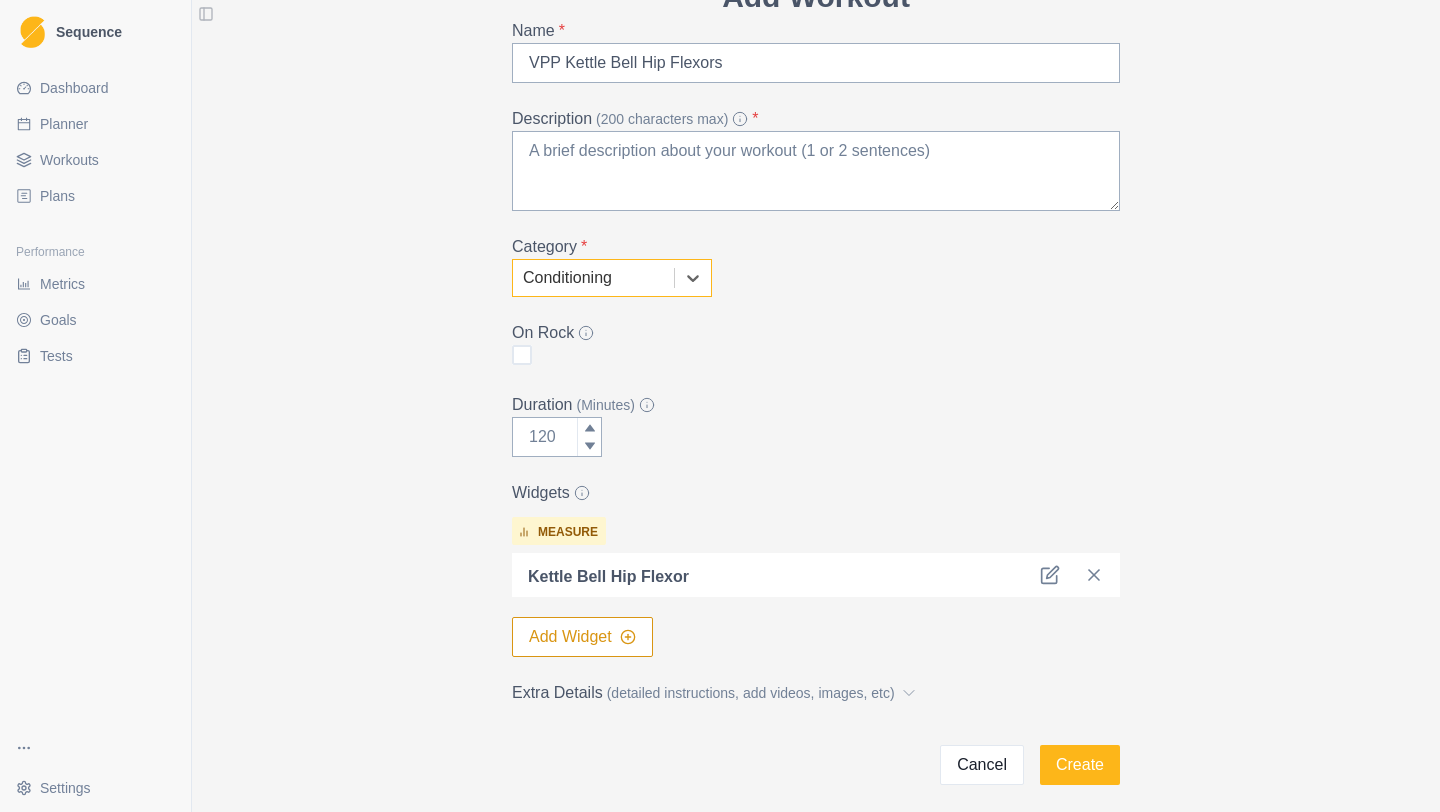 scroll, scrollTop: 193, scrollLeft: 0, axis: vertical 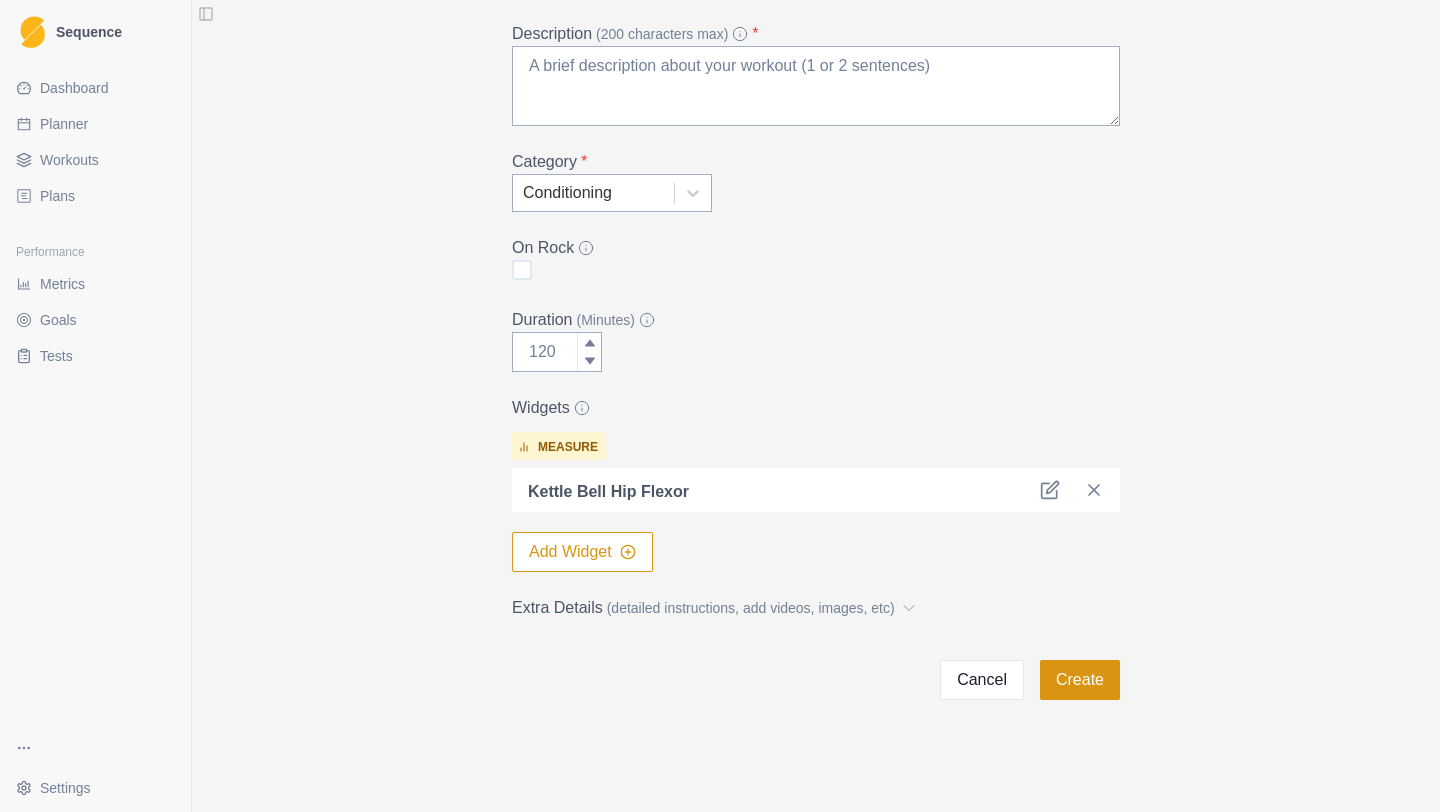 click on "Create" at bounding box center (1080, 680) 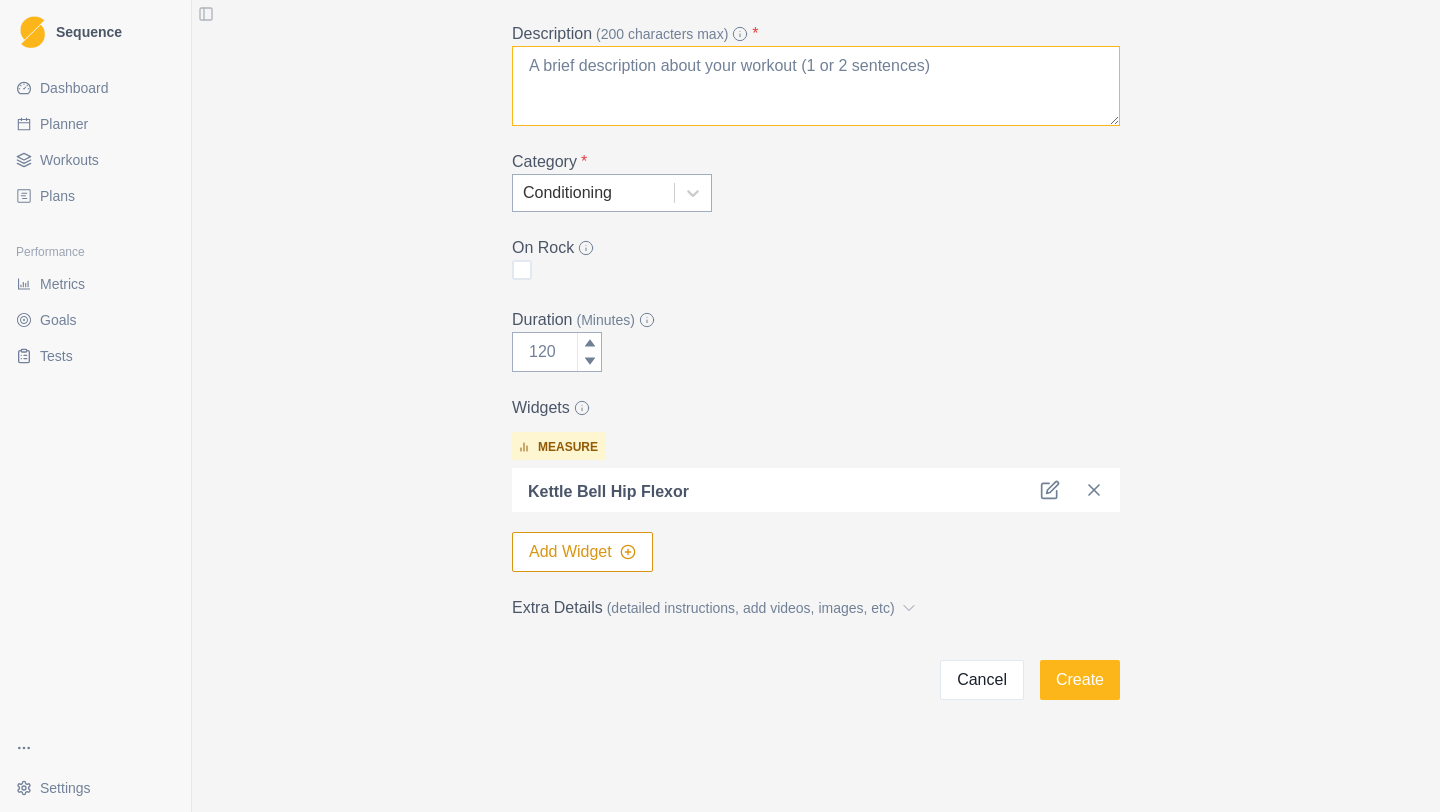 click on "Description   (200 characters max) *" at bounding box center [816, 86] 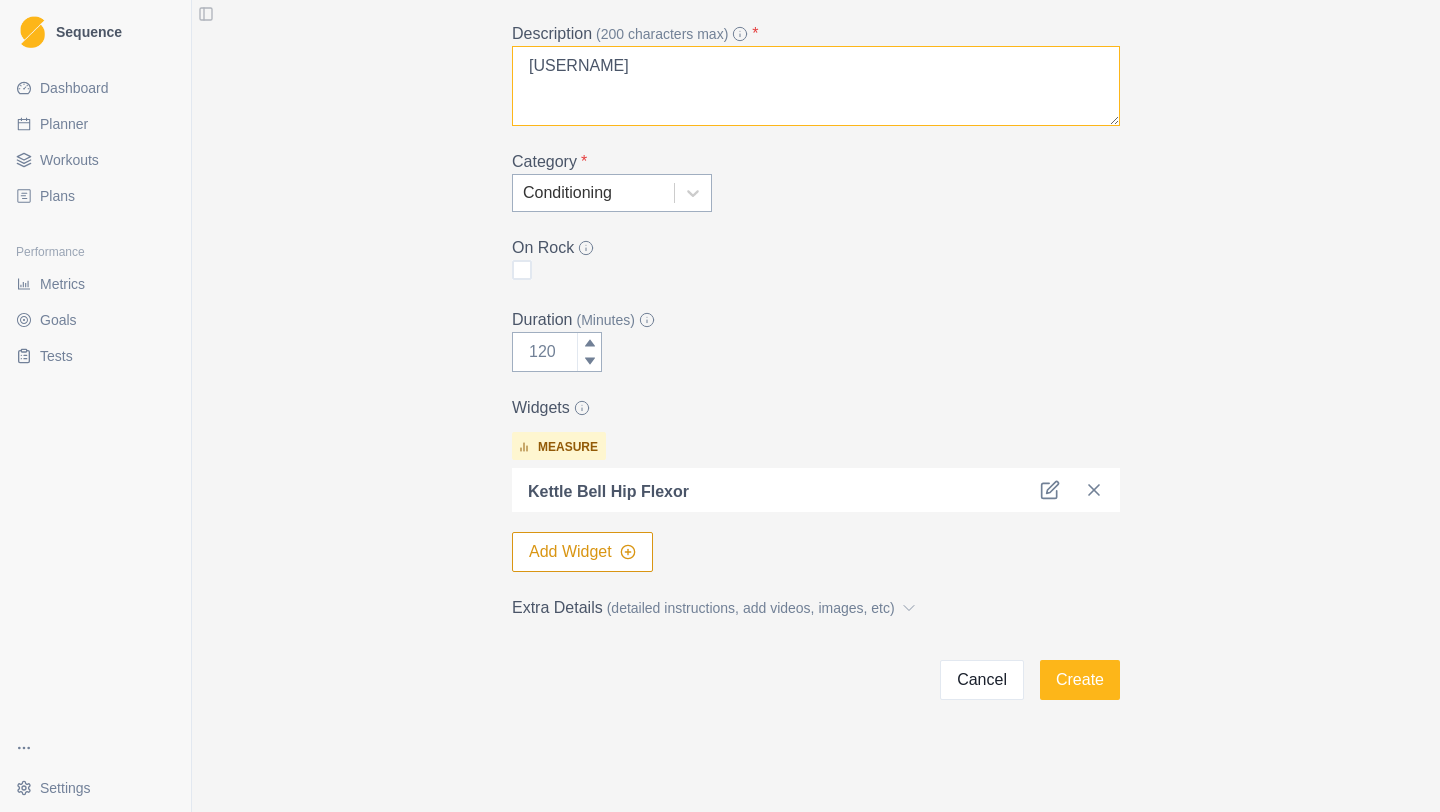 drag, startPoint x: 646, startPoint y: 88, endPoint x: 518, endPoint y: 63, distance: 130.41856 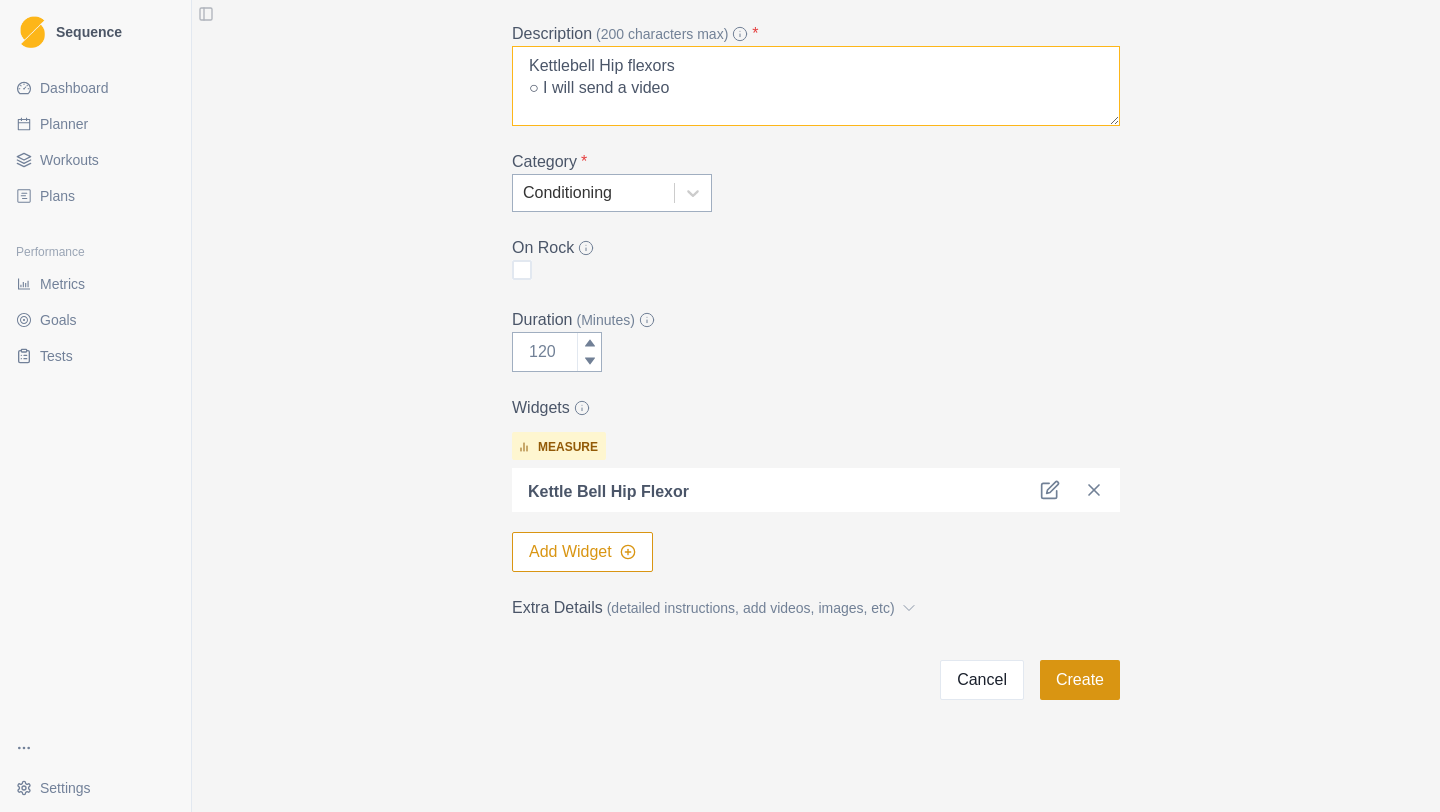 type on "Kettlebell Hip flexors
○ I will send a video" 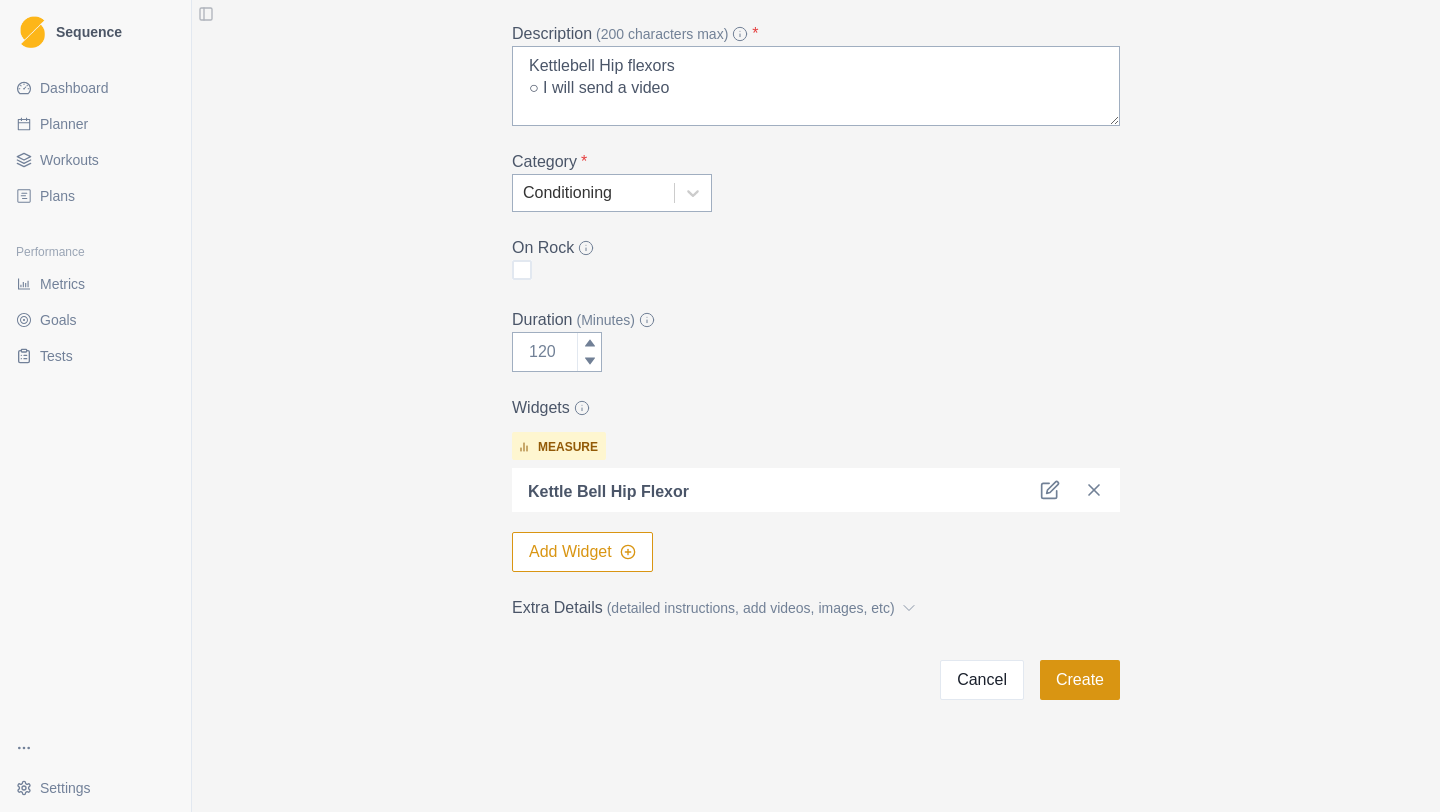 click on "Create" at bounding box center (1080, 680) 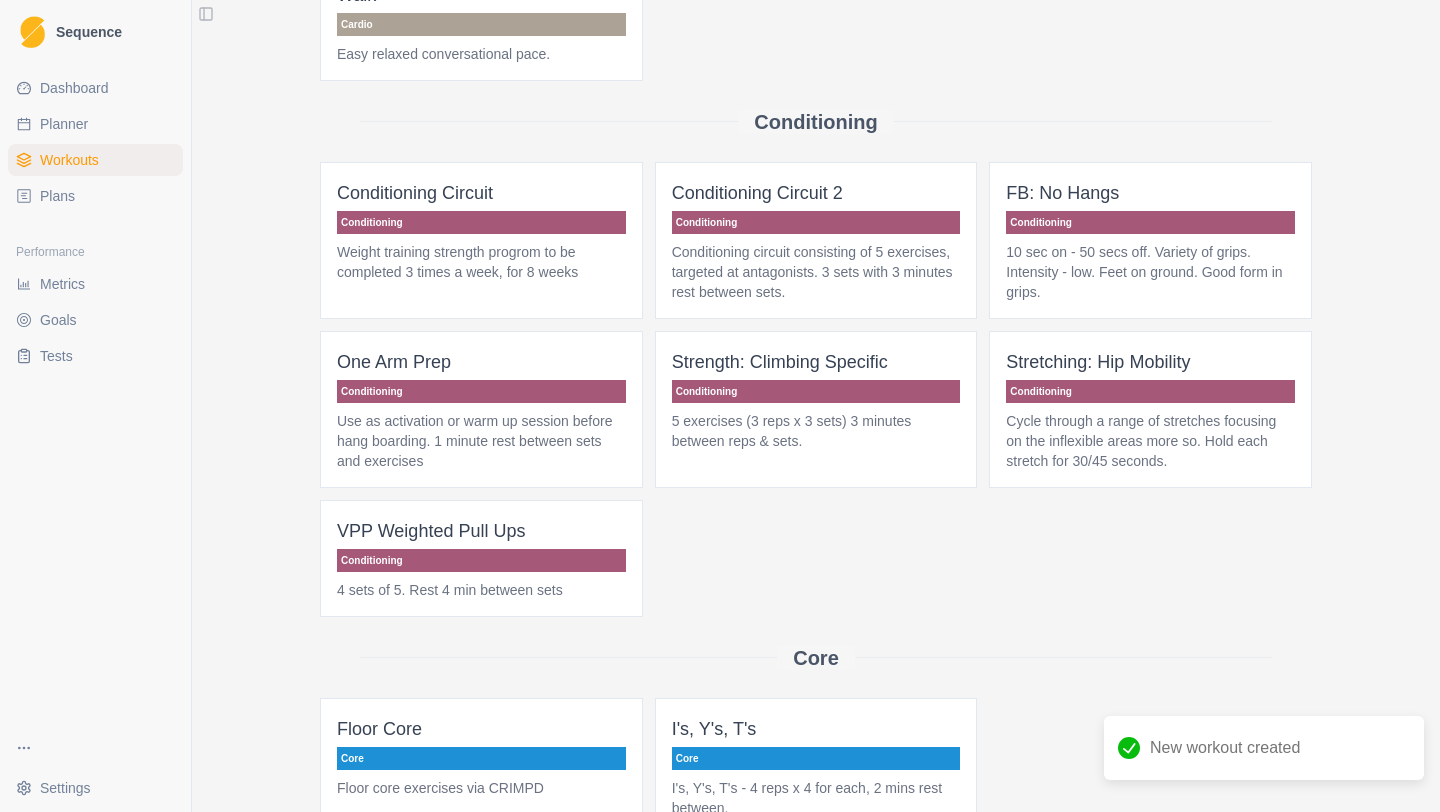 scroll, scrollTop: 0, scrollLeft: 0, axis: both 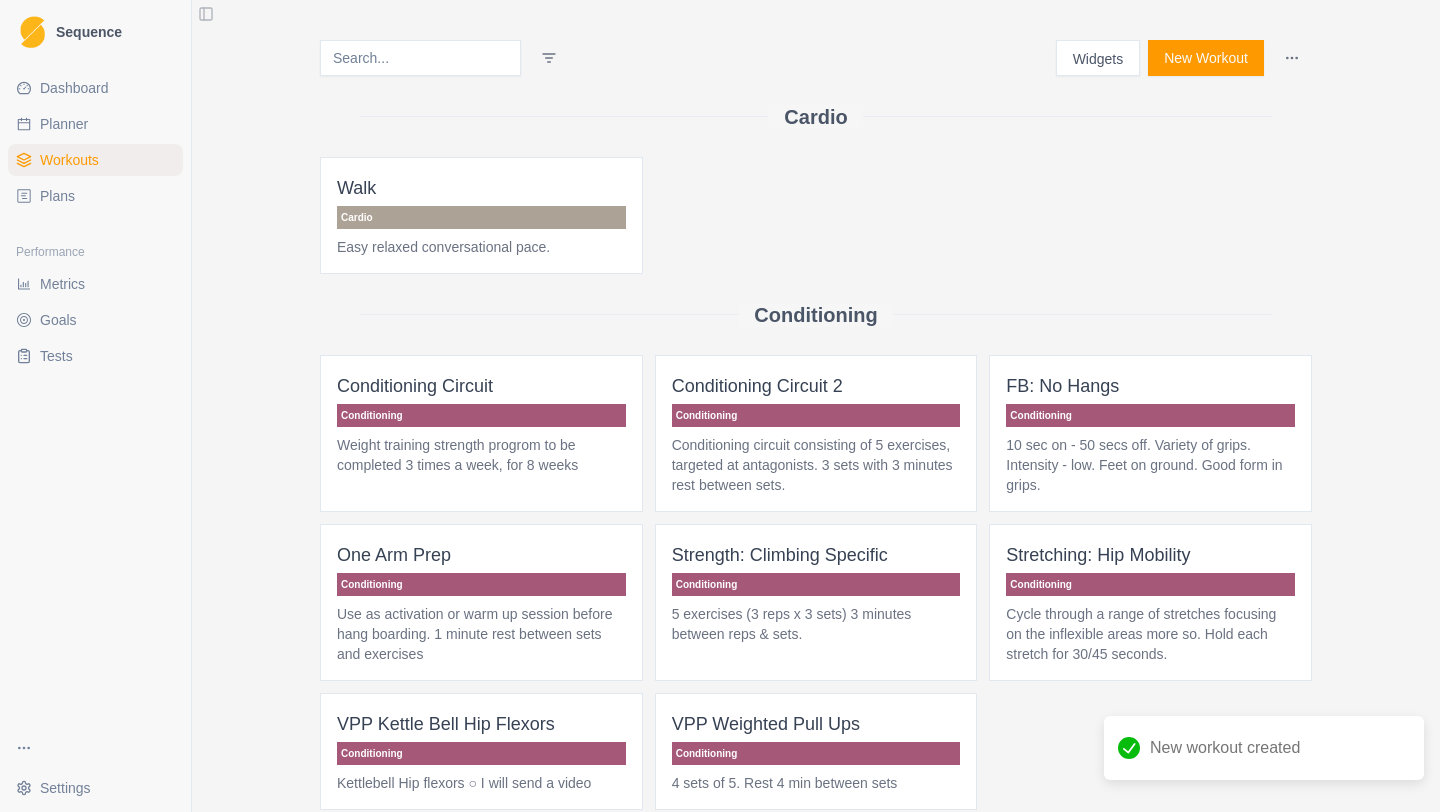 click on "New Workout" at bounding box center [1206, 58] 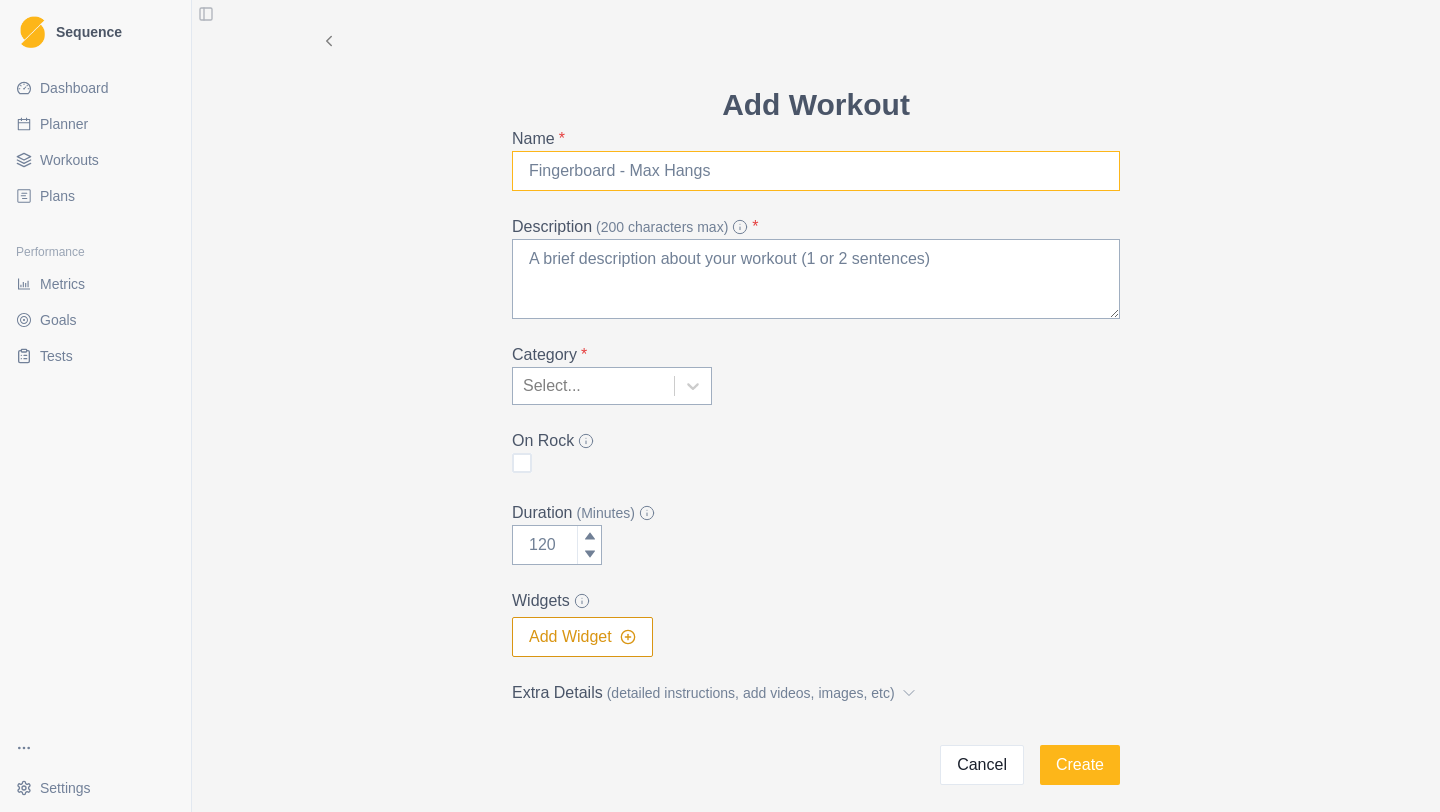 click on "Name *" at bounding box center [816, 171] 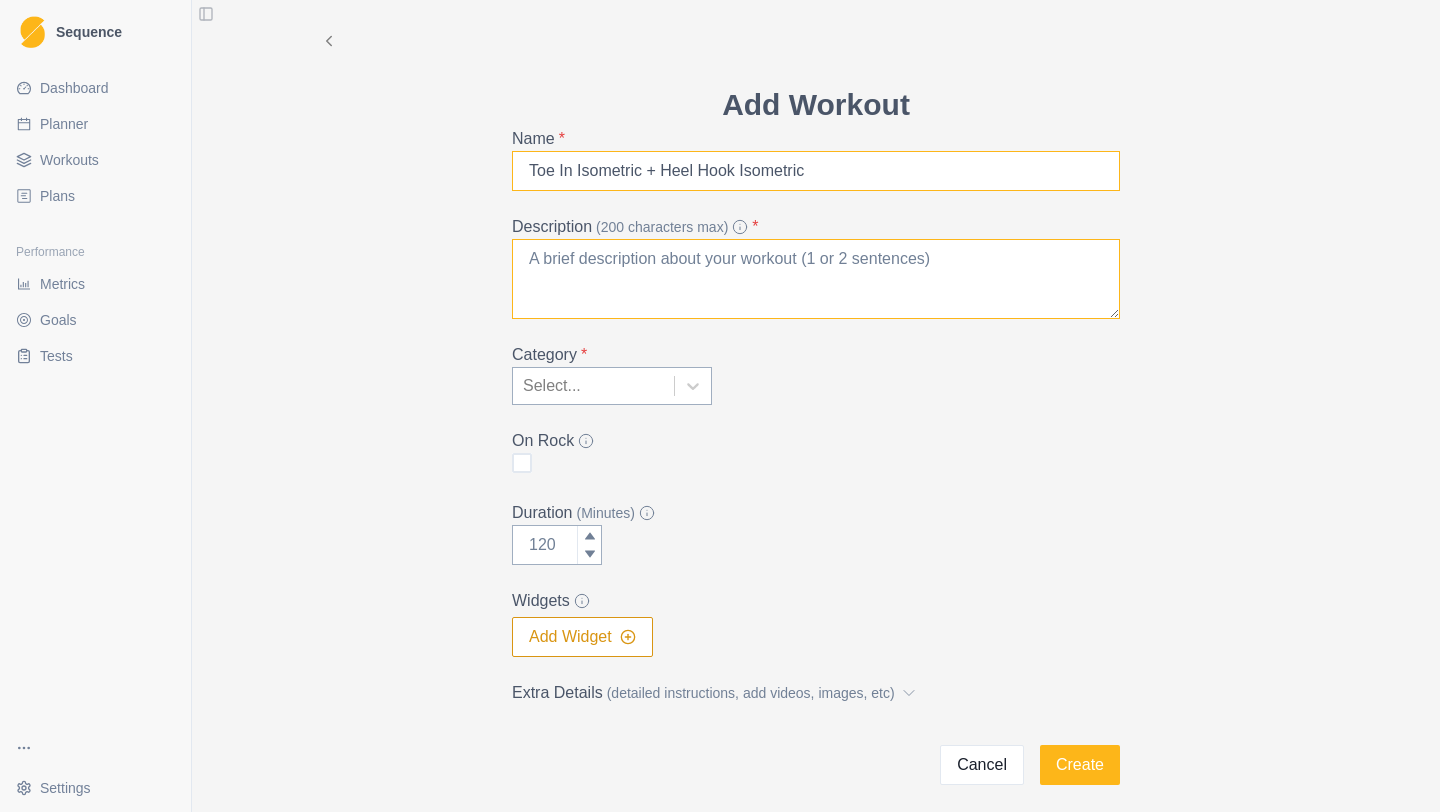type on "Toe In Isometric + Heel Hook Isometric" 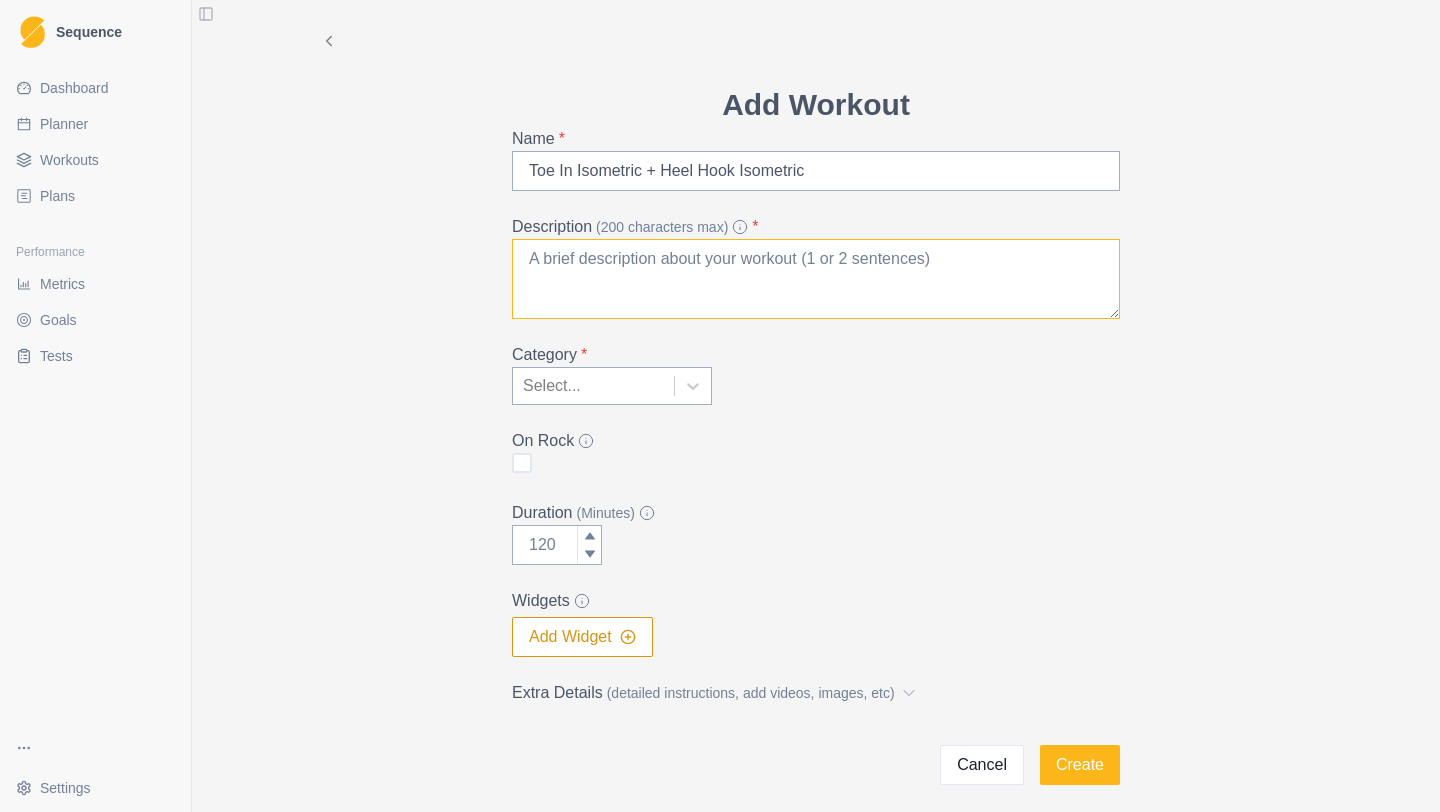 click on "Description   (200 characters max) *" at bounding box center [816, 279] 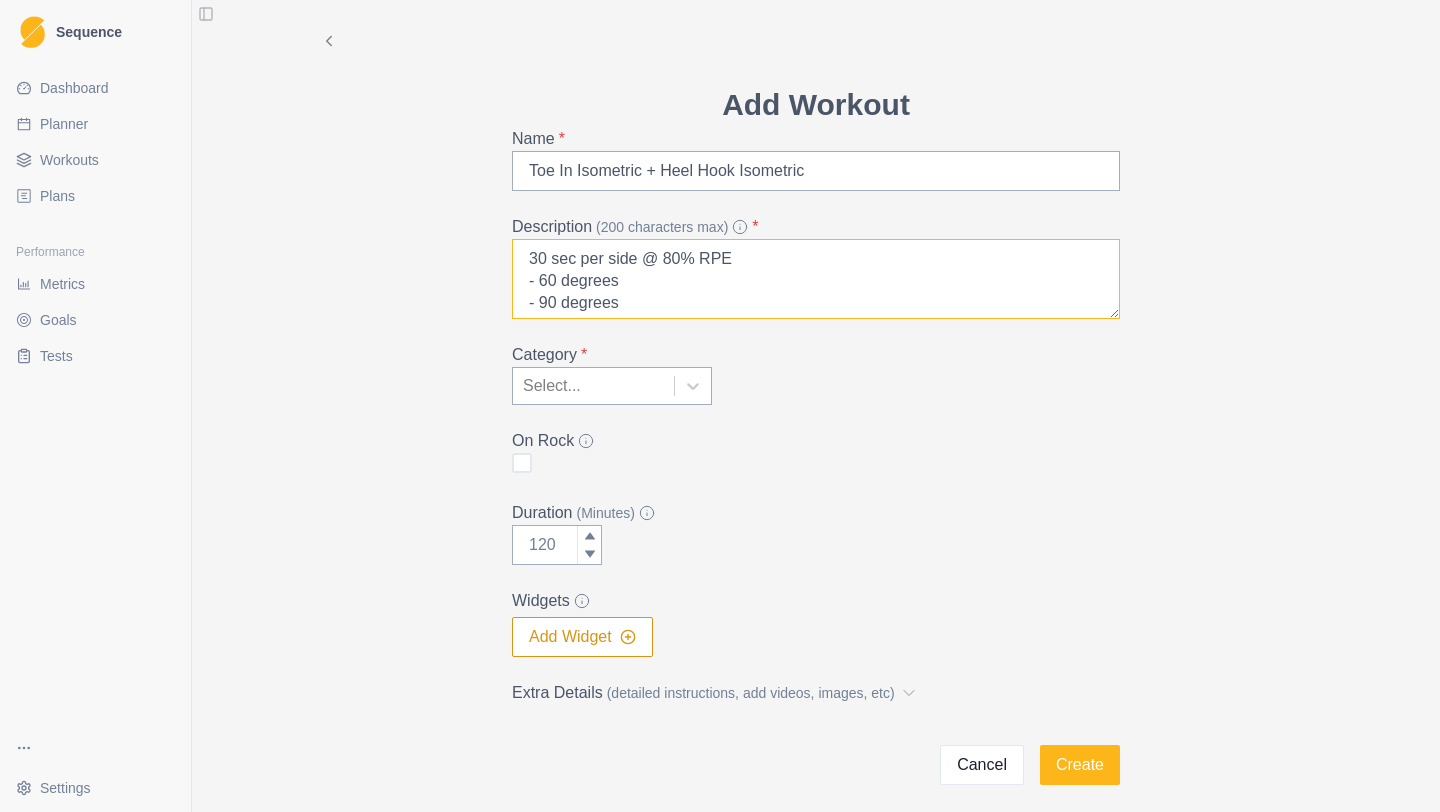 scroll, scrollTop: 16, scrollLeft: 0, axis: vertical 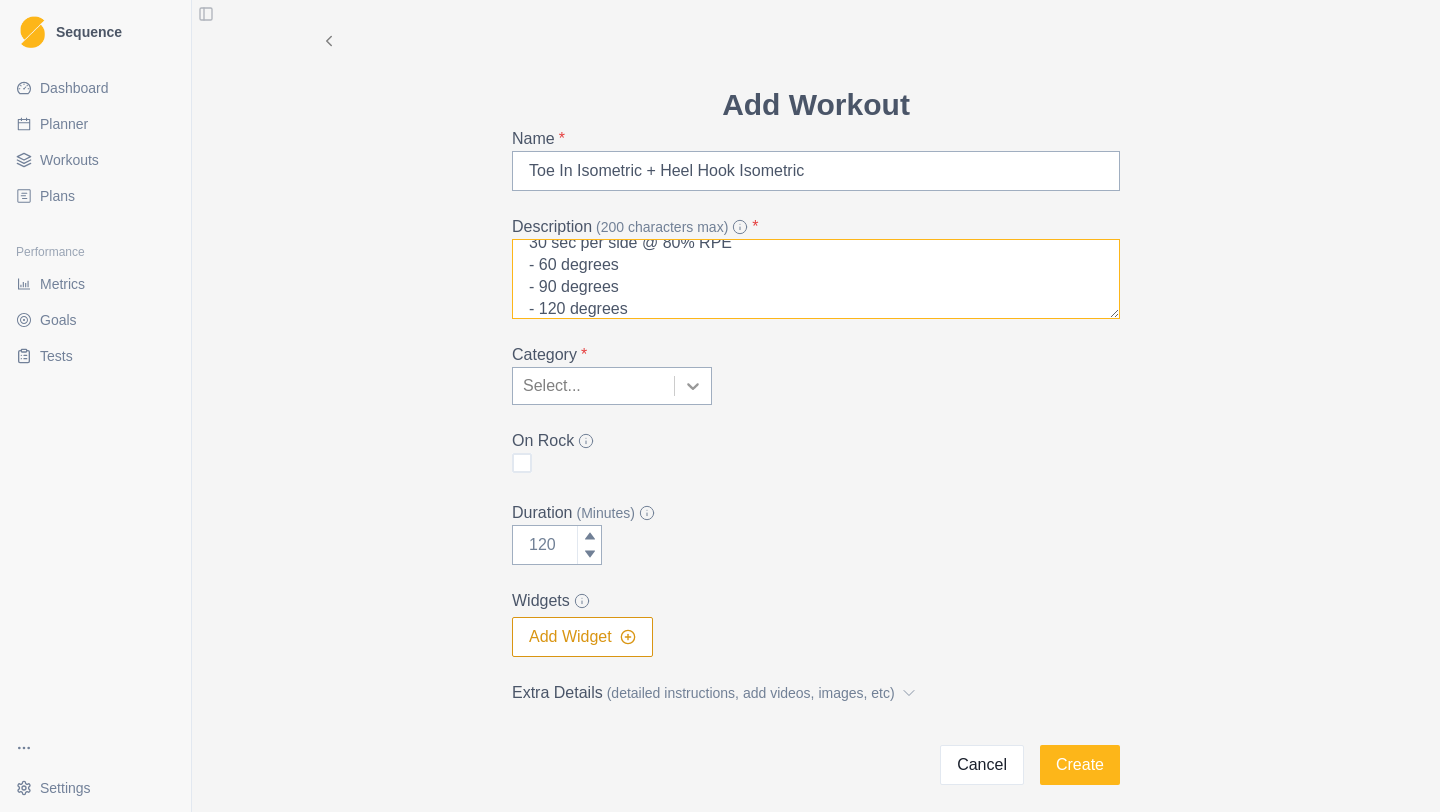 type on "30 sec per side @ 80% RPE
- 60 degrees
- 90 degrees
- 120 degrees" 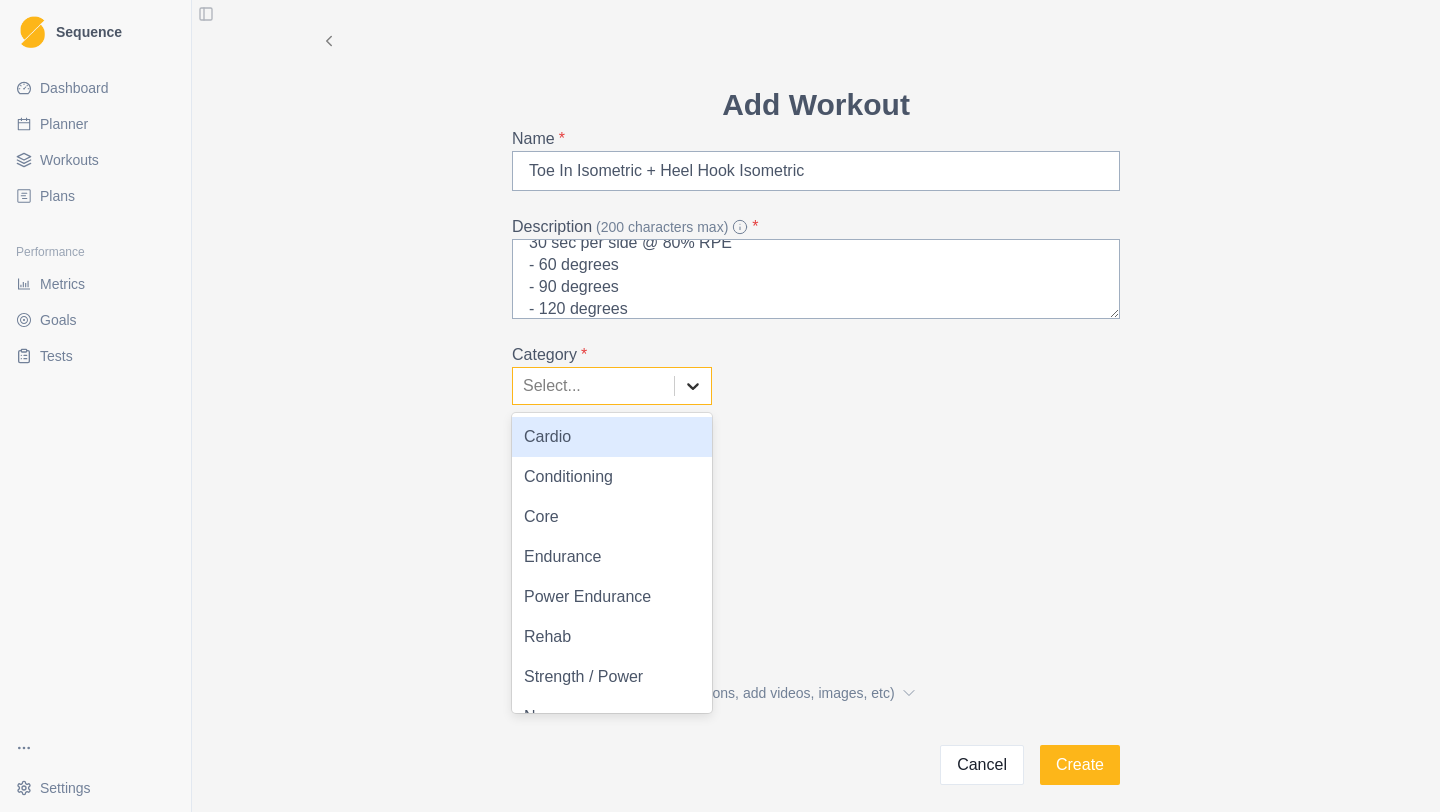 click 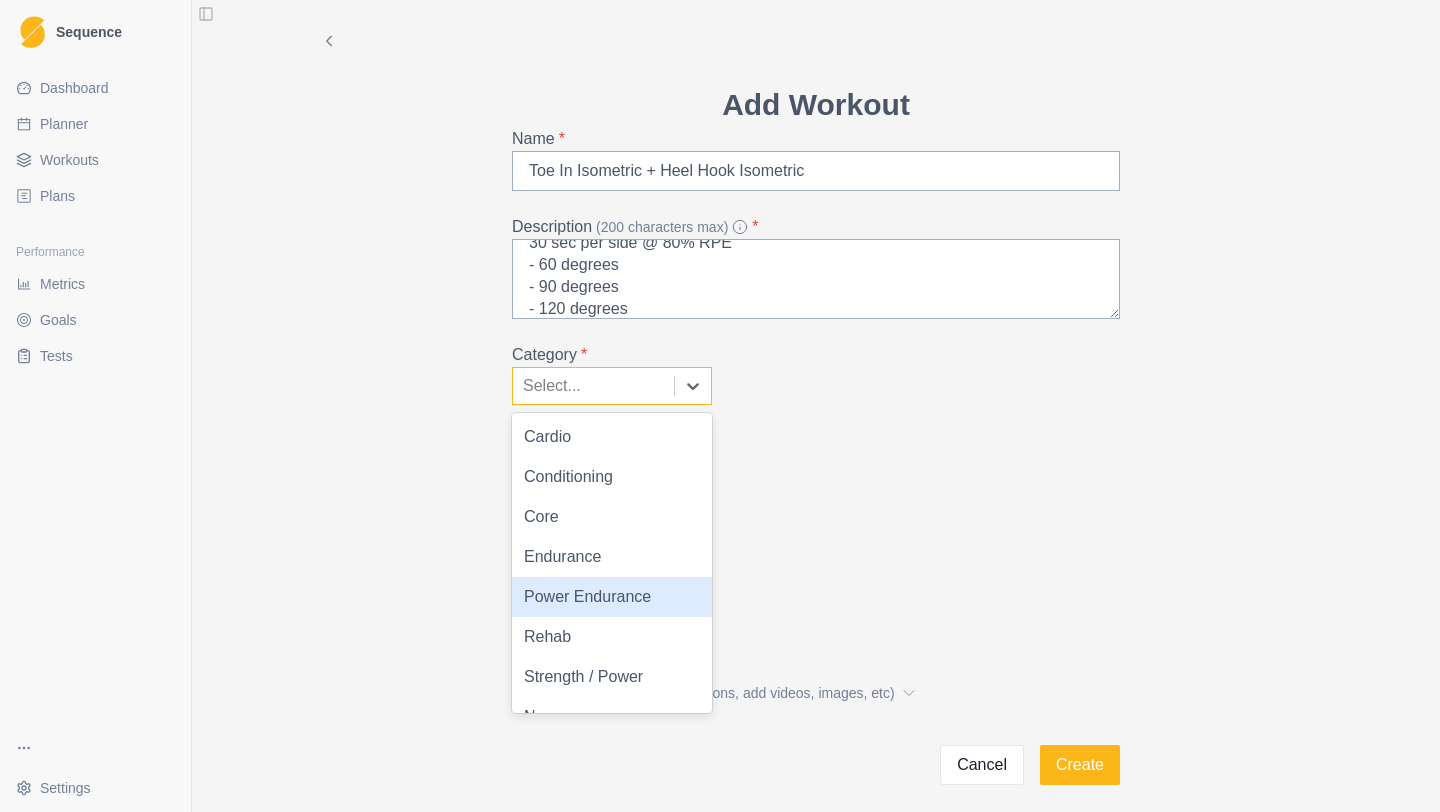 scroll, scrollTop: 28, scrollLeft: 0, axis: vertical 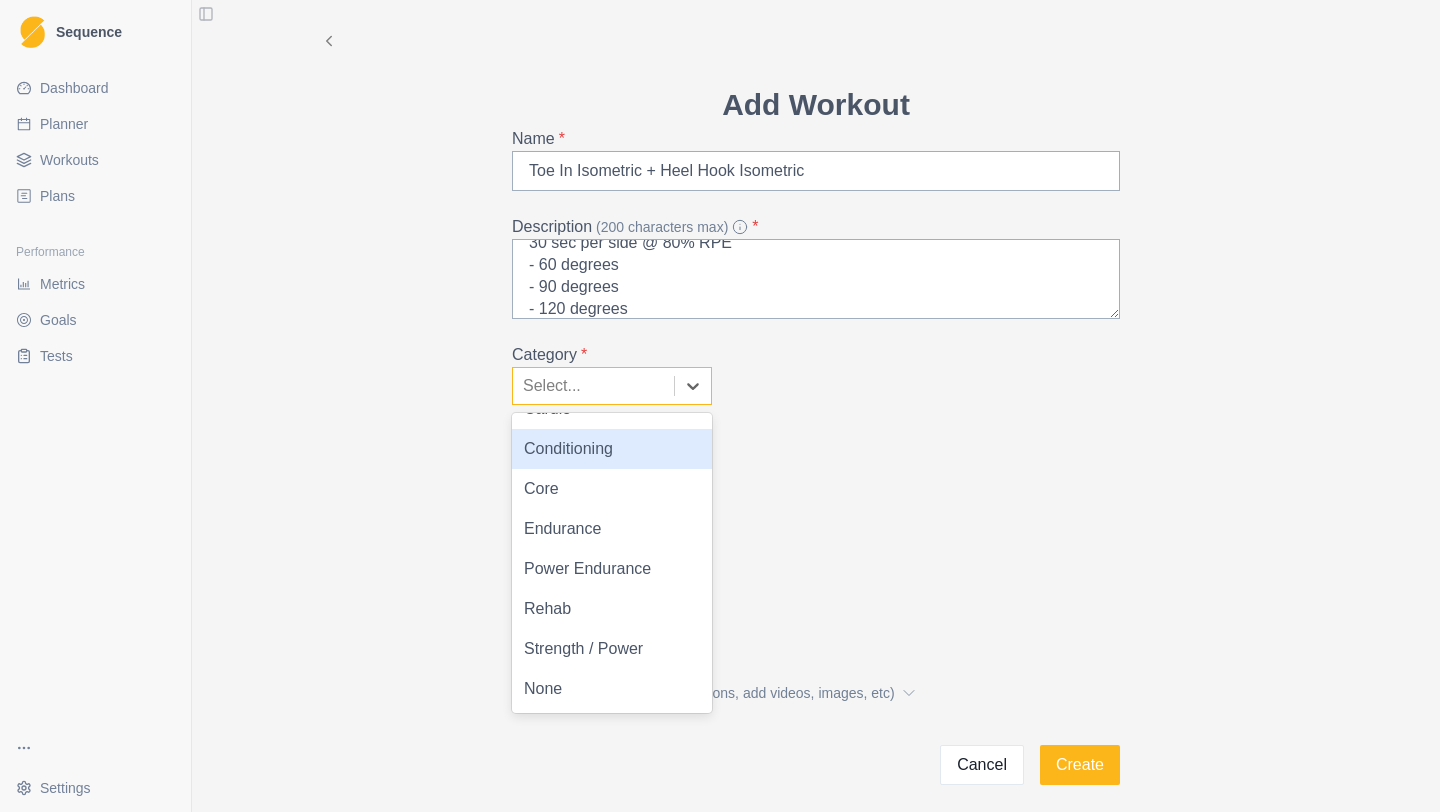 click on "Conditioning" at bounding box center [612, 449] 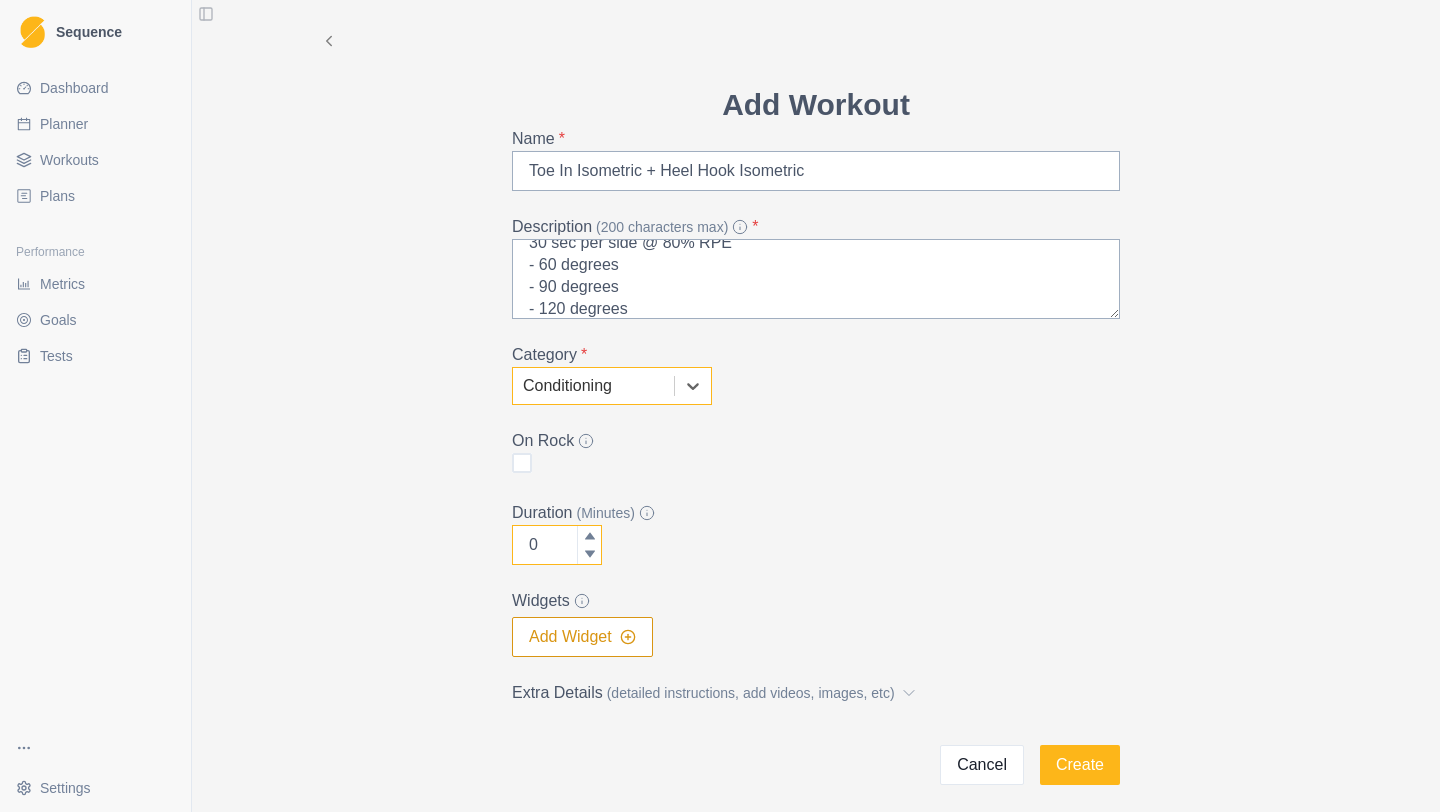 click 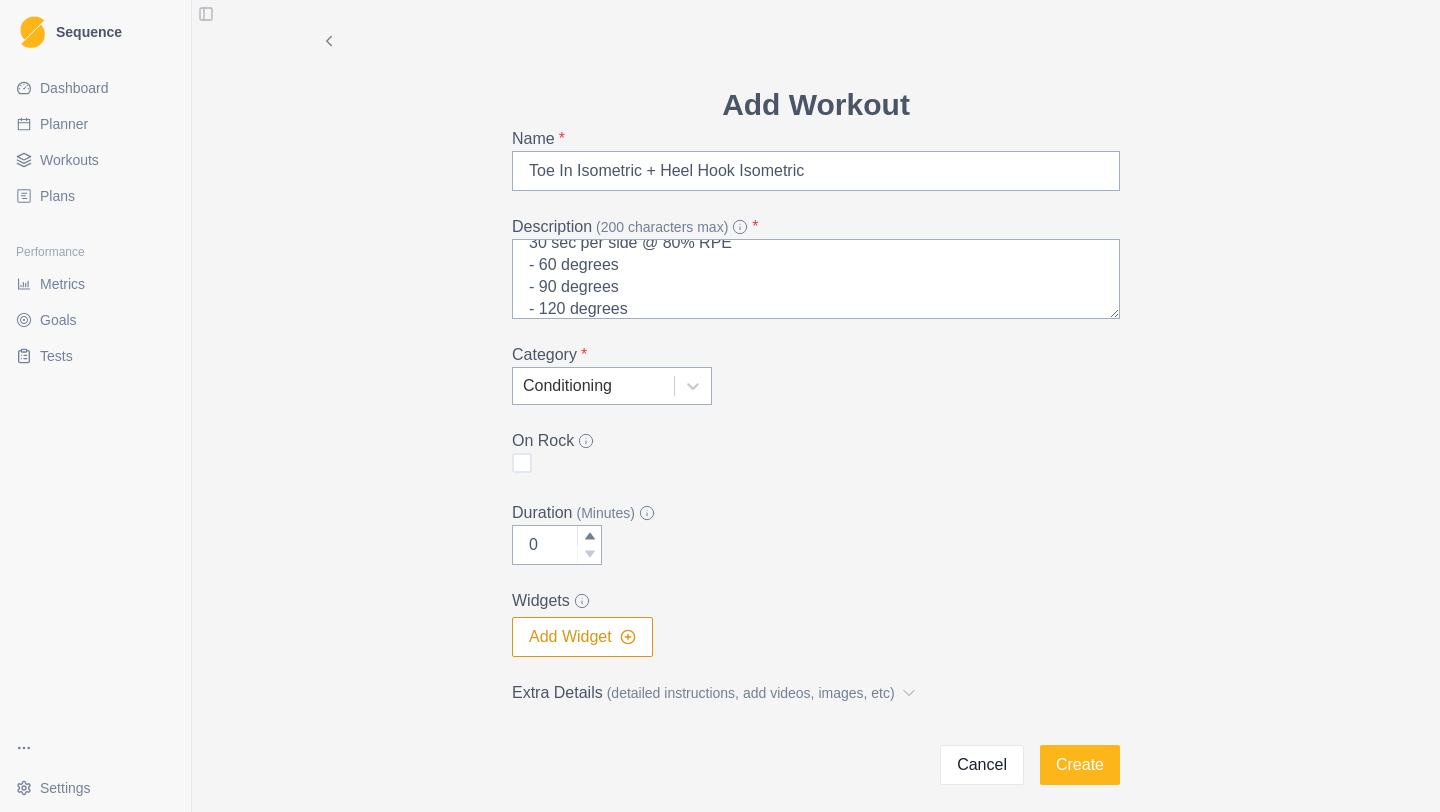 click 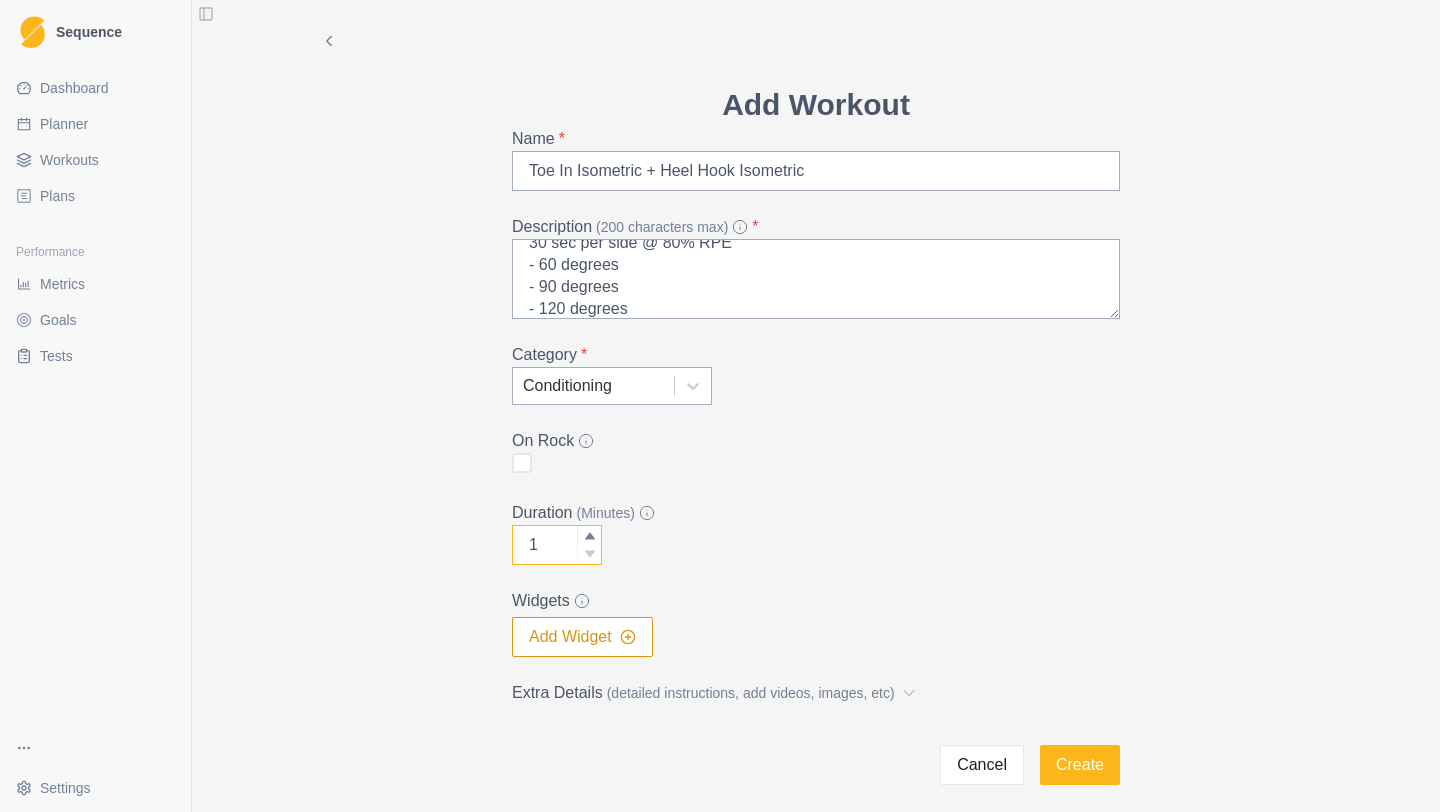 click 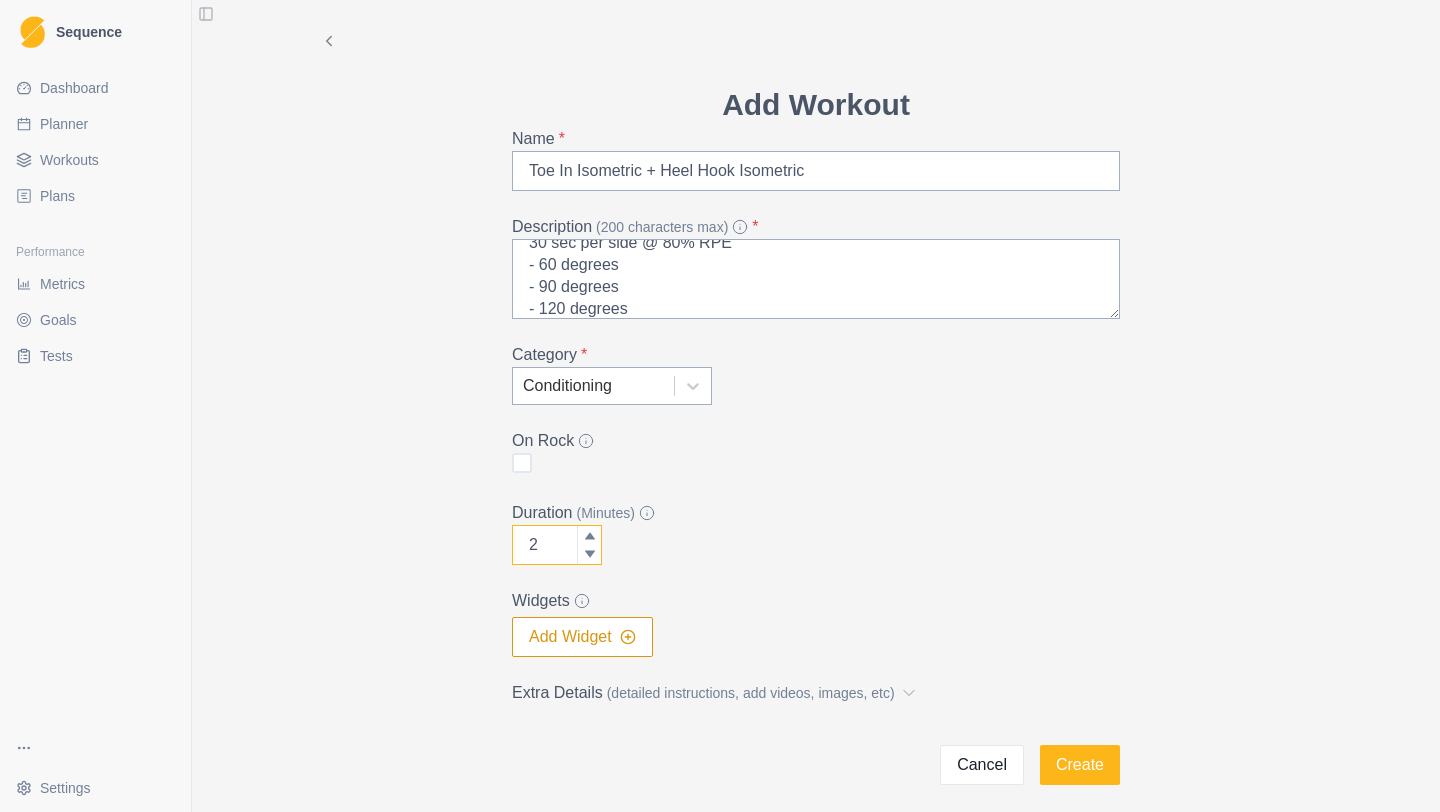 click 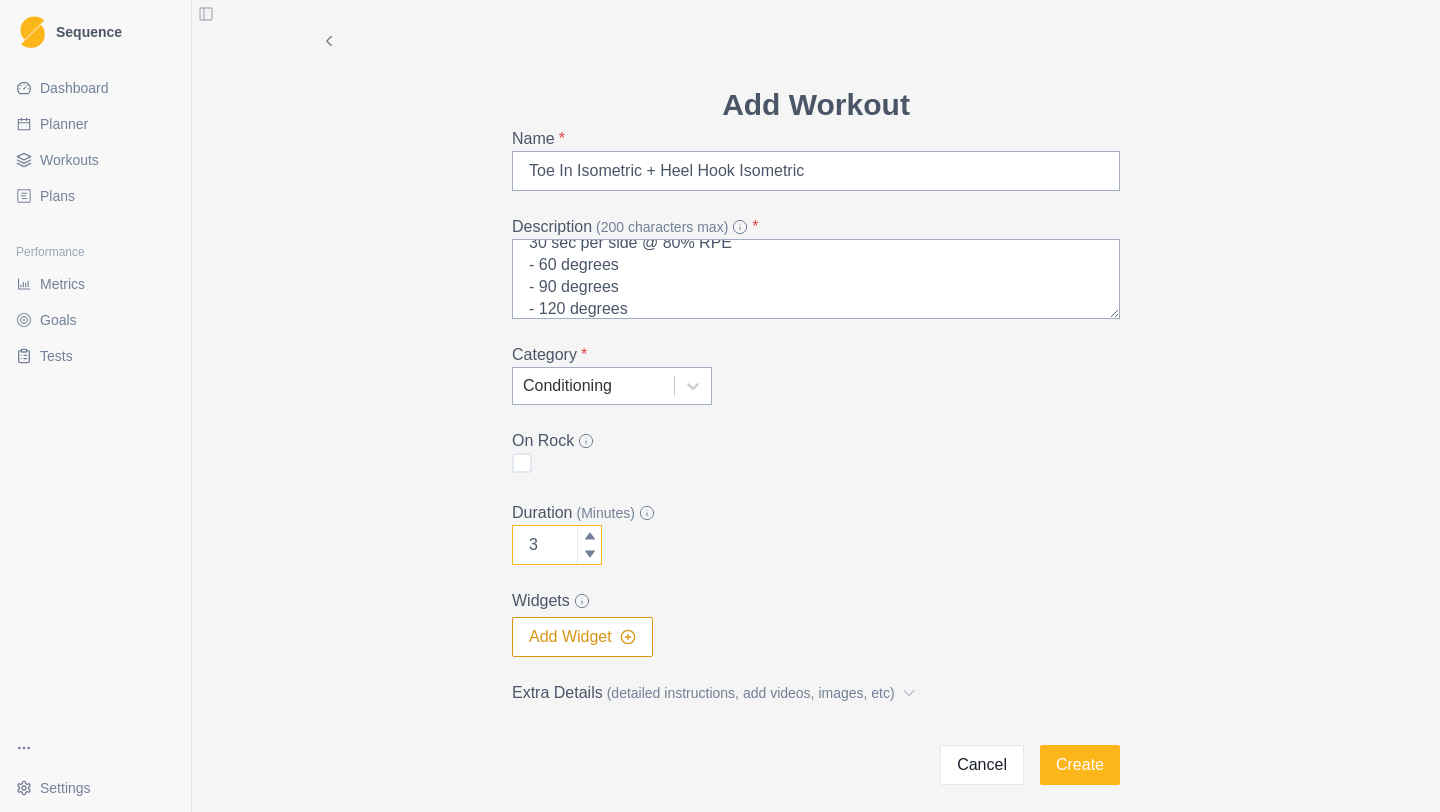 click 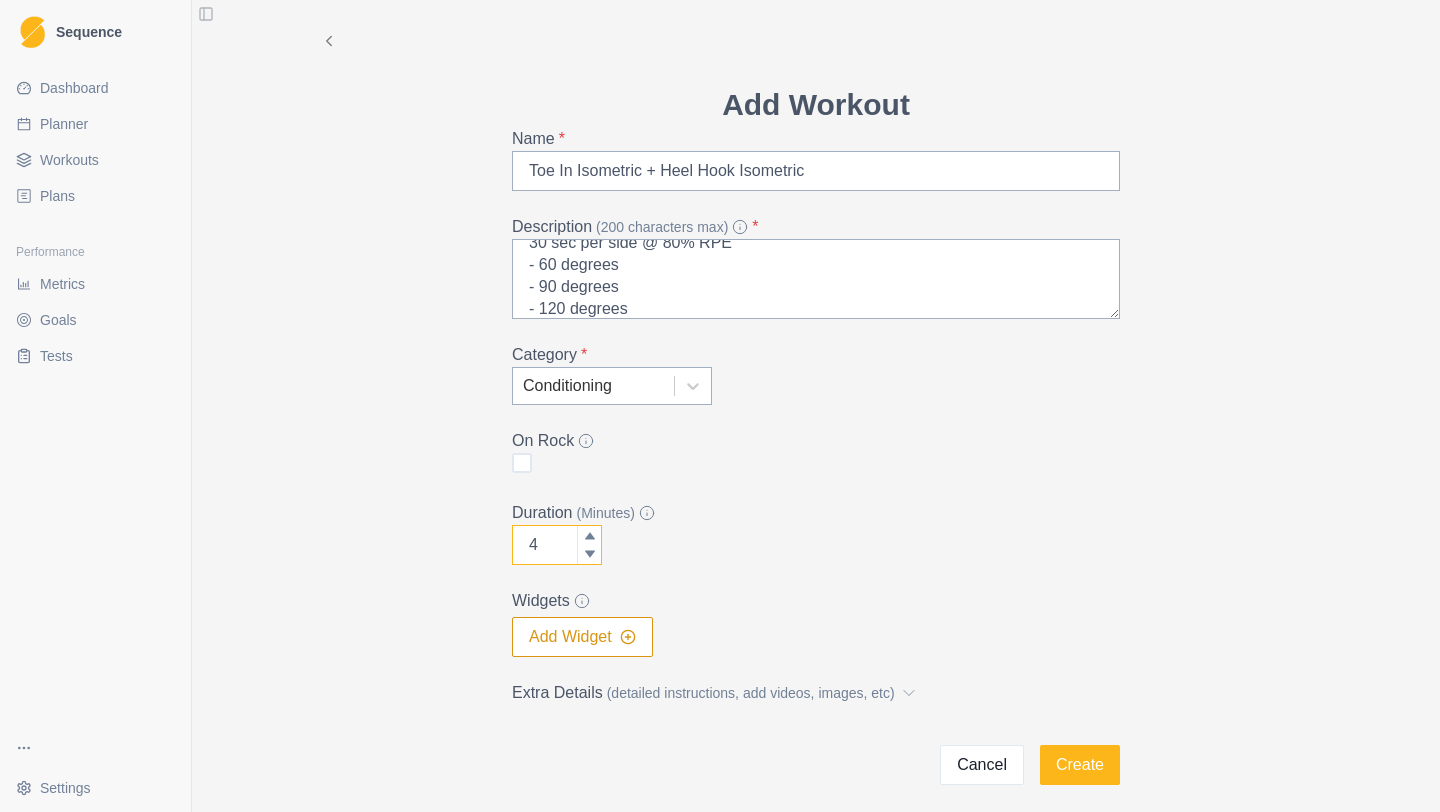 click 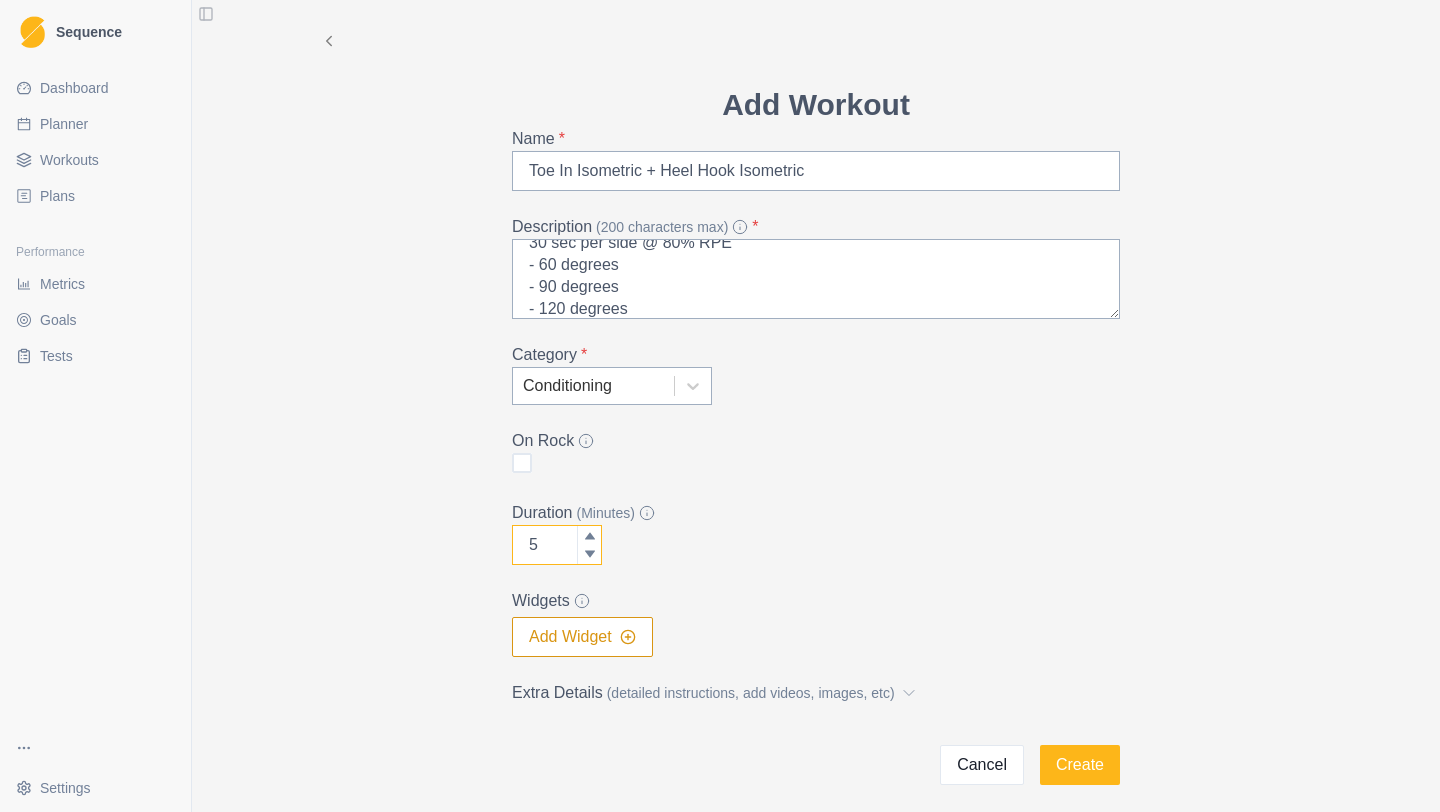 click 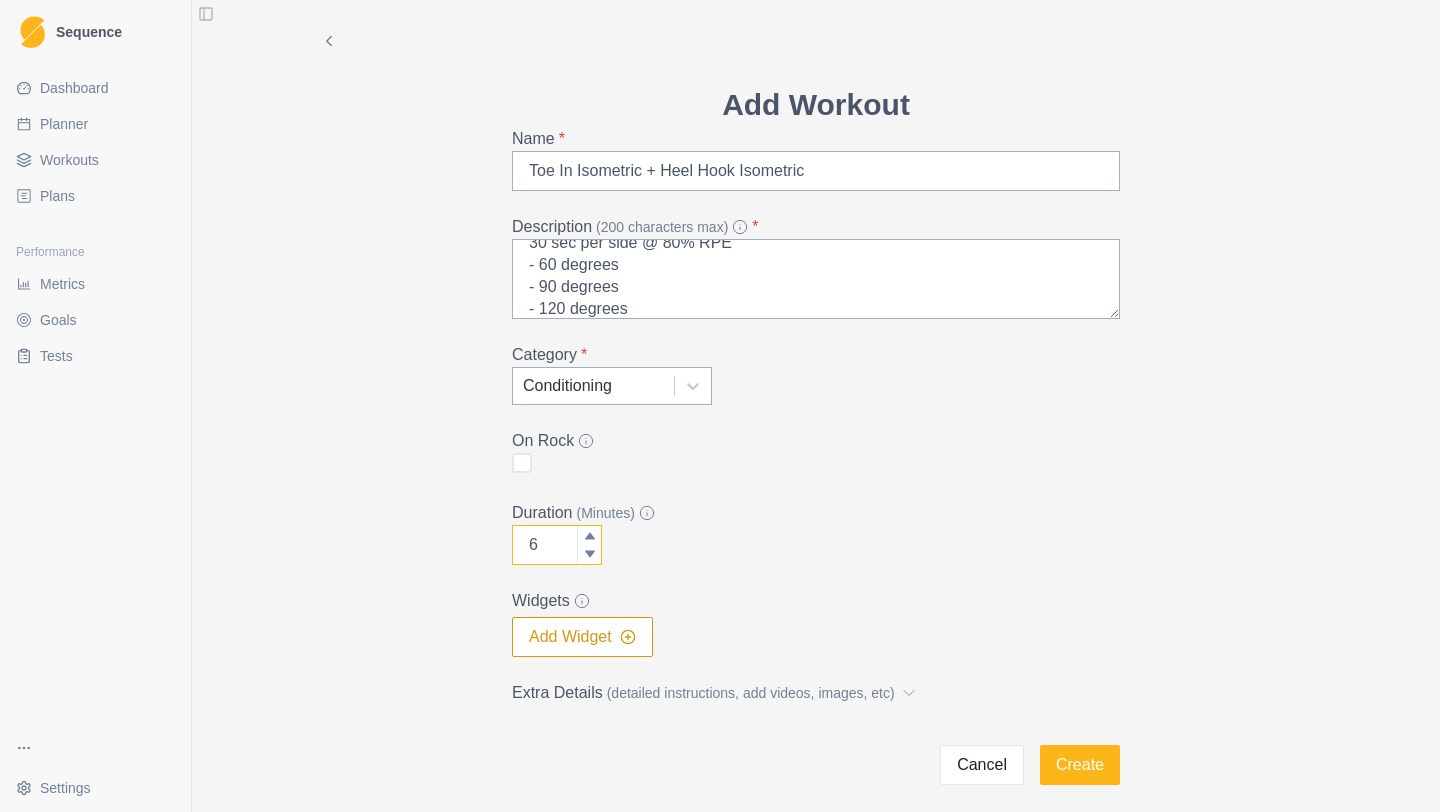 click 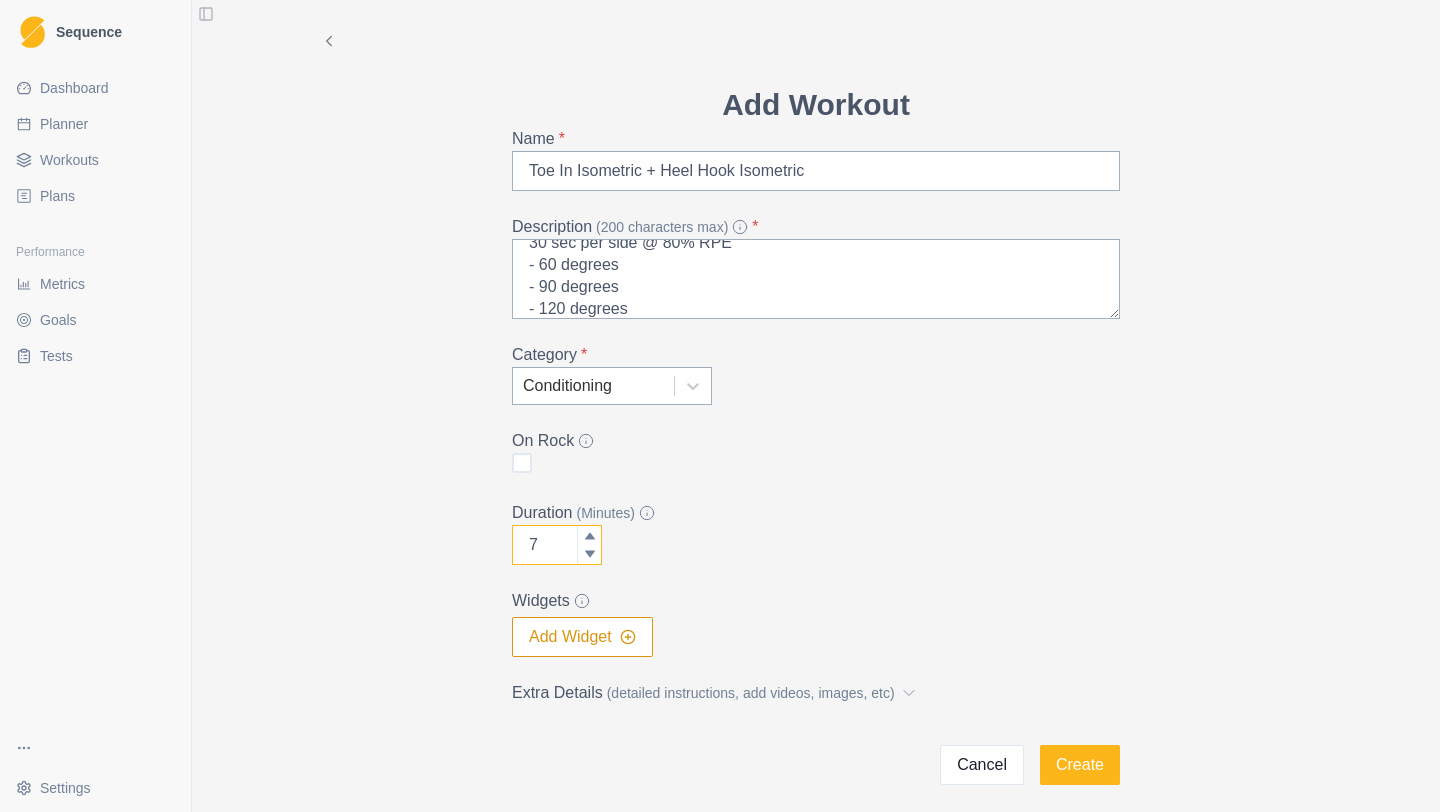 click 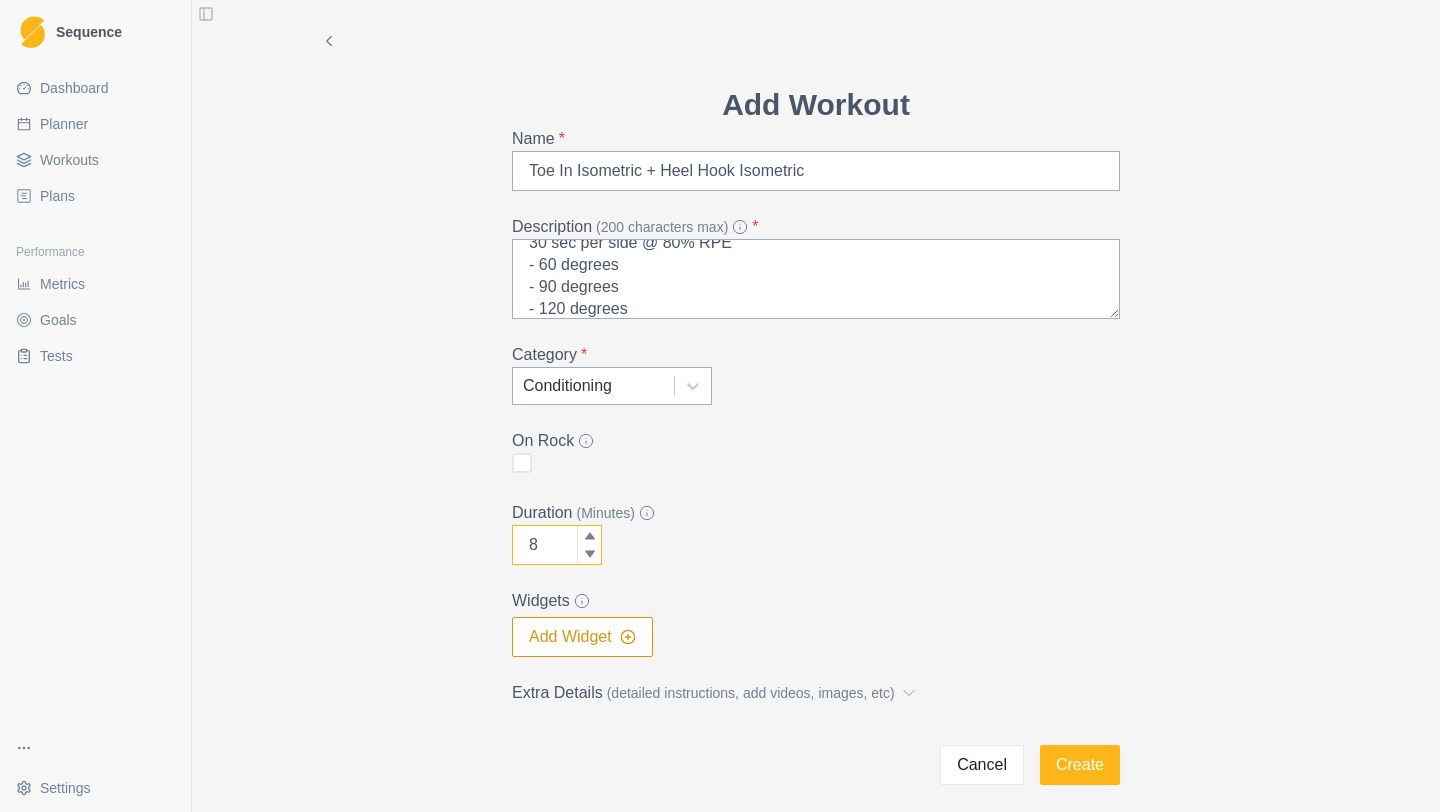 click 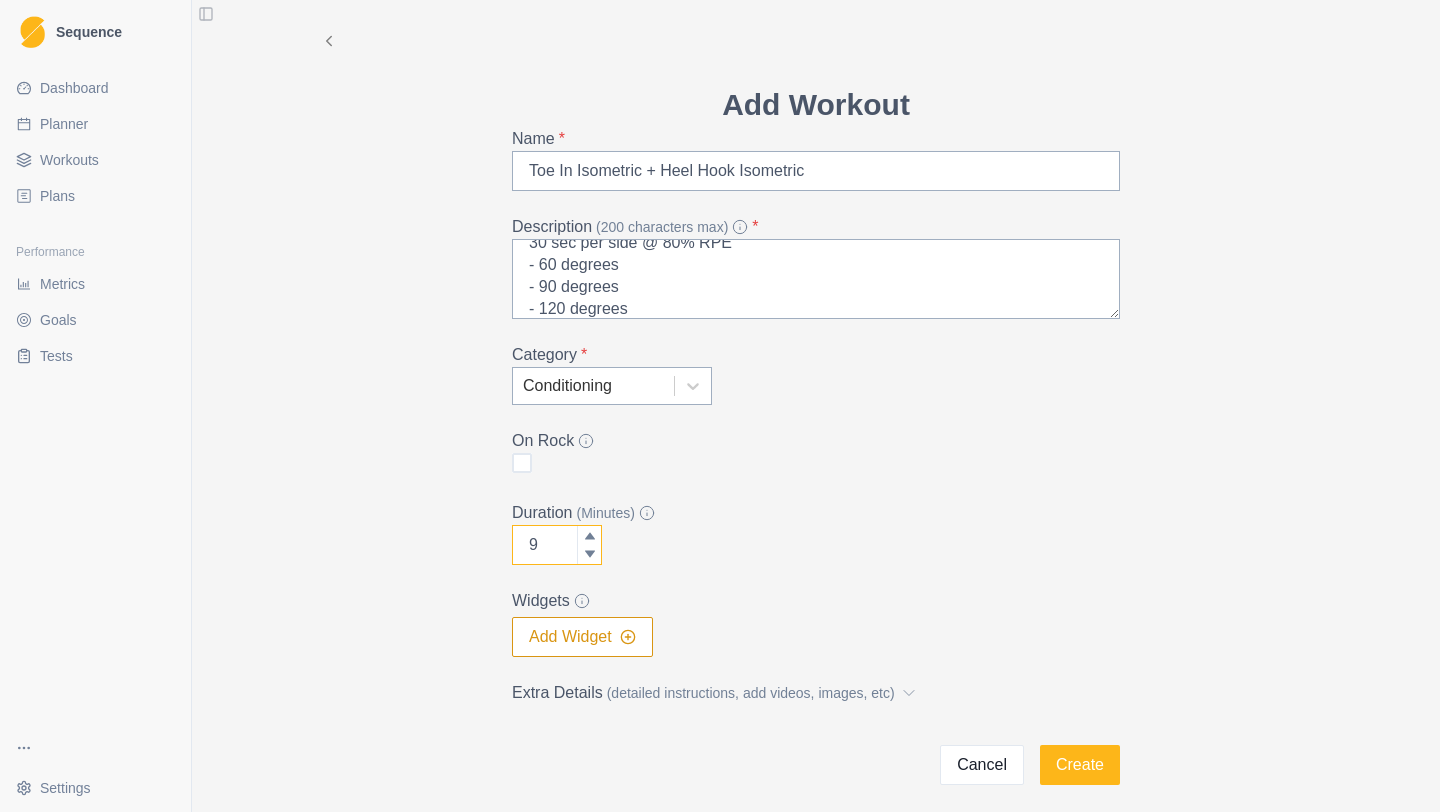 click 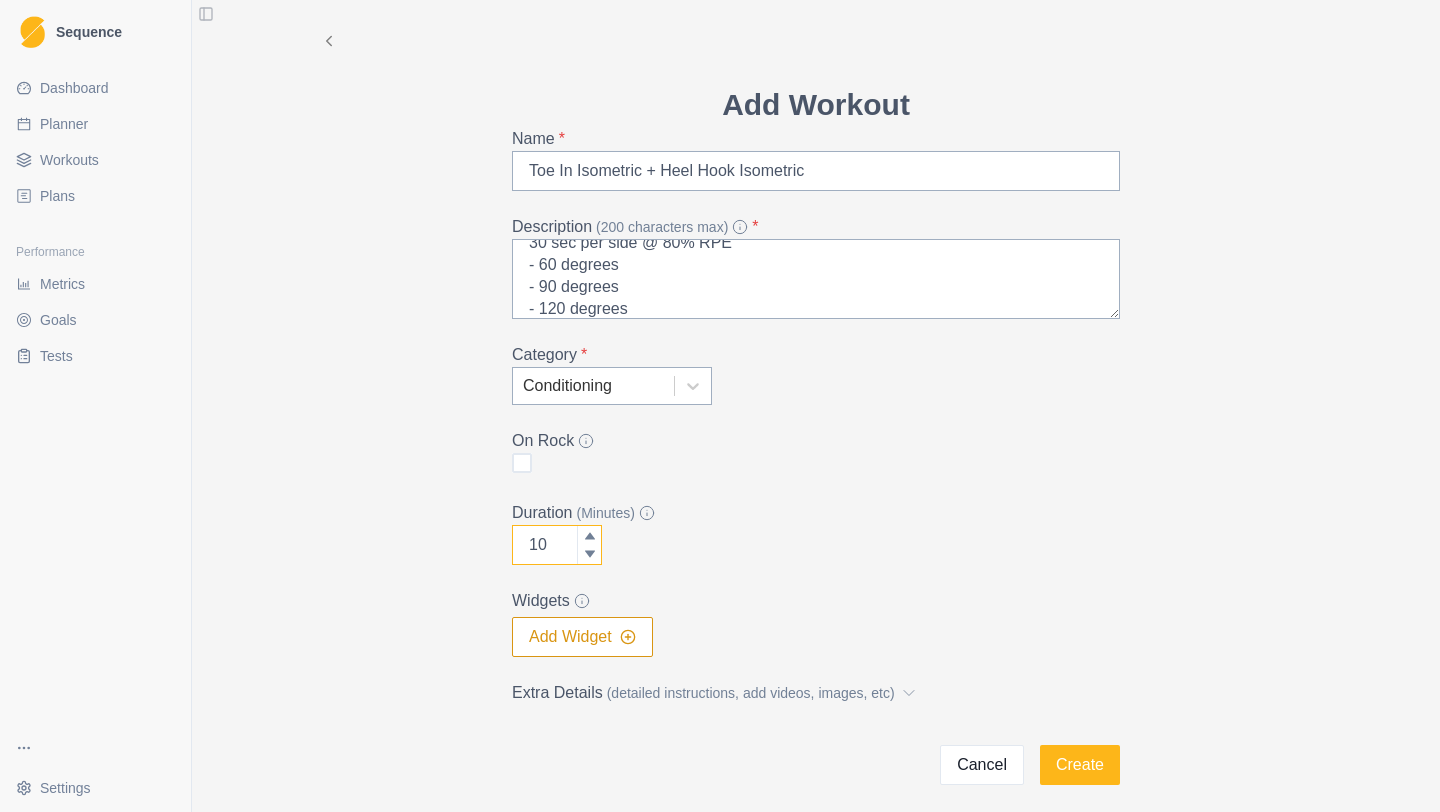 click 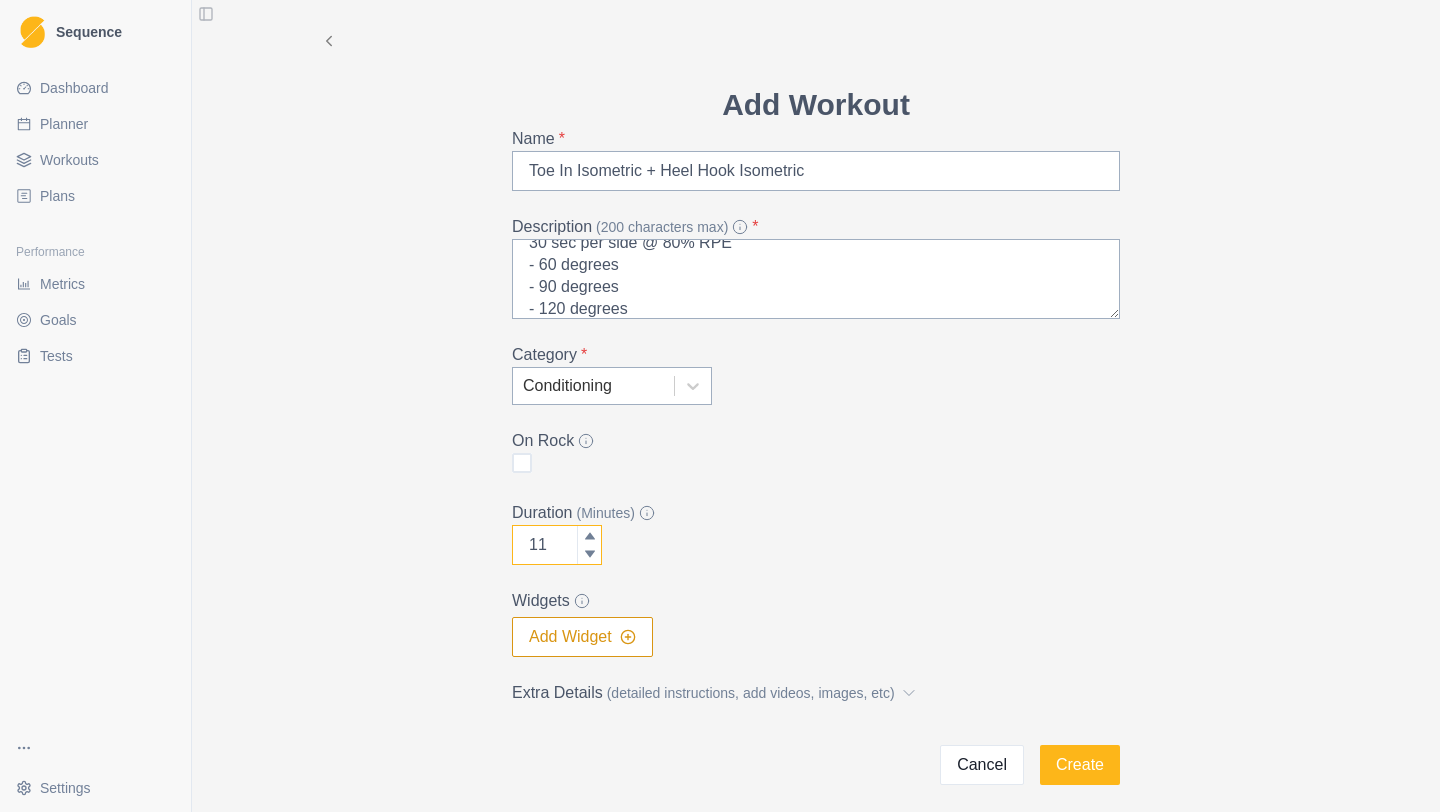 click 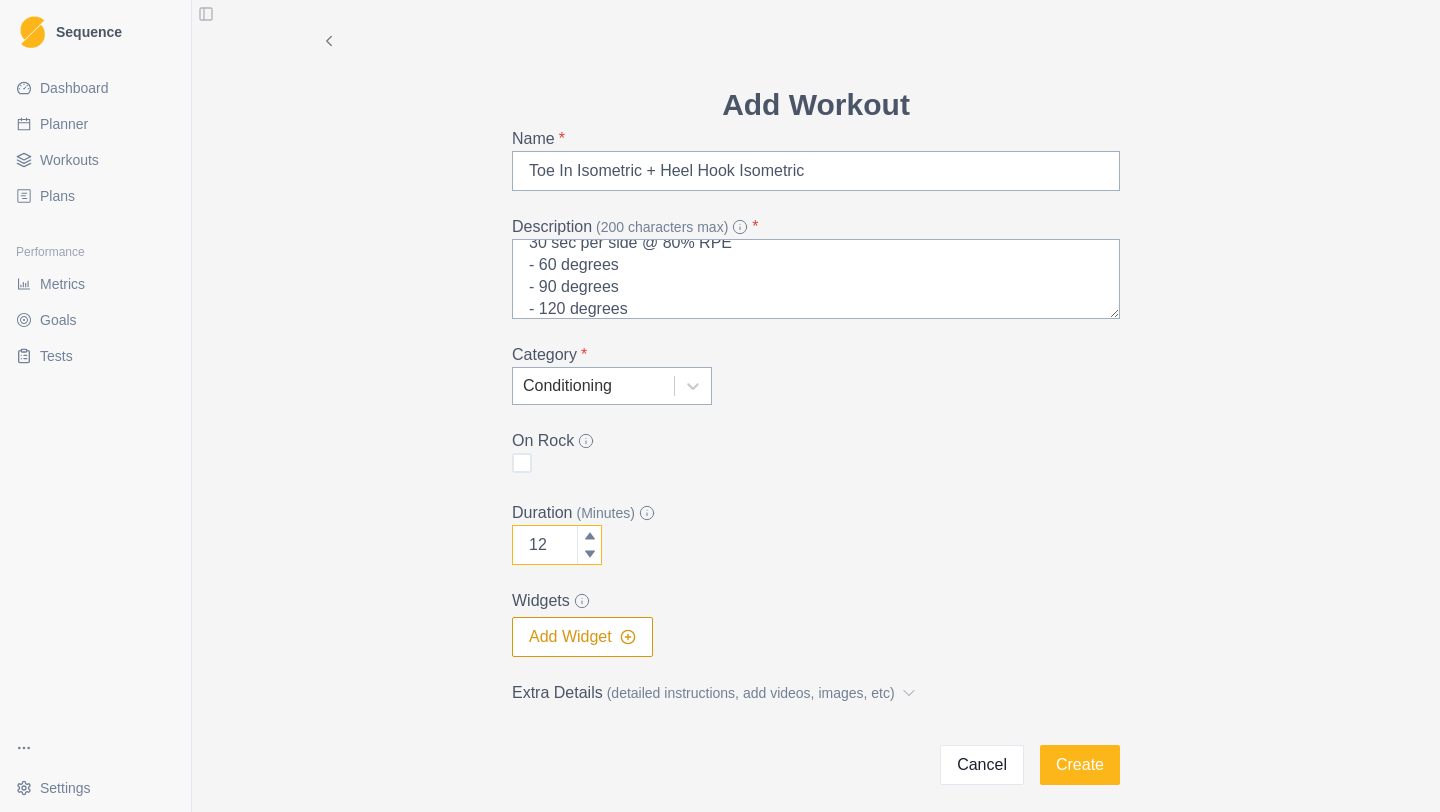 click 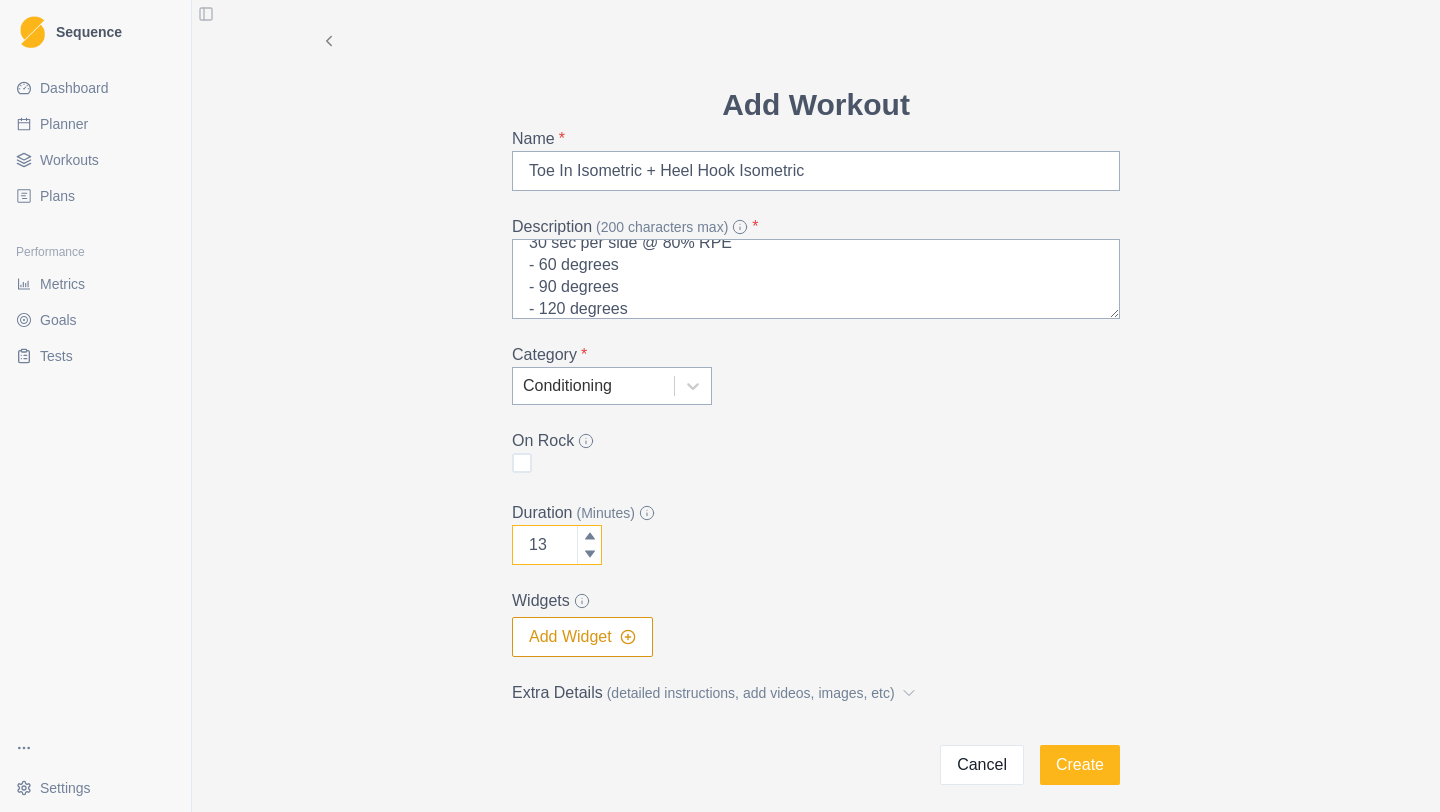 click 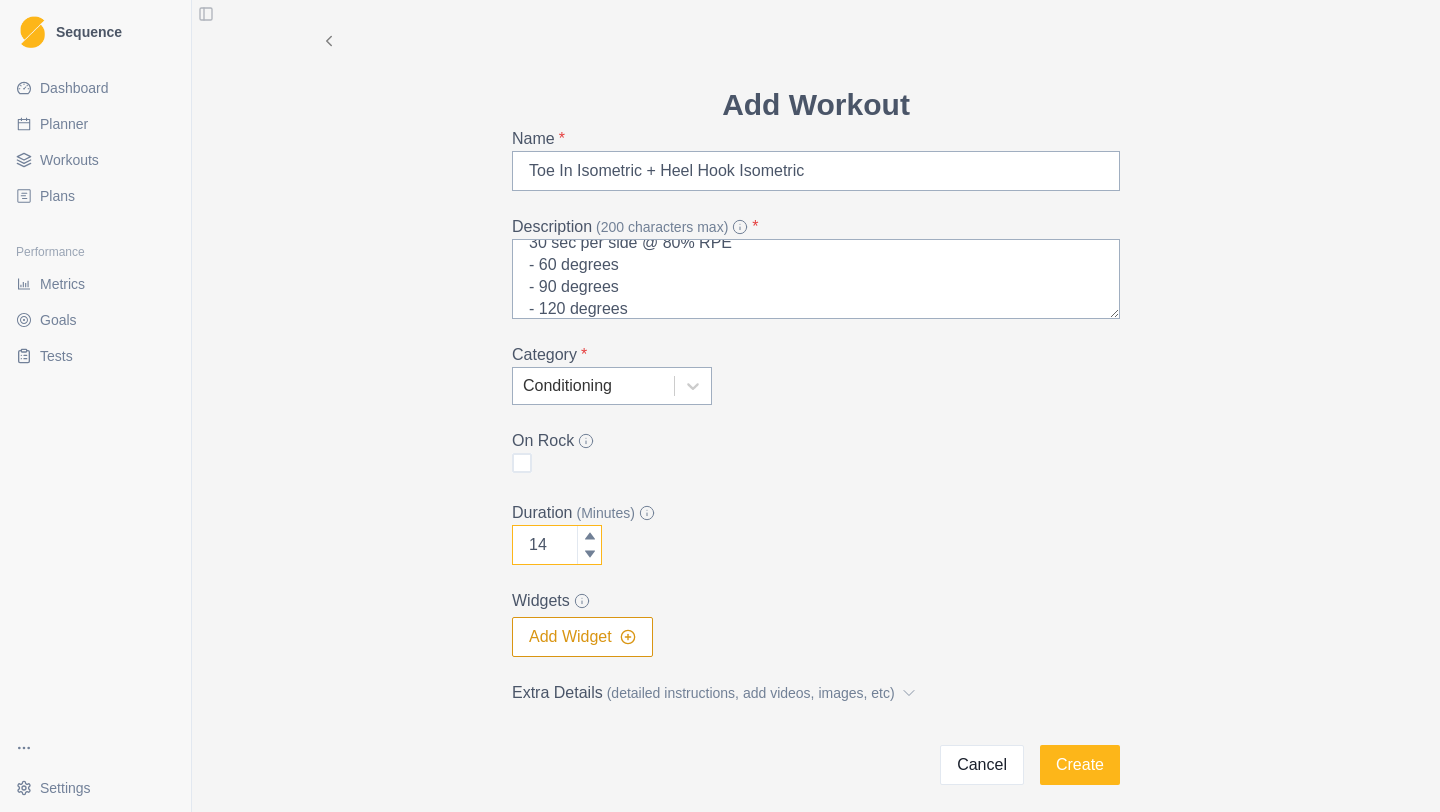 click 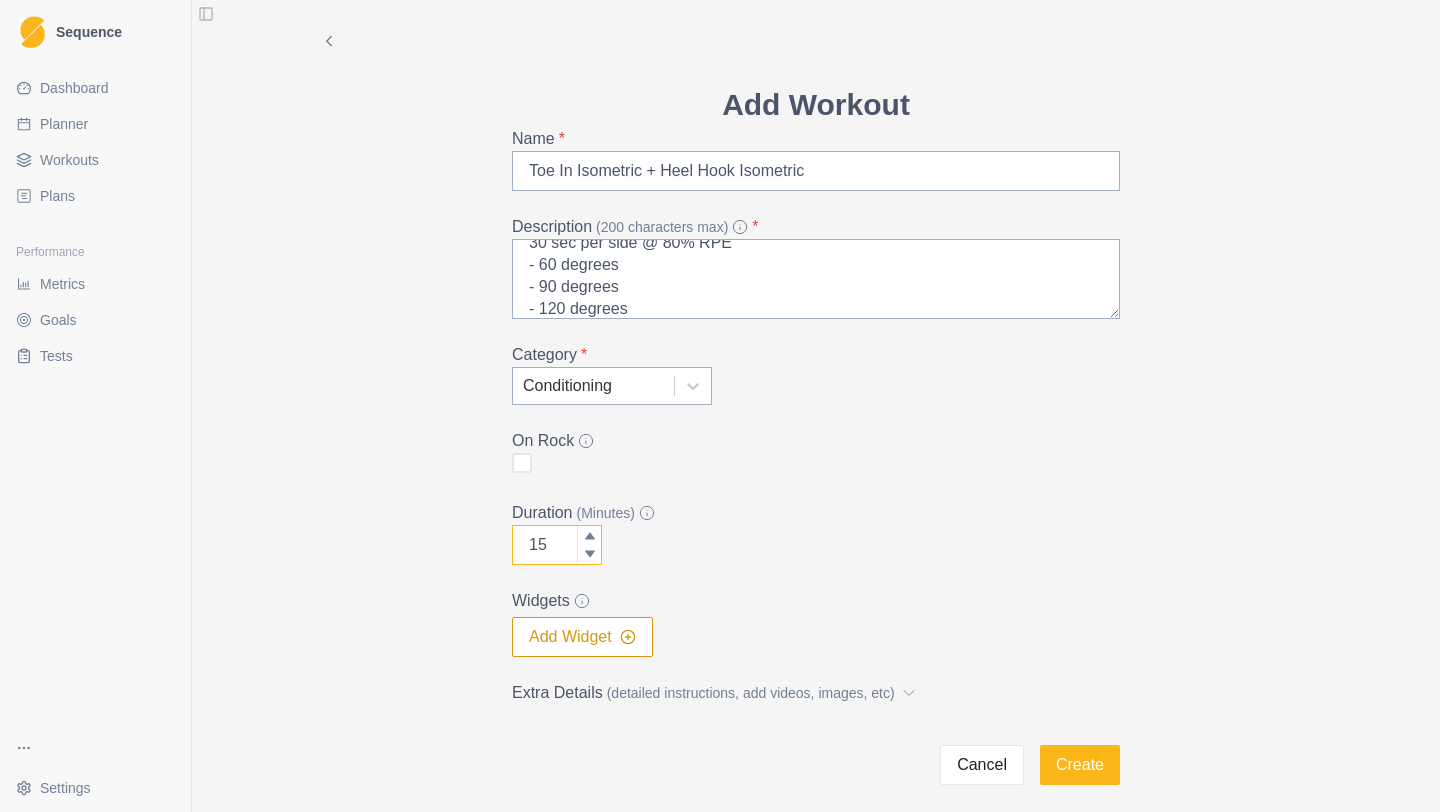 click 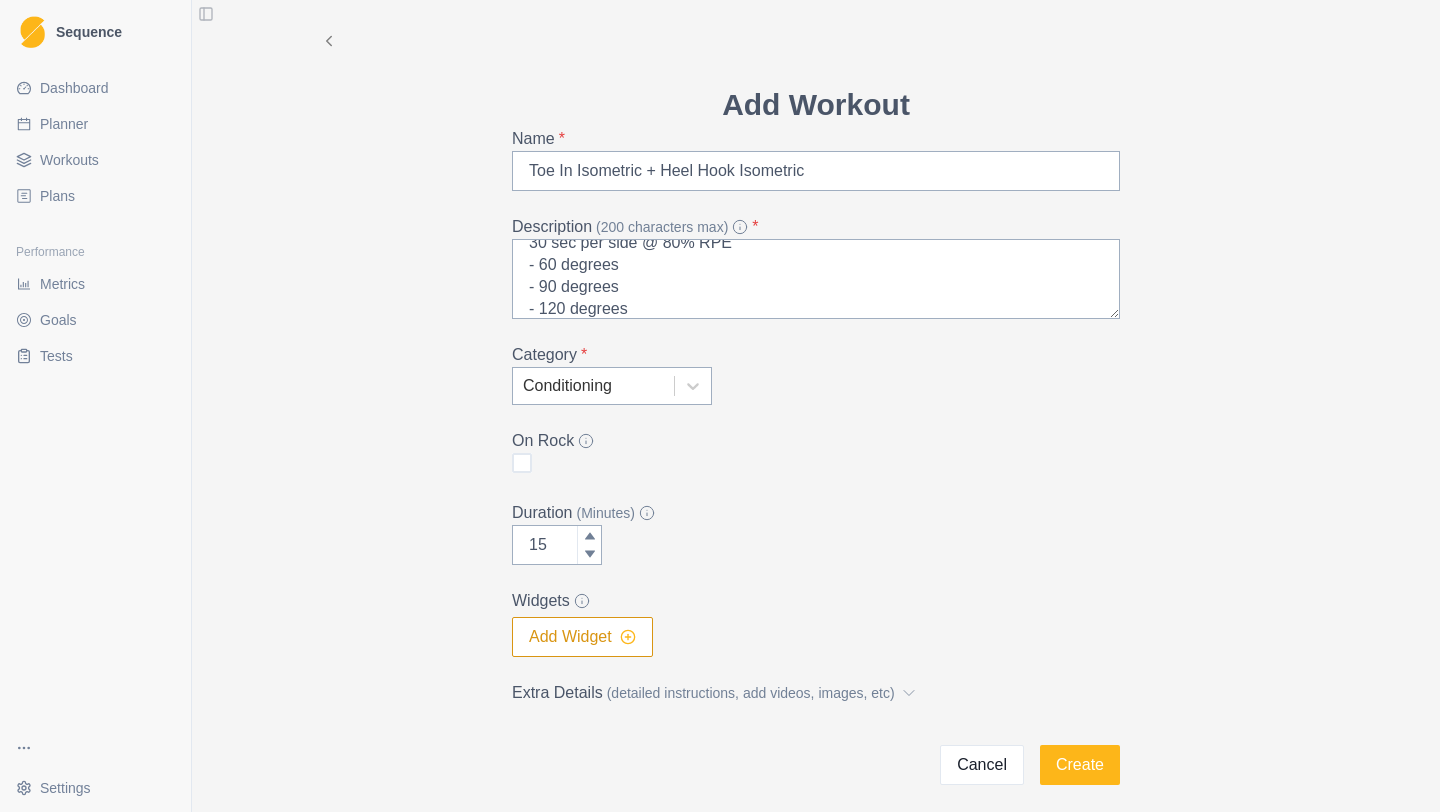 click 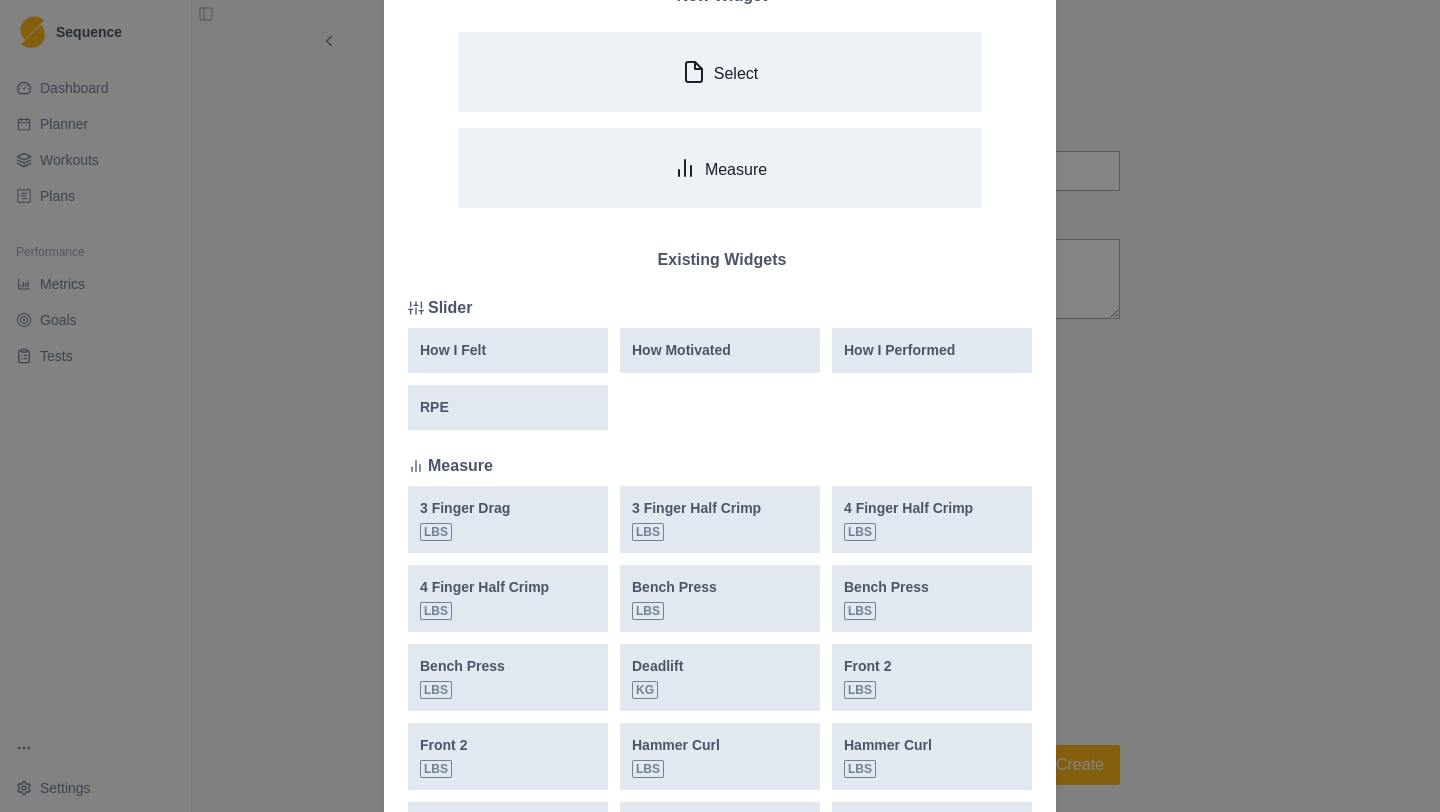 scroll, scrollTop: 138, scrollLeft: 0, axis: vertical 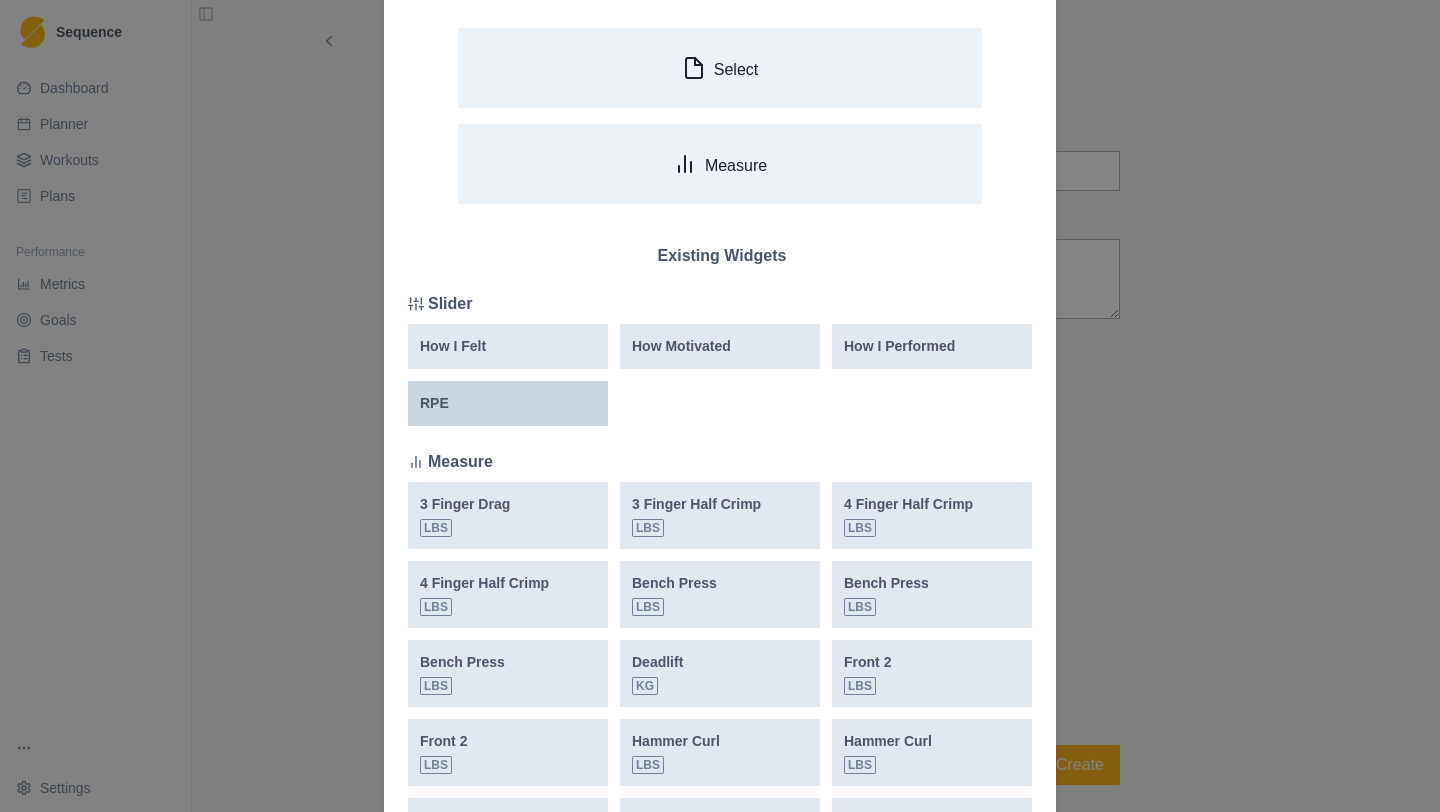 click on "RPE" at bounding box center (508, 403) 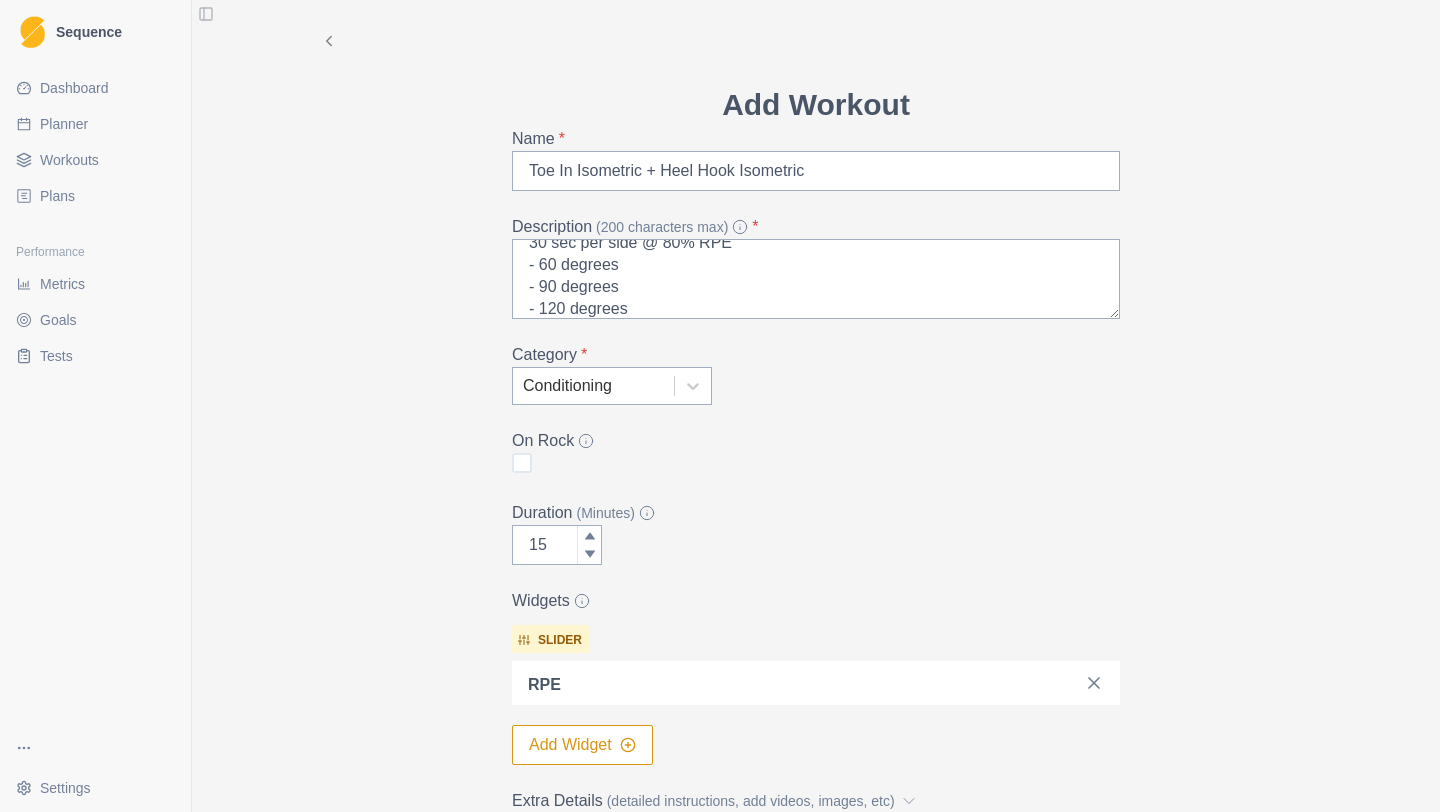scroll, scrollTop: 193, scrollLeft: 0, axis: vertical 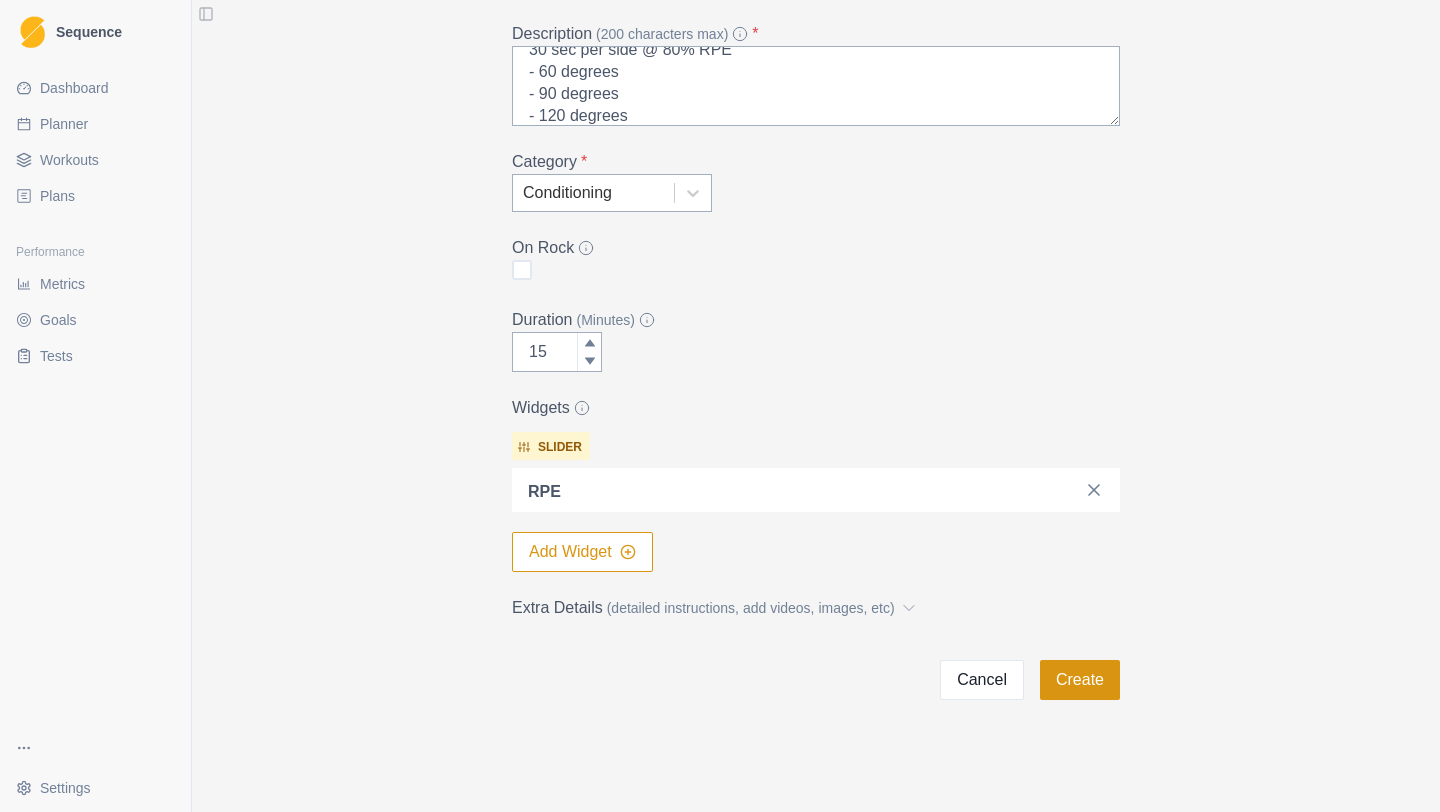 click on "Create" at bounding box center [1080, 680] 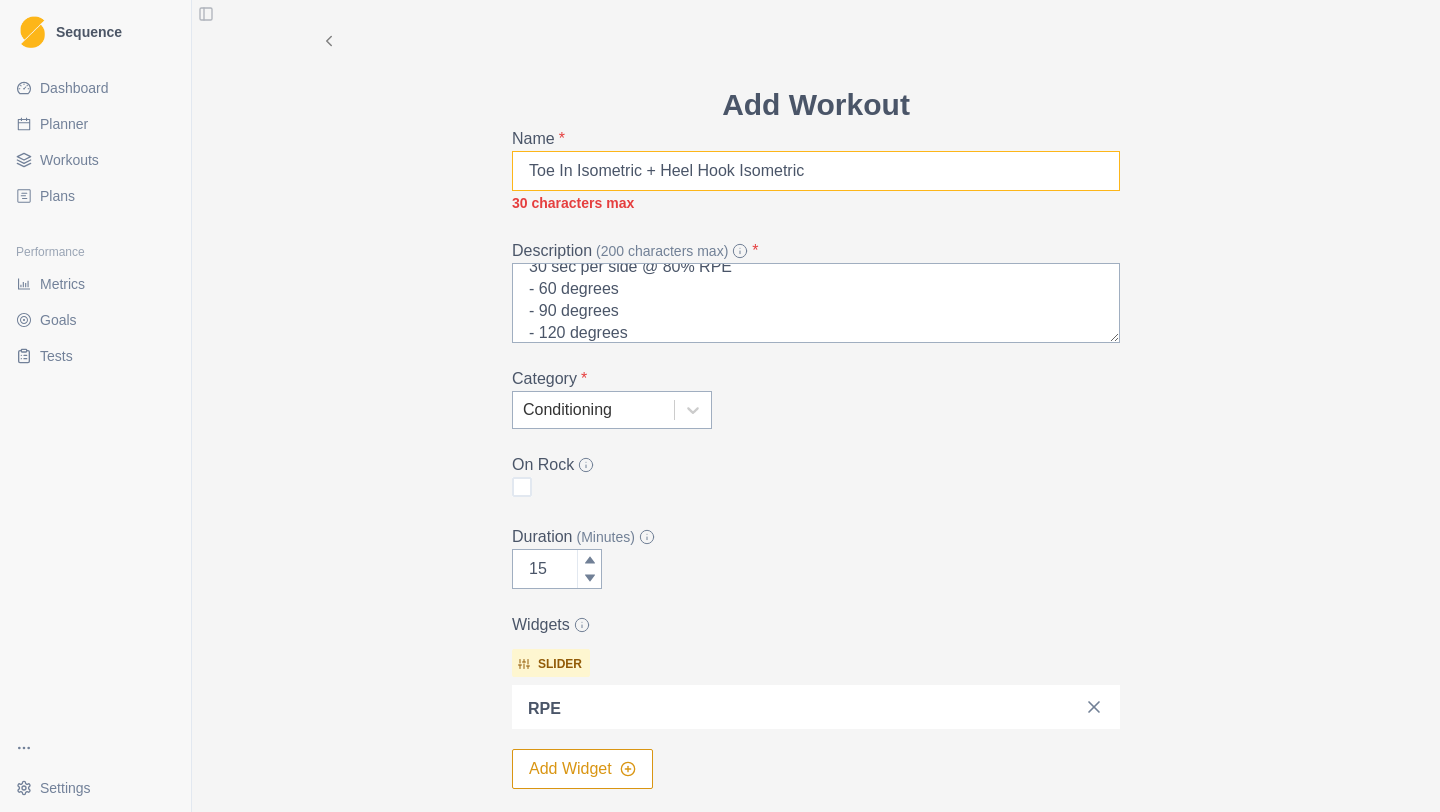 drag, startPoint x: 699, startPoint y: 173, endPoint x: 563, endPoint y: 169, distance: 136.0588 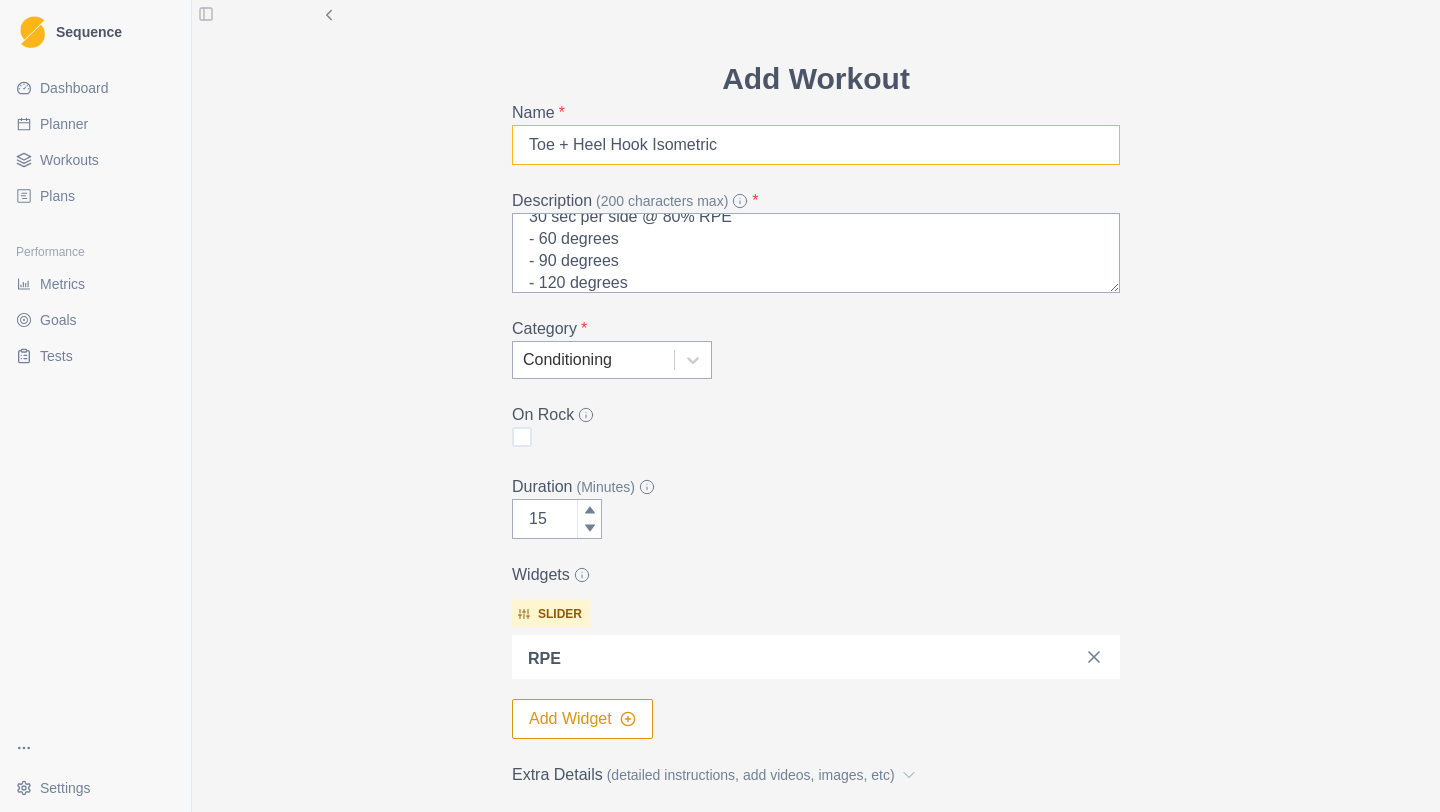 scroll, scrollTop: 9, scrollLeft: 0, axis: vertical 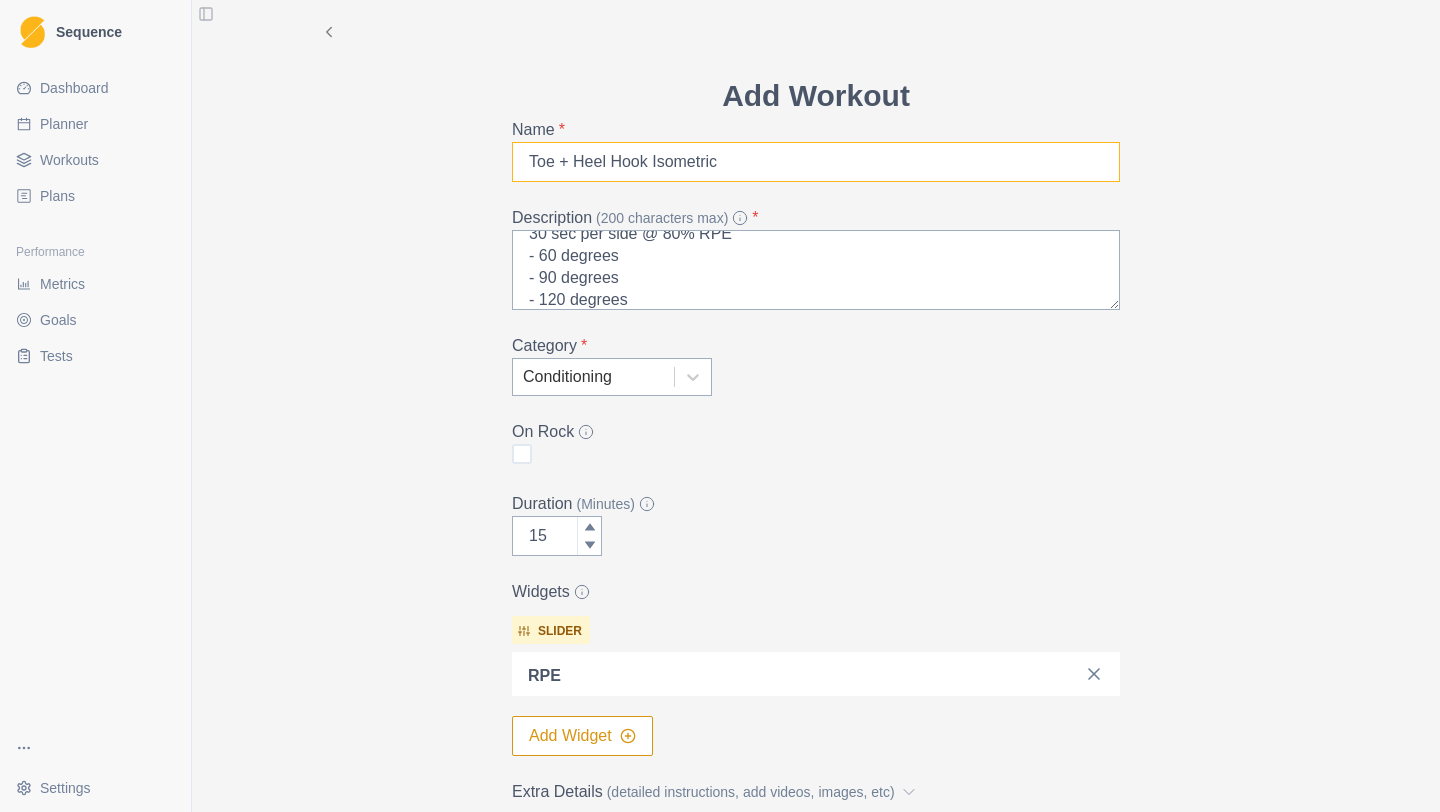 drag, startPoint x: 653, startPoint y: 166, endPoint x: 612, endPoint y: 165, distance: 41.01219 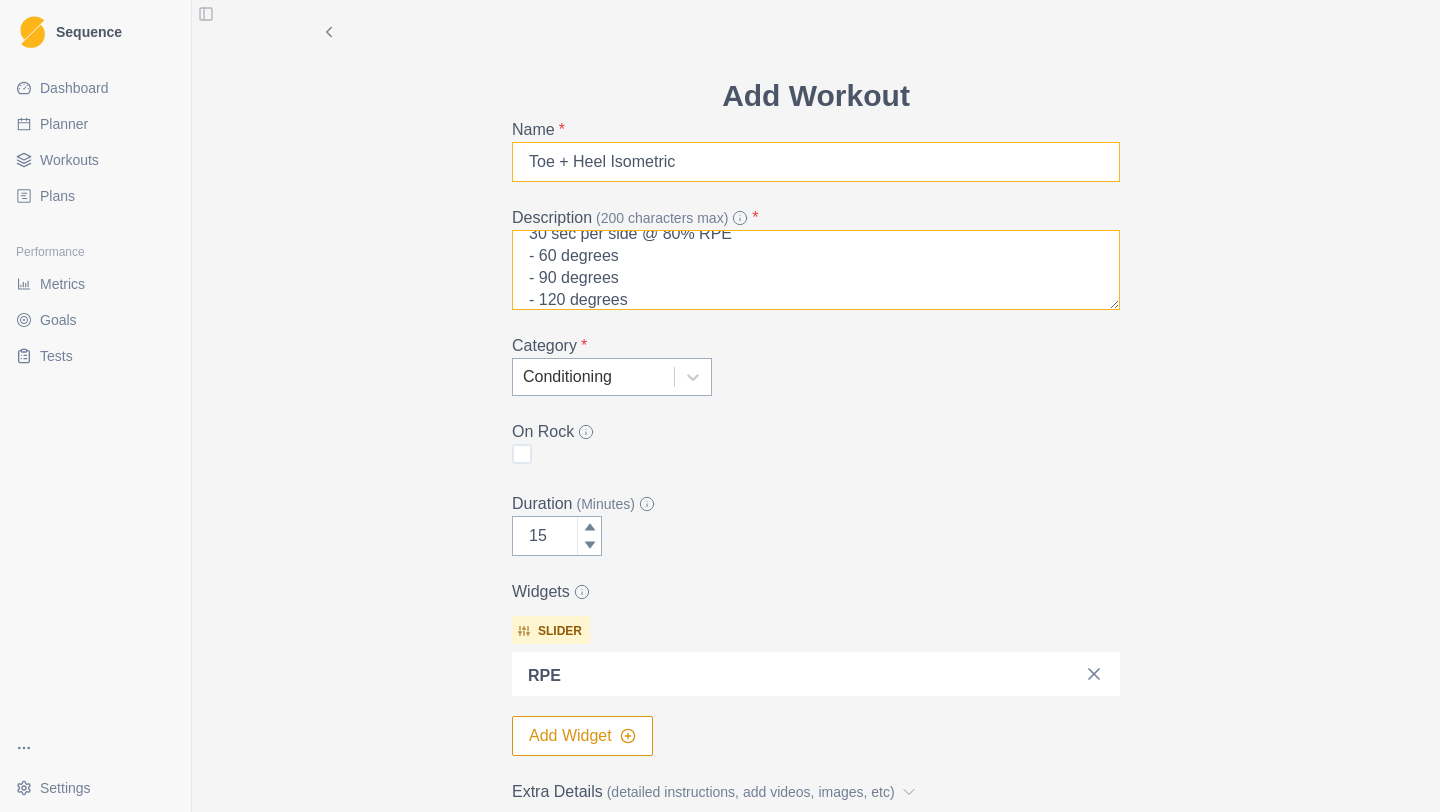 scroll, scrollTop: 26, scrollLeft: 0, axis: vertical 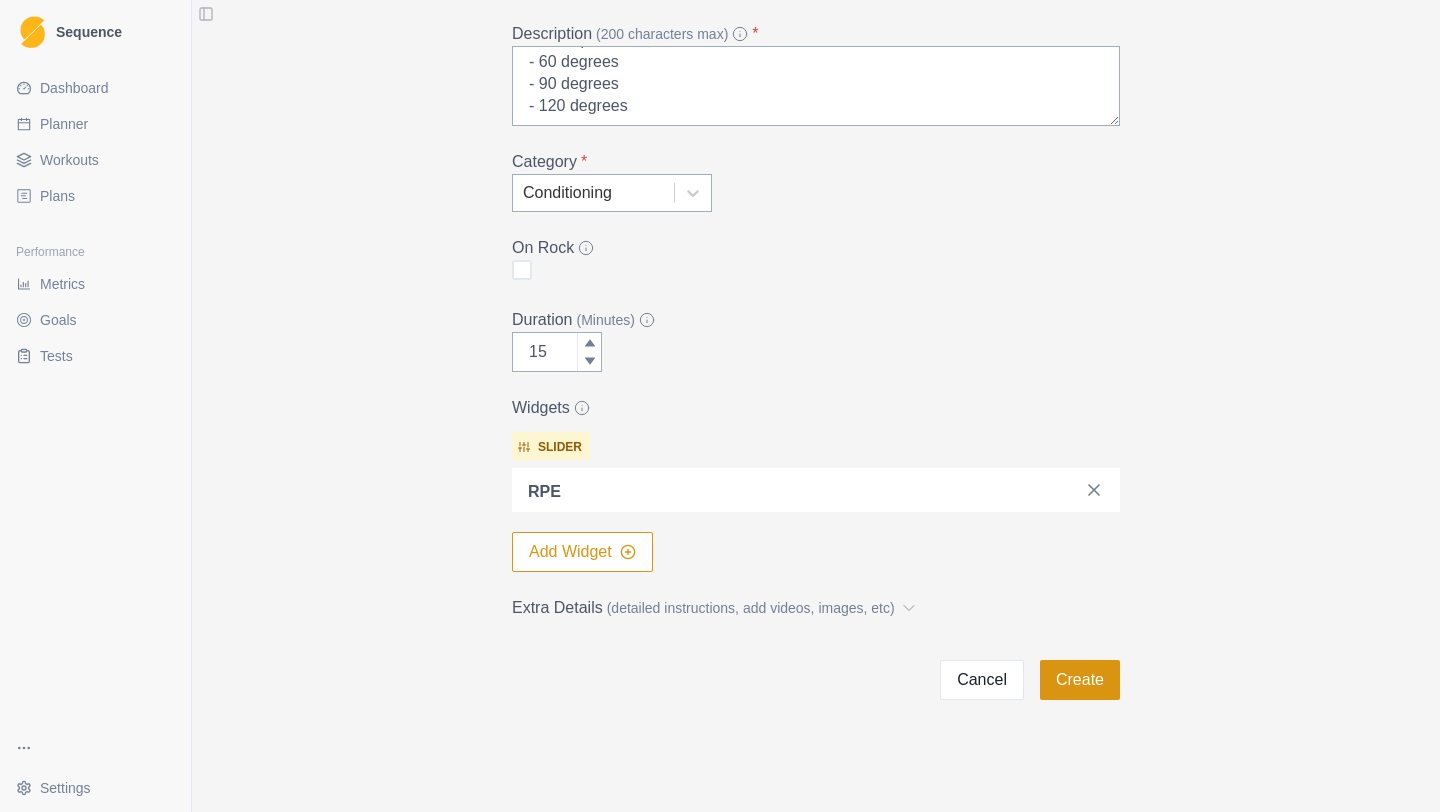 type on "Toe + Heel Isometric" 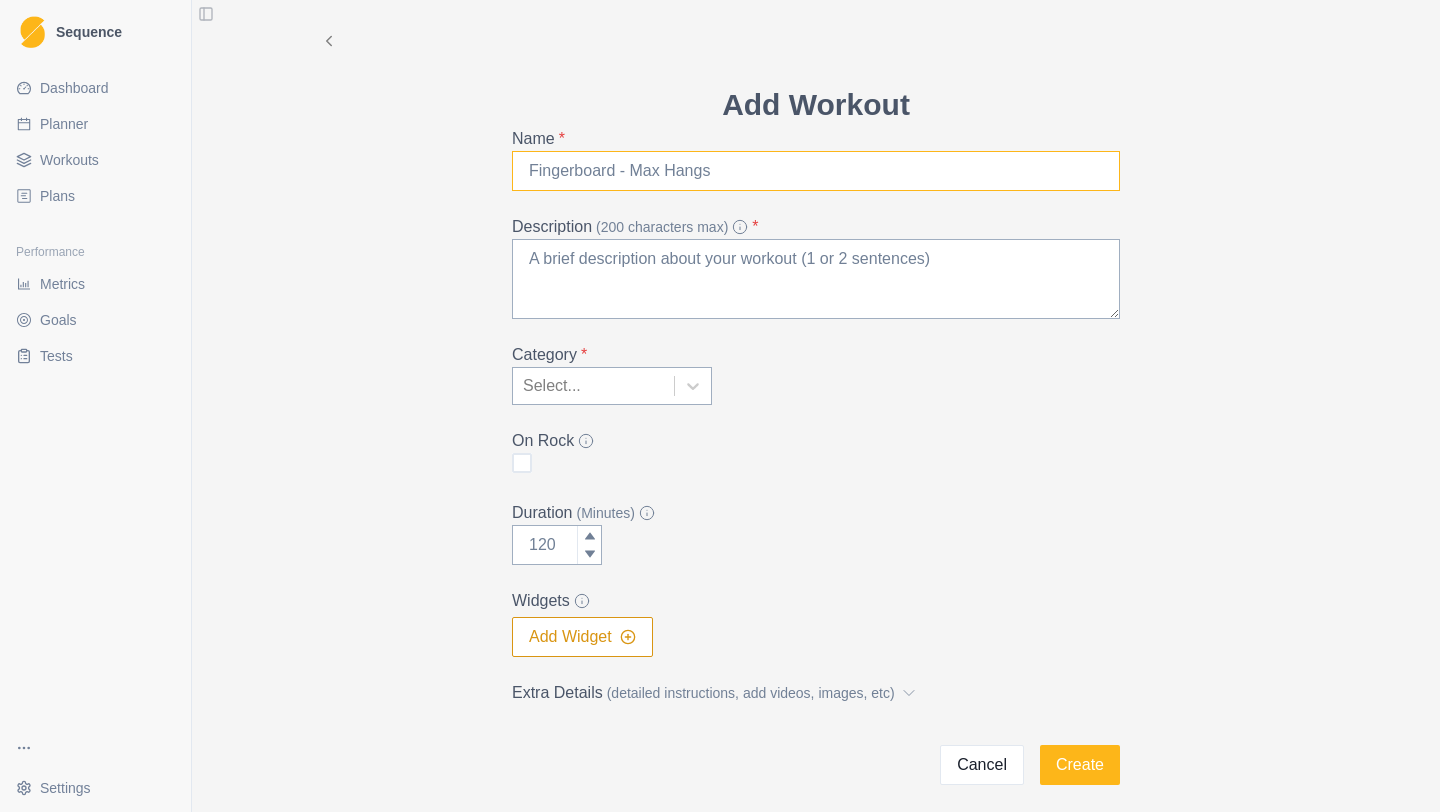 click on "Name *" at bounding box center (816, 171) 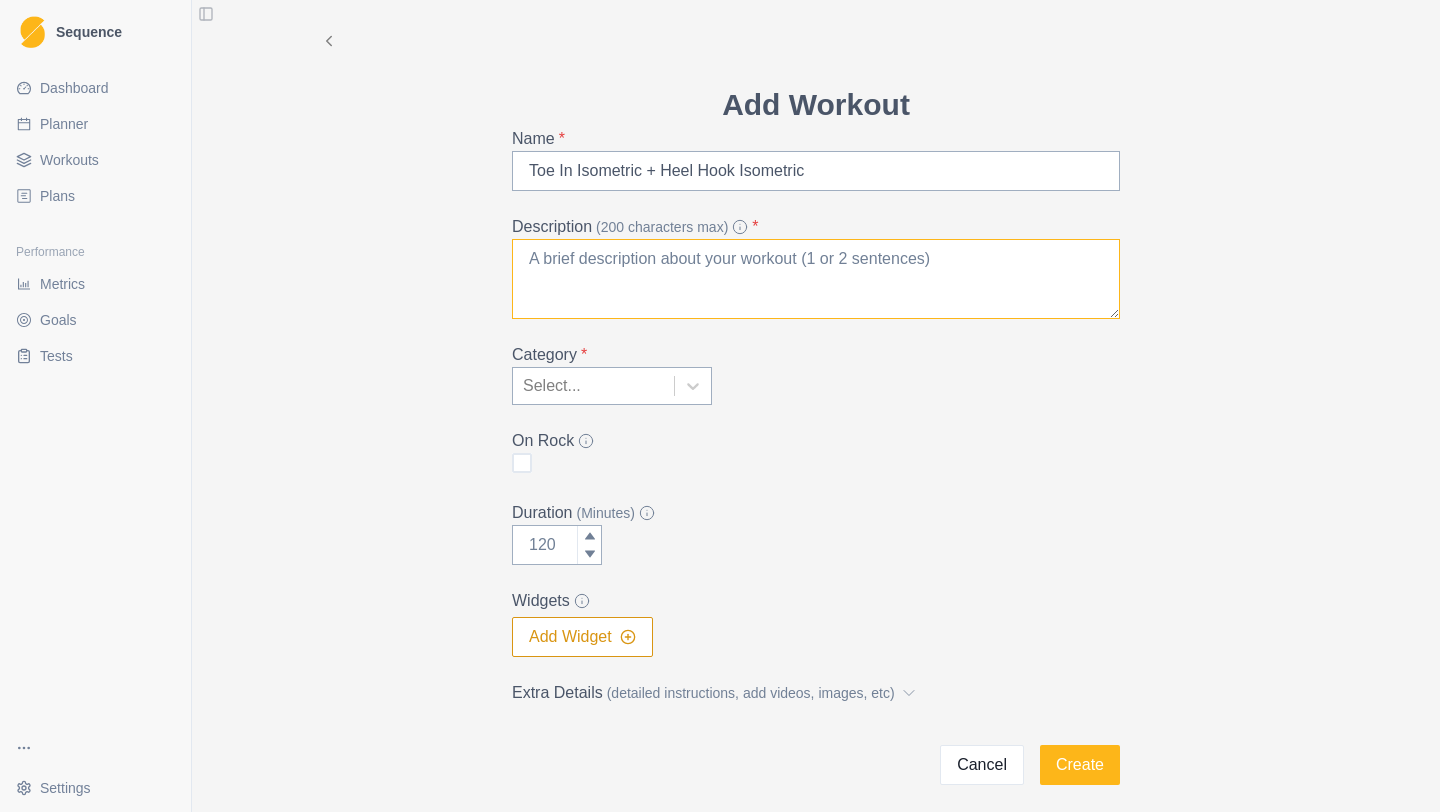 click on "Description   (200 characters max) *" at bounding box center (816, 279) 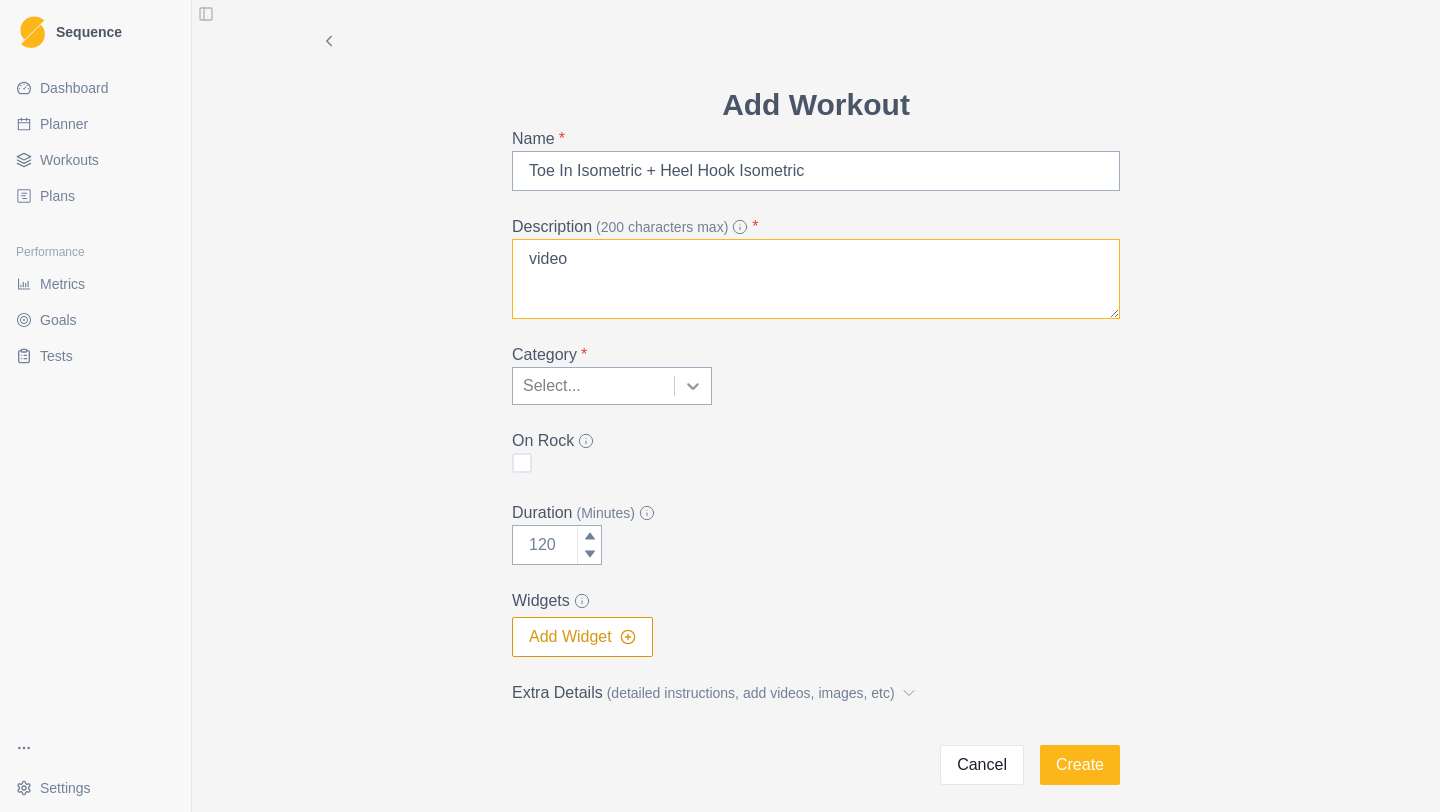 type on "video" 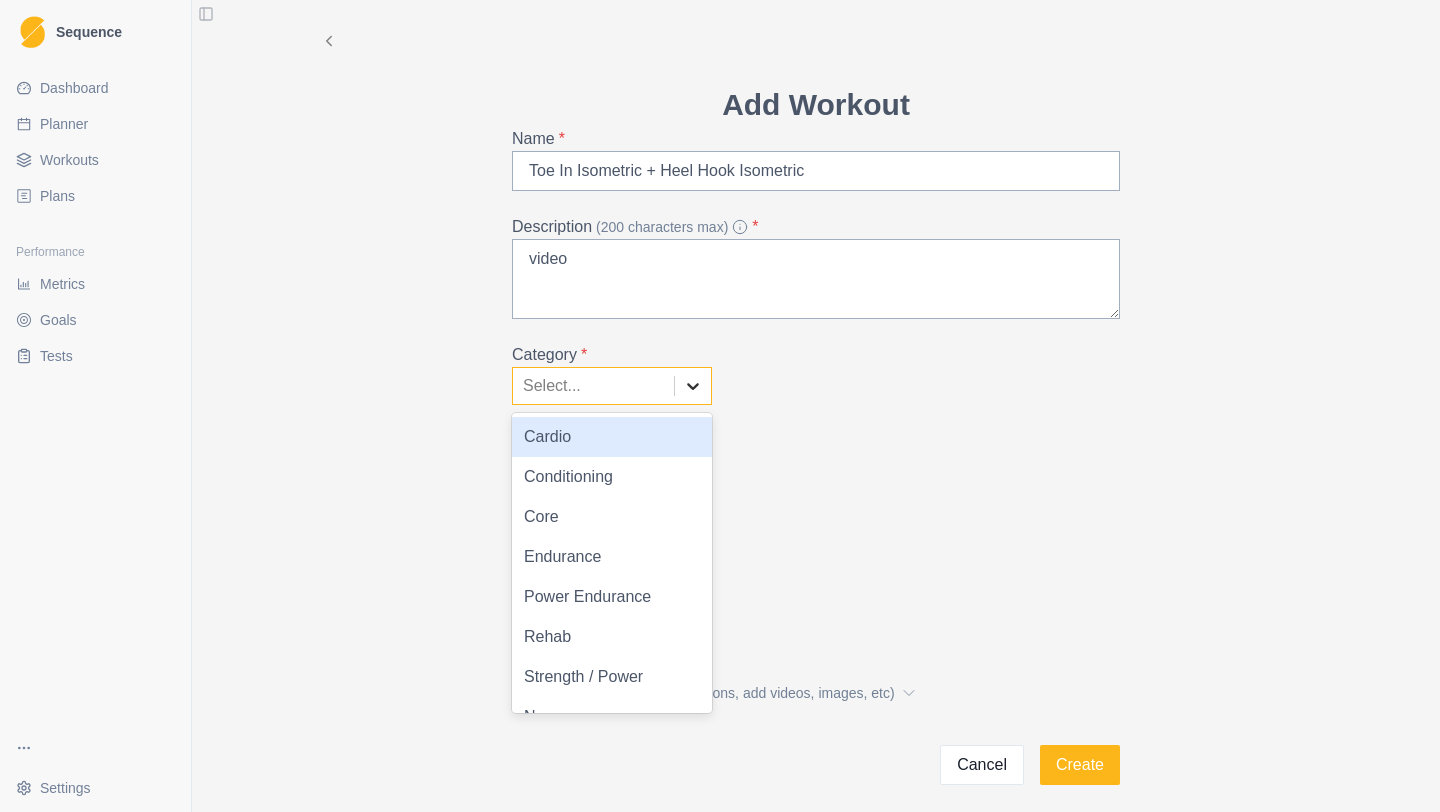 click 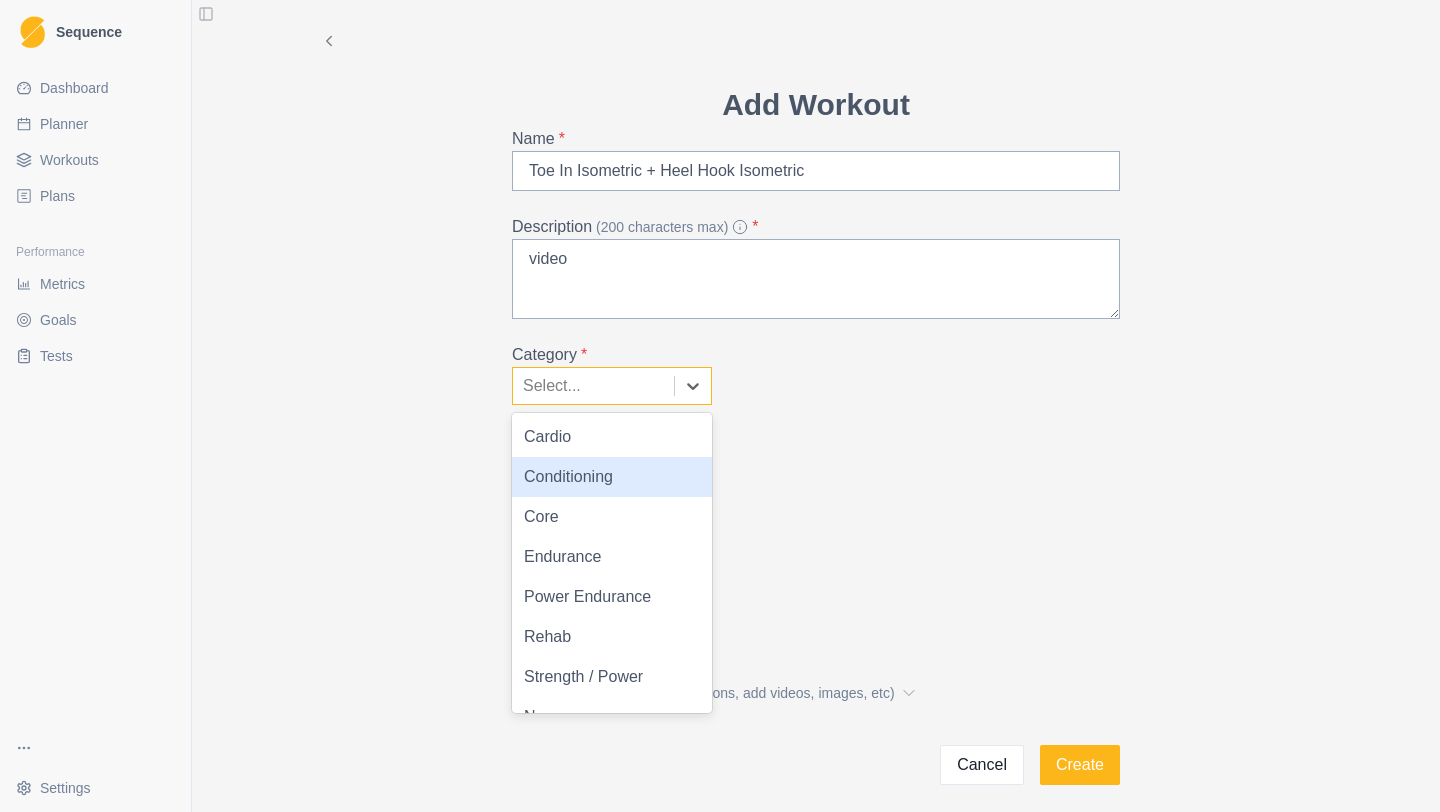 click on "Conditioning" at bounding box center (612, 477) 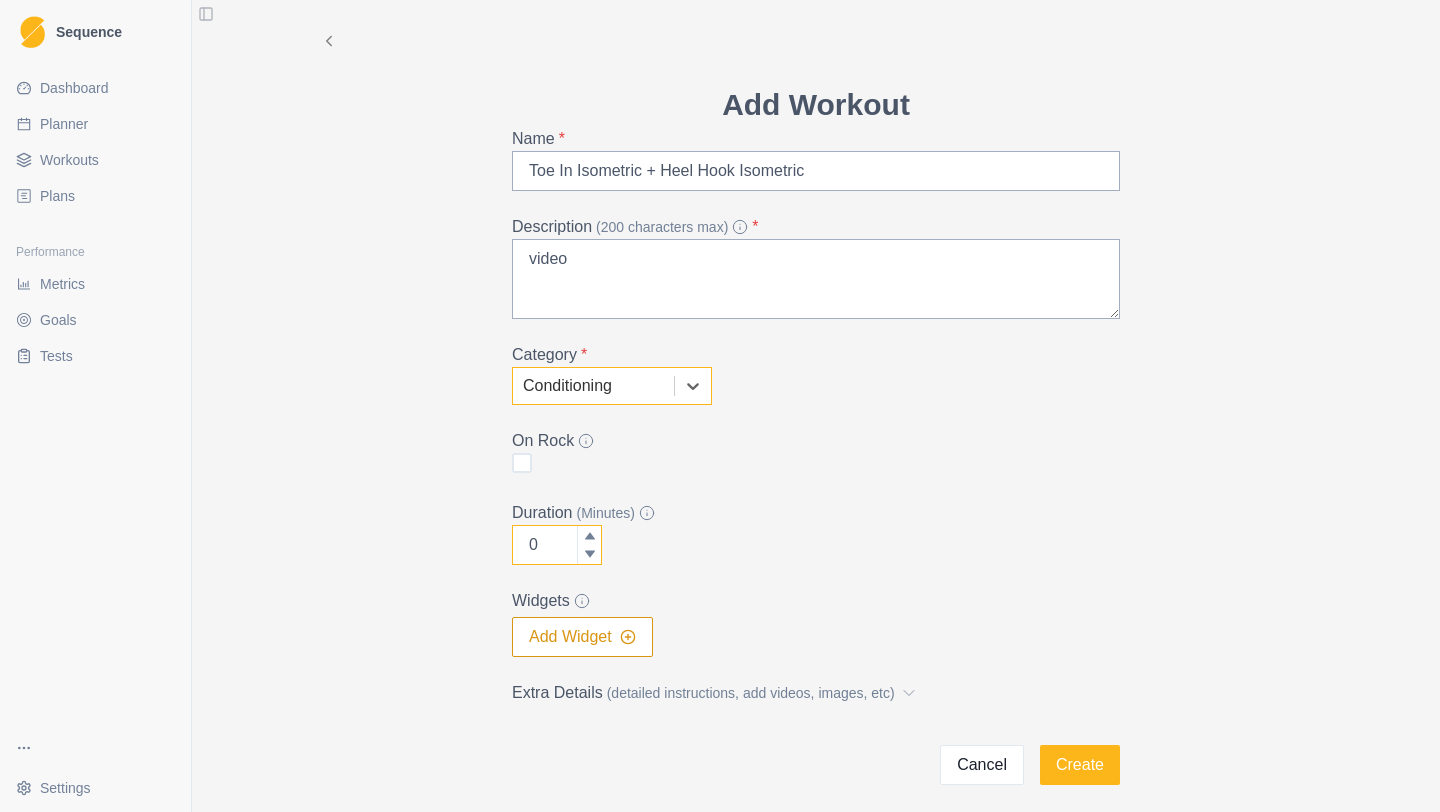 click 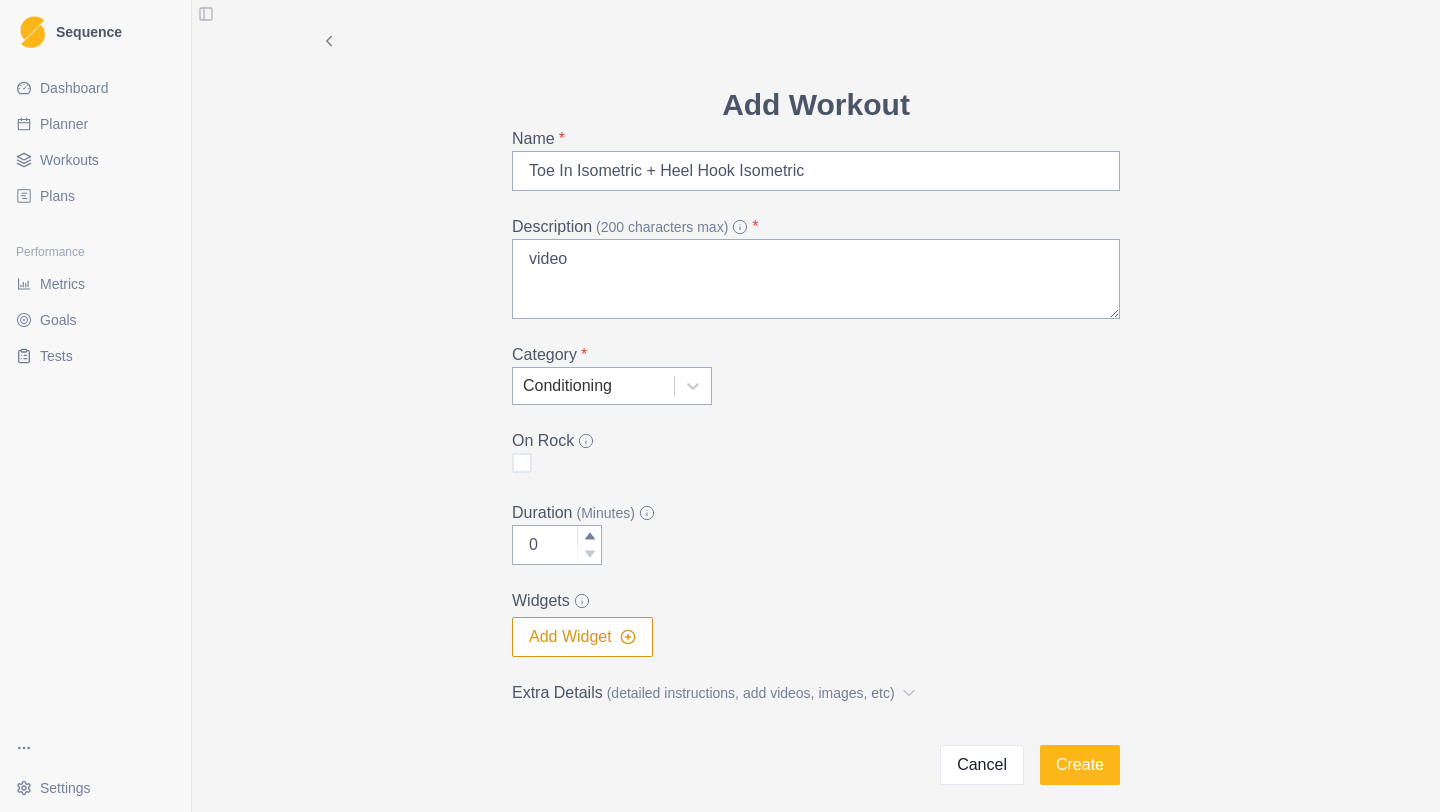 click 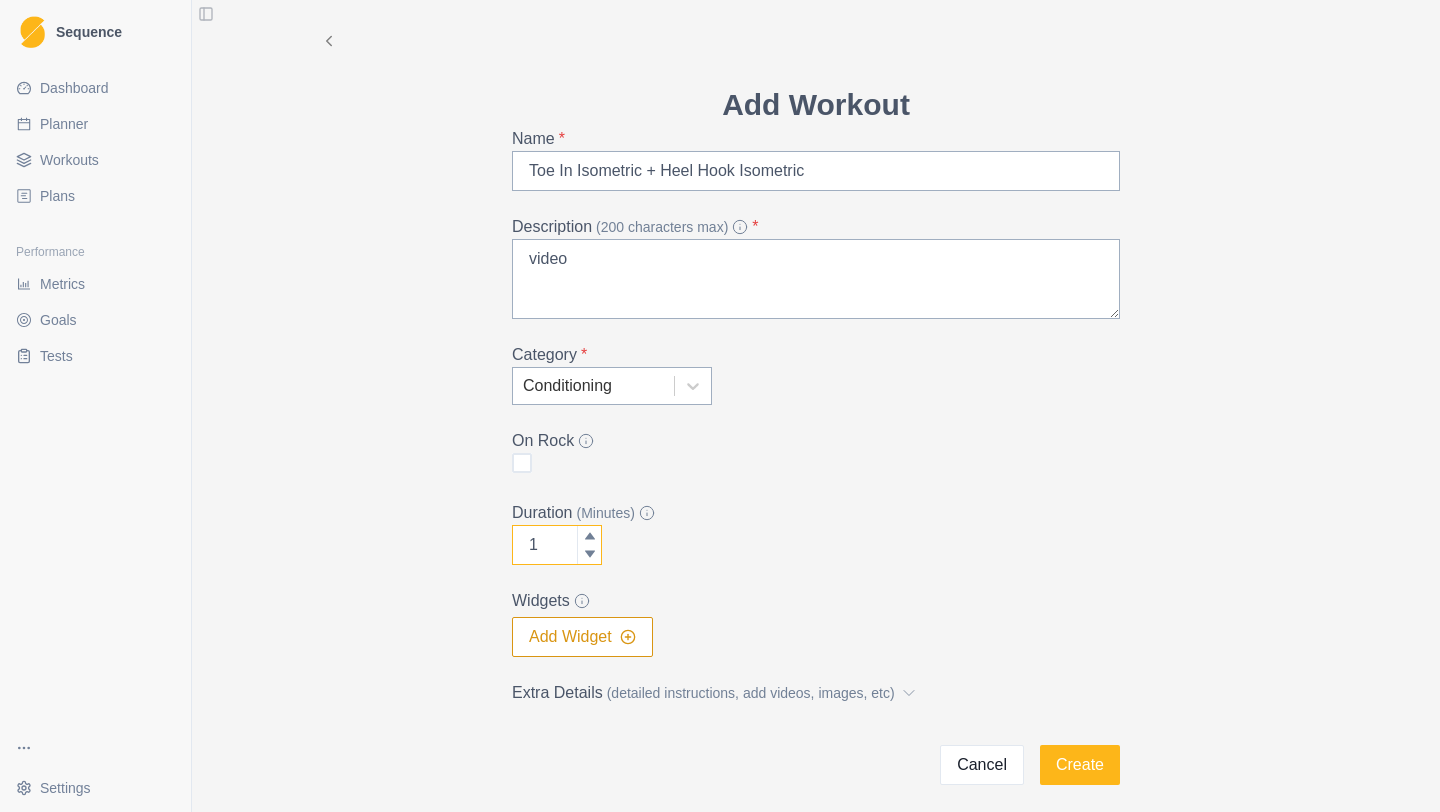 click 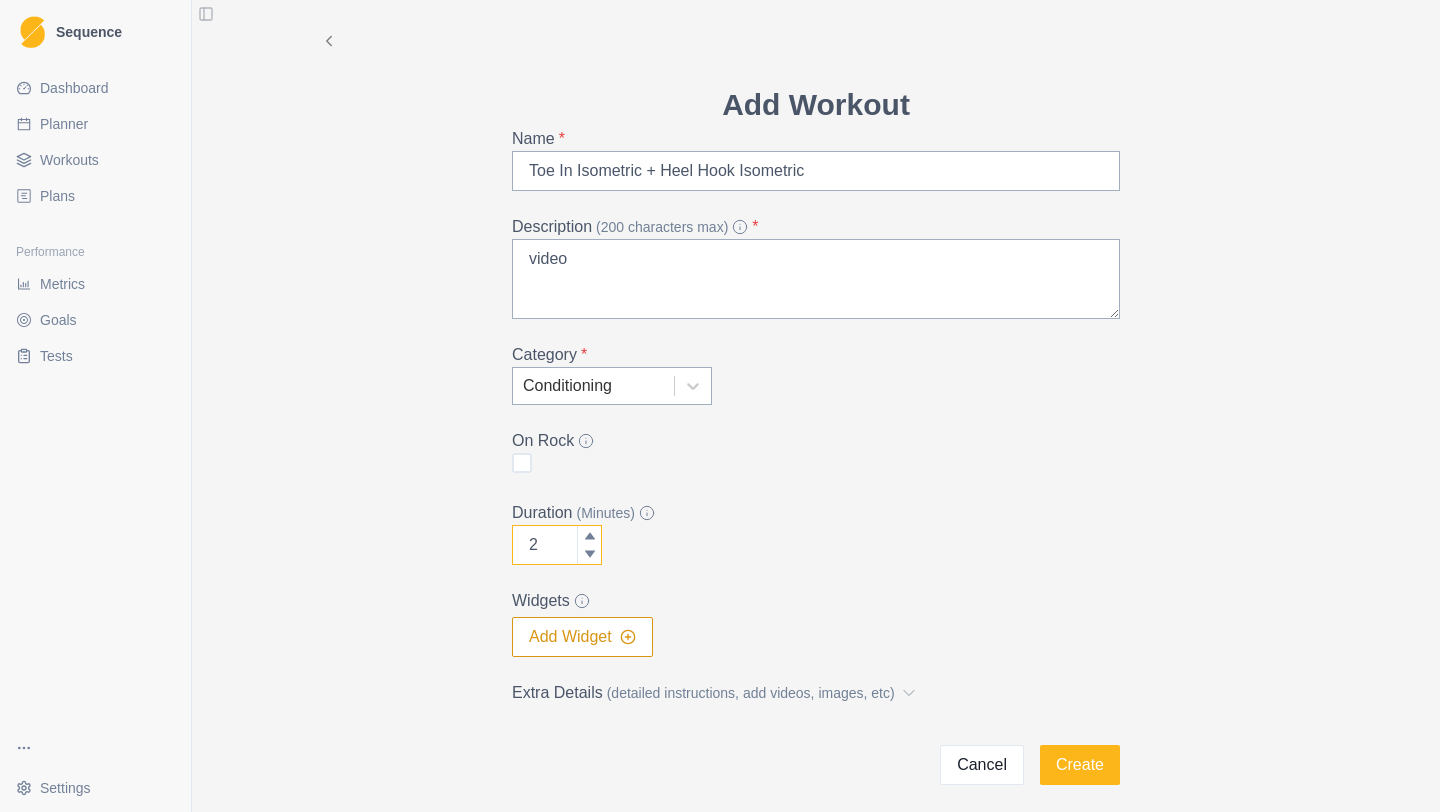 click 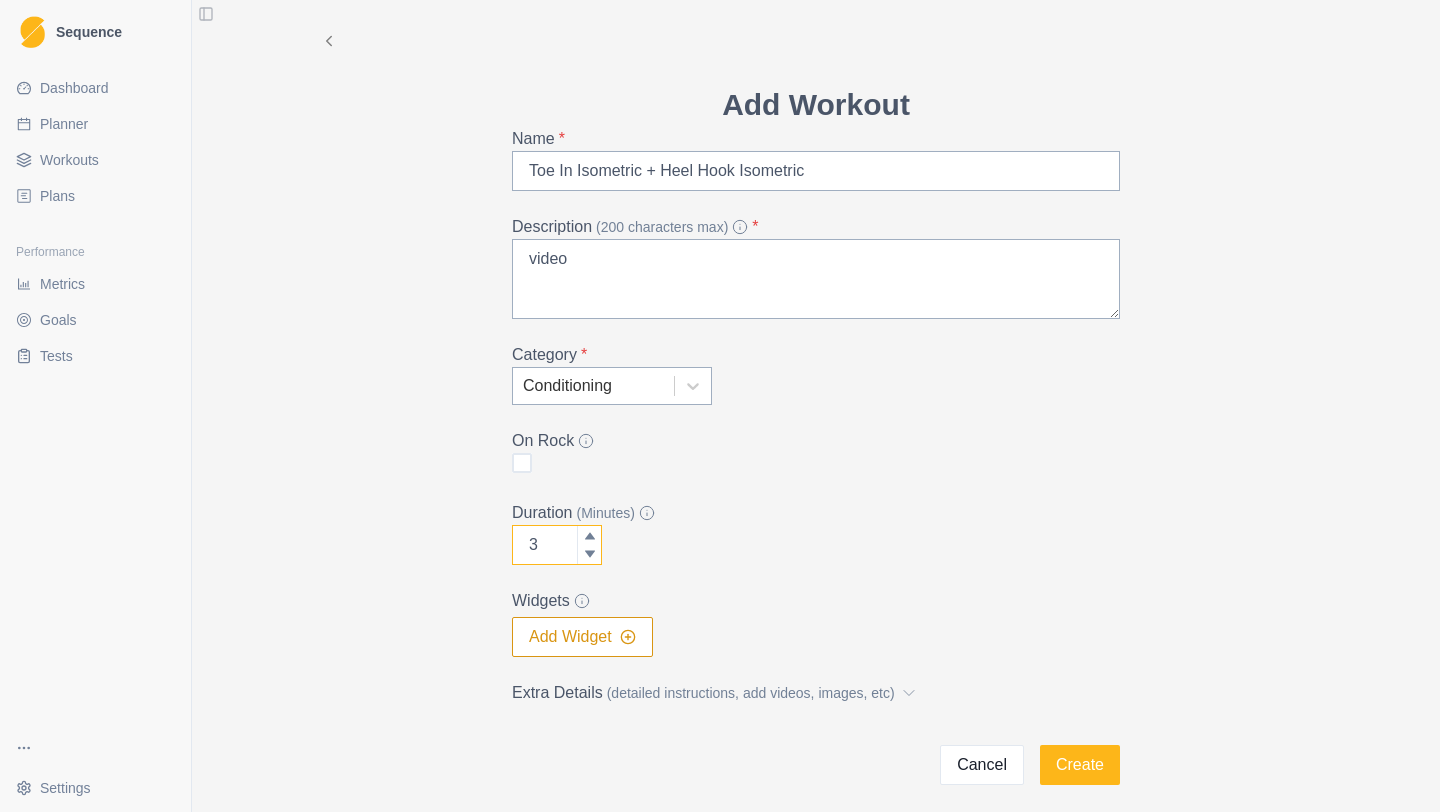 click 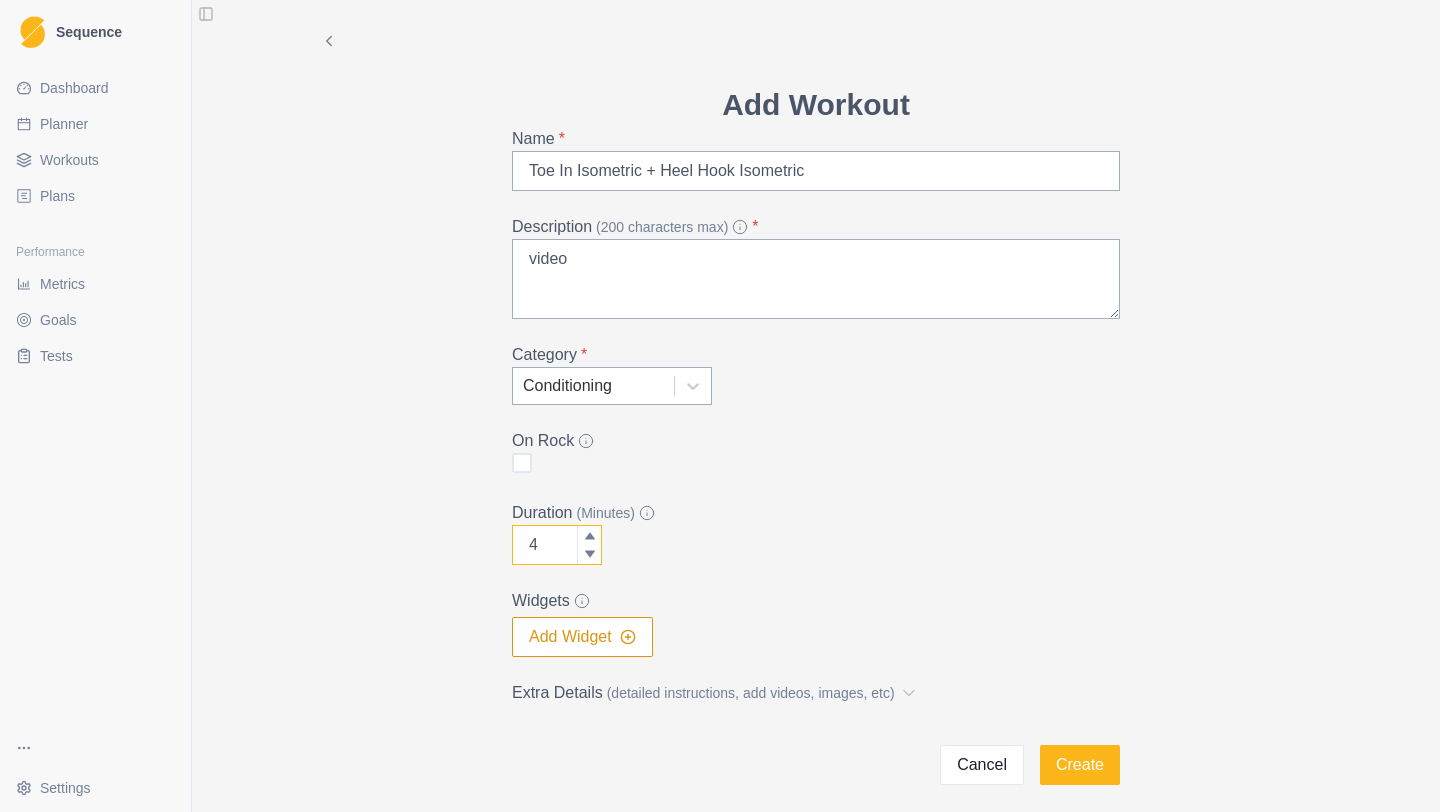 click 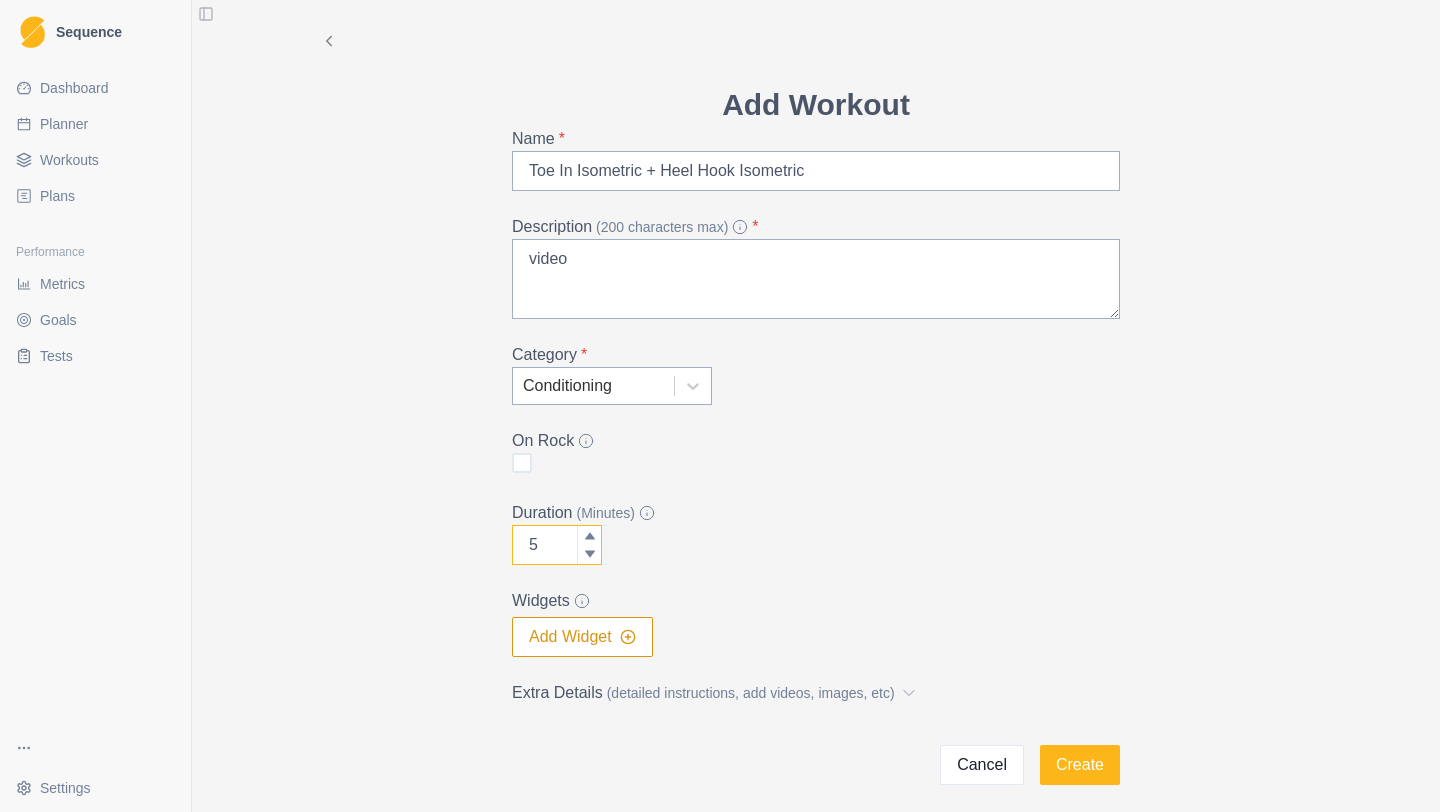 click 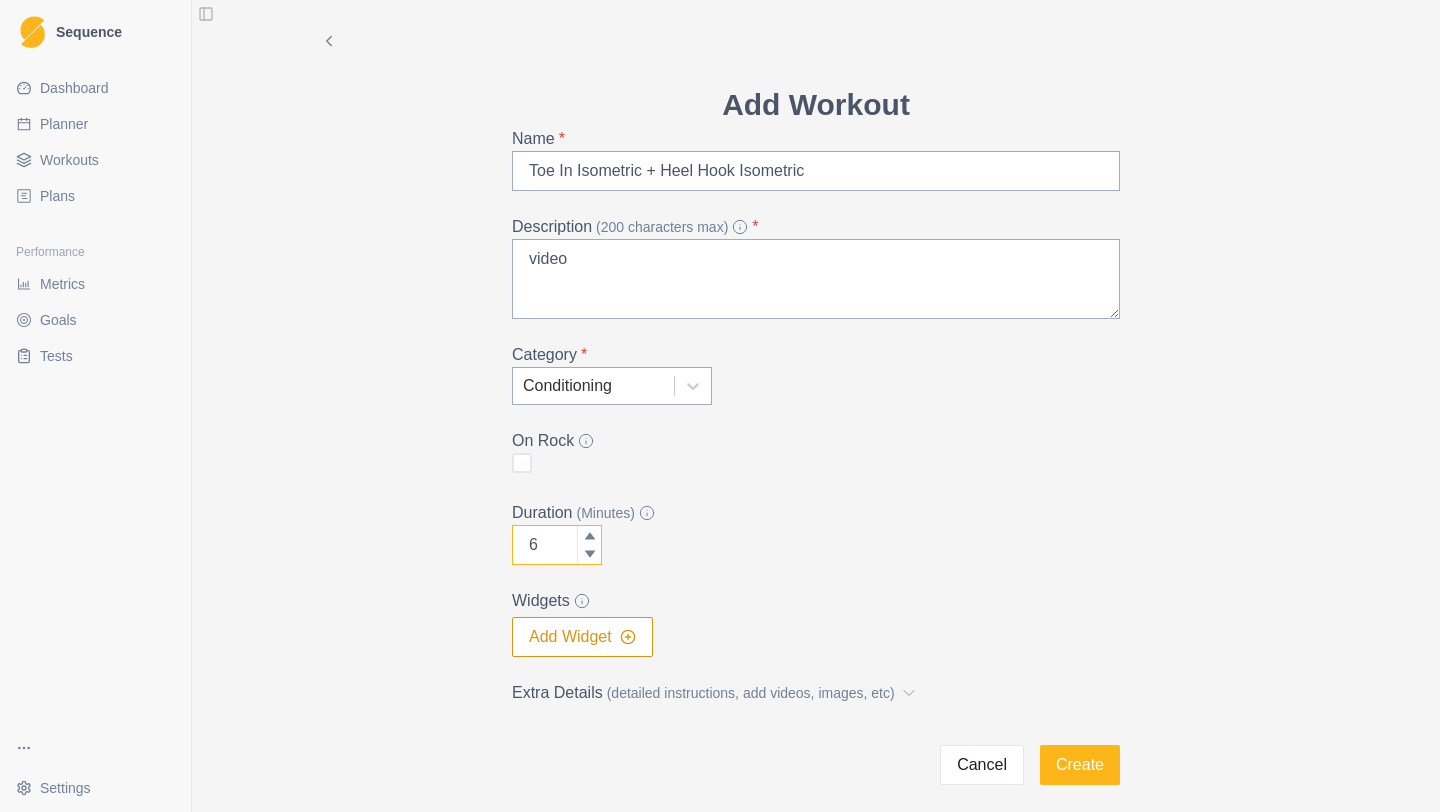 click 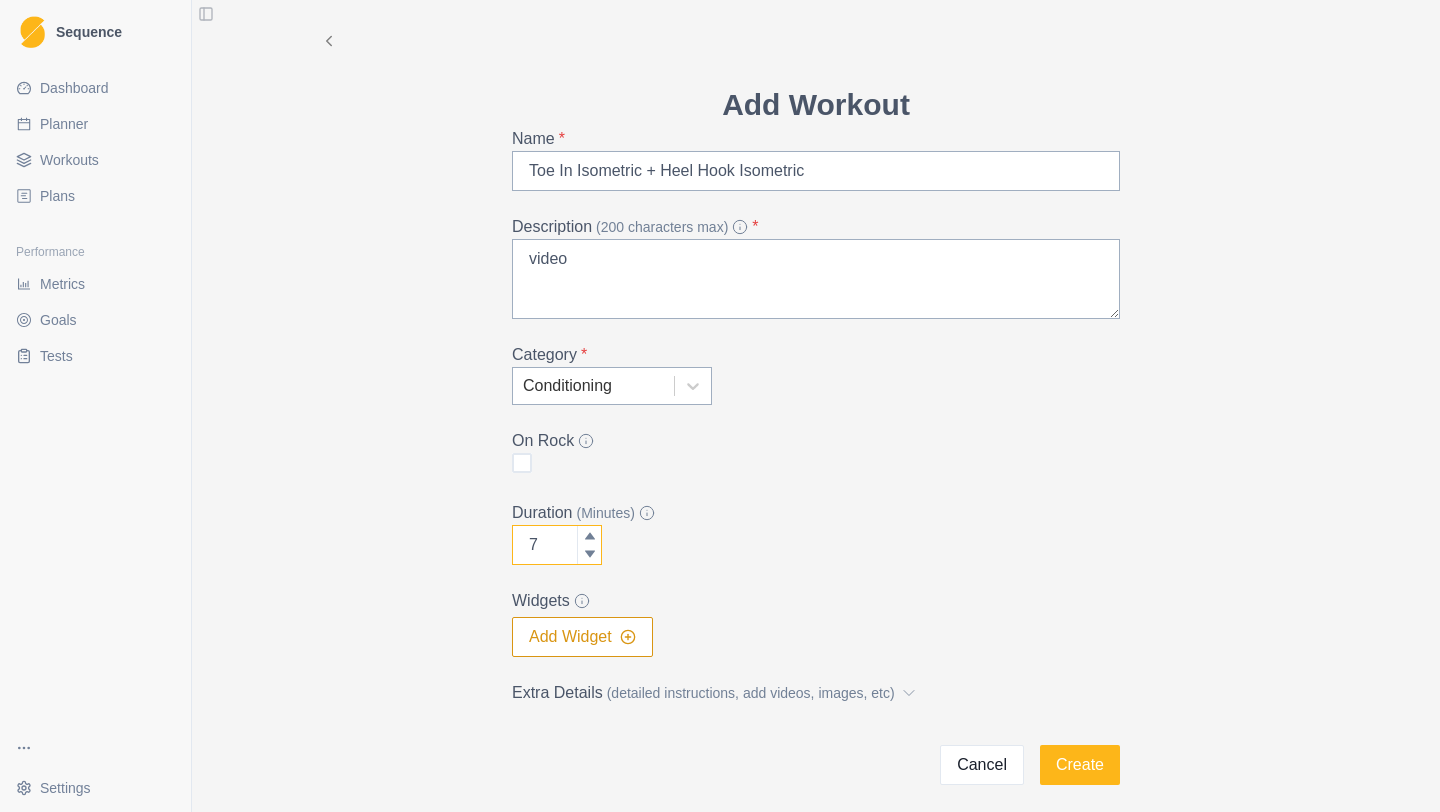 click 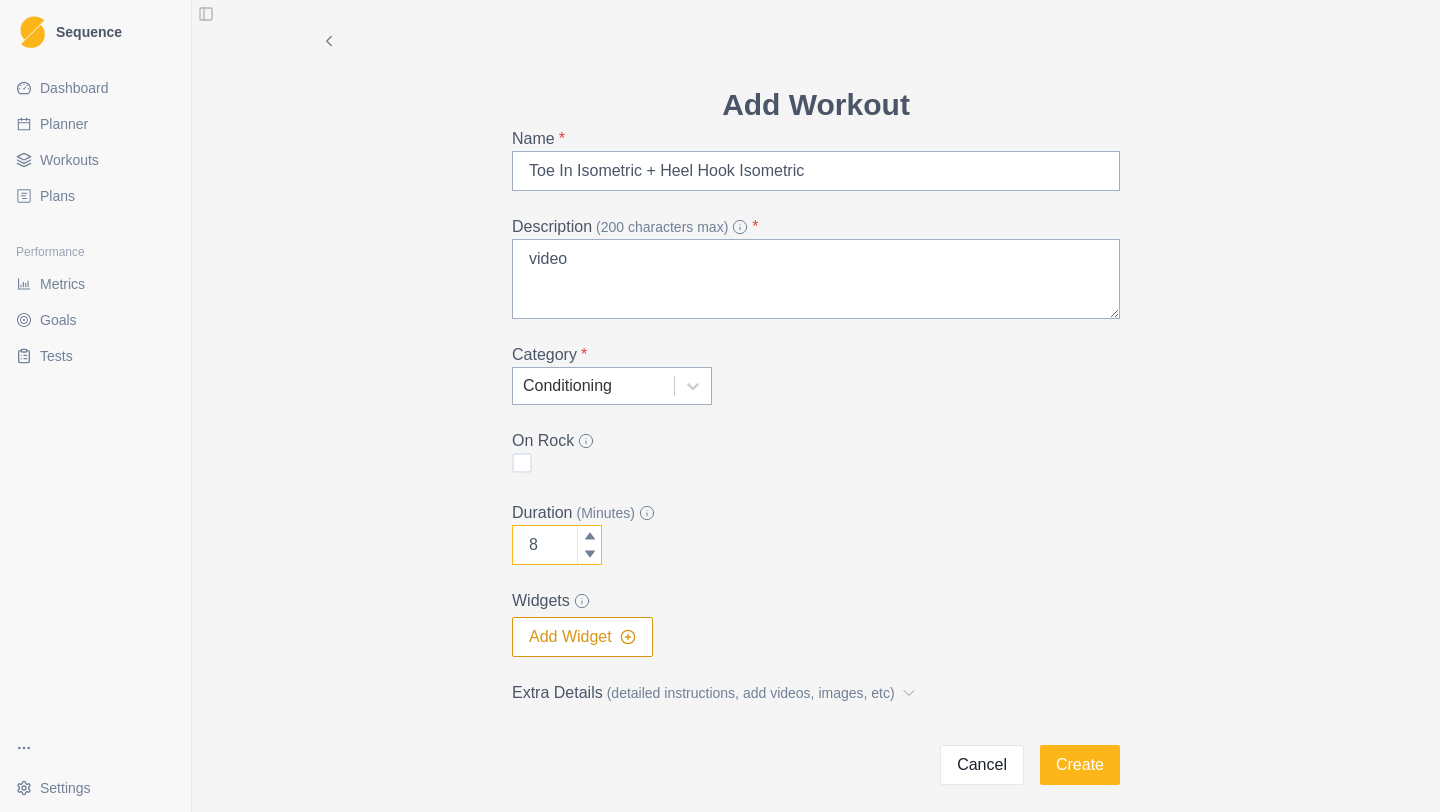 click 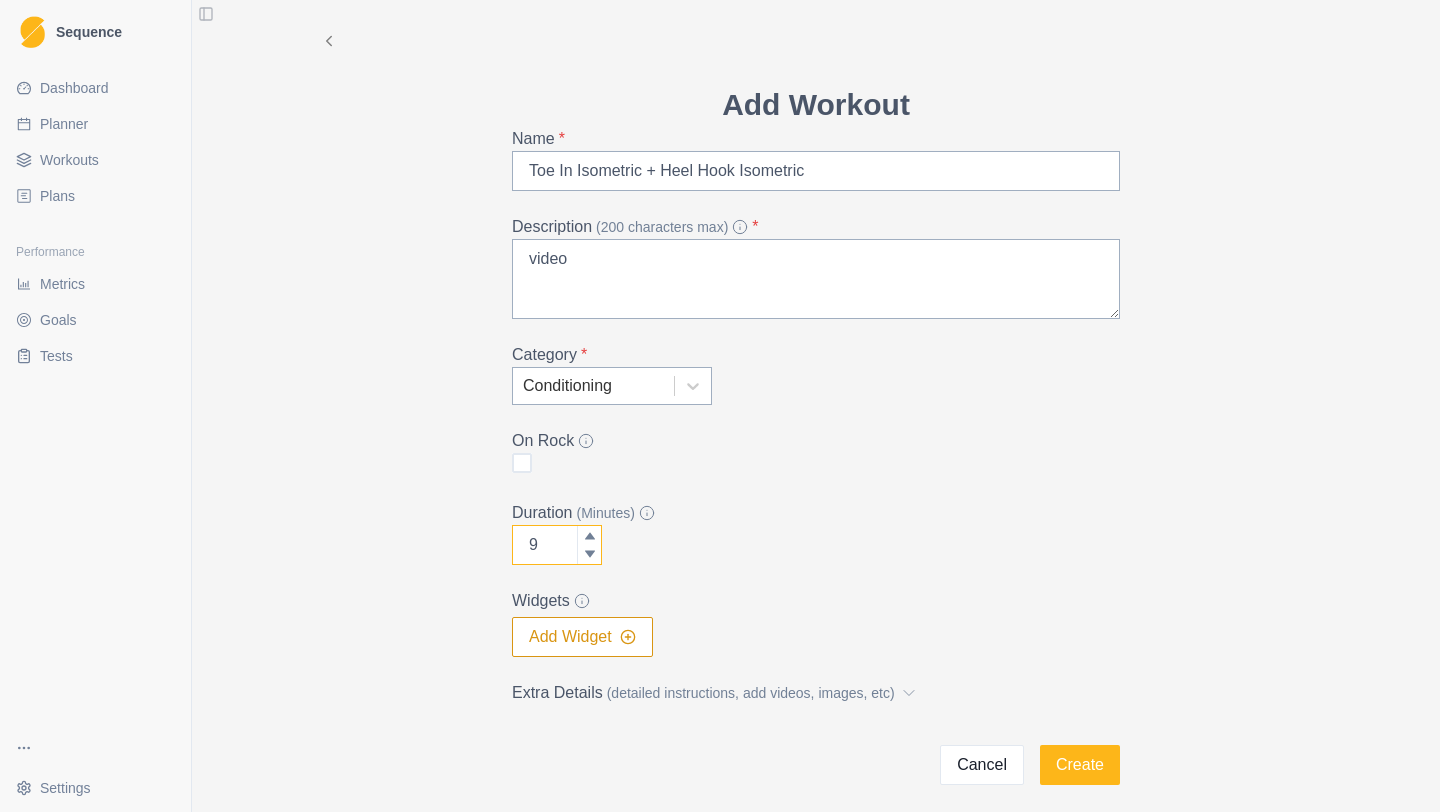 click 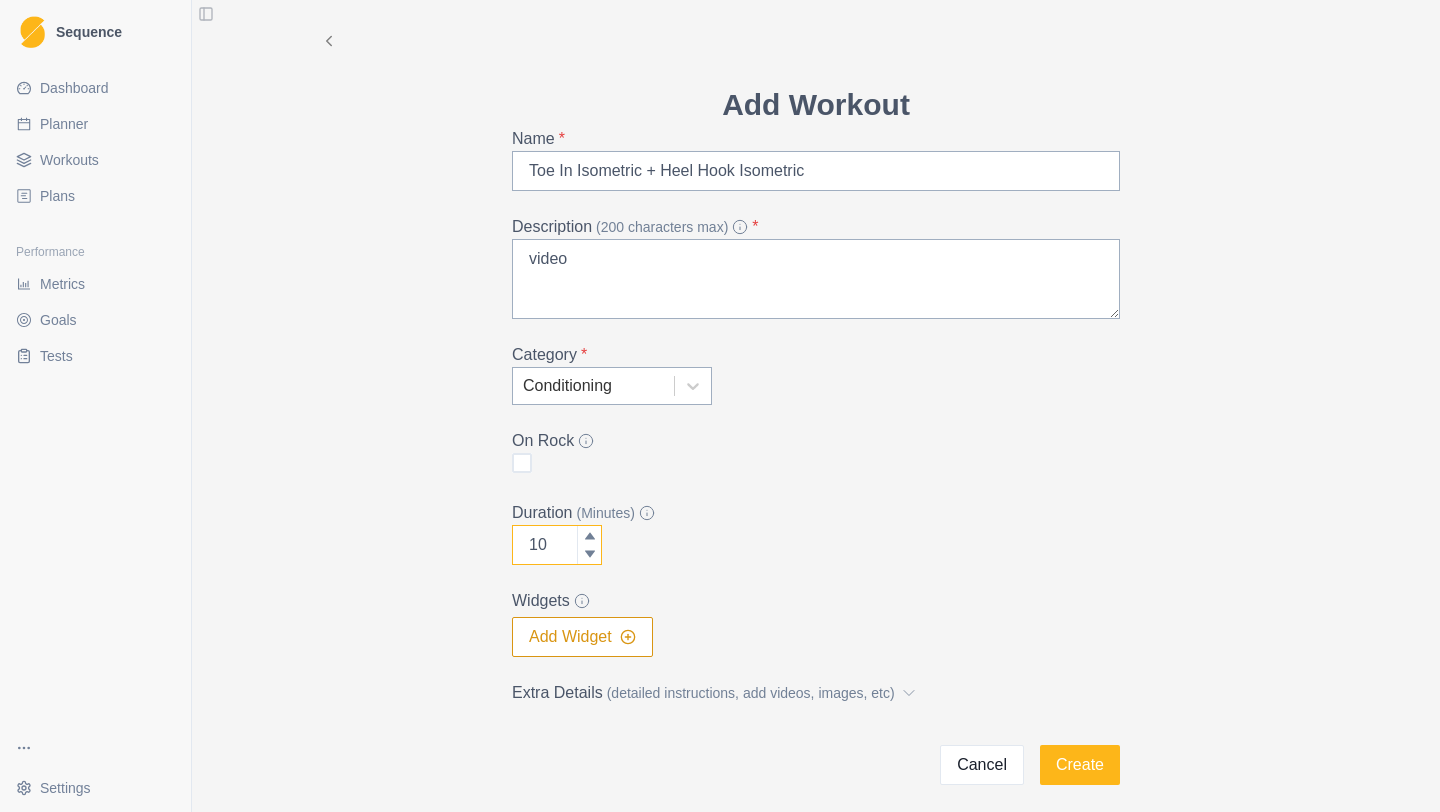 click 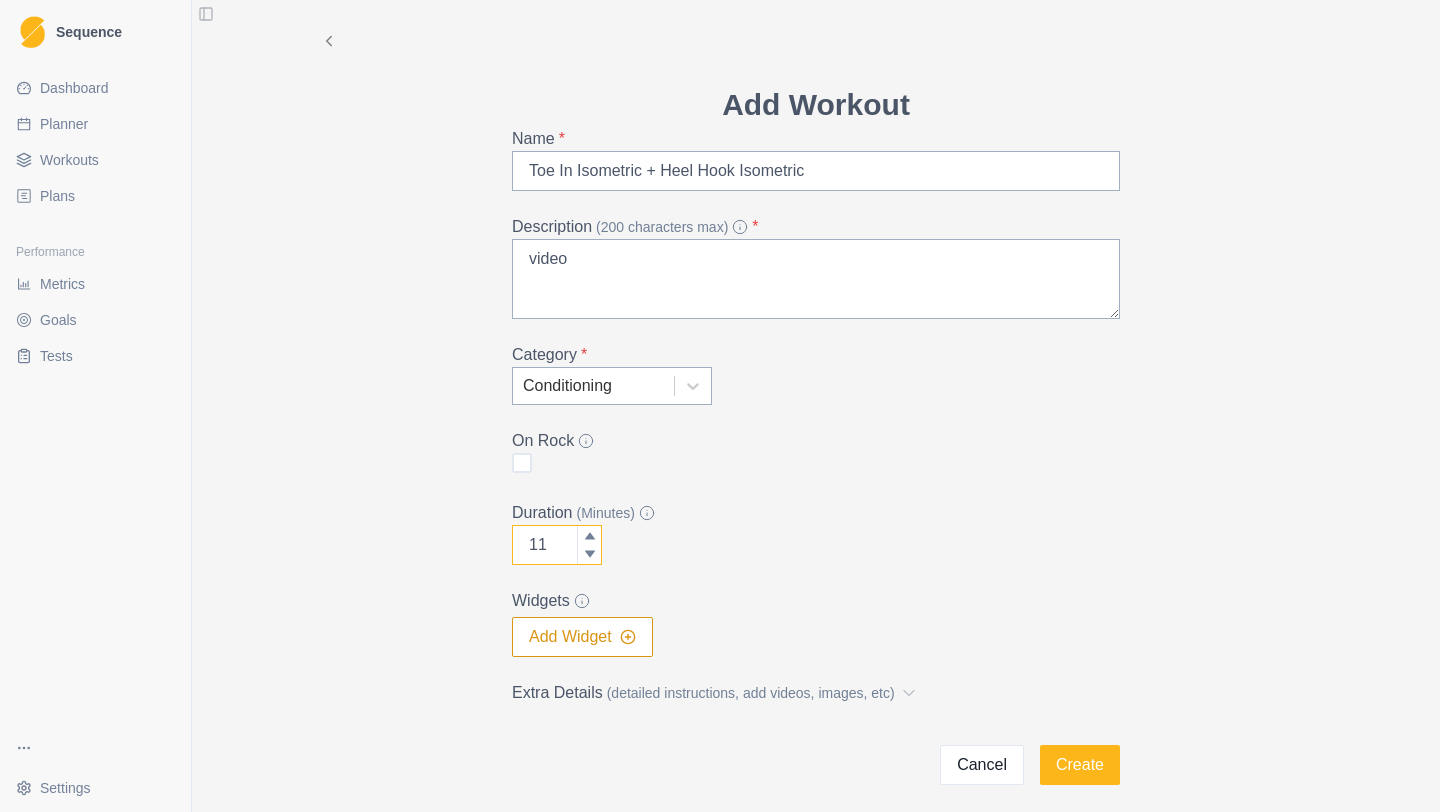 click 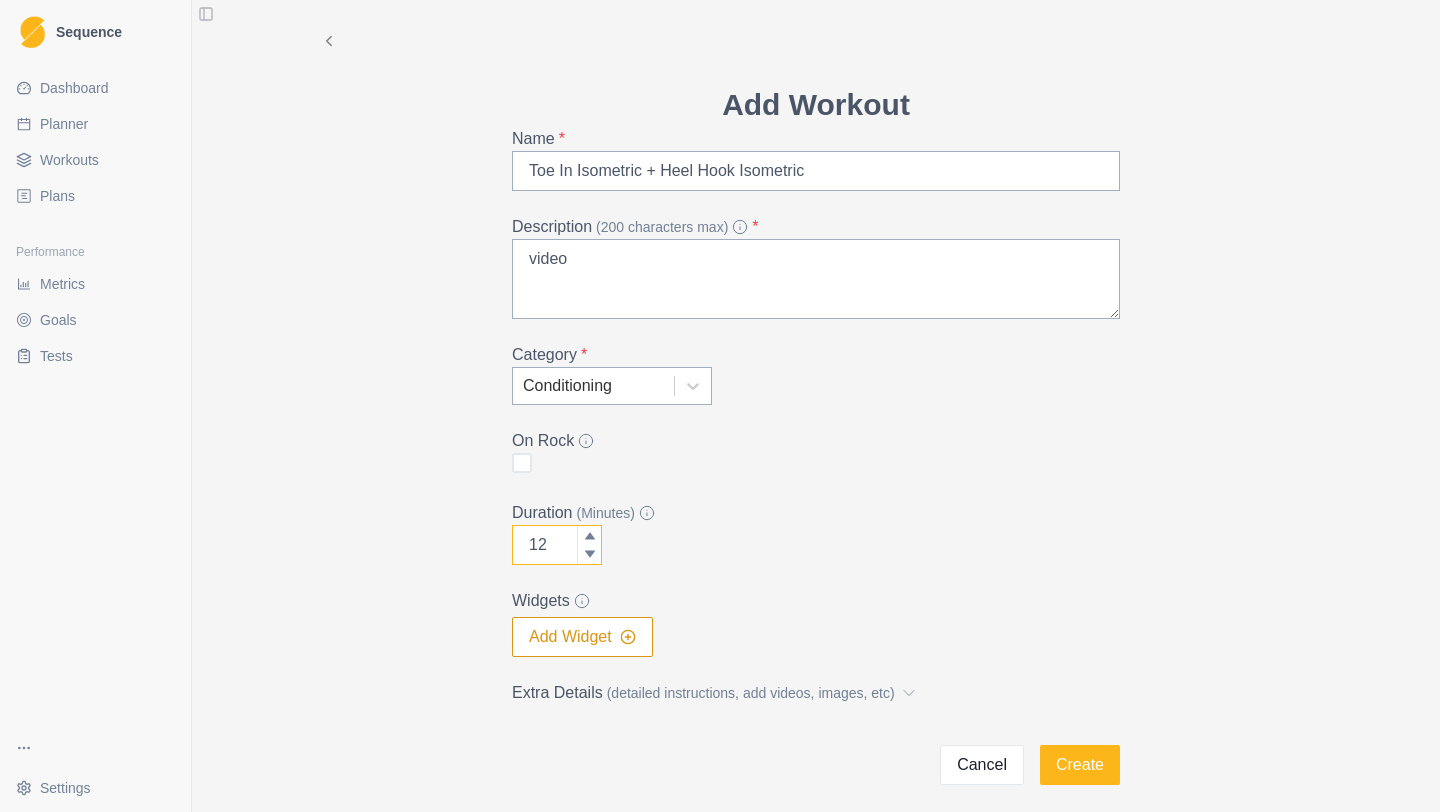 click 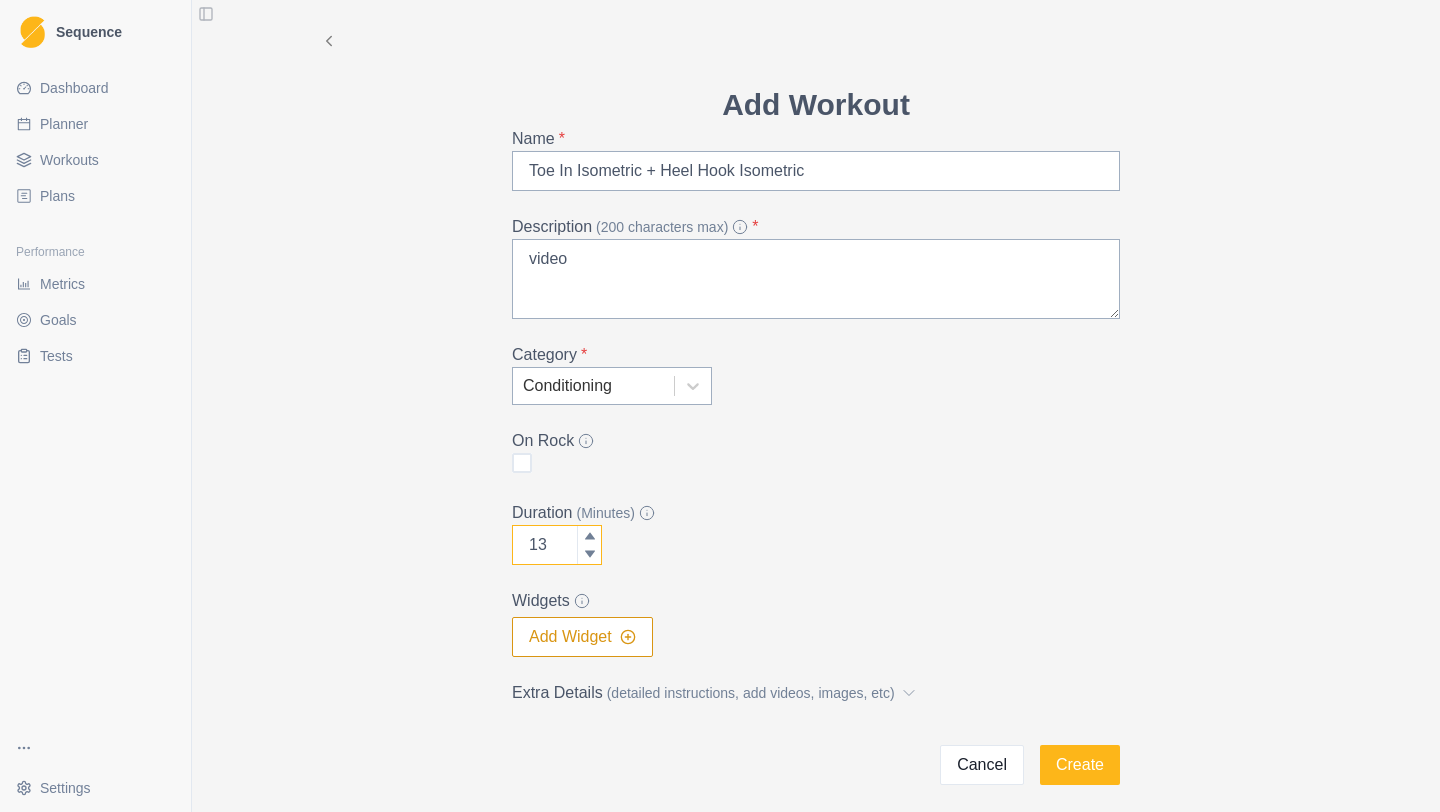 click 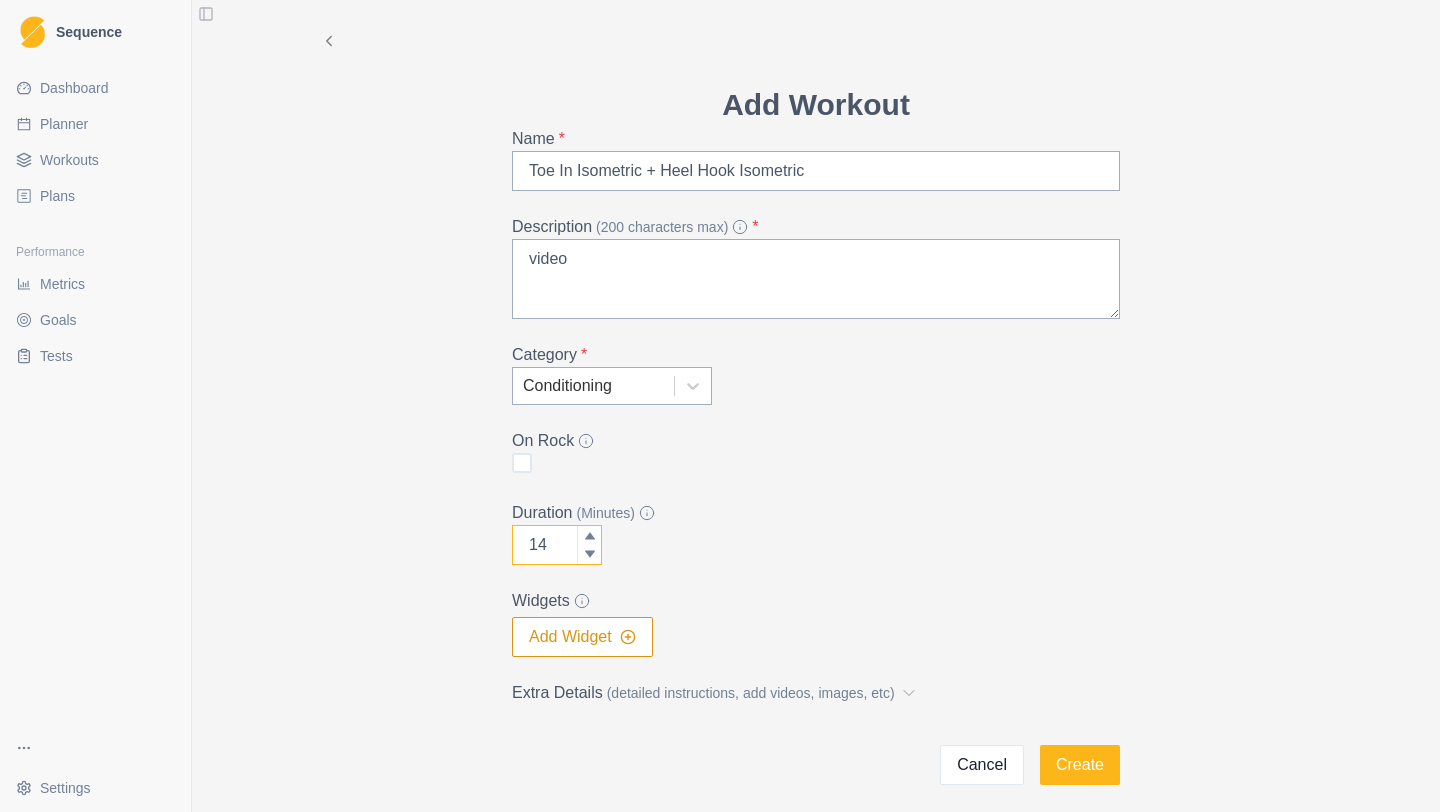 click 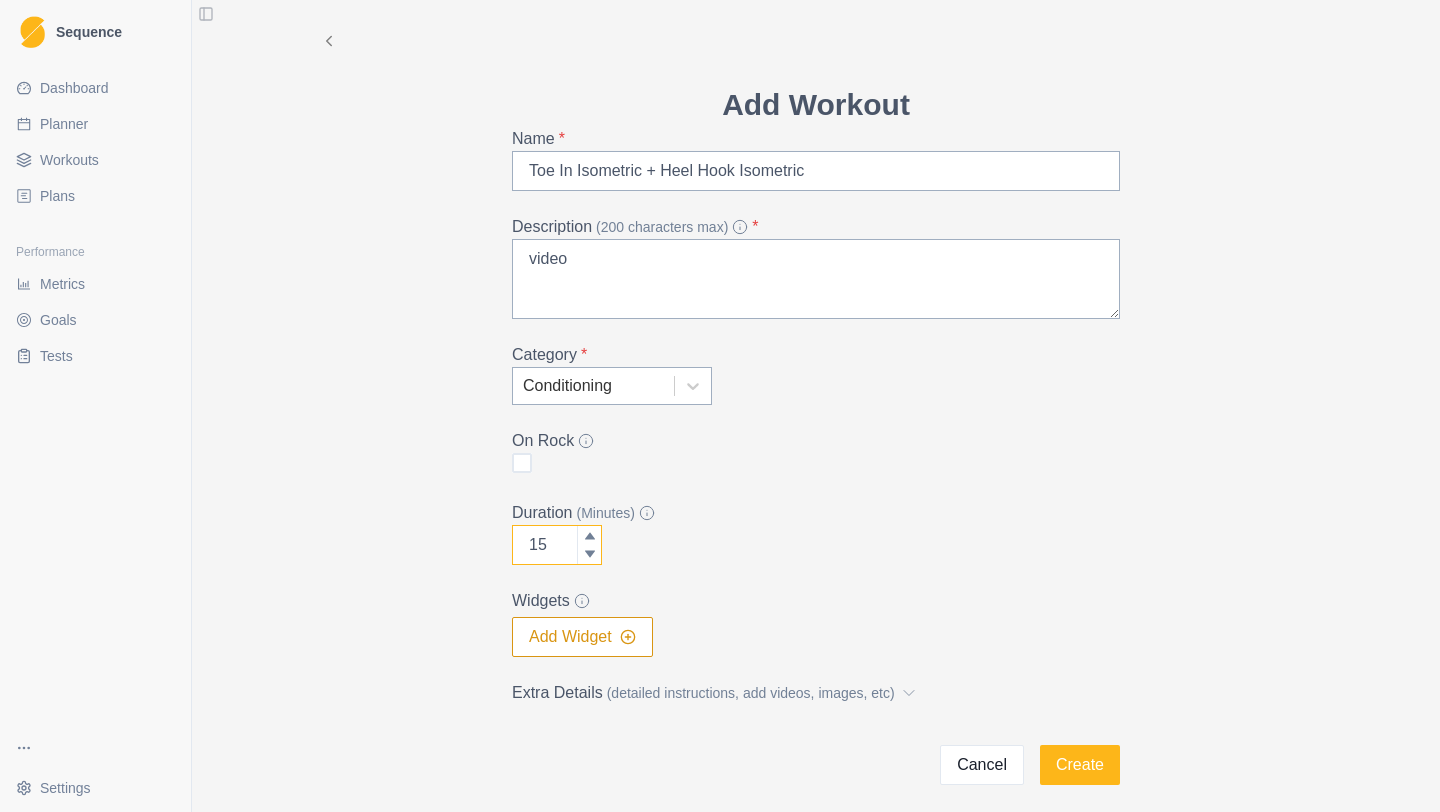 click 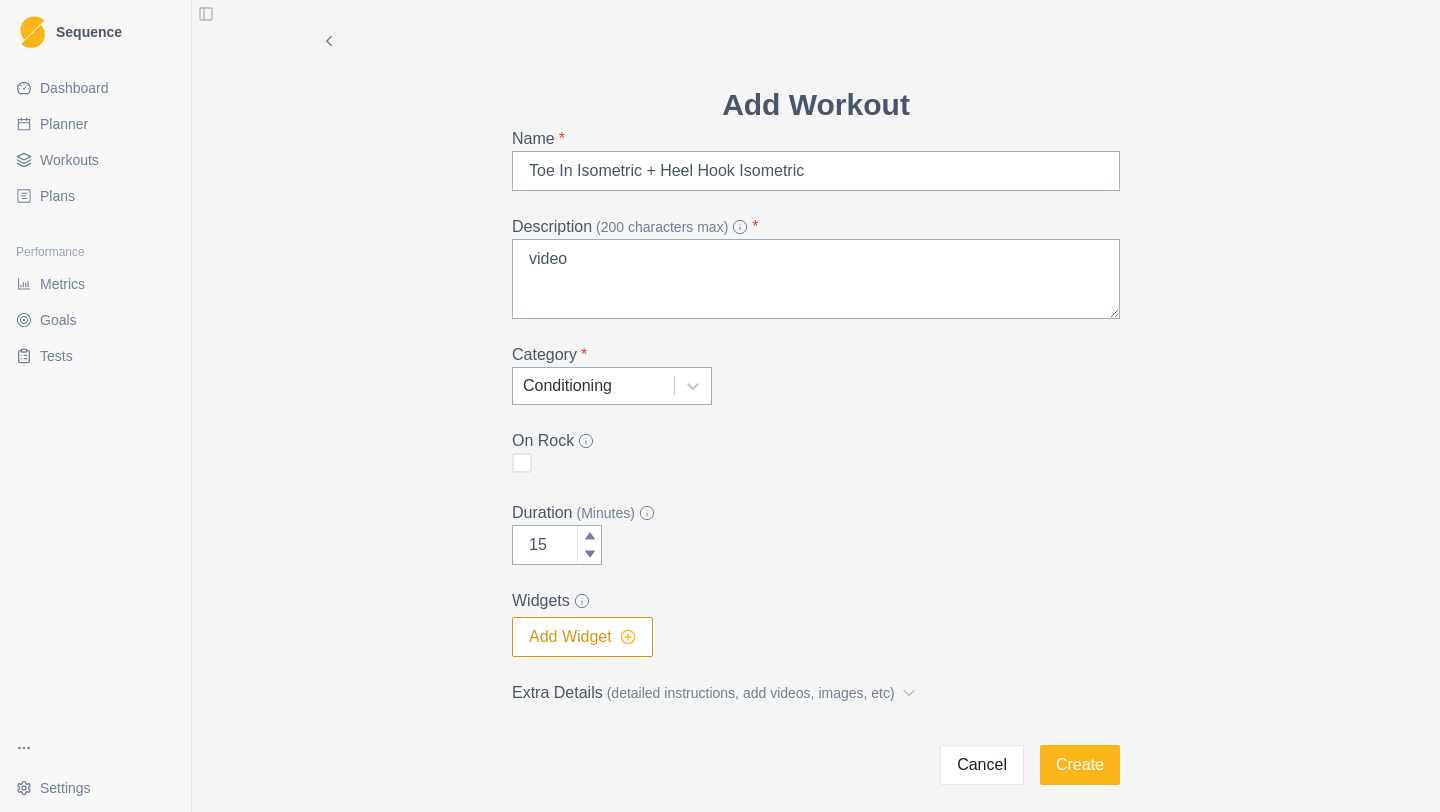 click 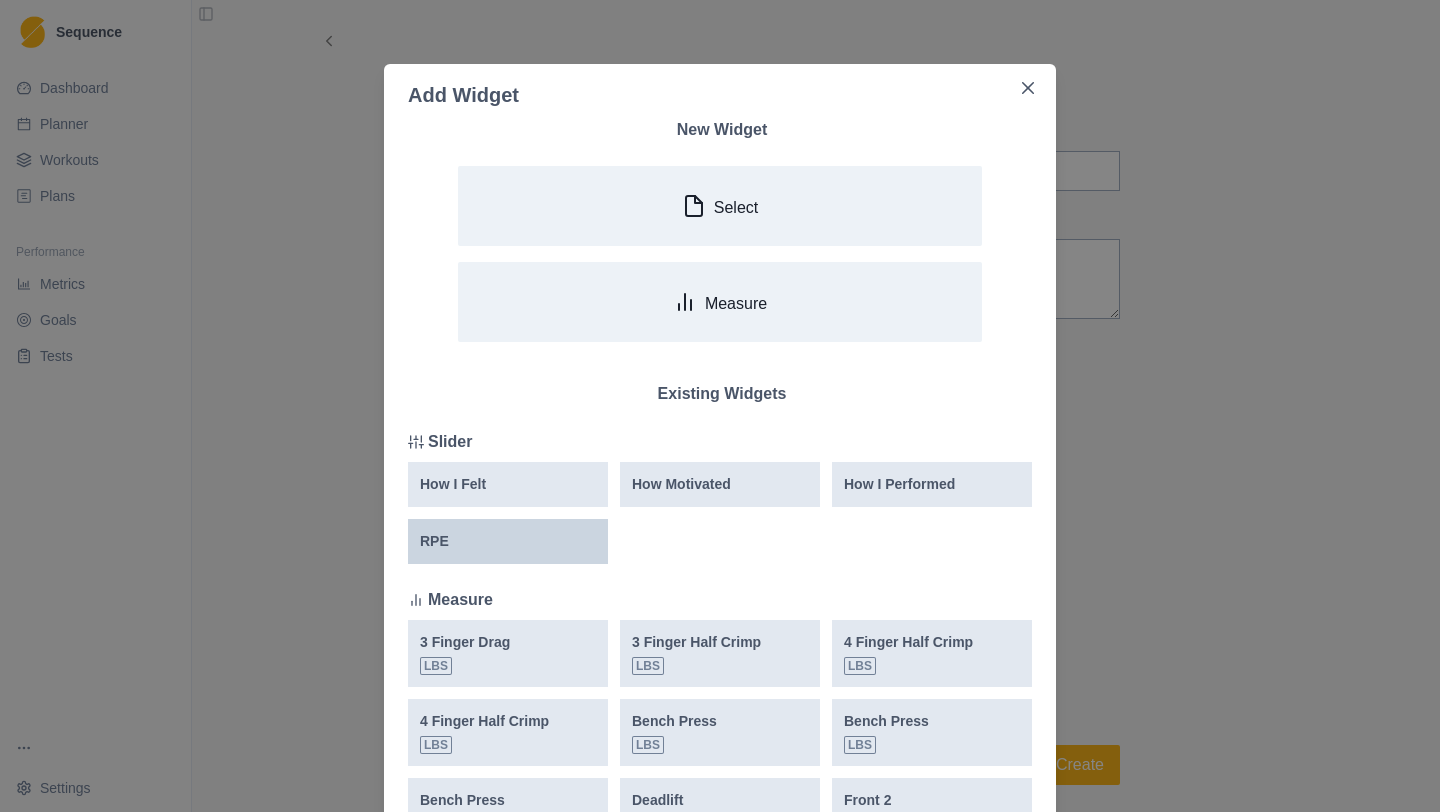 click on "RPE" at bounding box center (508, 541) 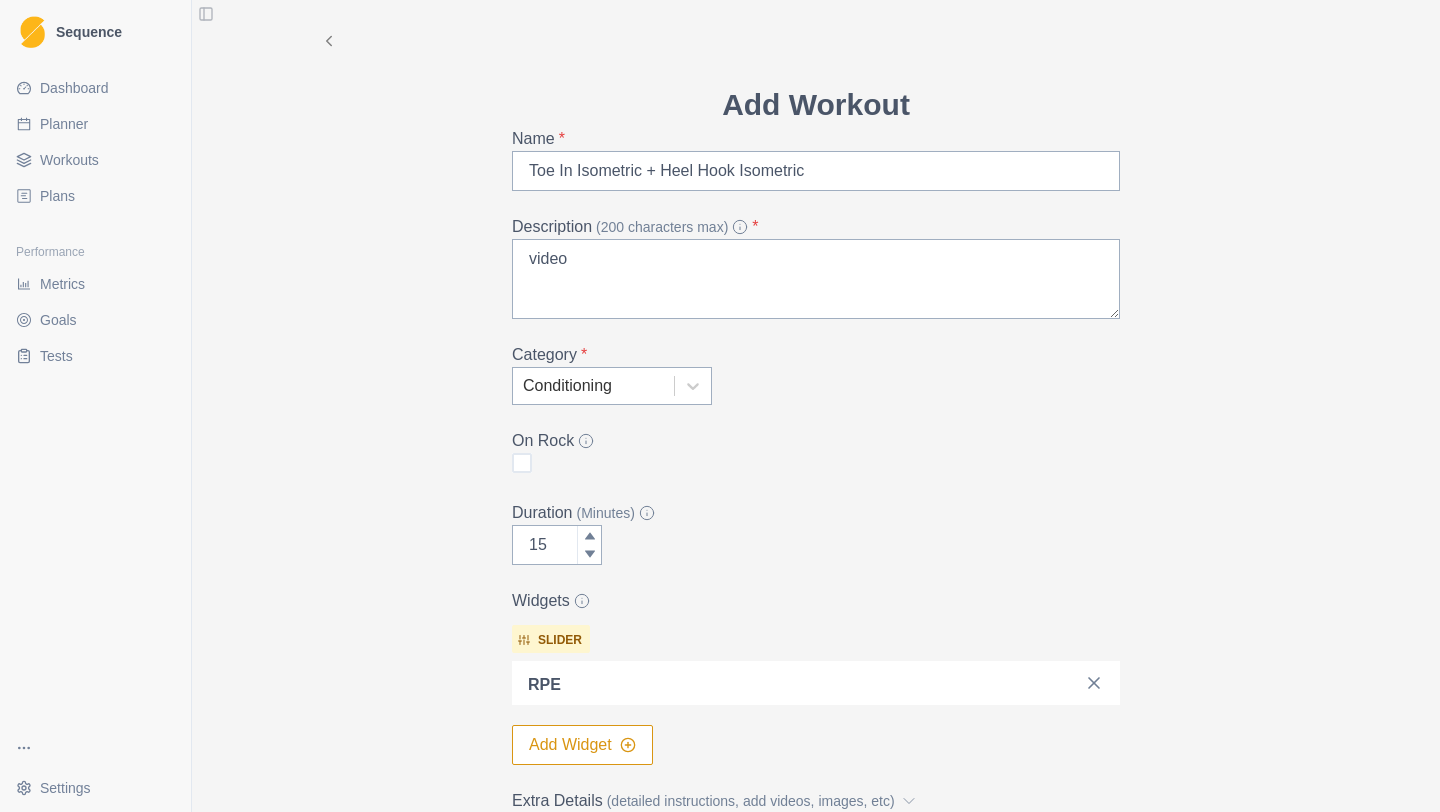 scroll, scrollTop: 193, scrollLeft: 0, axis: vertical 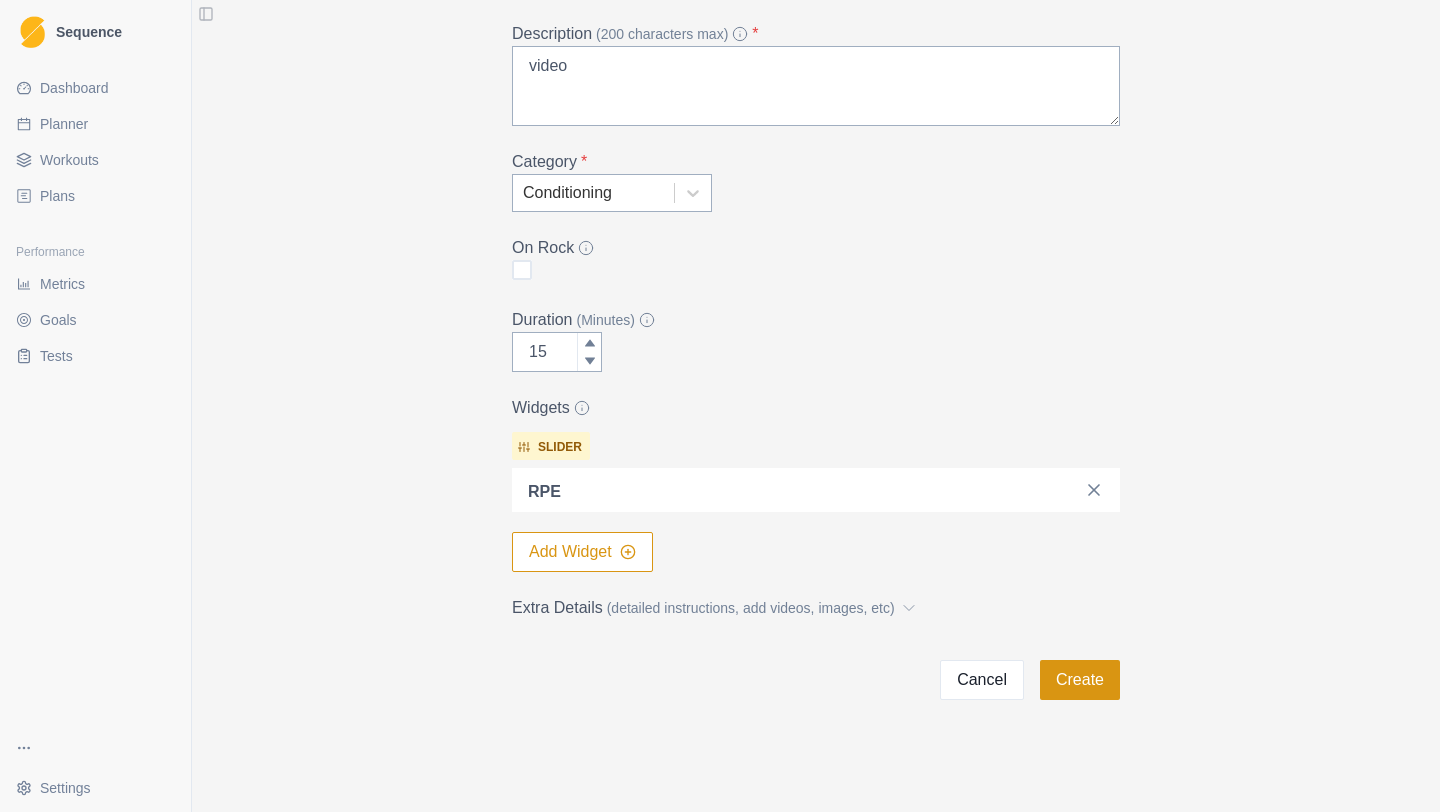 click on "Create" at bounding box center (1080, 680) 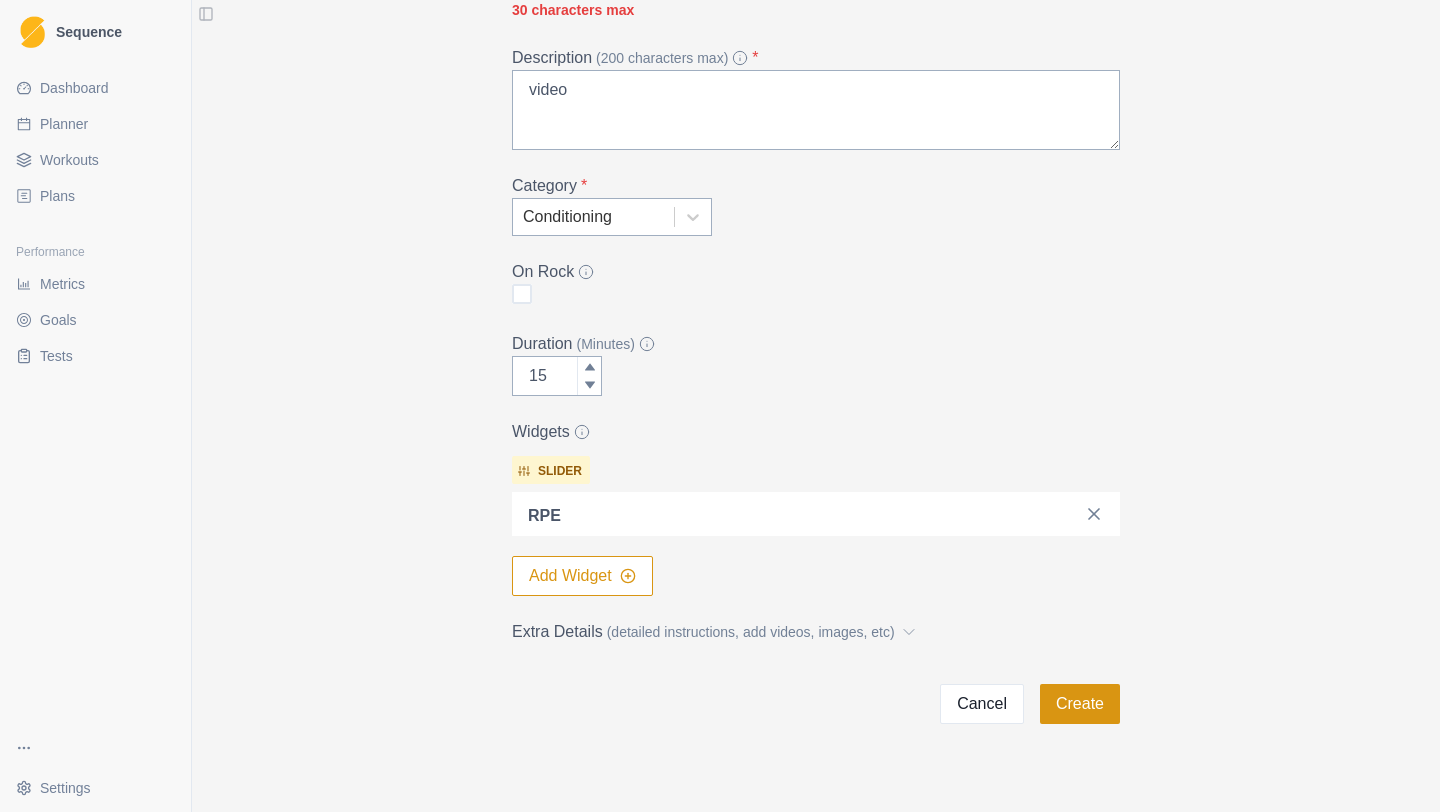 scroll, scrollTop: 0, scrollLeft: 0, axis: both 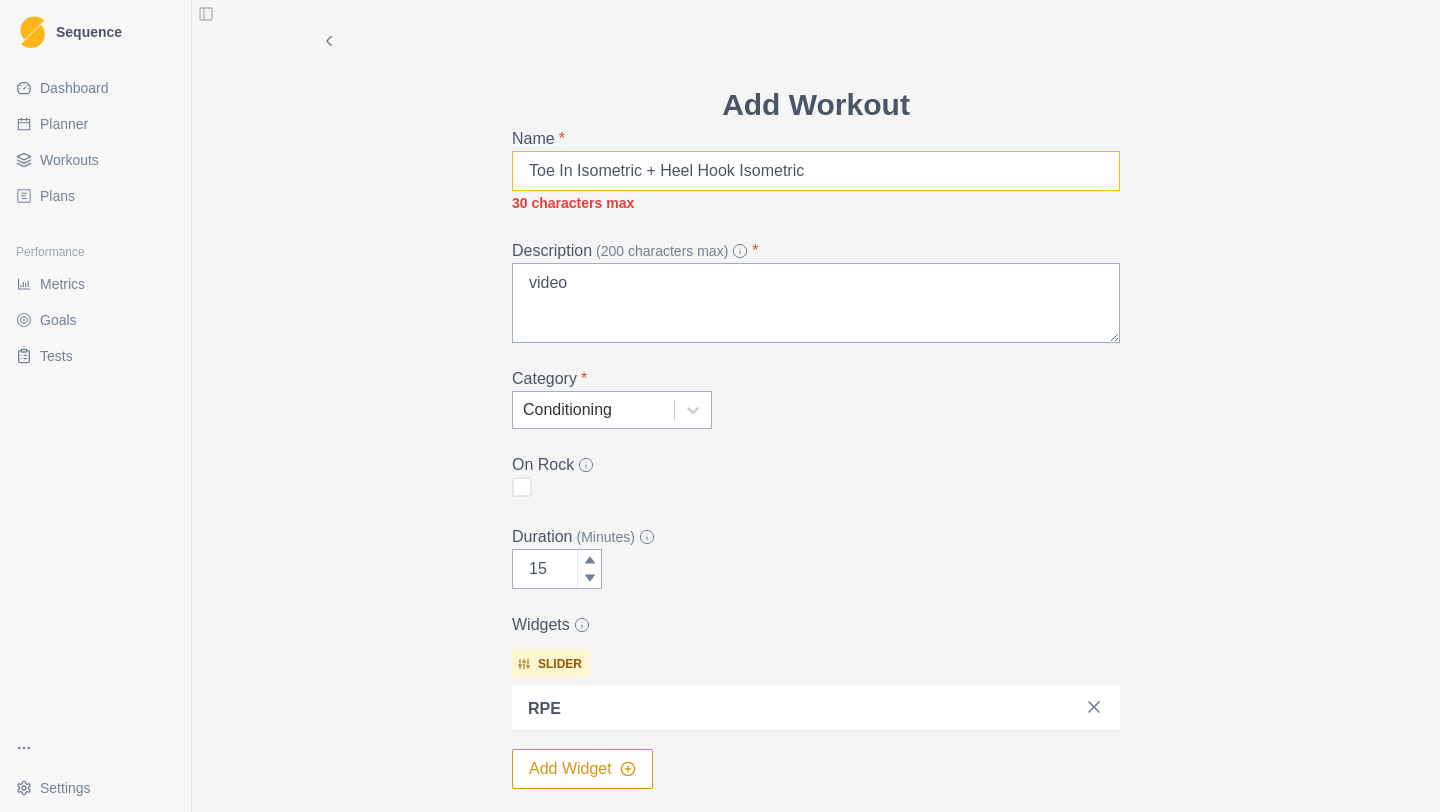 drag, startPoint x: 738, startPoint y: 175, endPoint x: 499, endPoint y: 177, distance: 239.00836 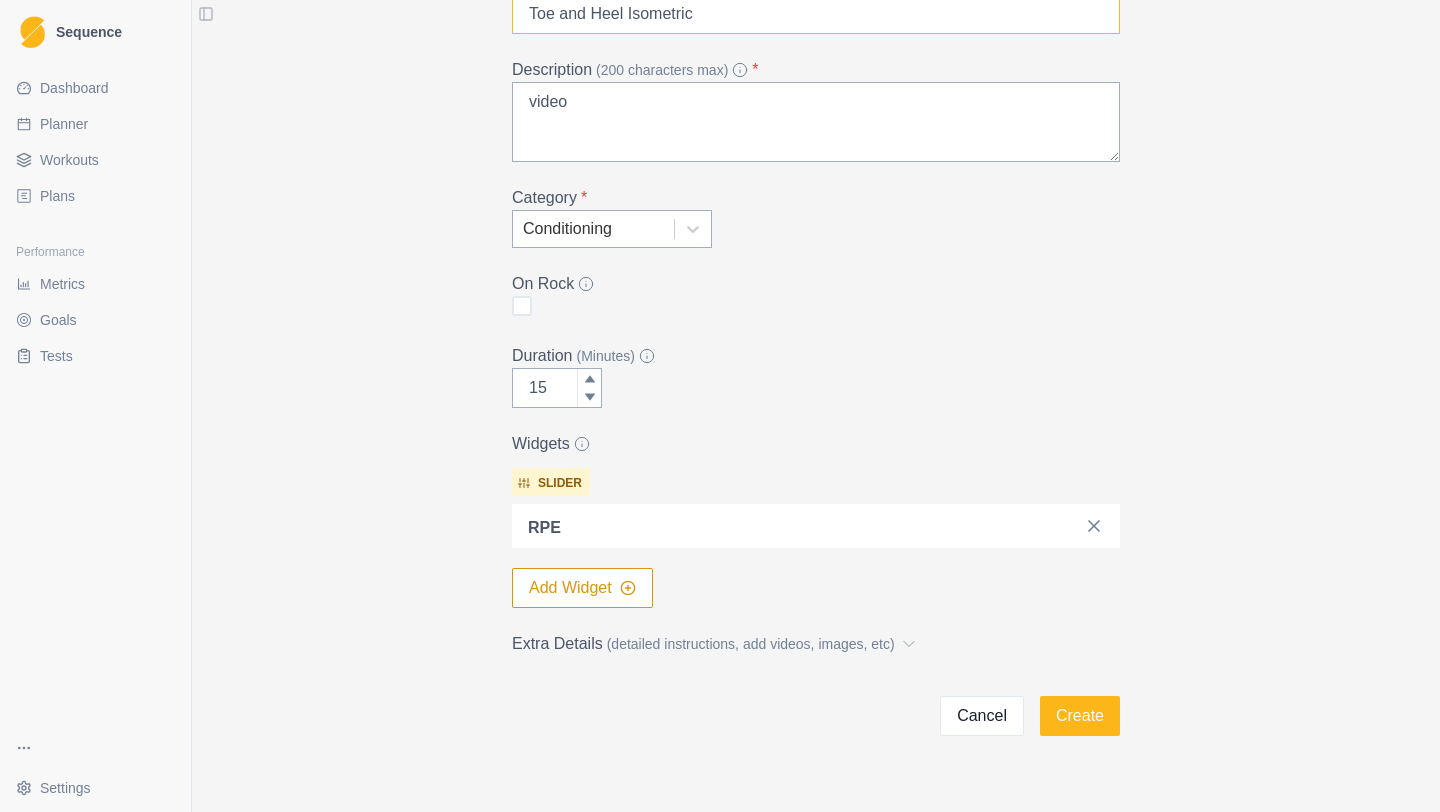 scroll, scrollTop: 193, scrollLeft: 0, axis: vertical 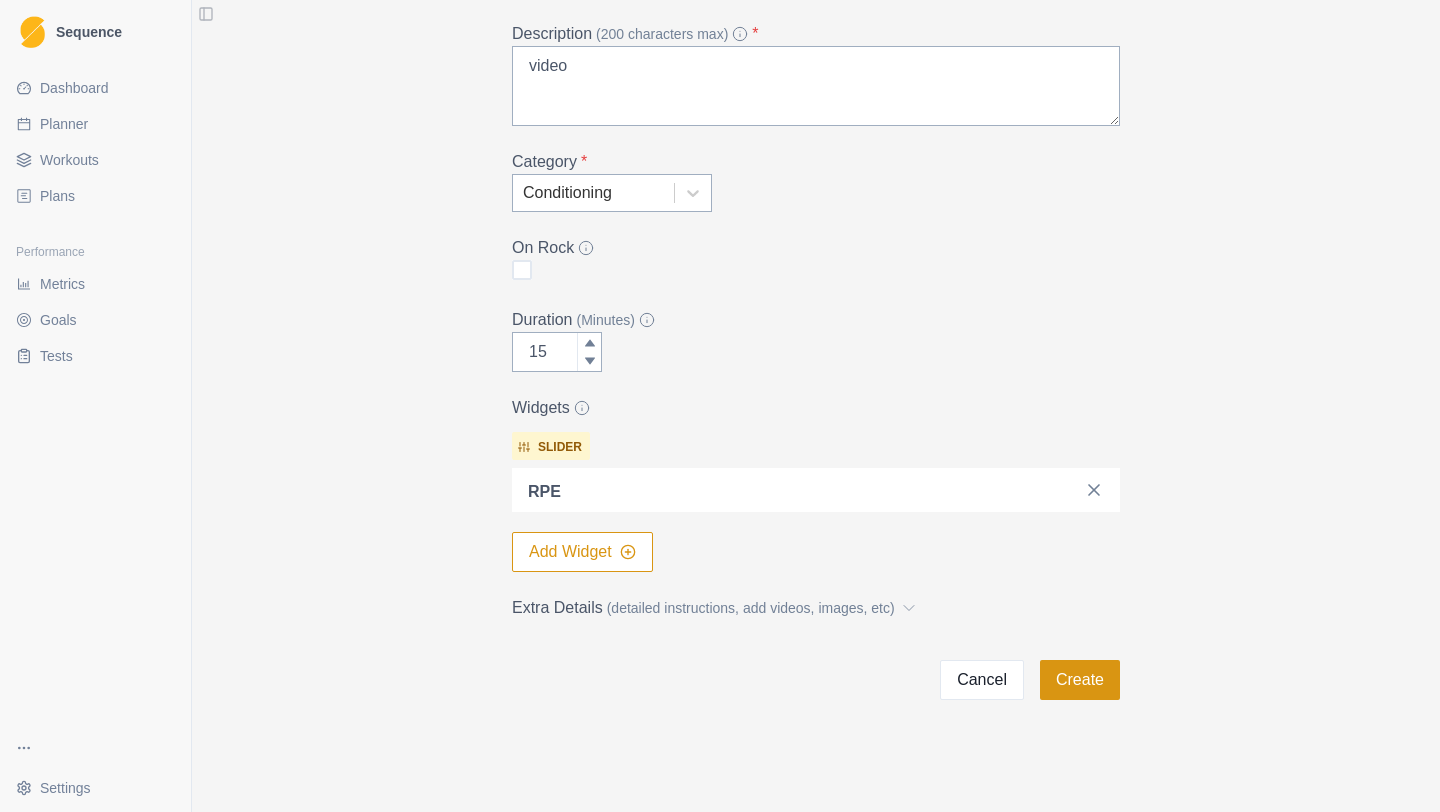 type on "Toe and Heel Isometric" 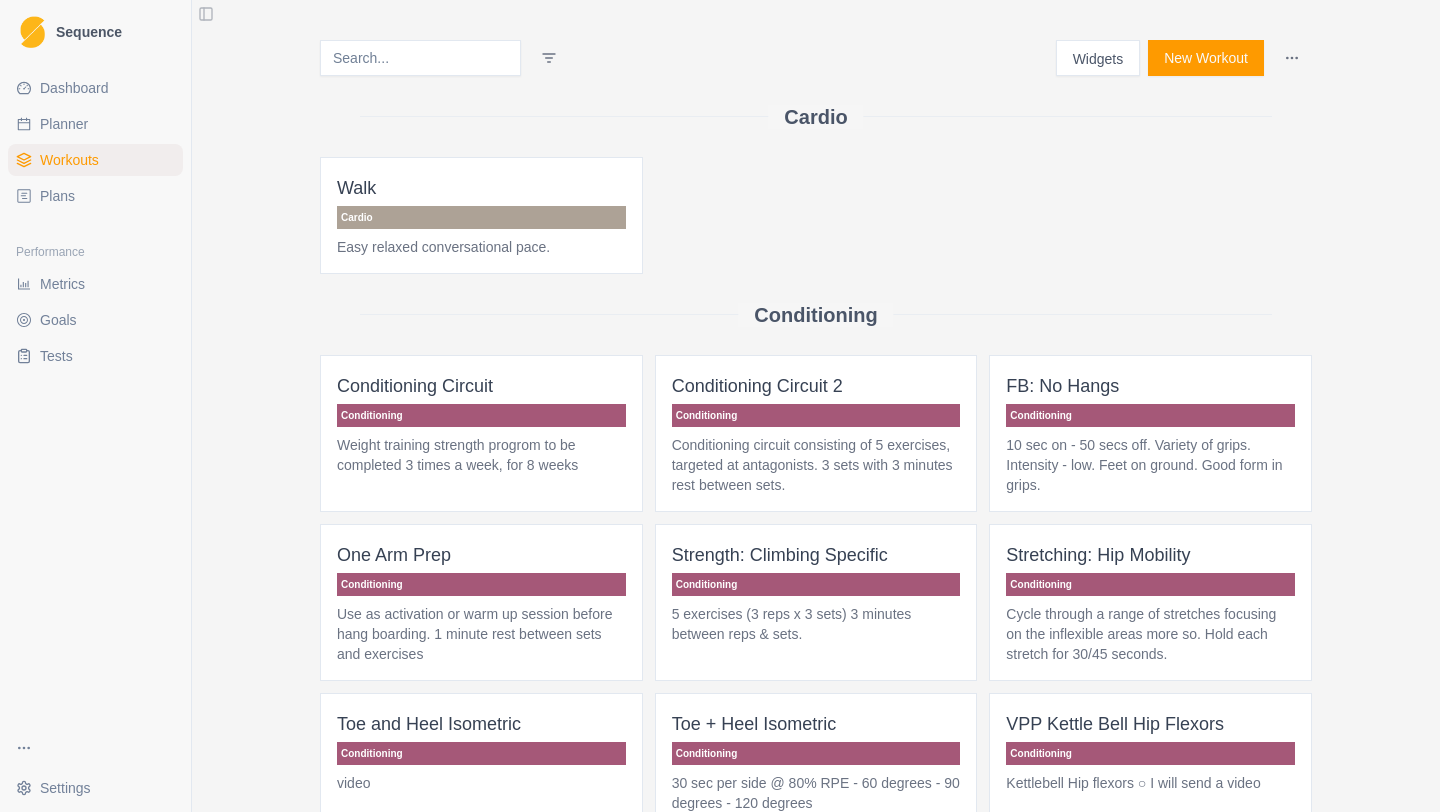 click on "Planner" at bounding box center [64, 124] 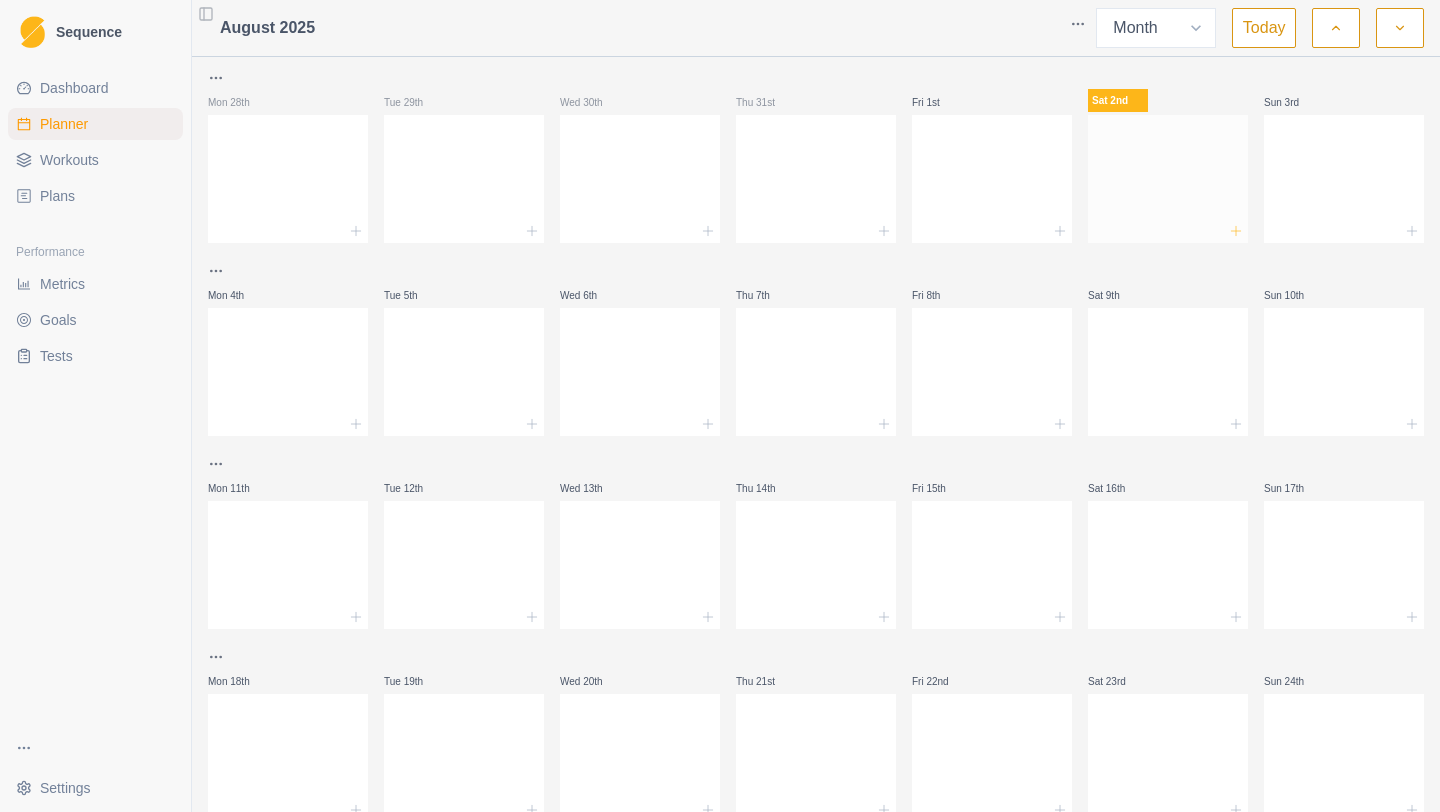 click 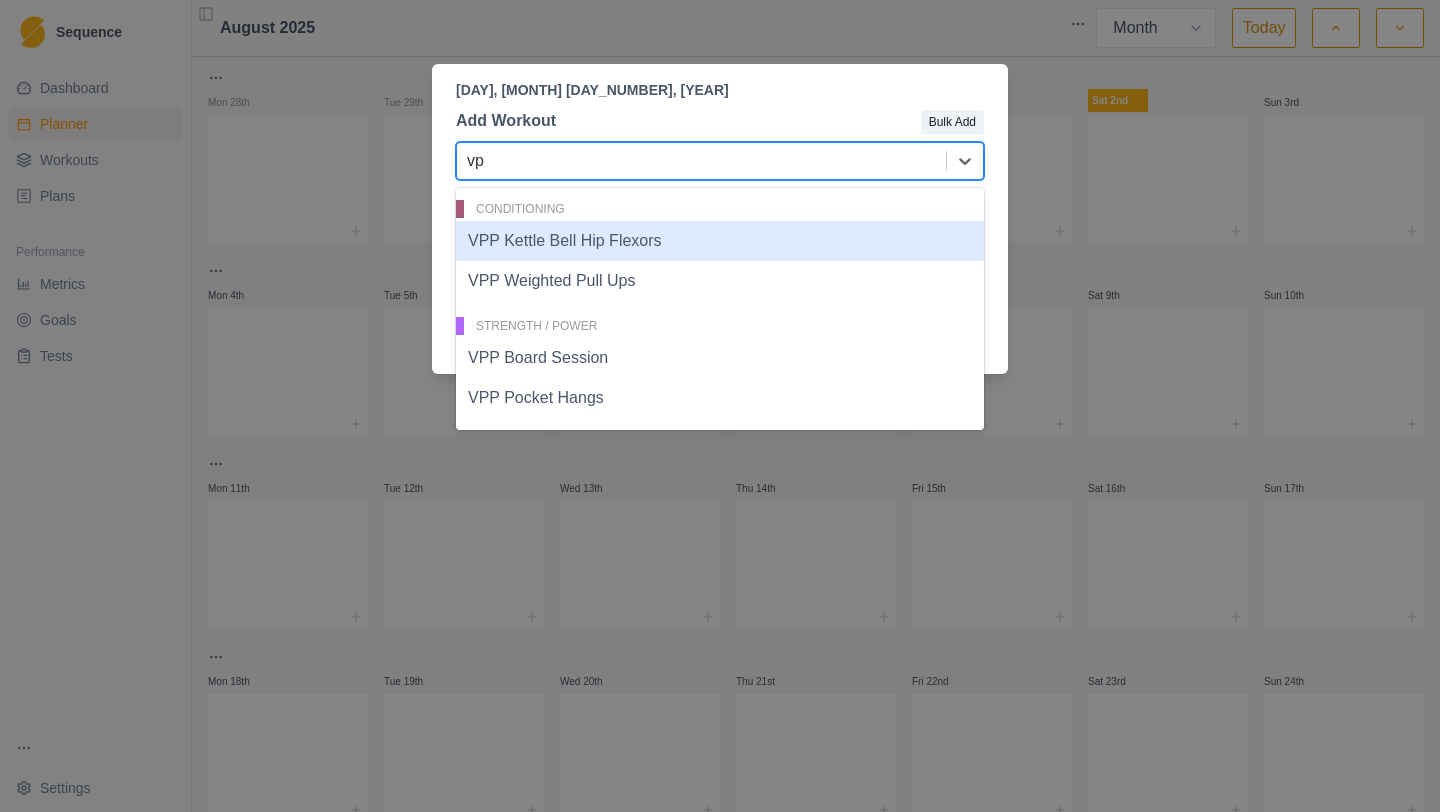 type on "vpp" 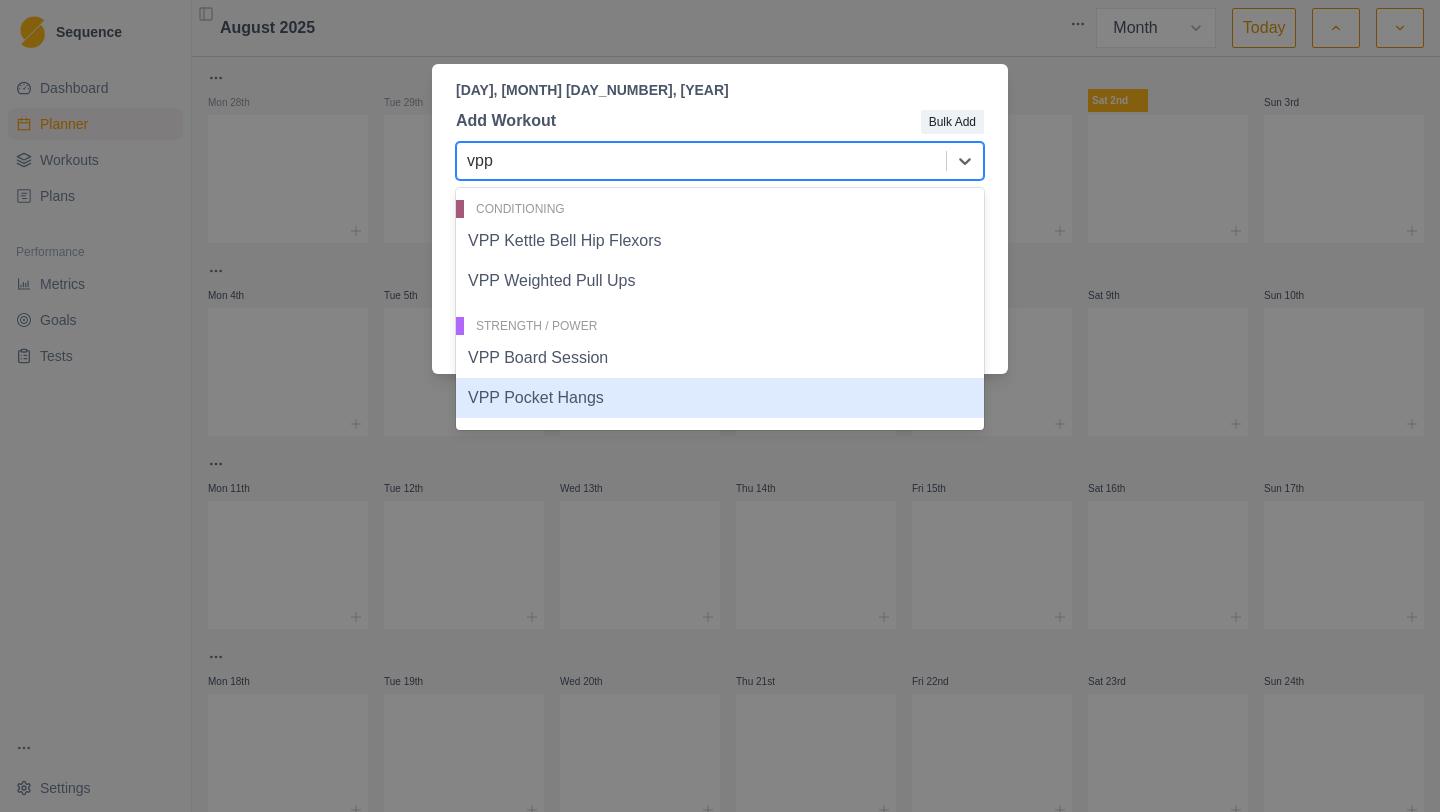 click on "VPP Pocket Hangs" at bounding box center (720, 398) 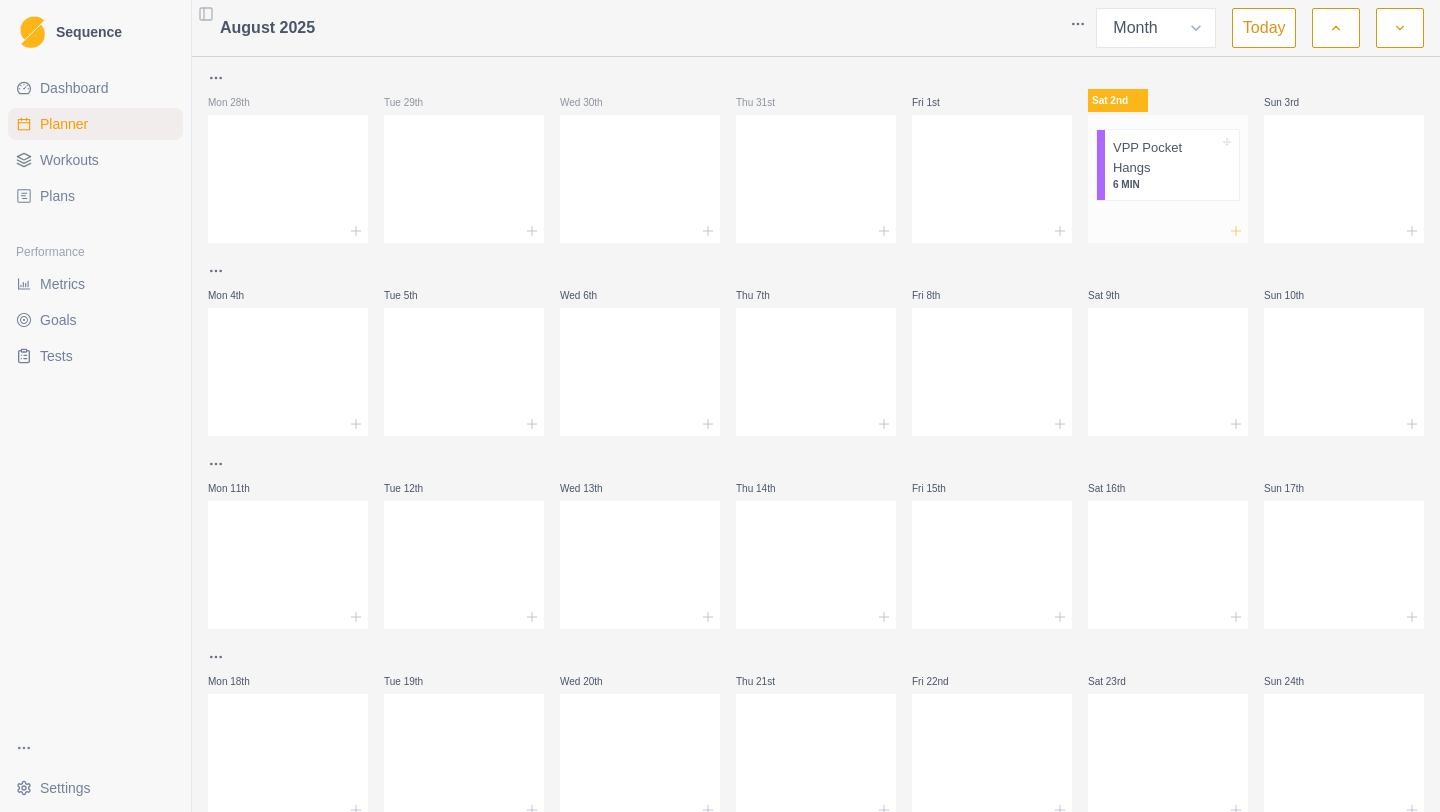 click 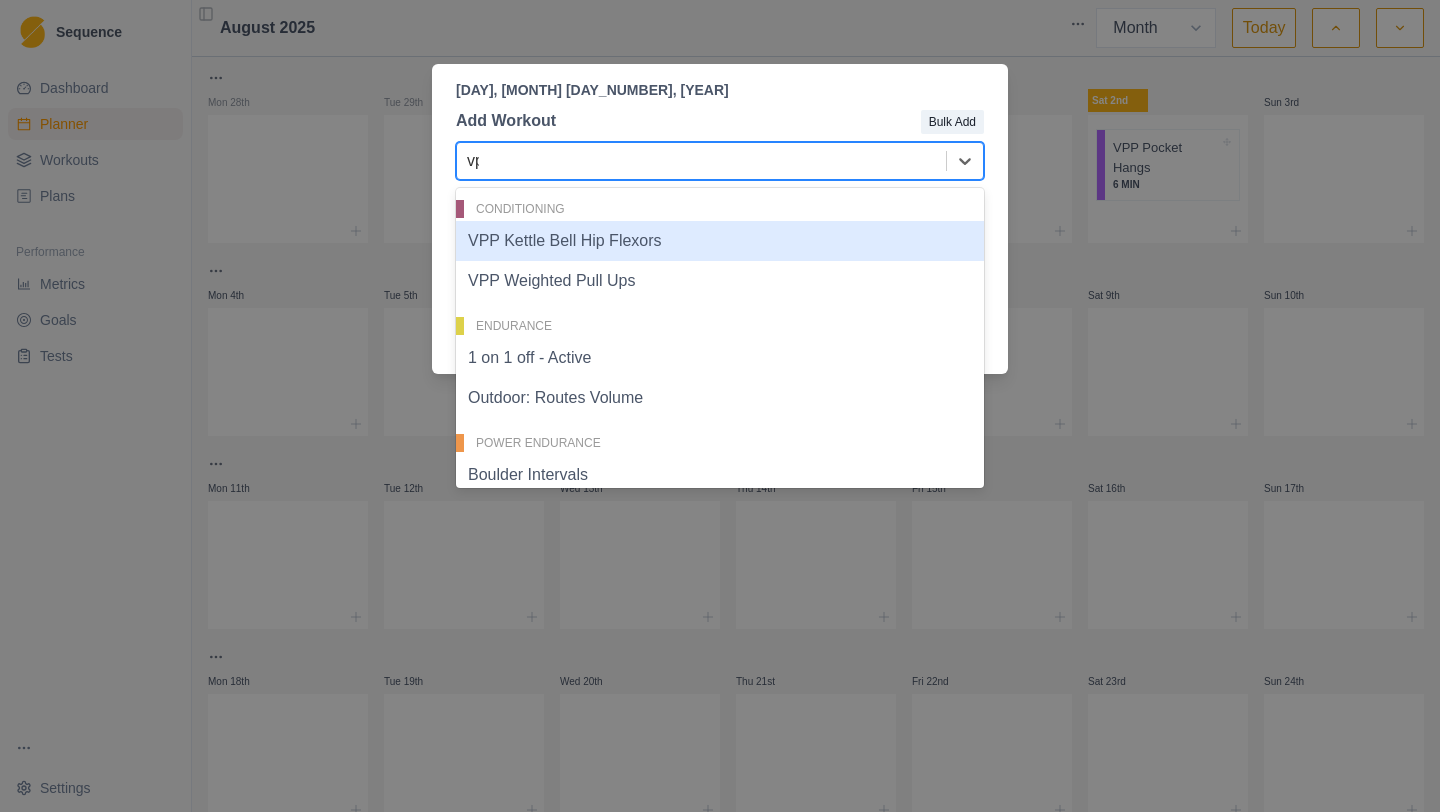 type on "vpp" 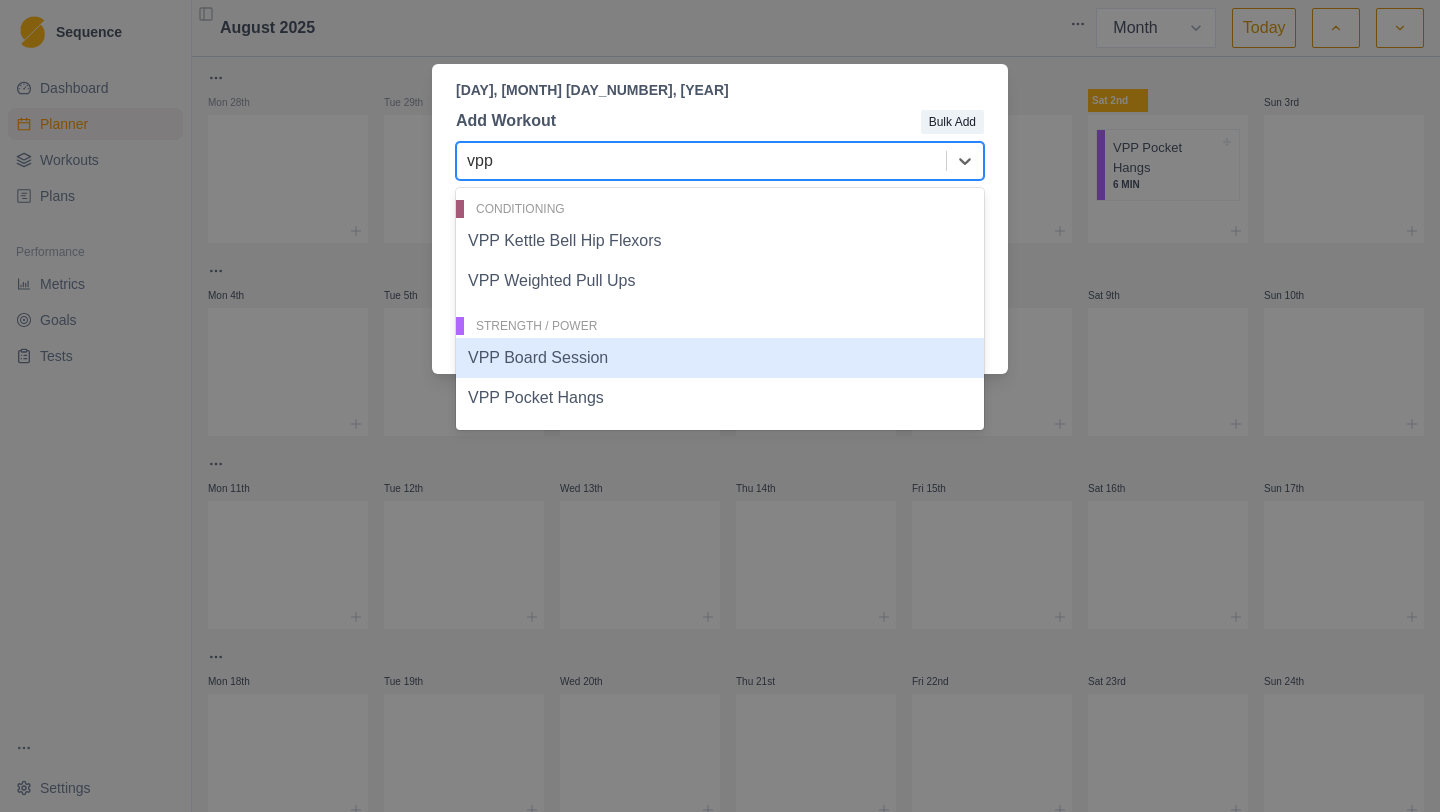click on "VPP Board Session" at bounding box center (720, 358) 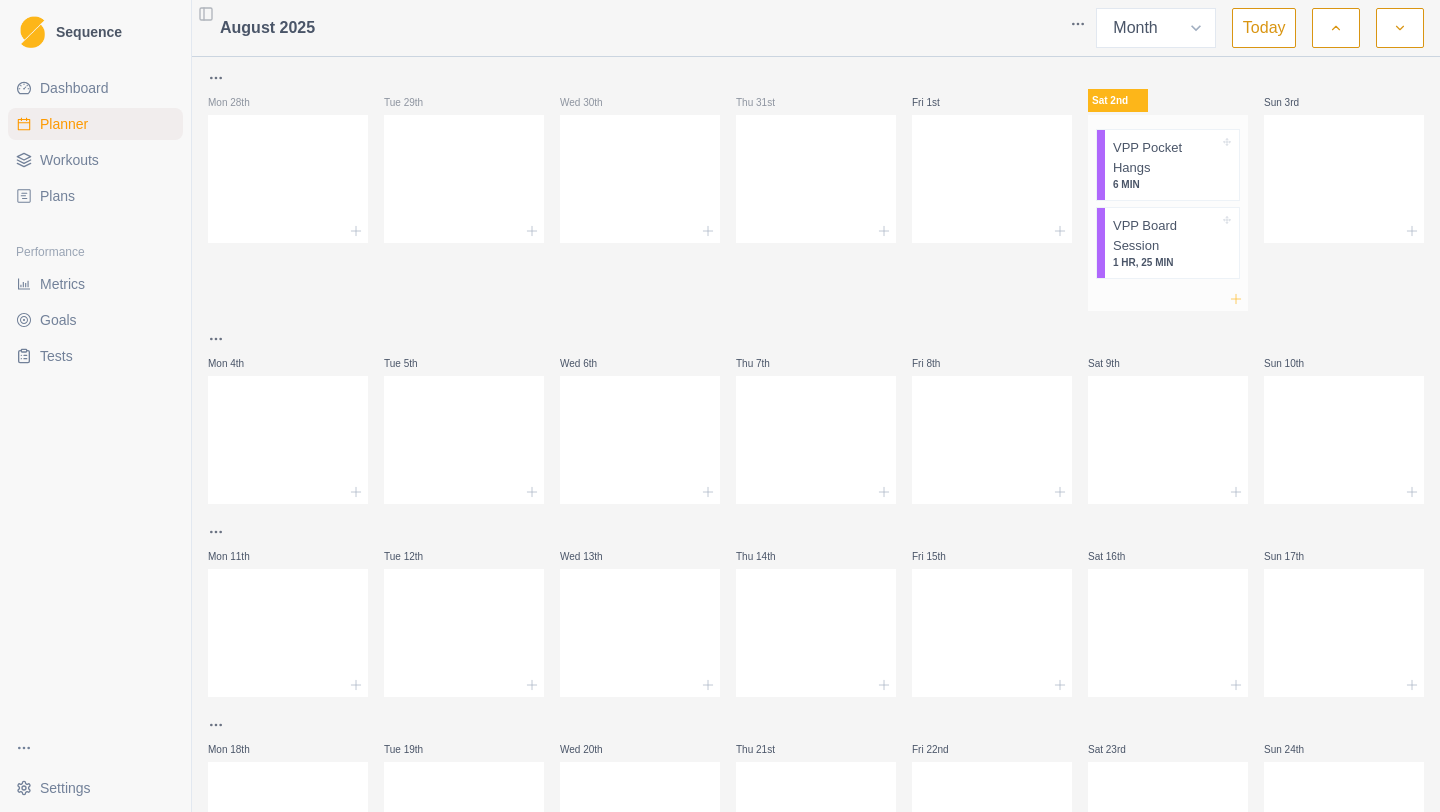 click 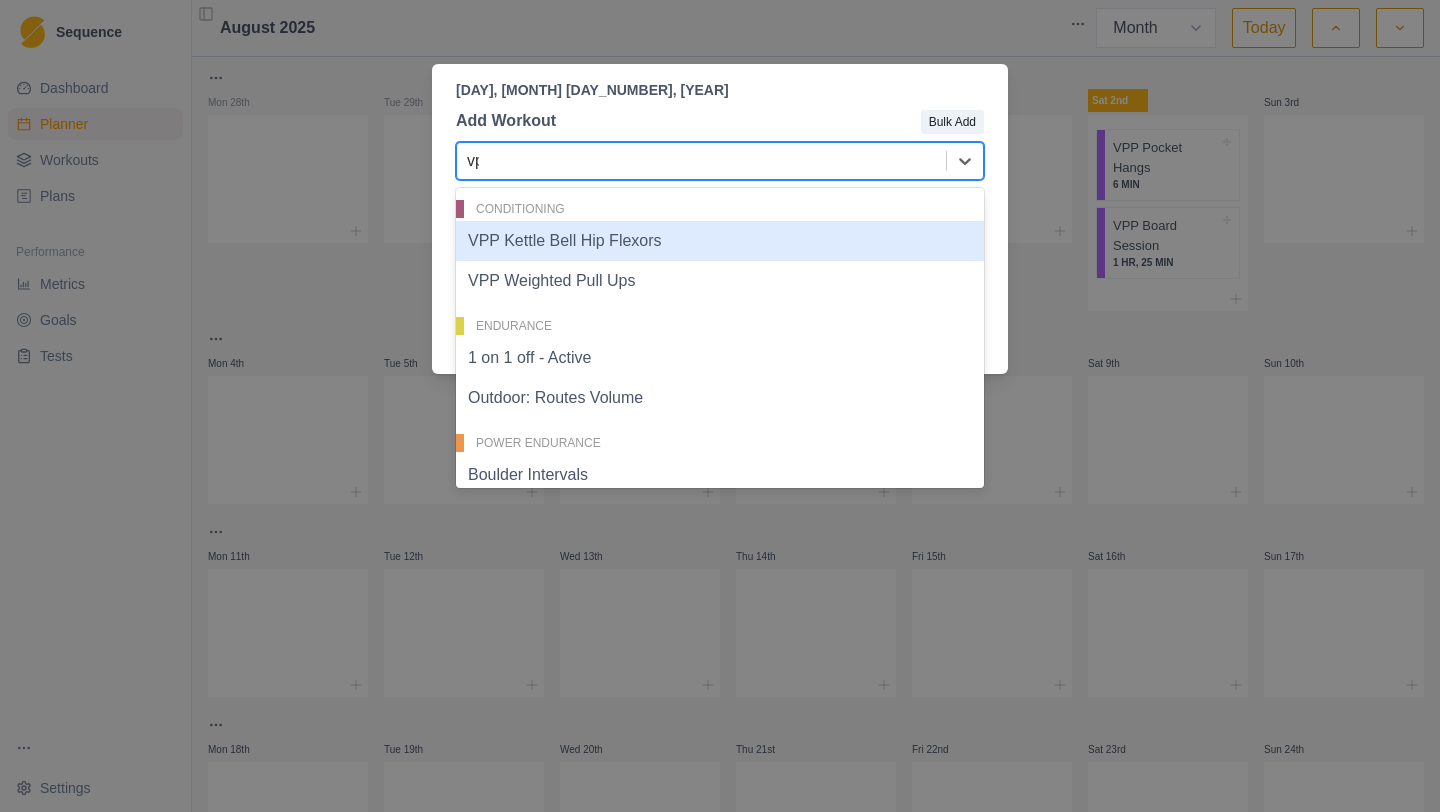 type on "vpp" 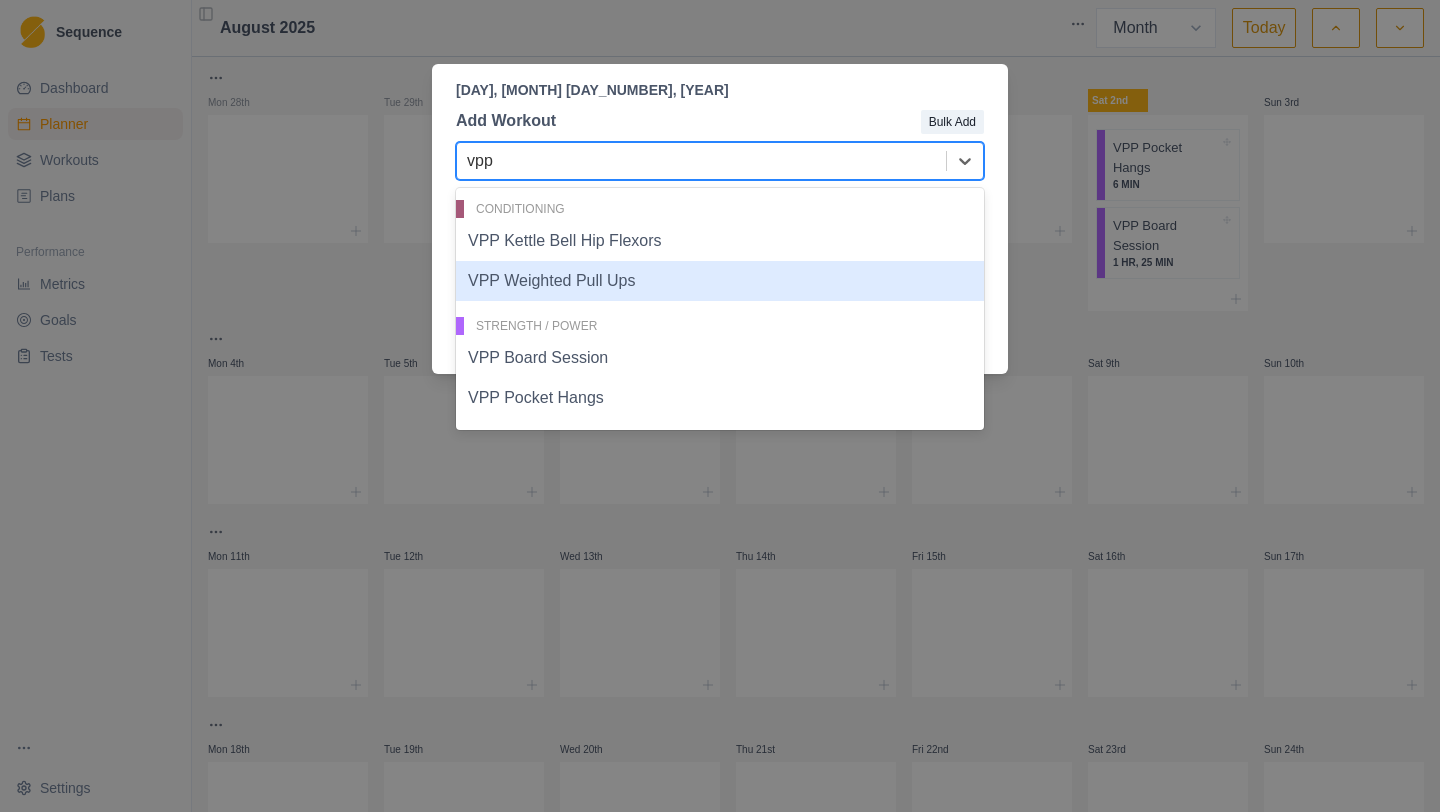 click on "VPP Weighted Pull Ups" at bounding box center (720, 281) 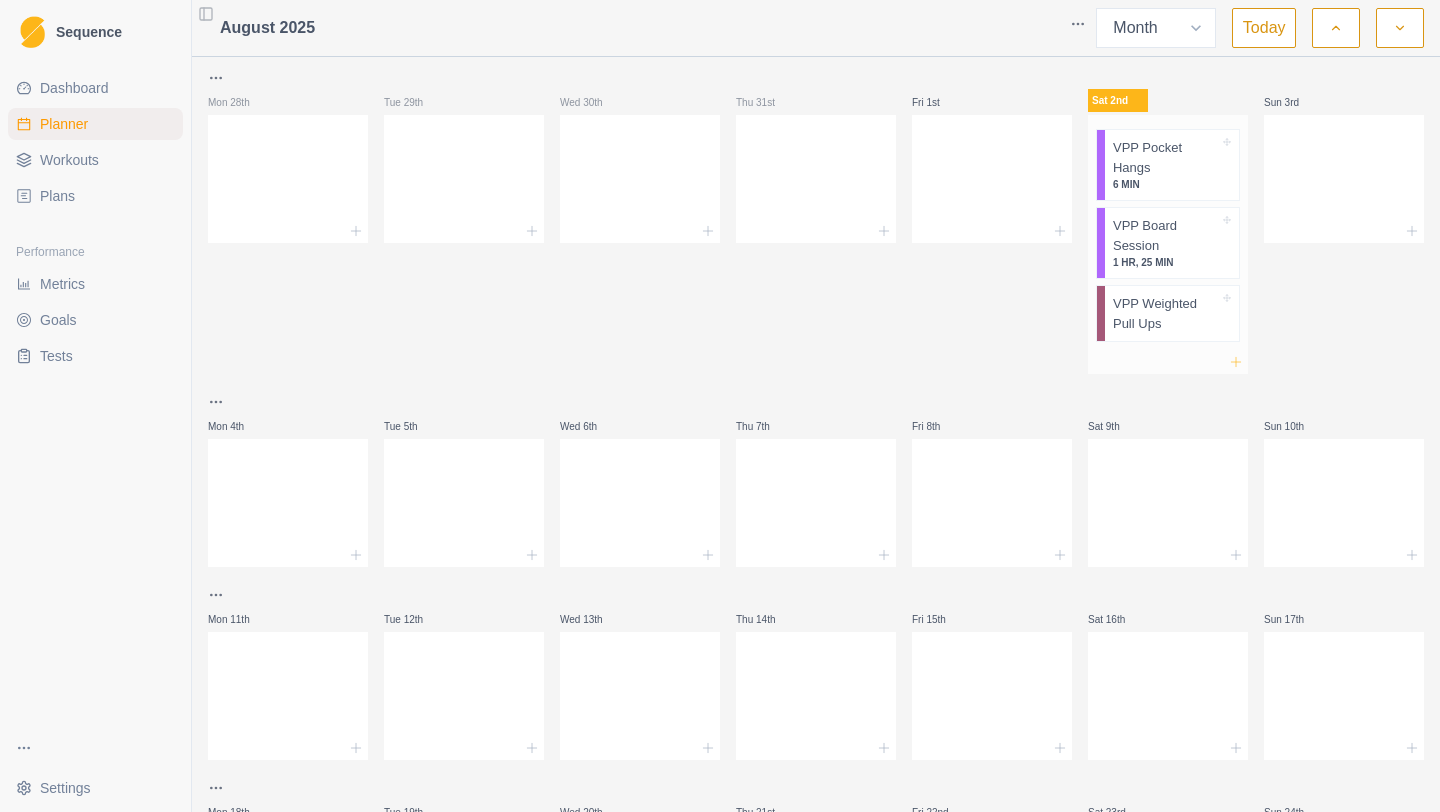 click 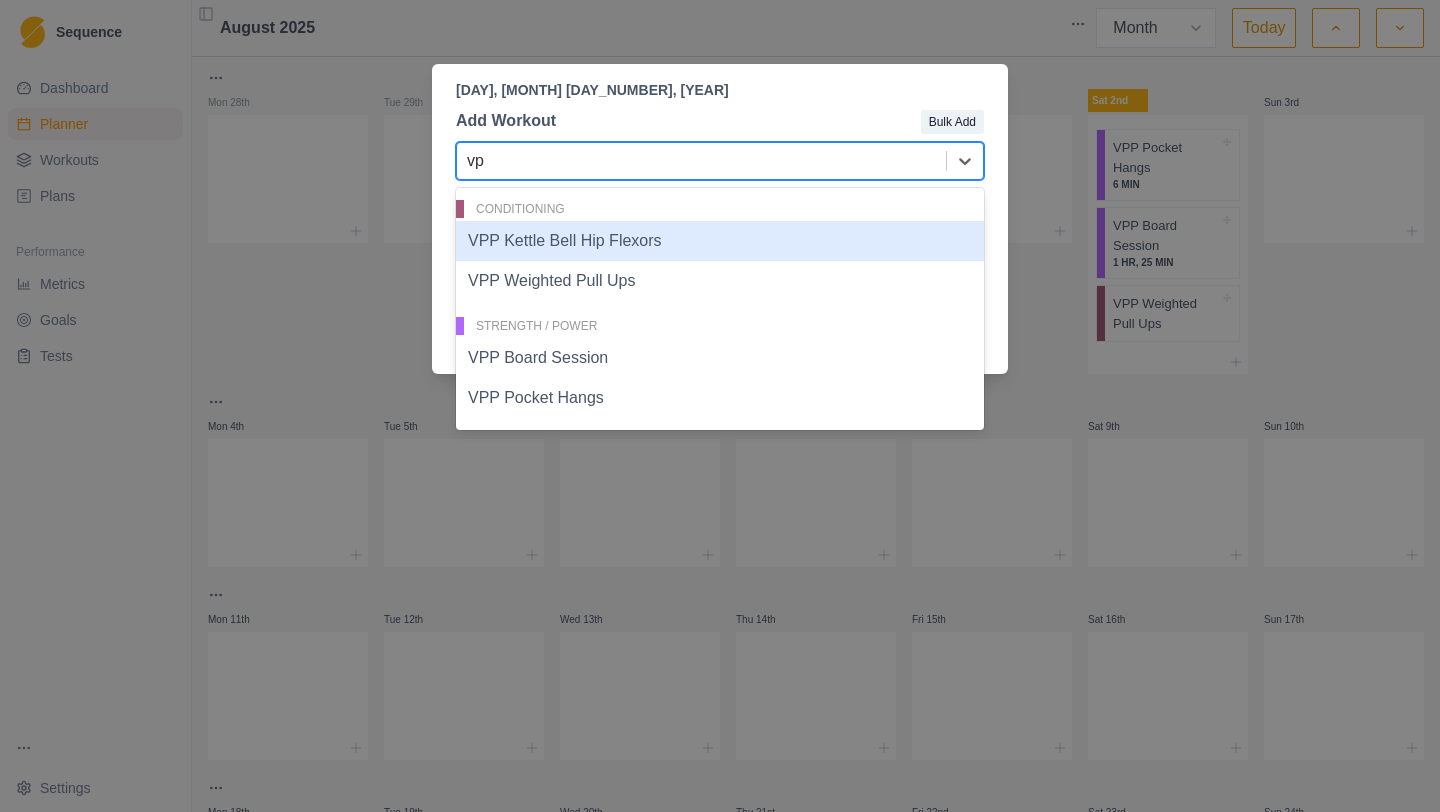type on "vpp" 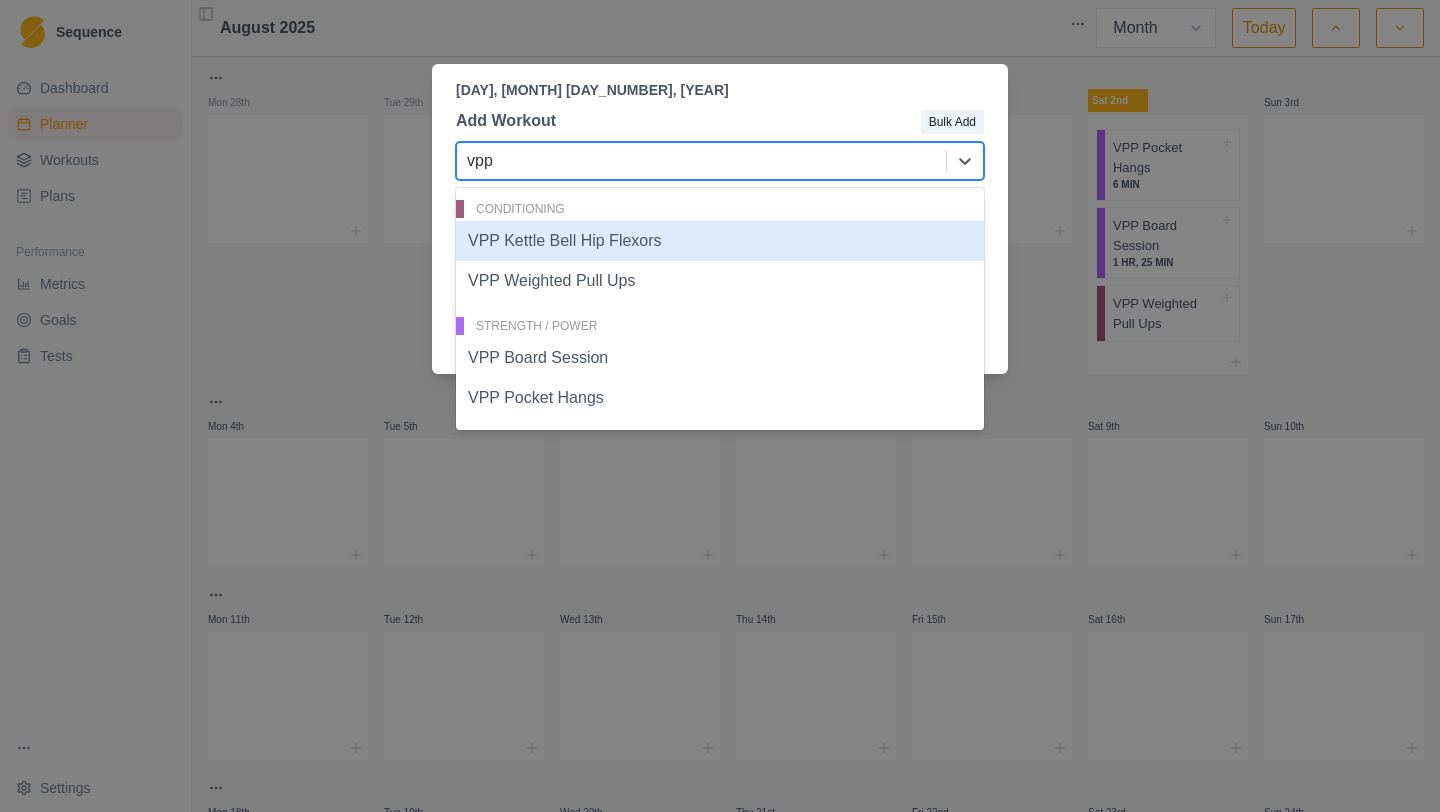 click on "VPP Kettle Bell Hip Flexors" at bounding box center [720, 241] 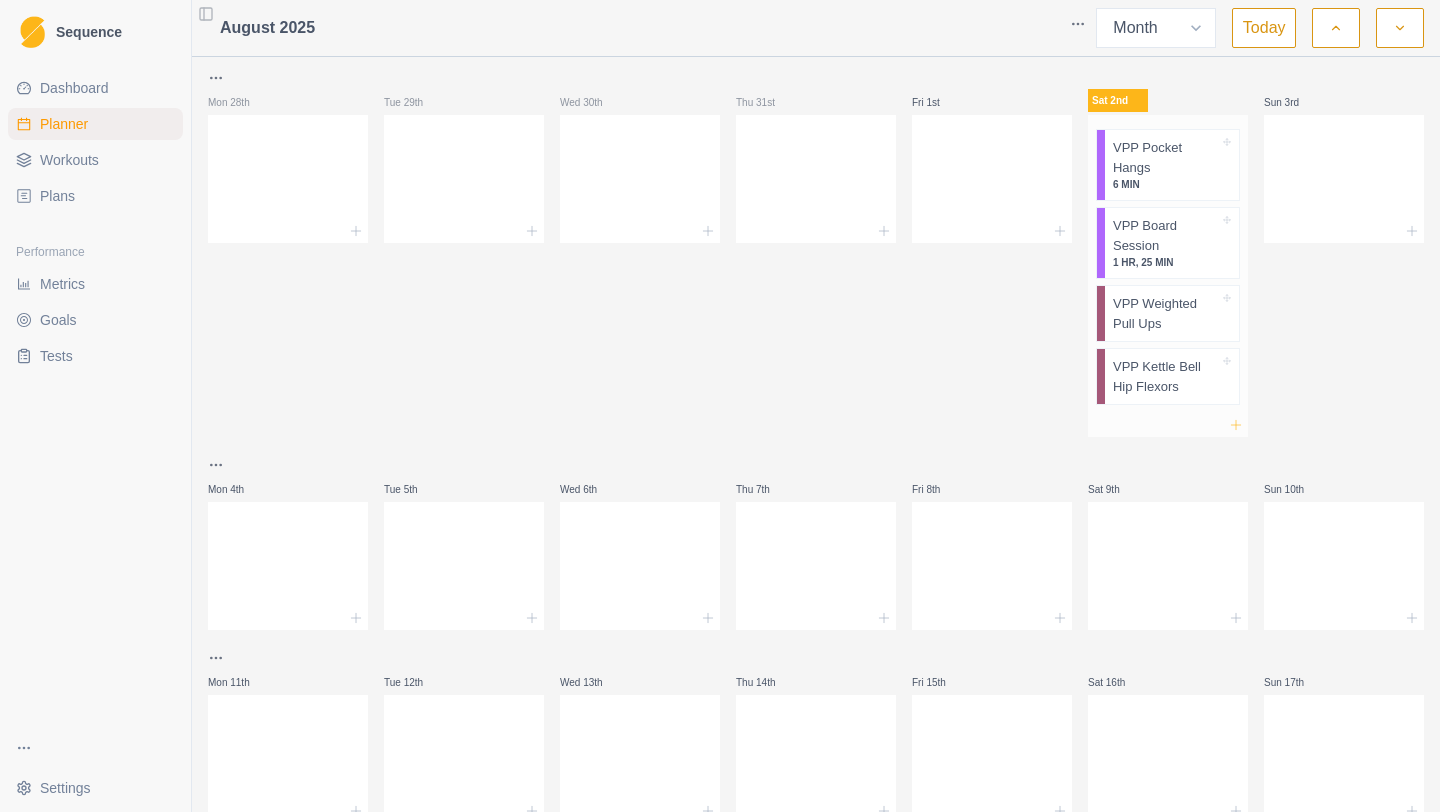 click 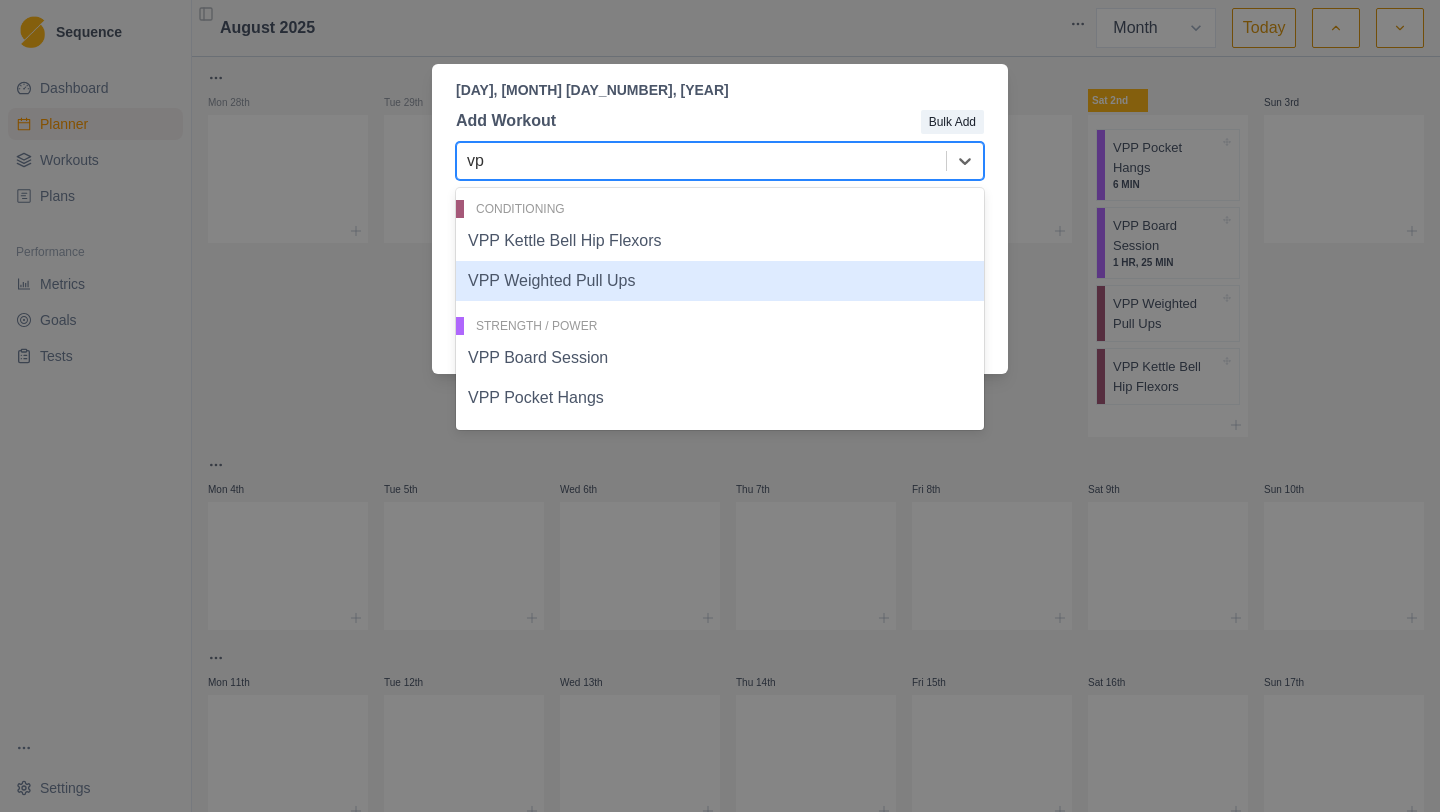 type on "[USERNAME]" 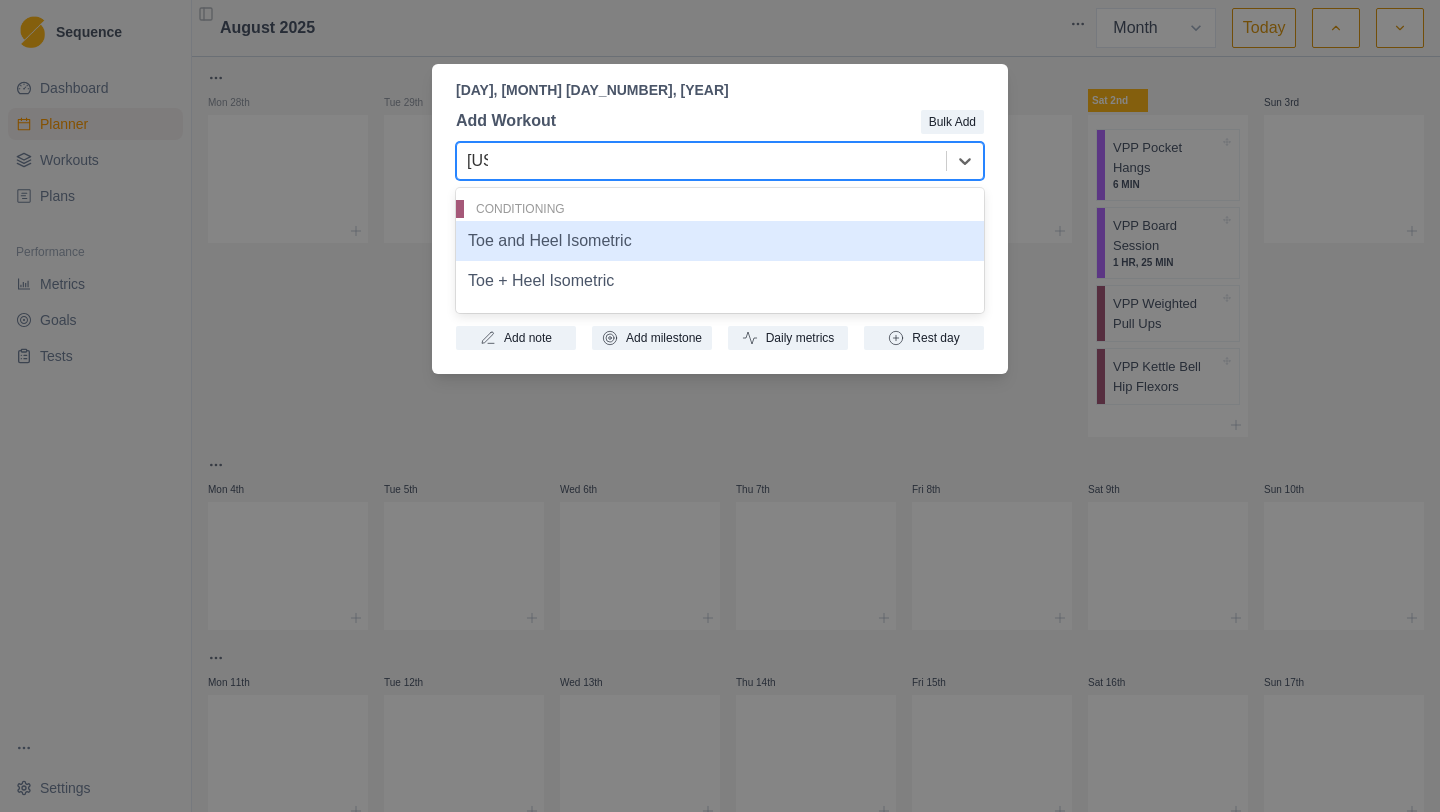 type on "Toe" 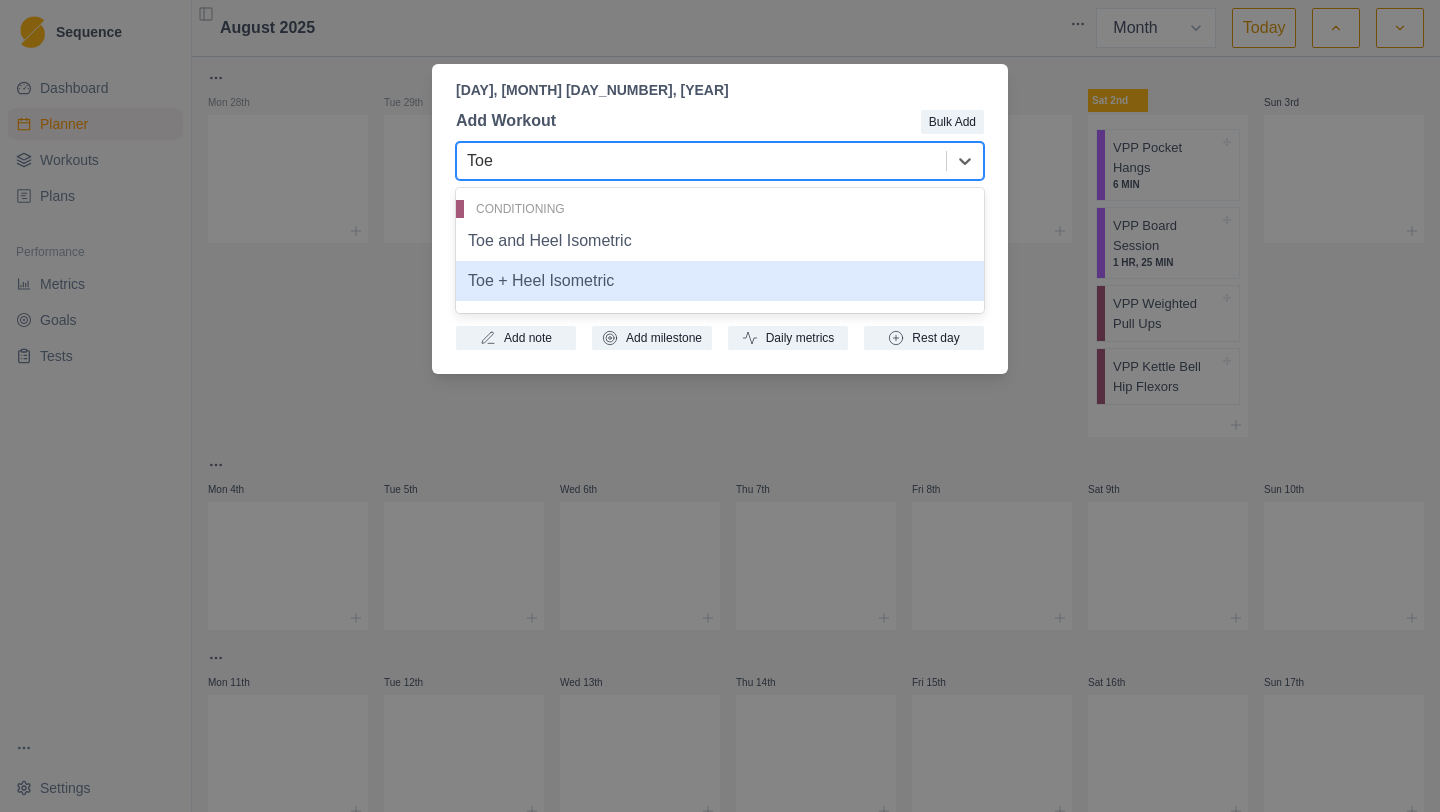 click on "Toe + Heel Isometric" at bounding box center [720, 281] 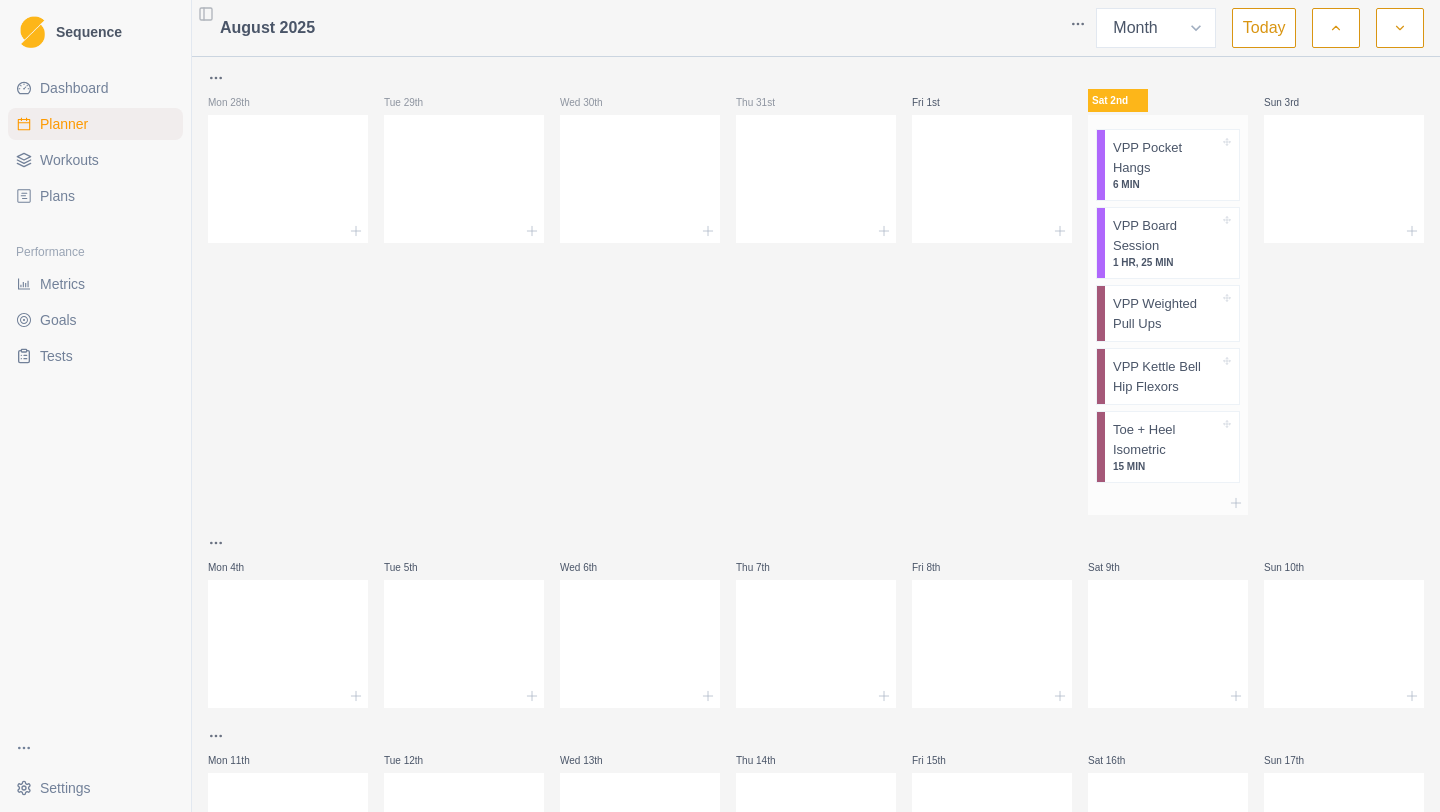 click on "VPP Weighted Pull Ups" at bounding box center [1166, 313] 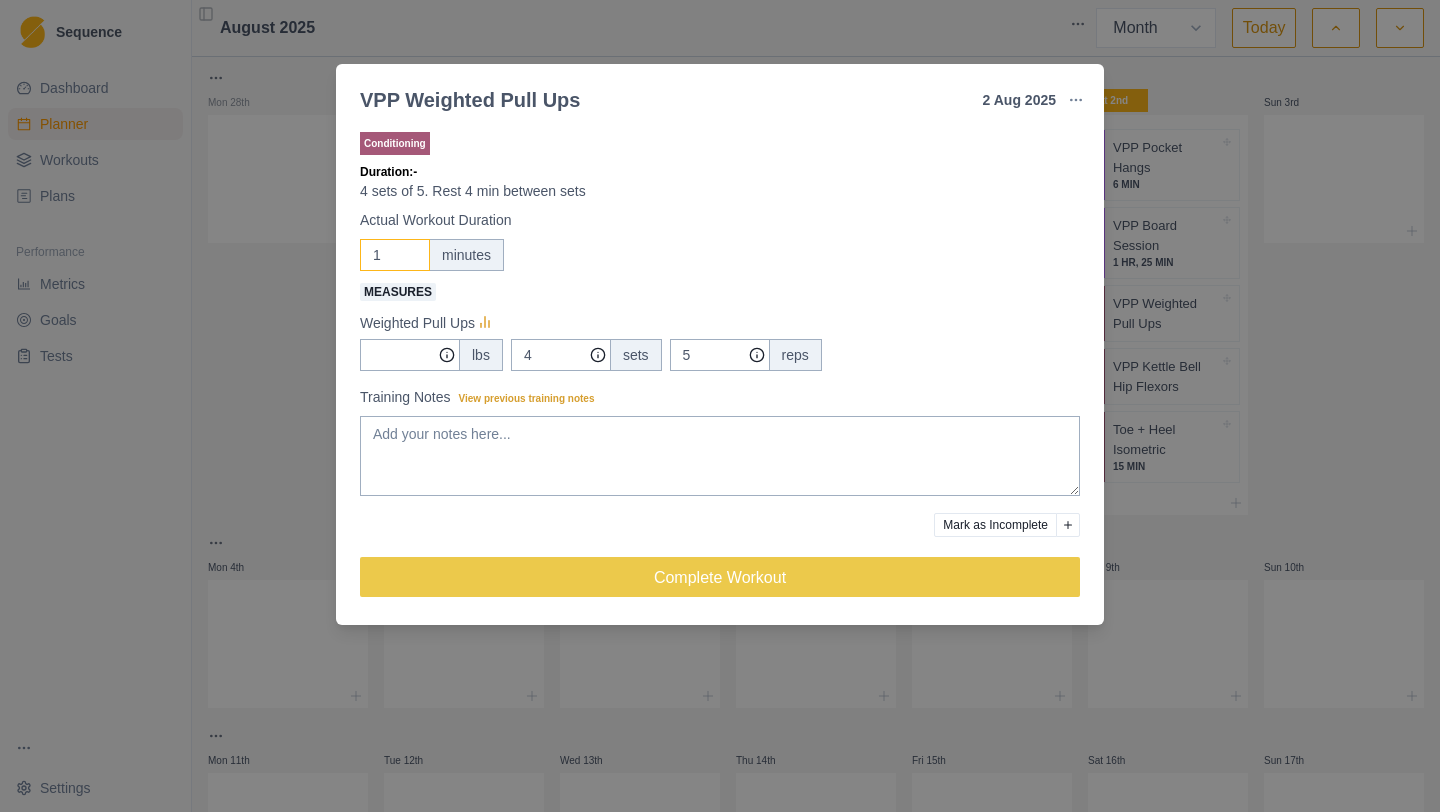 click on "1" at bounding box center [395, 255] 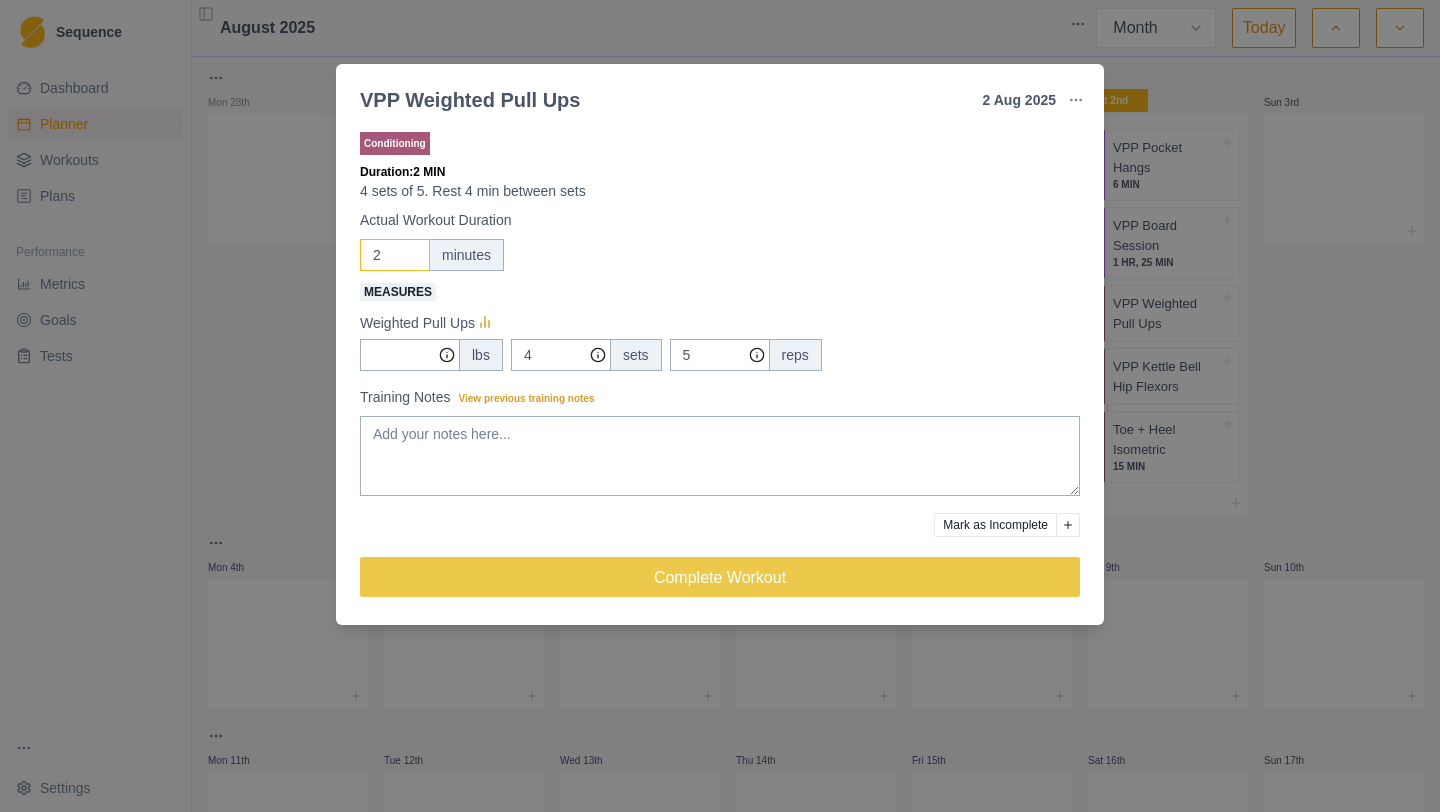 click on "2" at bounding box center [395, 255] 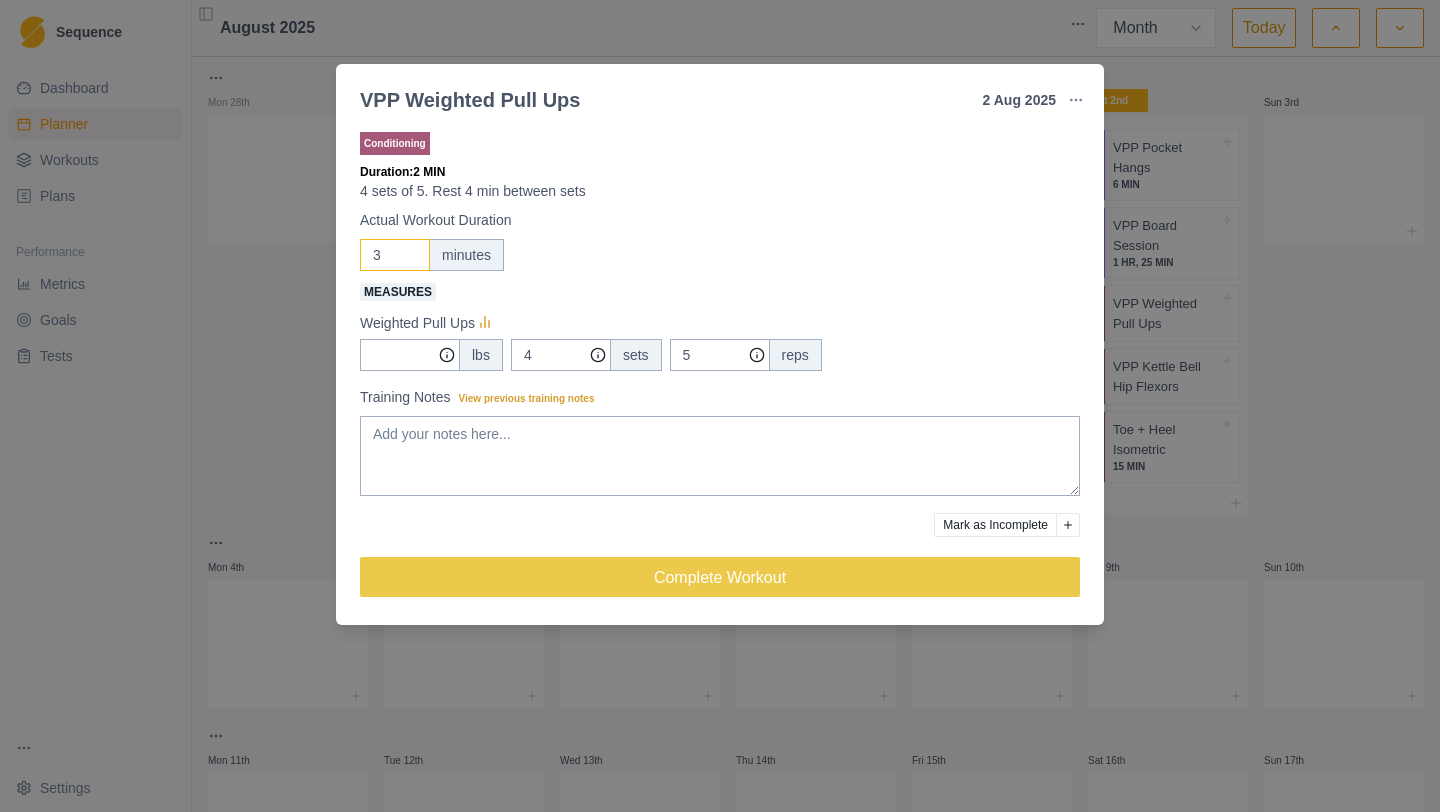 click on "3" at bounding box center [395, 255] 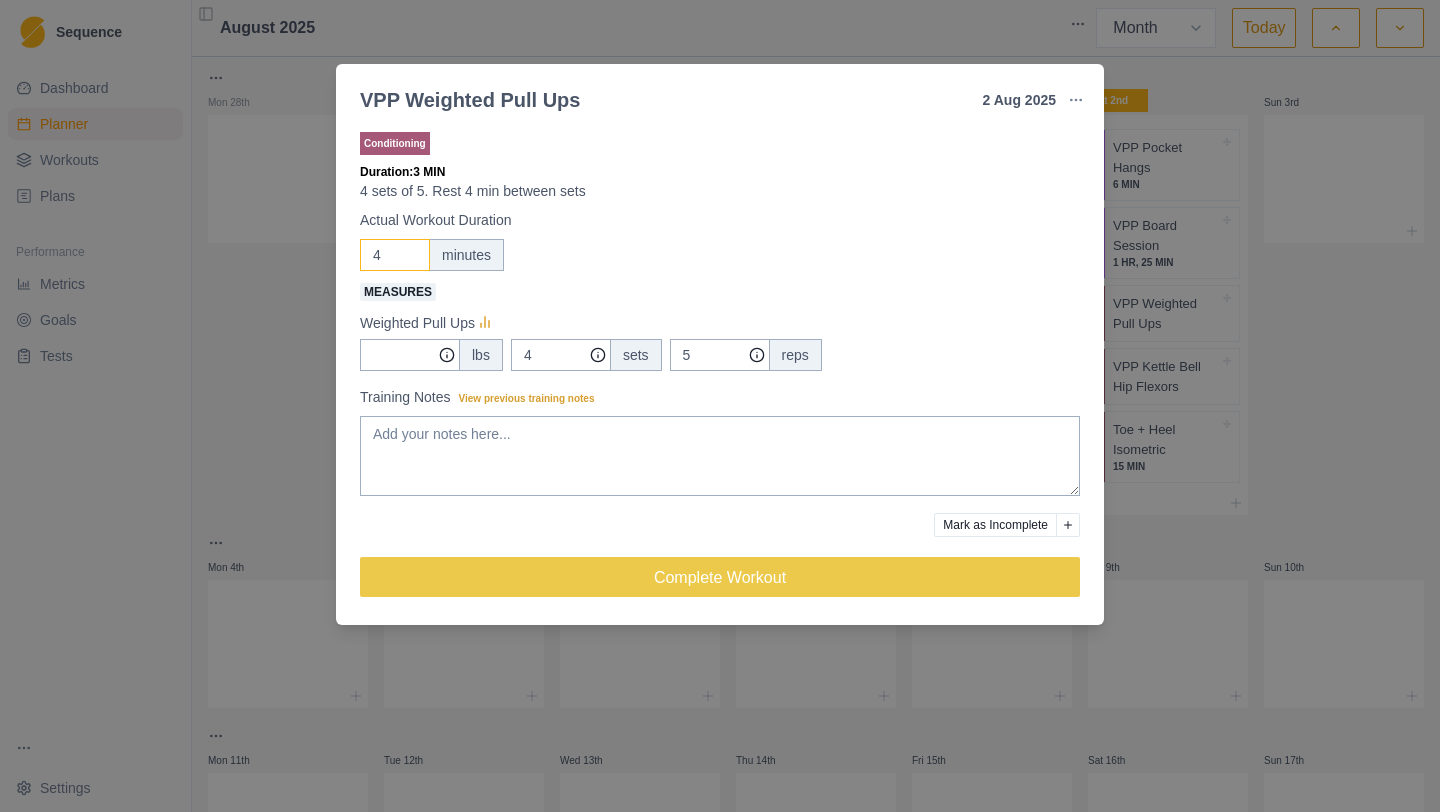 click on "4" at bounding box center [395, 255] 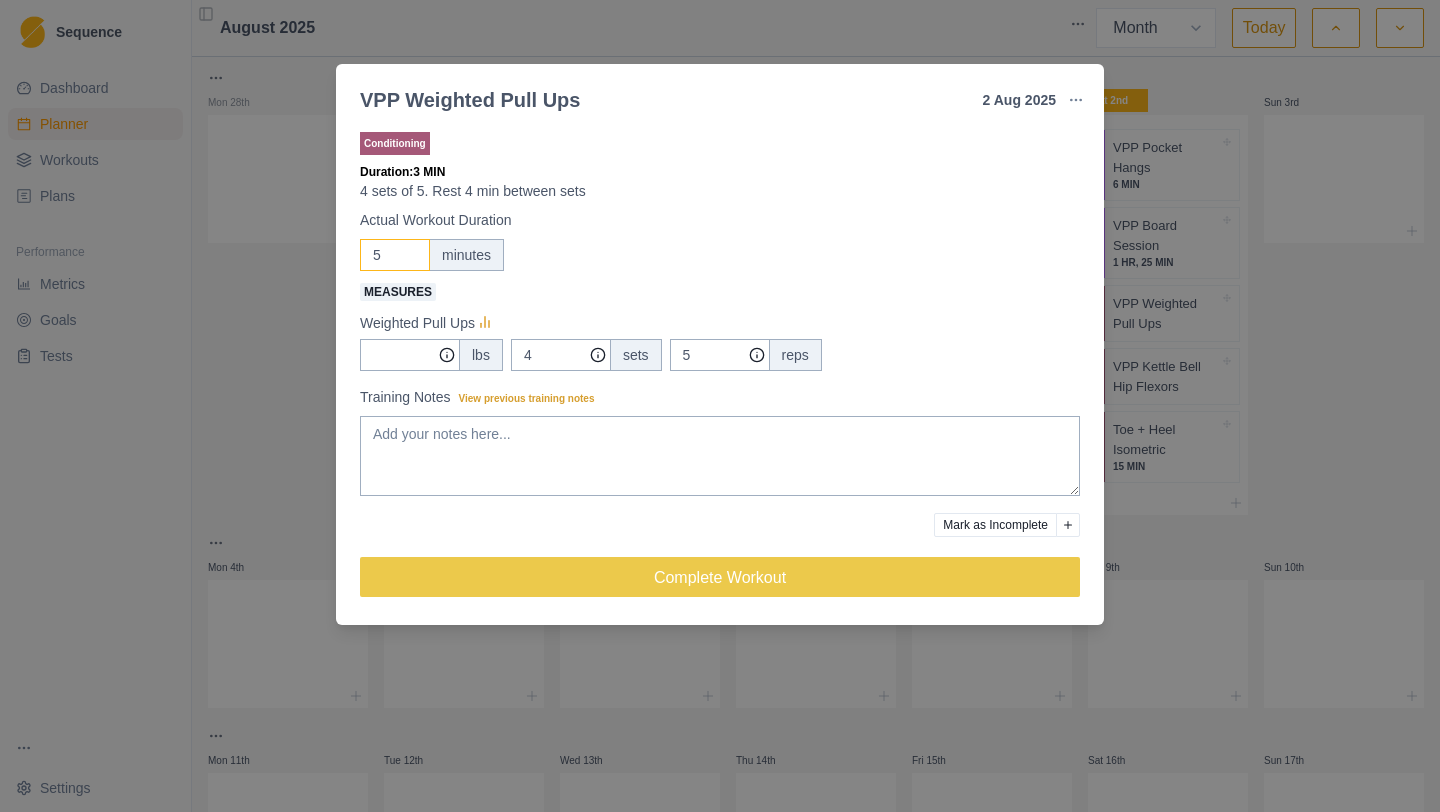 click on "5" at bounding box center [395, 255] 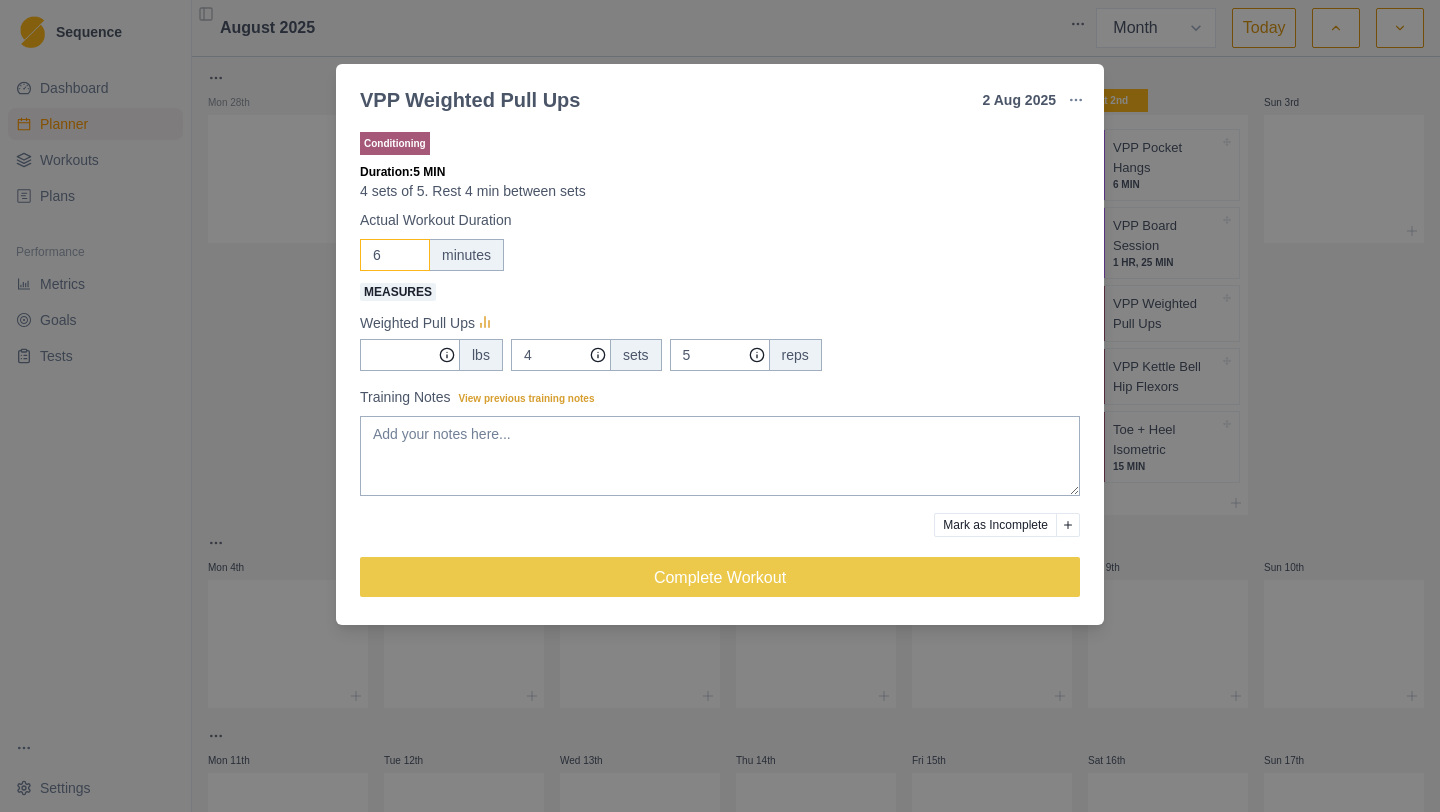 click on "6" at bounding box center (395, 255) 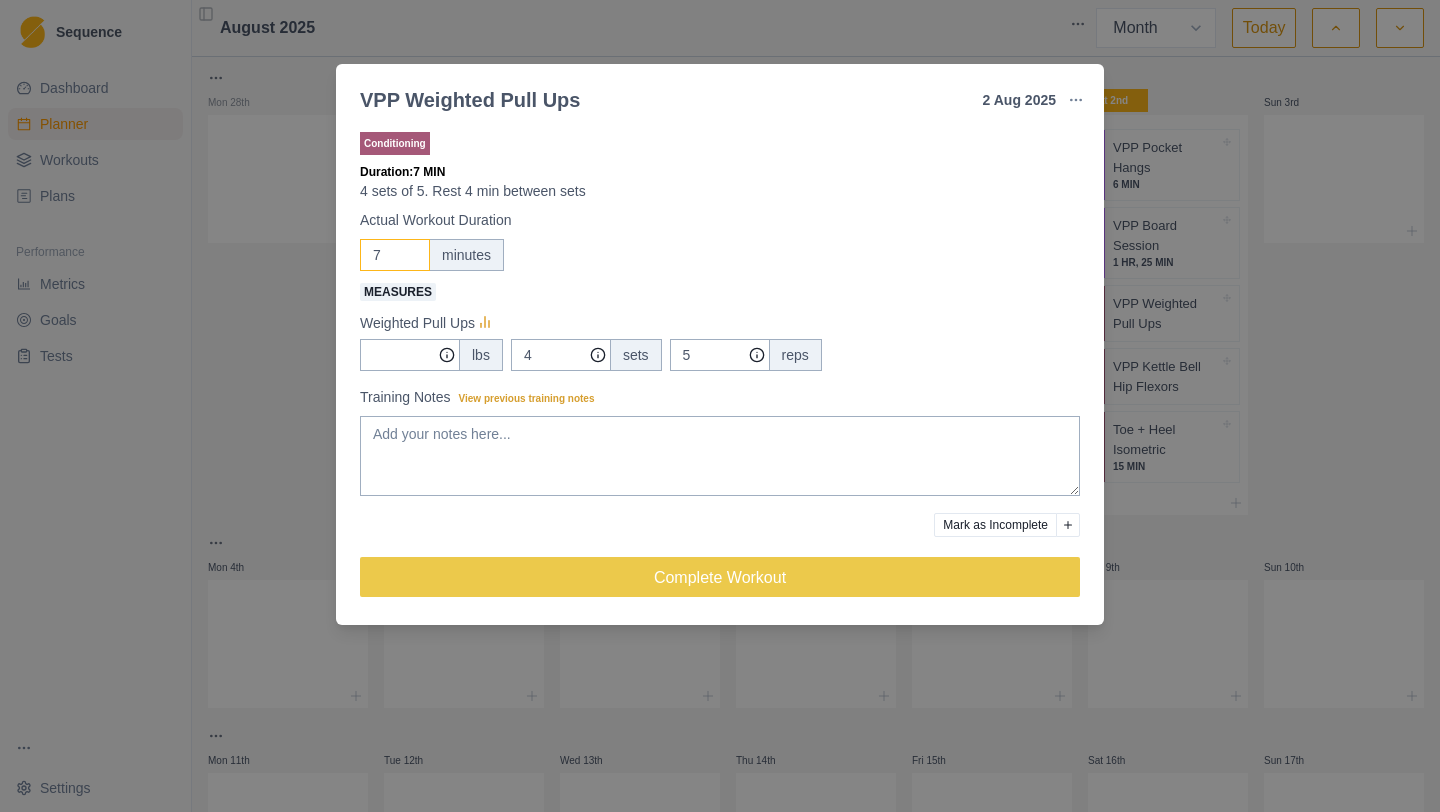 click on "7" at bounding box center (395, 255) 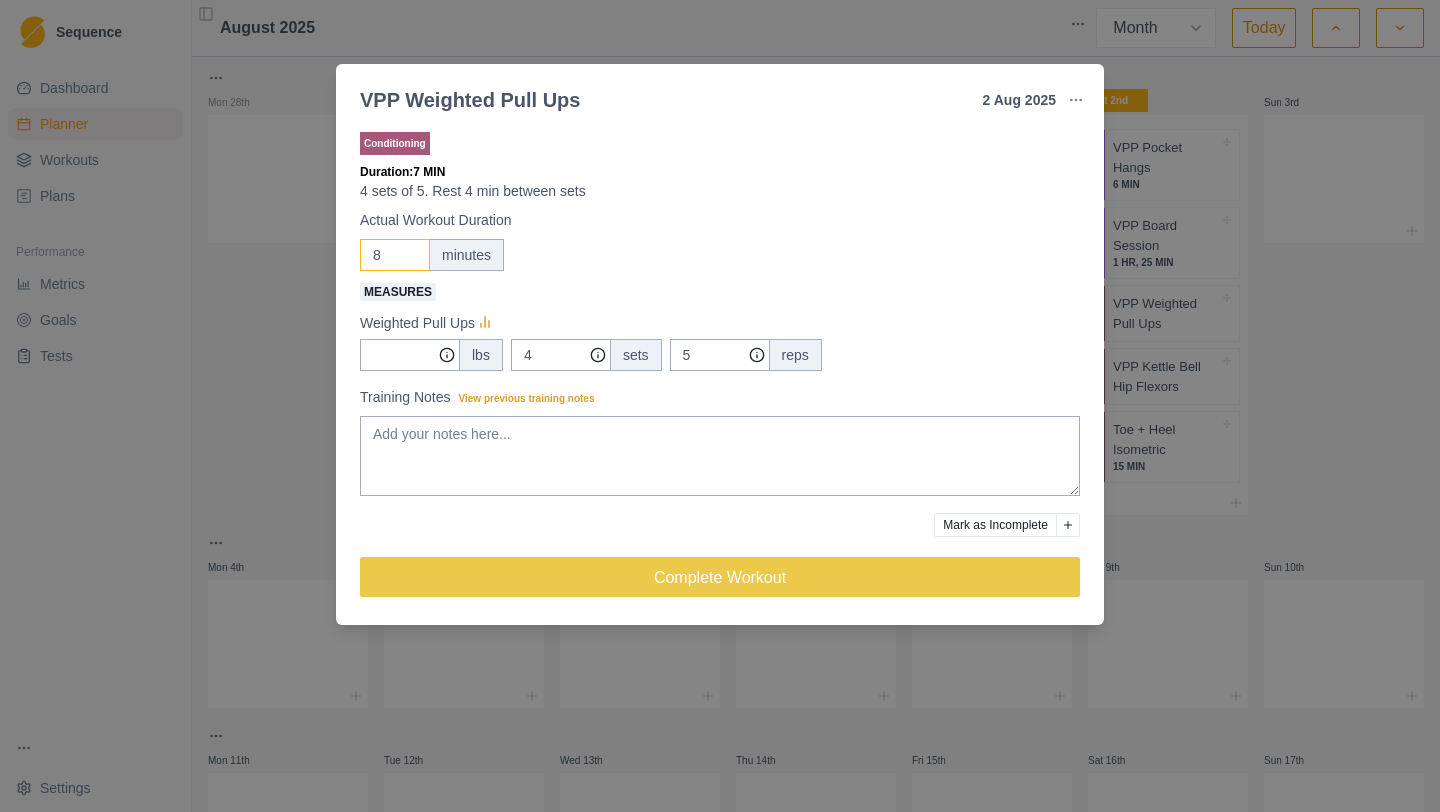 click on "8" at bounding box center [395, 255] 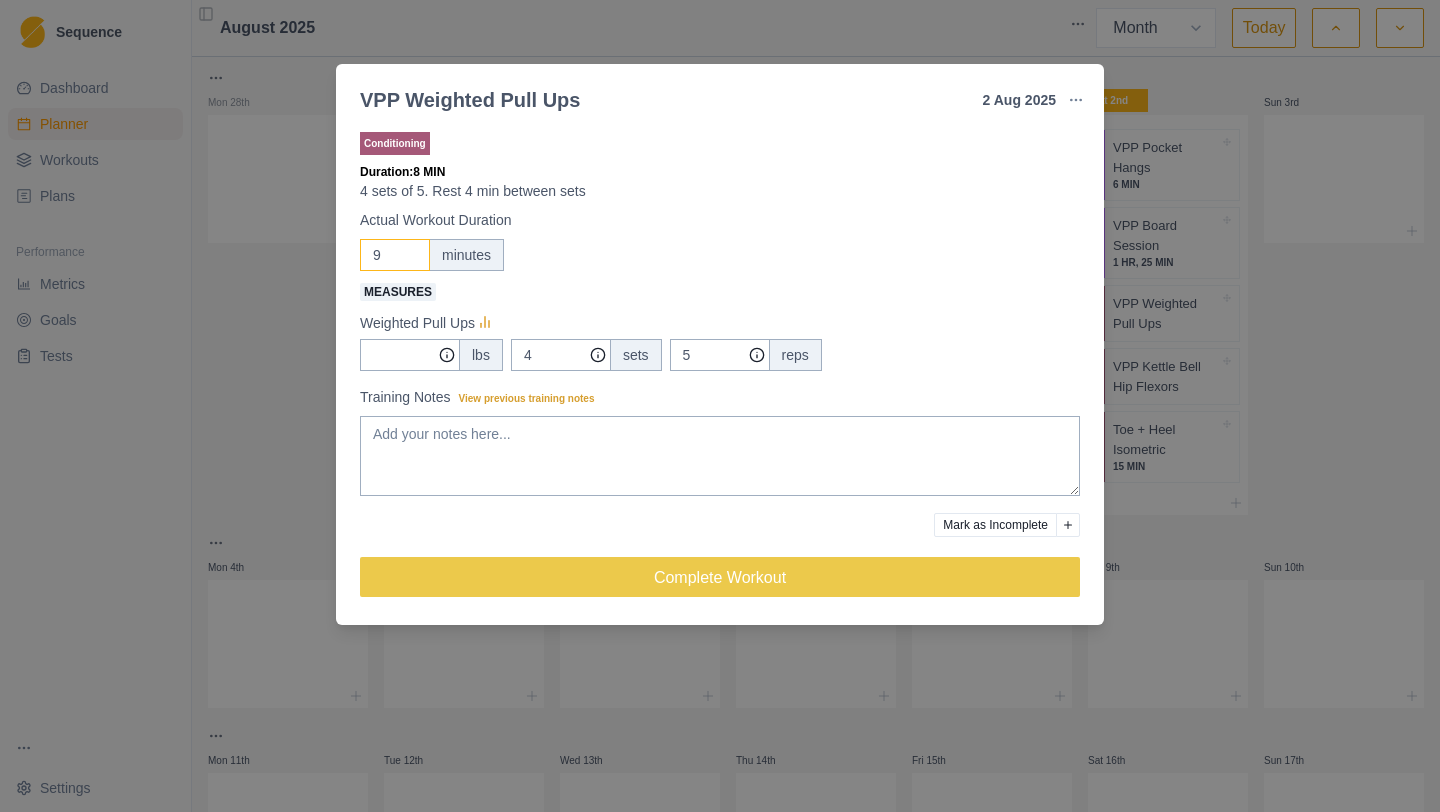 click on "9" at bounding box center (395, 255) 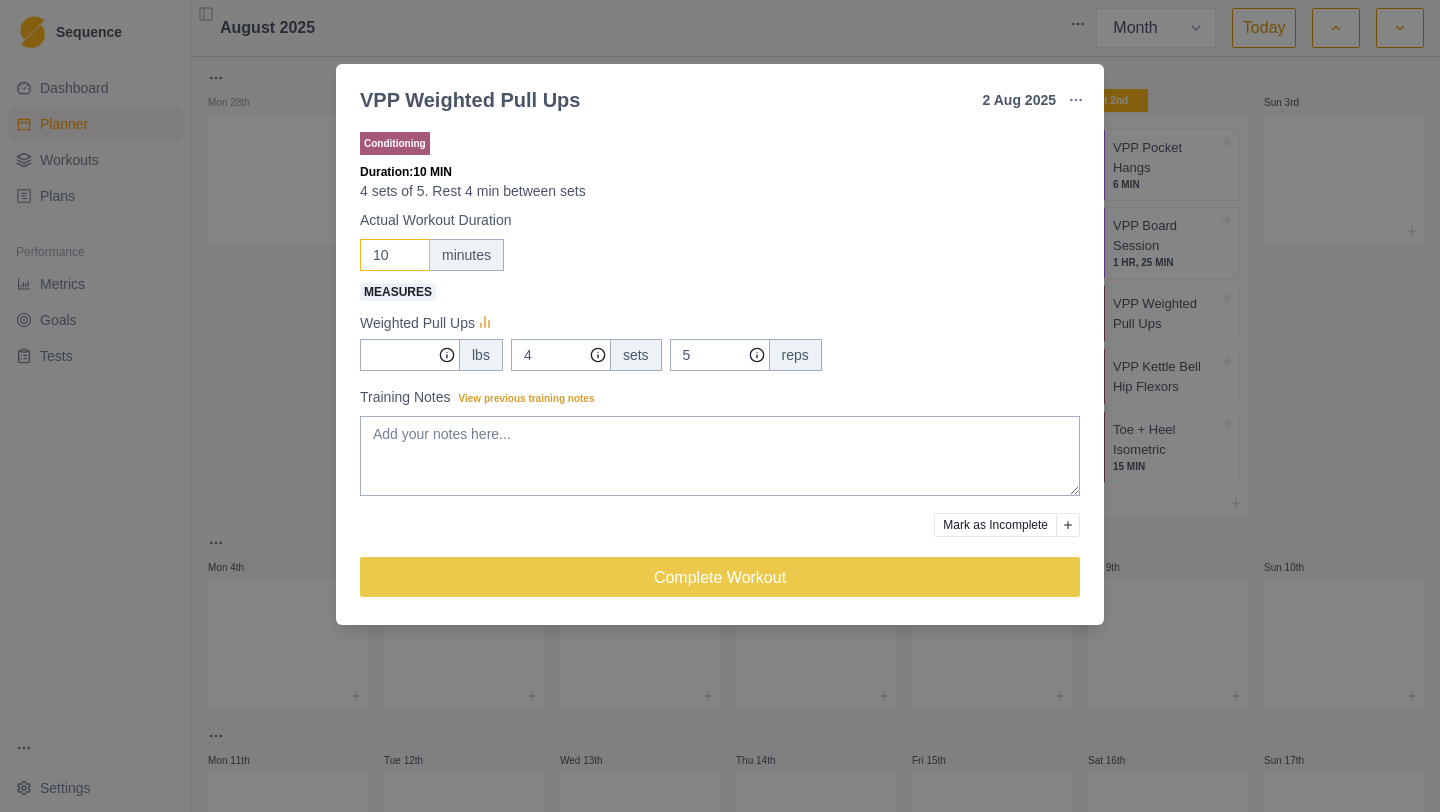 click on "10" at bounding box center (395, 255) 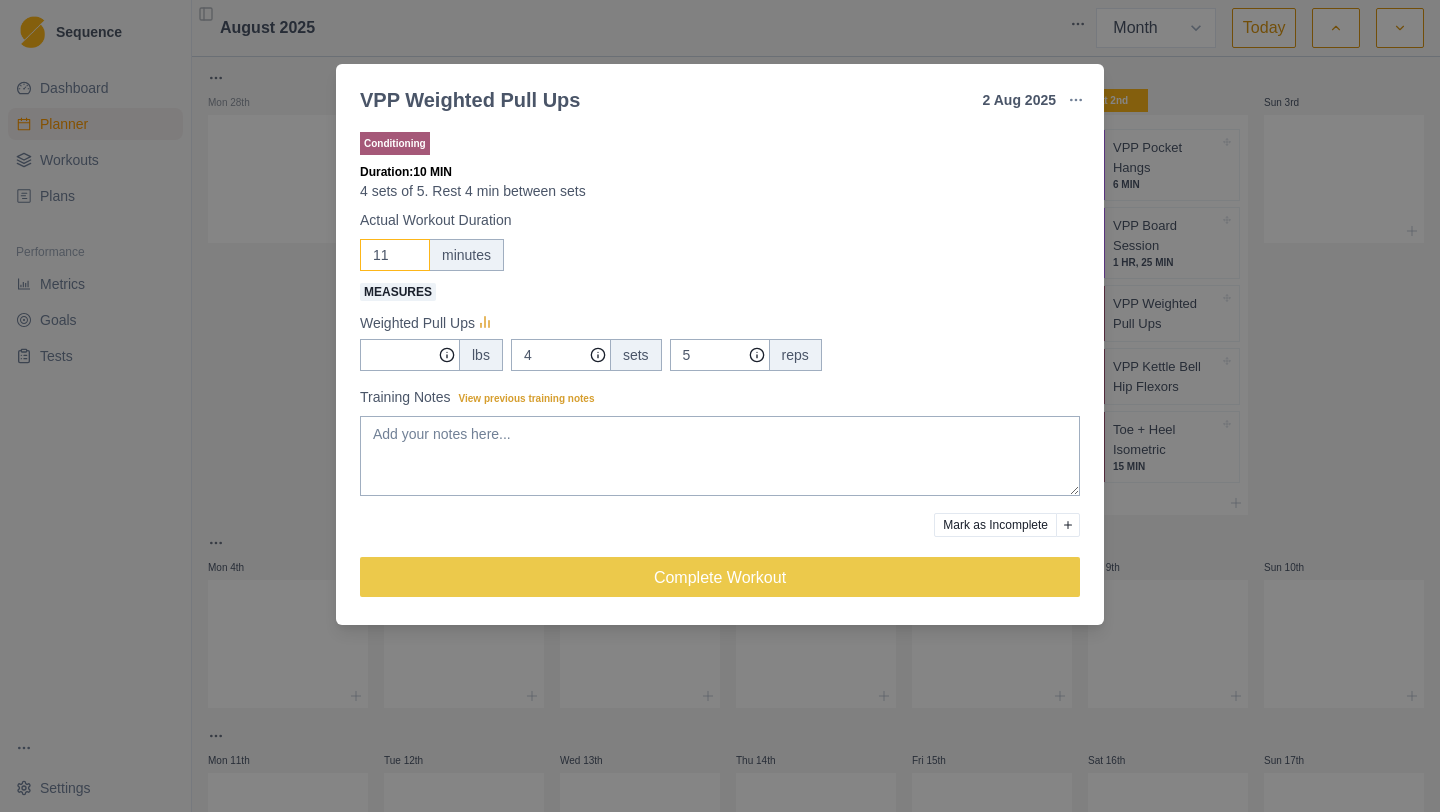 click on "11" at bounding box center (395, 255) 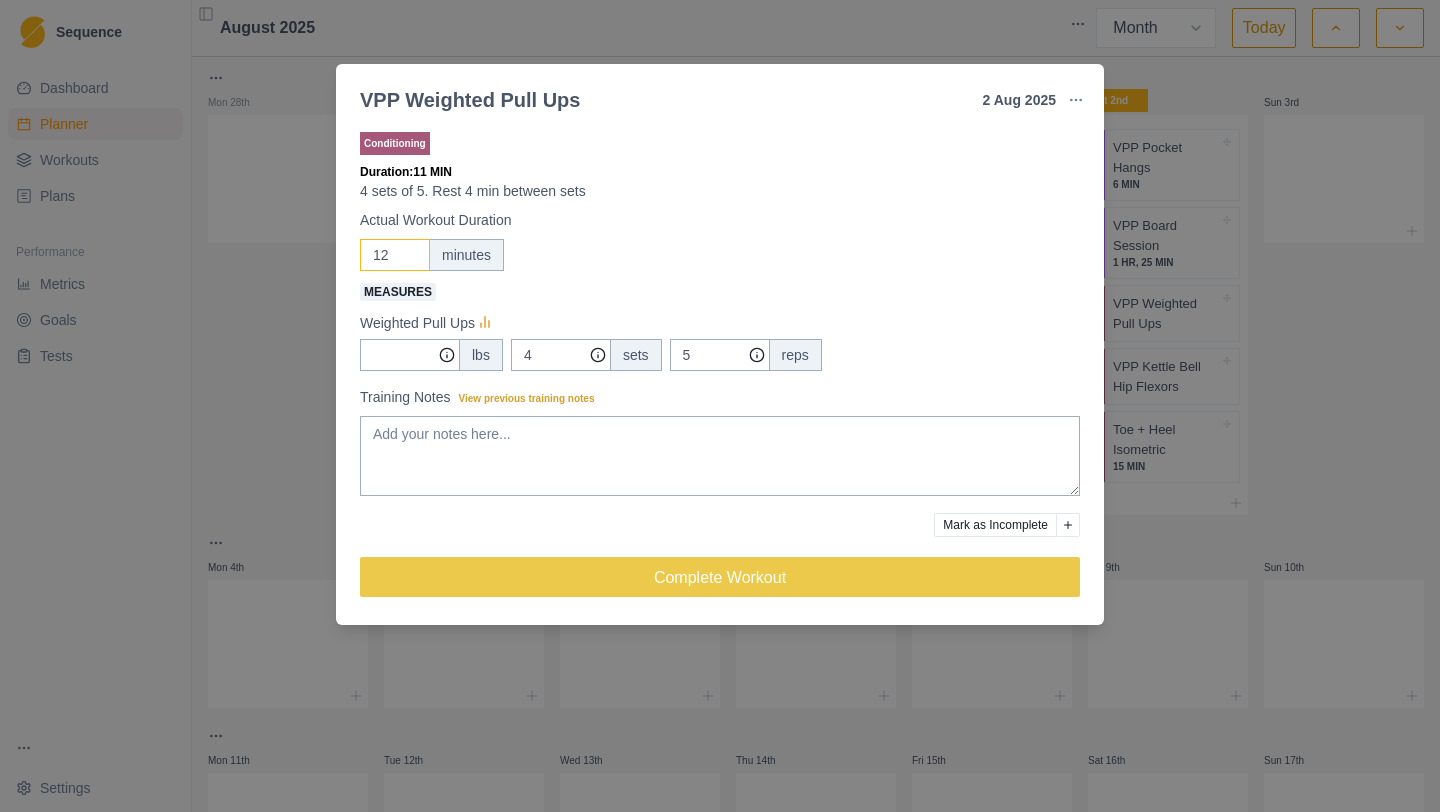 click on "12" at bounding box center (395, 255) 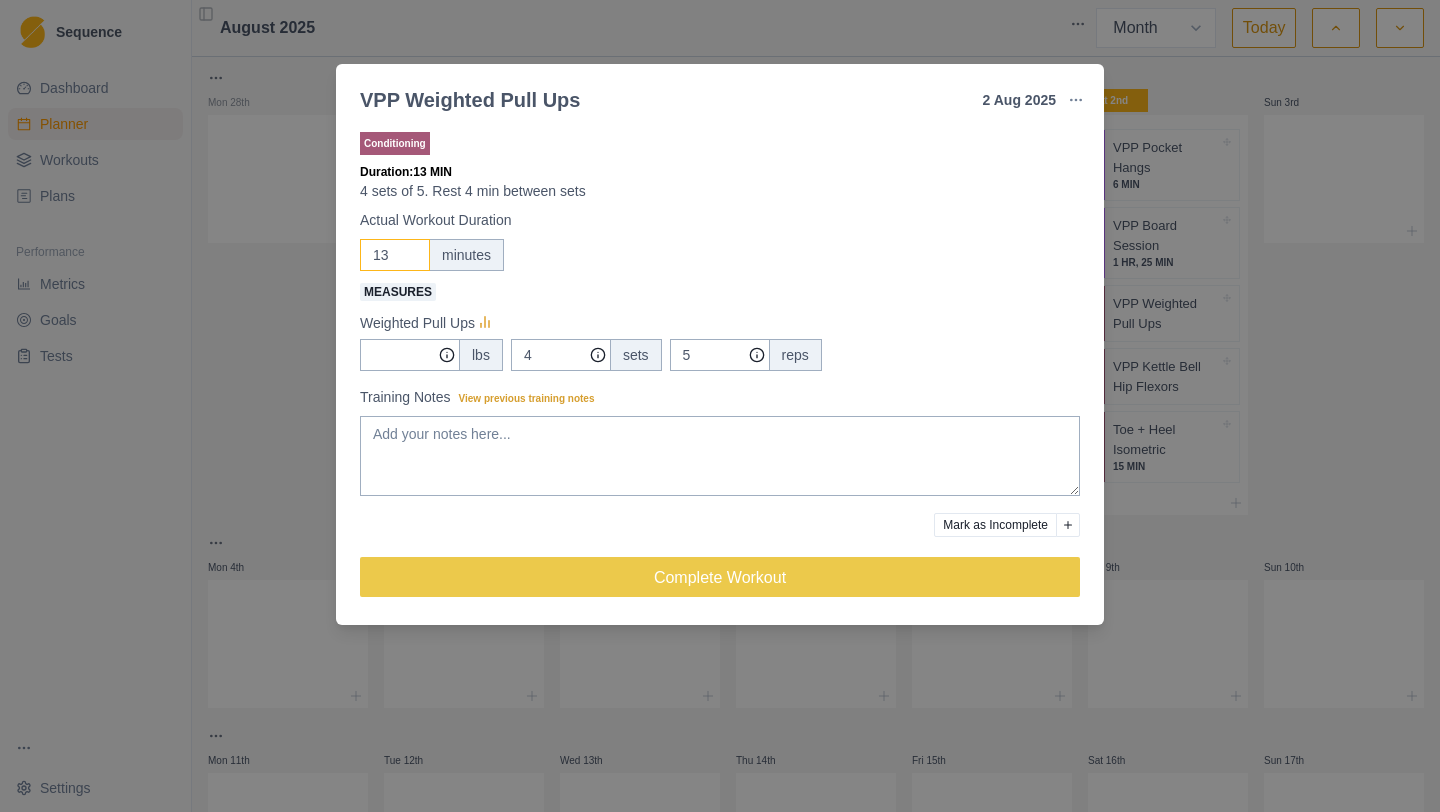 click on "13" at bounding box center [395, 255] 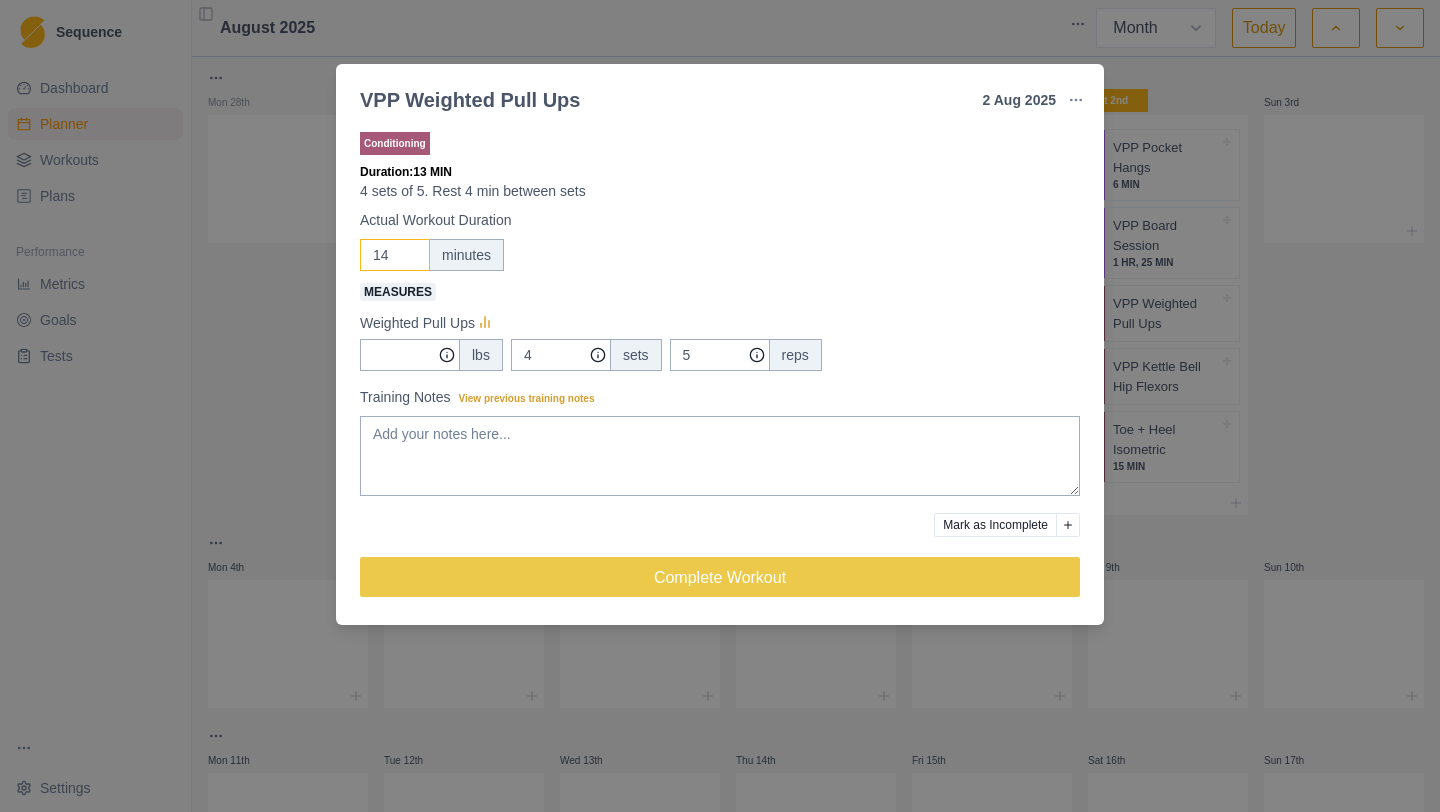 click on "14" at bounding box center (395, 255) 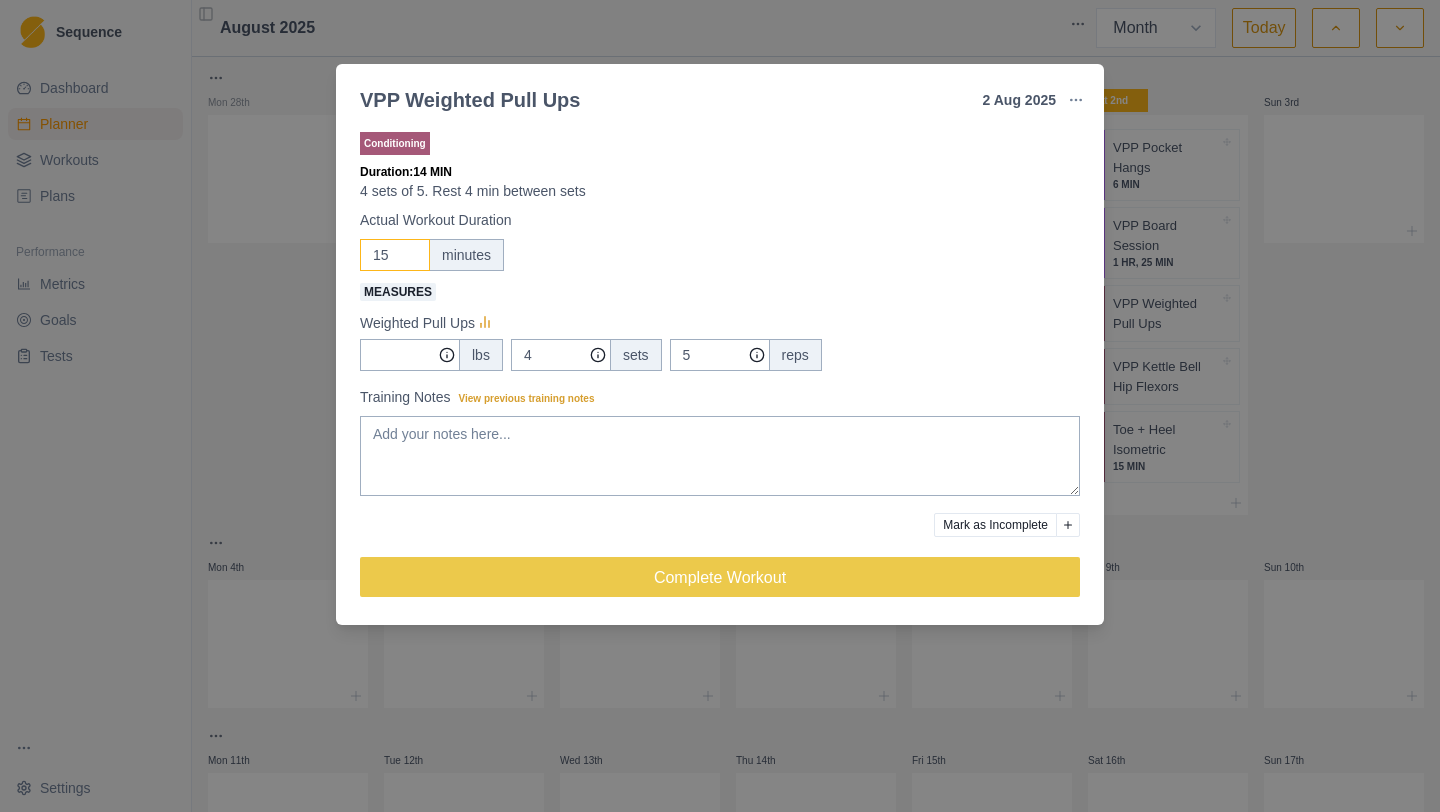 click on "15" at bounding box center (395, 255) 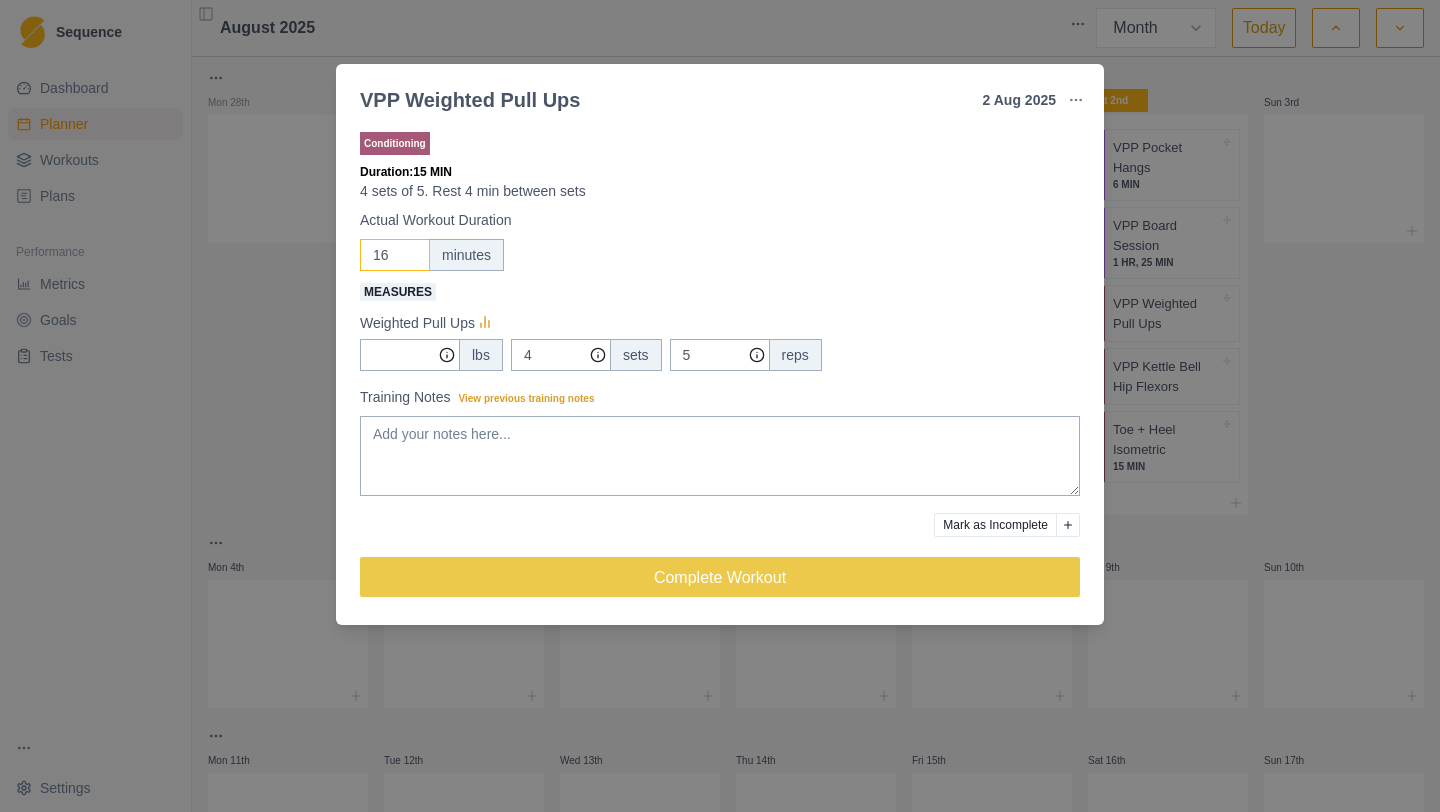 click on "16" at bounding box center (395, 255) 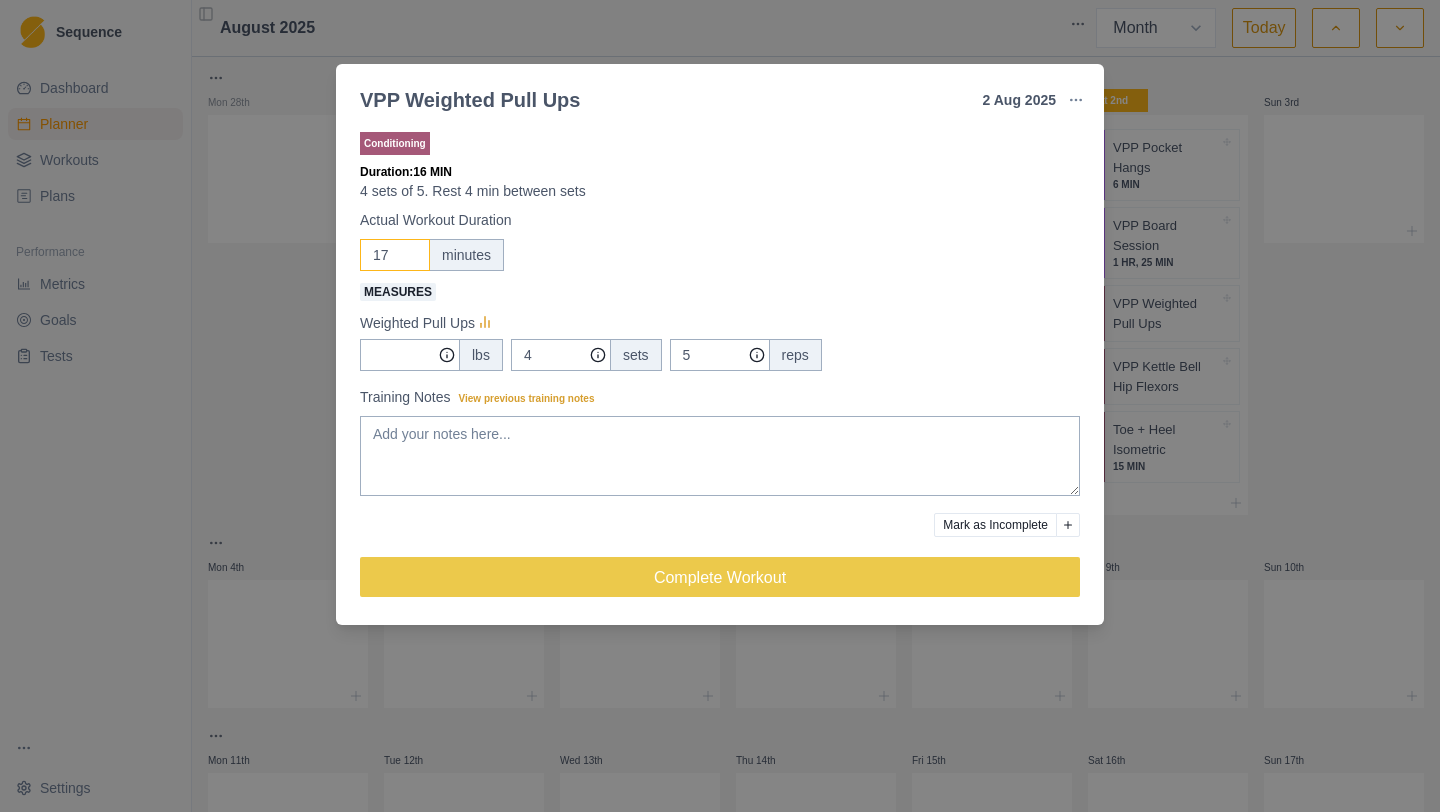 click on "17" at bounding box center [395, 255] 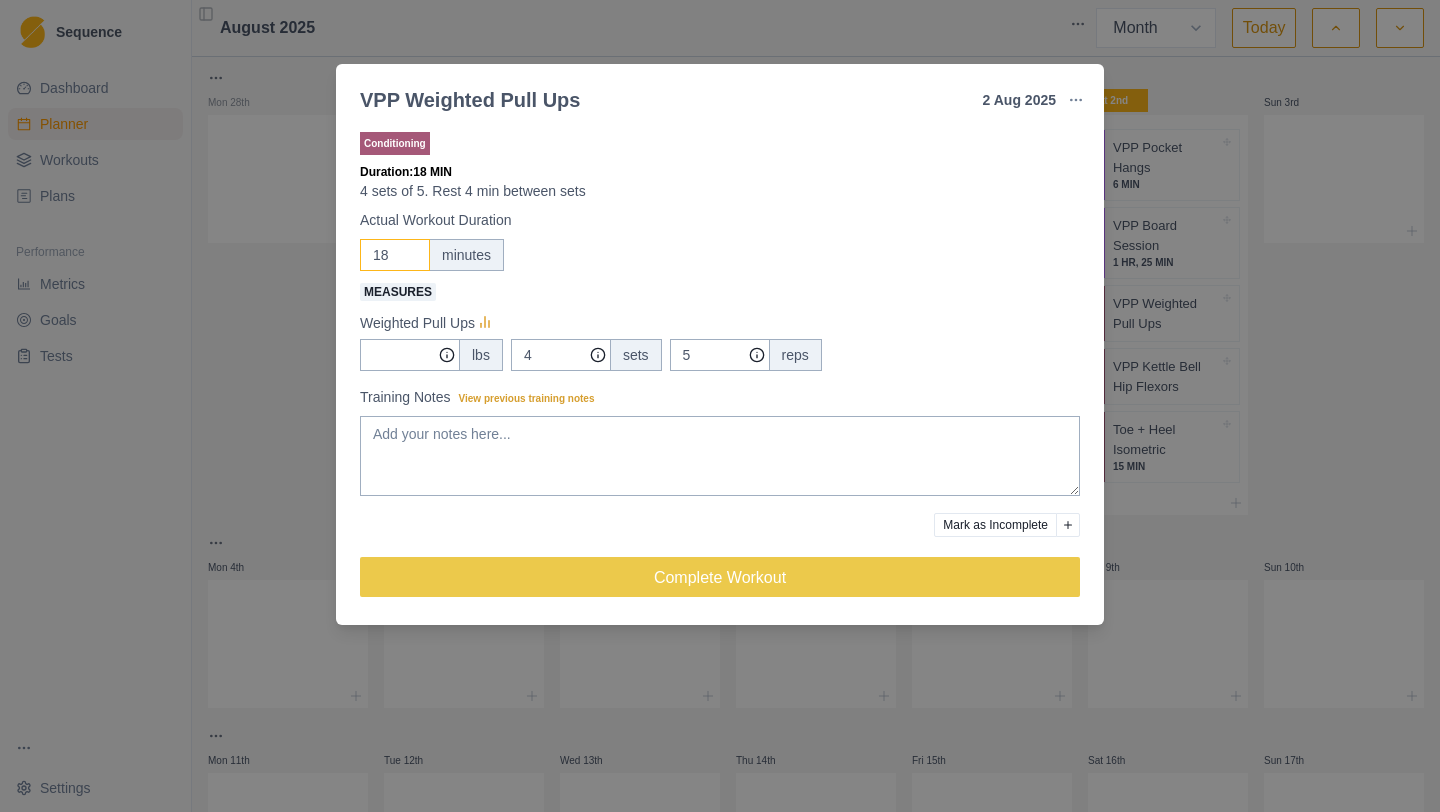 click on "18" at bounding box center [395, 255] 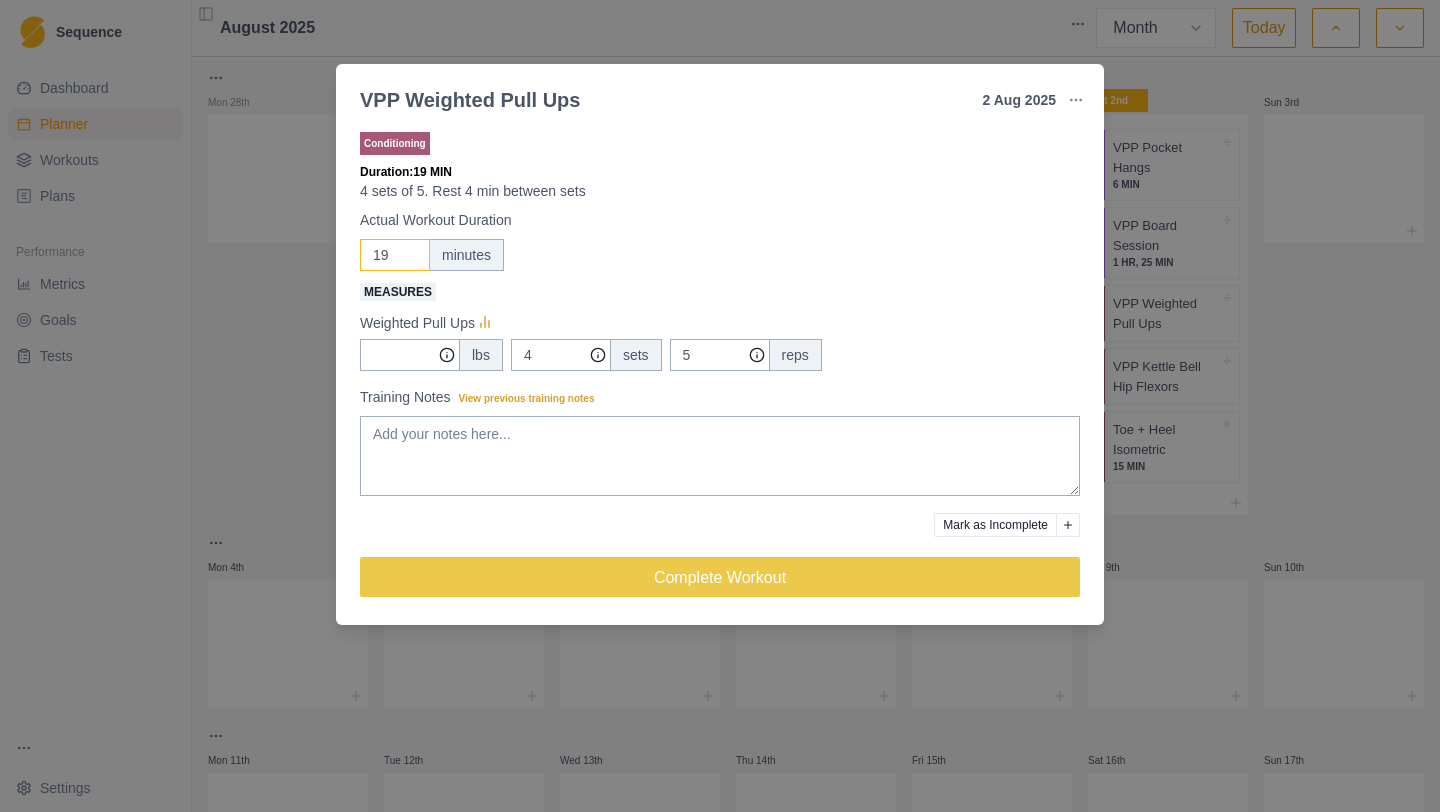 click on "19" at bounding box center (395, 255) 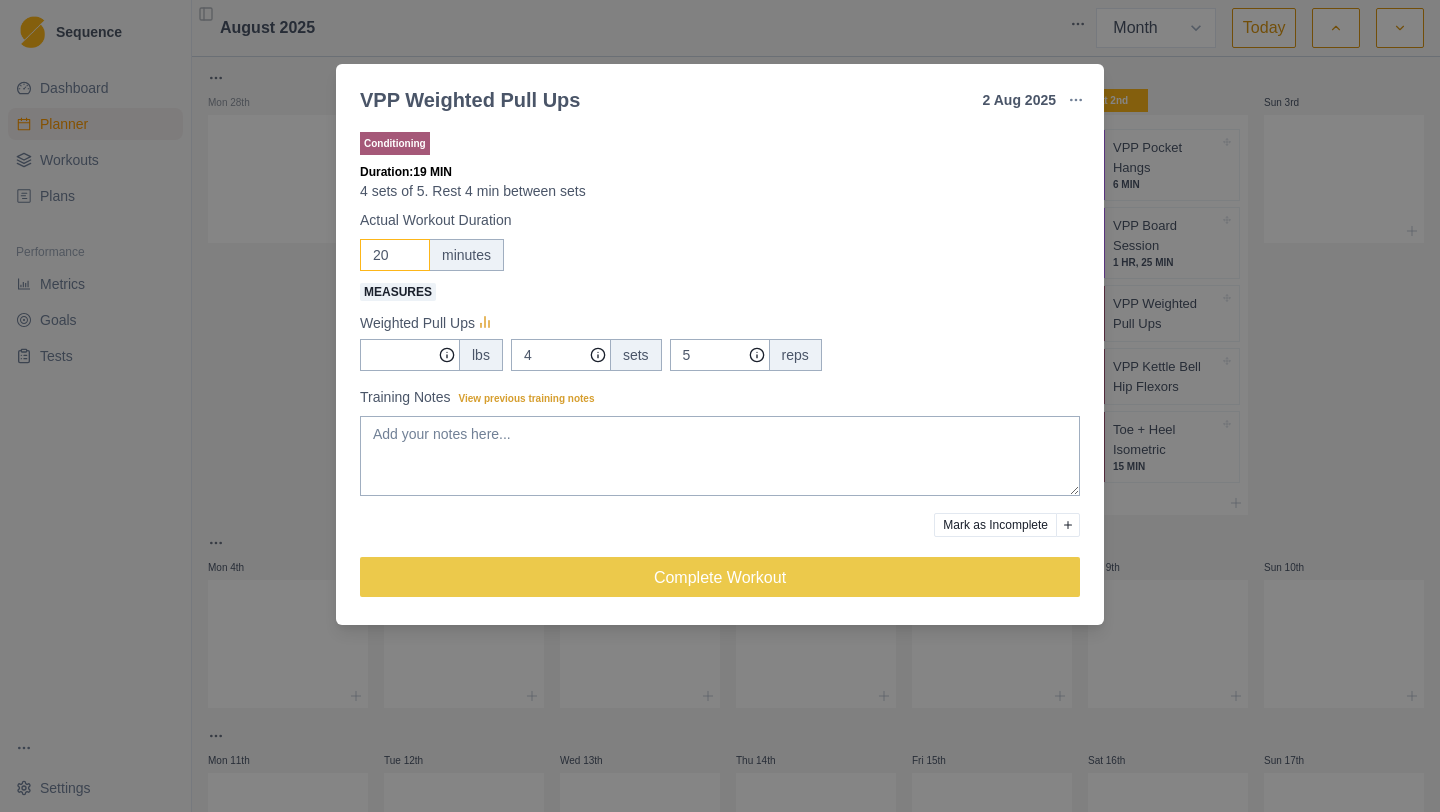 type on "20" 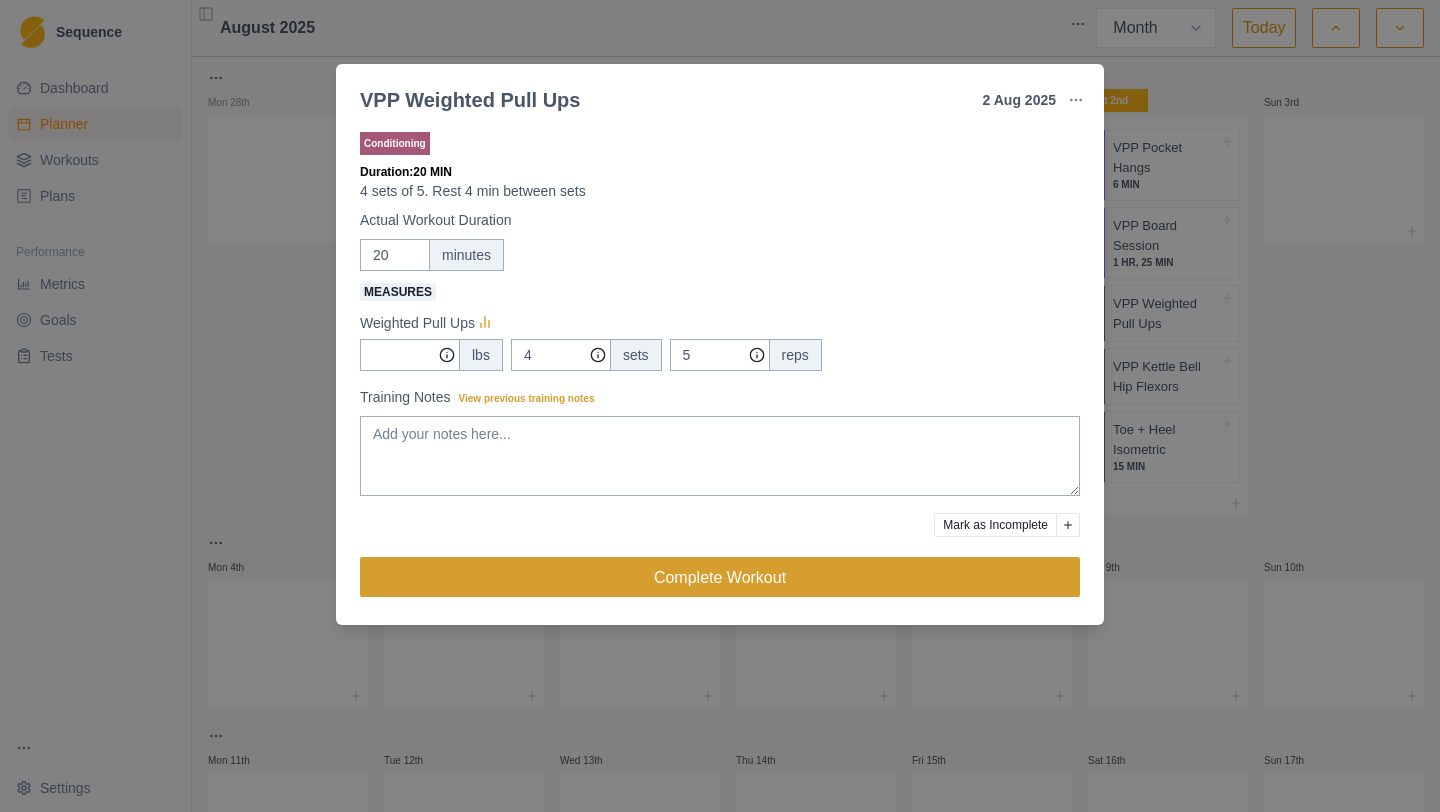 click on "Complete Workout" at bounding box center [720, 577] 